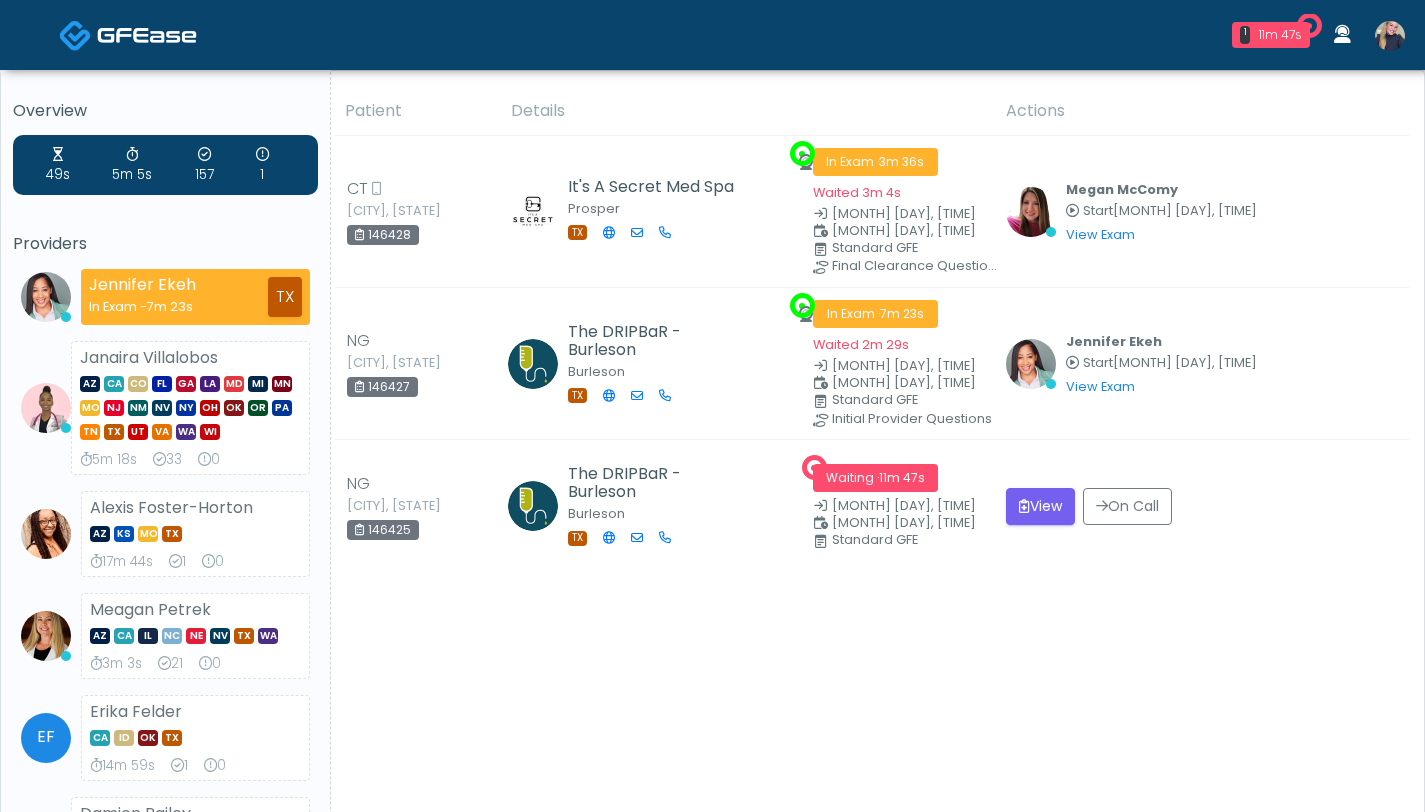 scroll, scrollTop: 0, scrollLeft: 0, axis: both 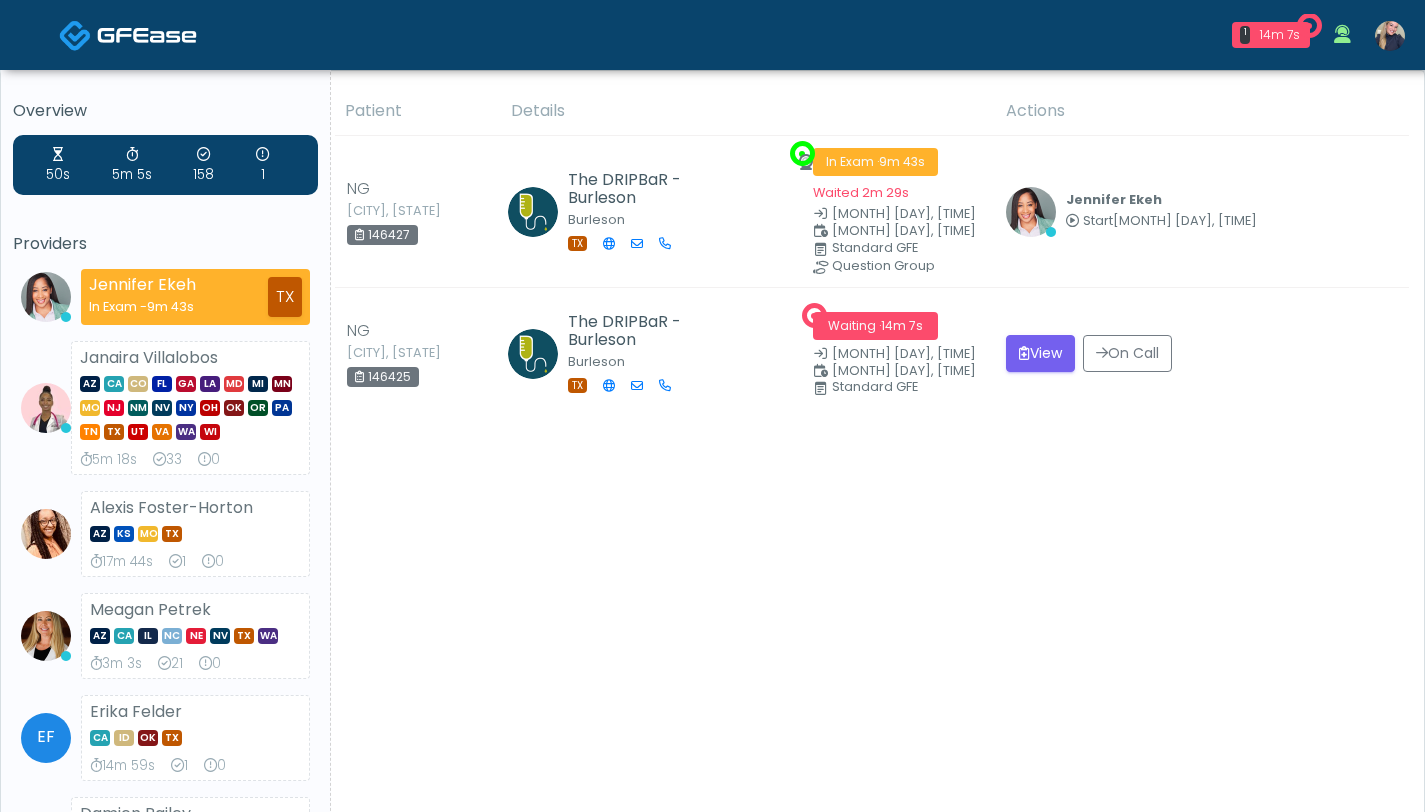click at bounding box center [1390, 36] 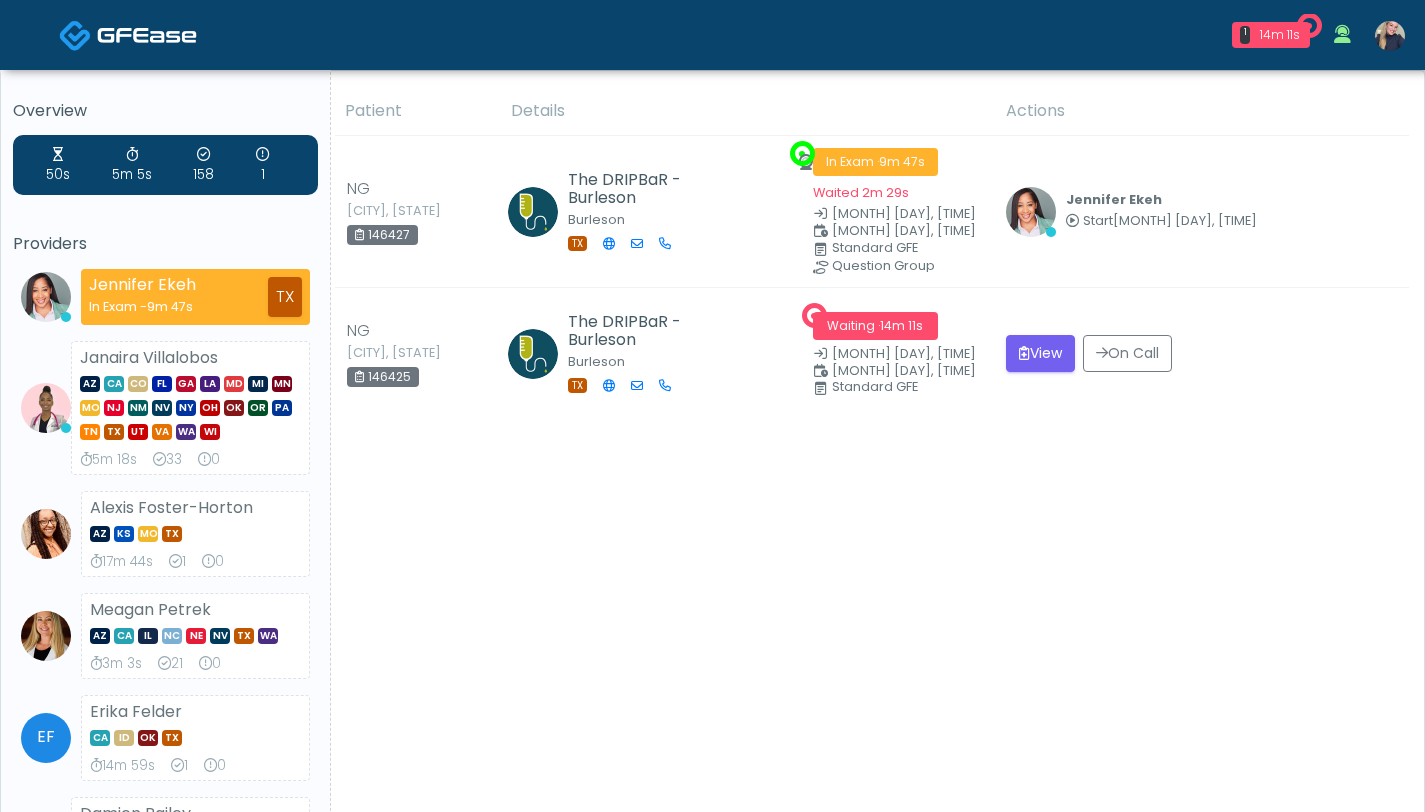 click at bounding box center (1390, 36) 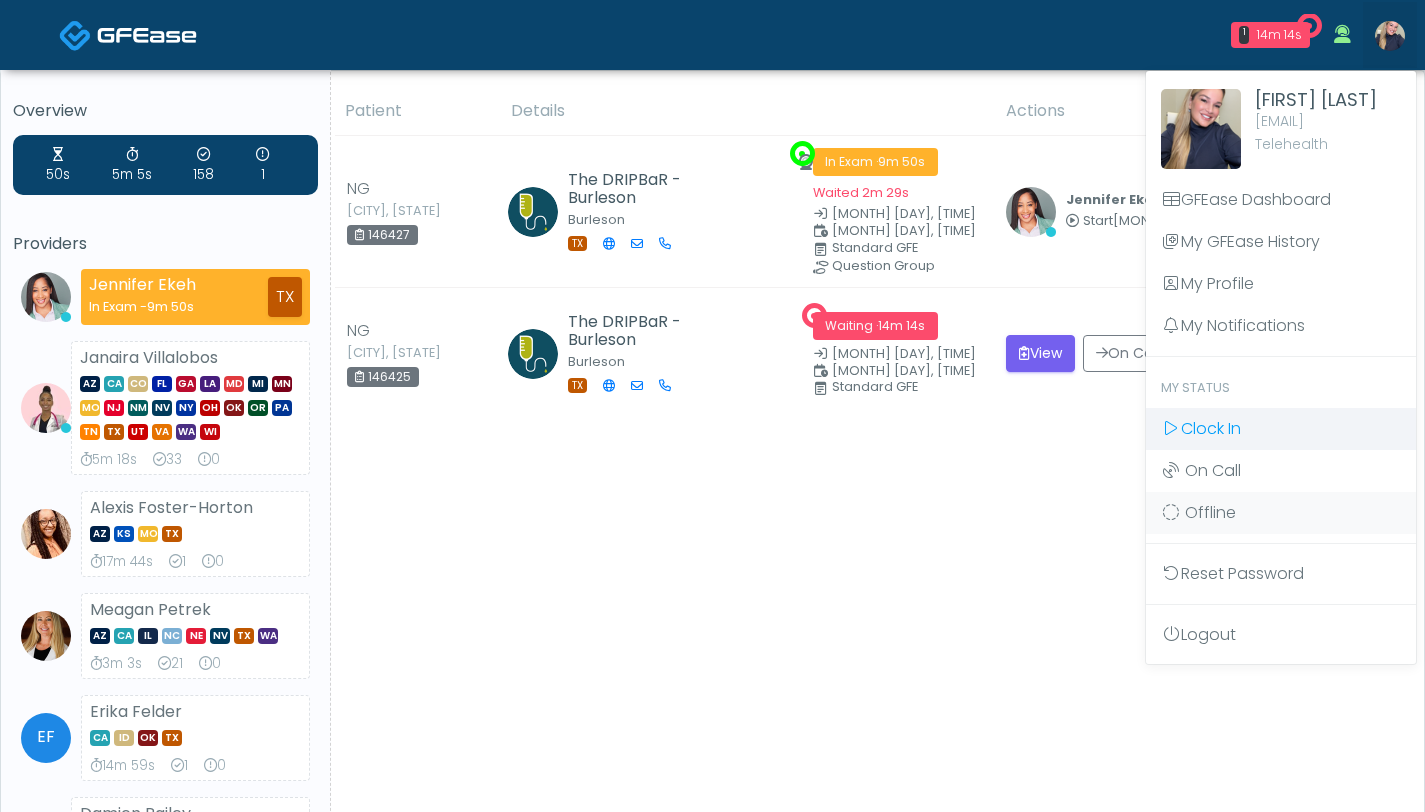 click on "Clock In" at bounding box center [1211, 428] 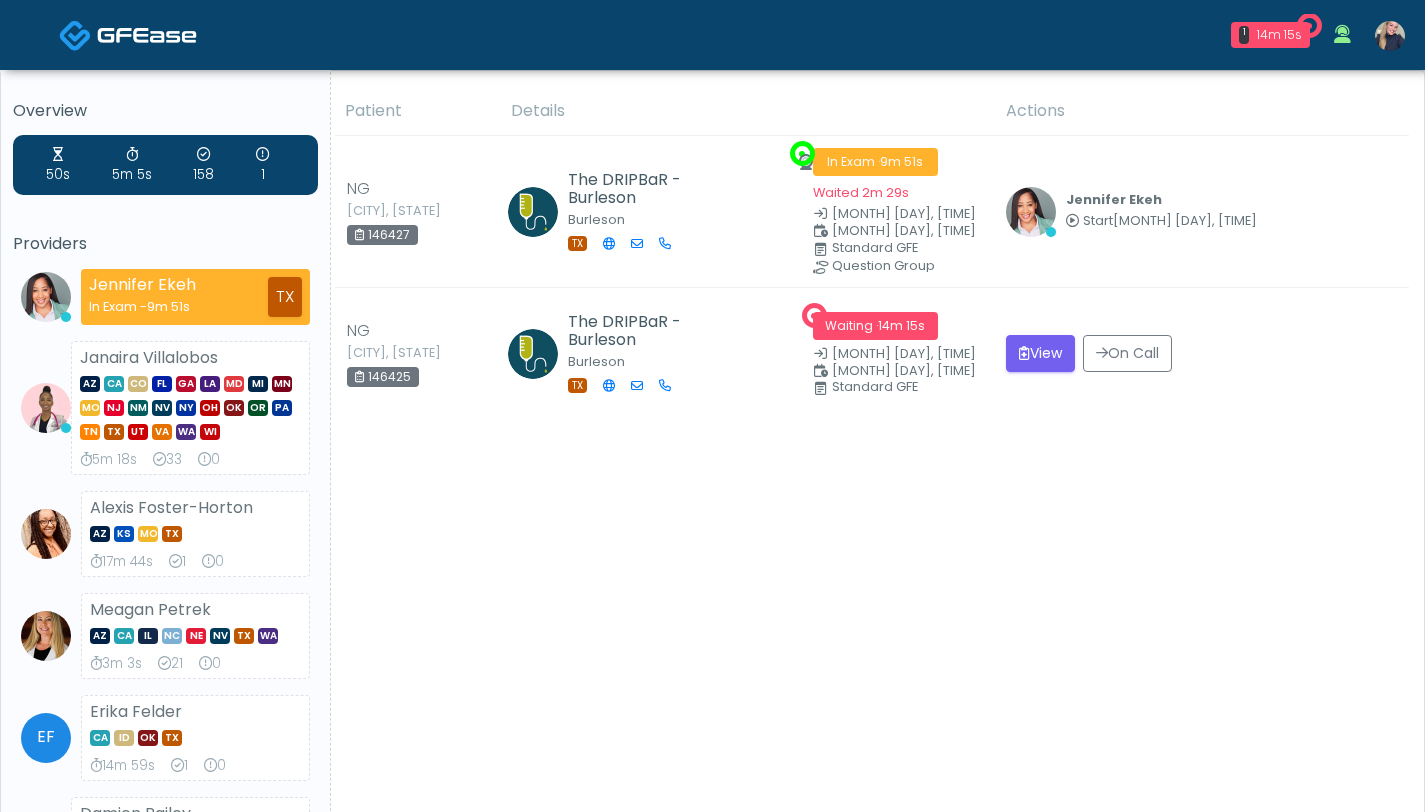 click at bounding box center [1390, 36] 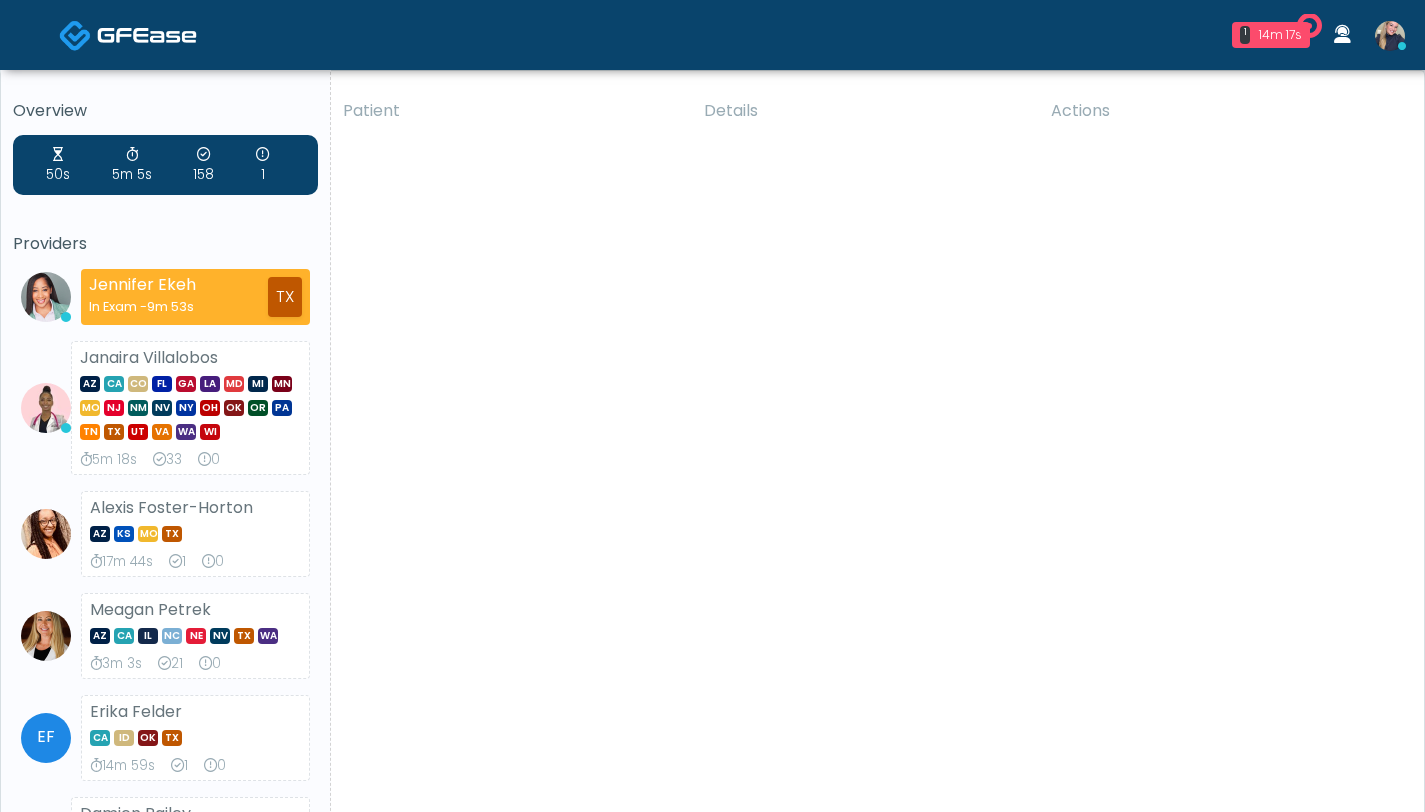 scroll, scrollTop: 0, scrollLeft: 0, axis: both 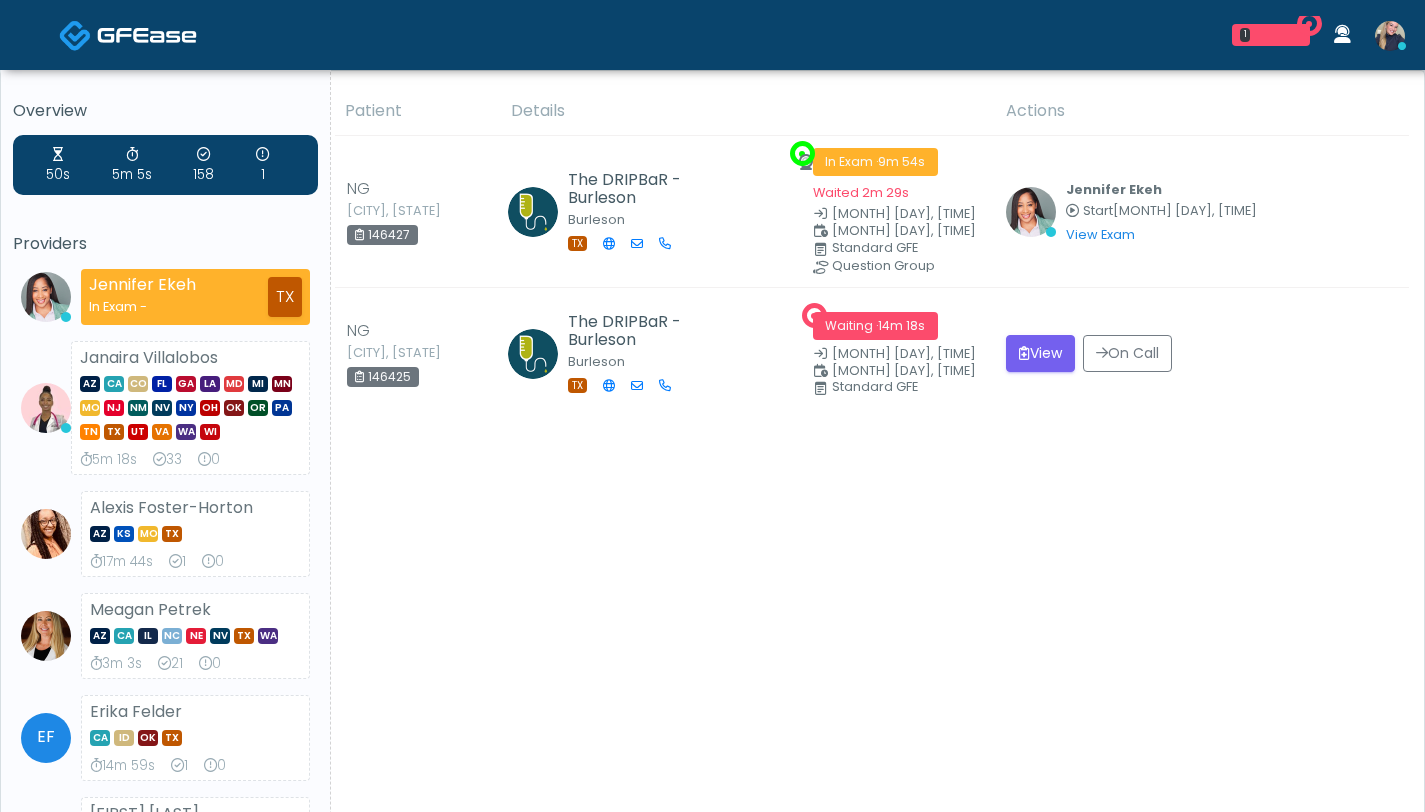 click at bounding box center [1390, 36] 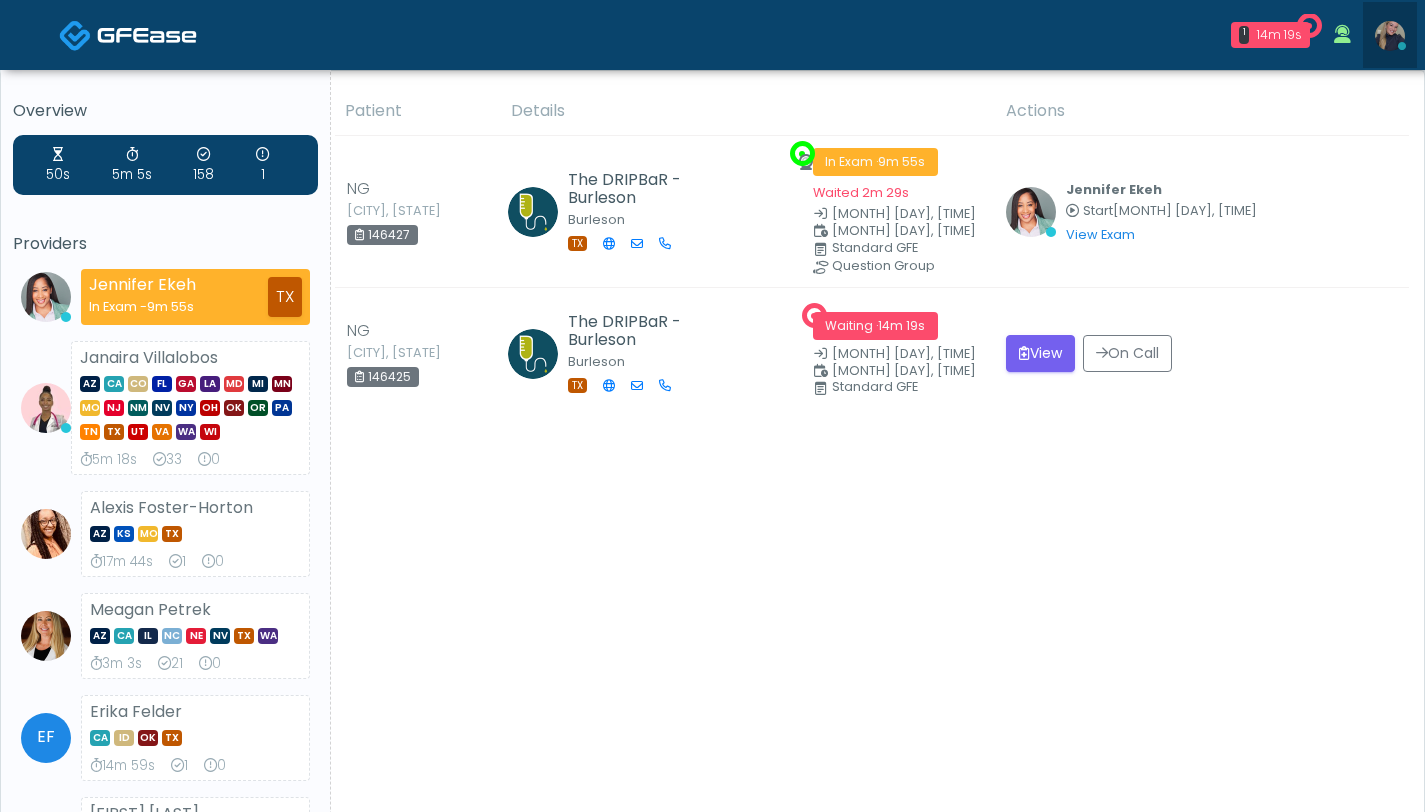 click at bounding box center (1390, 36) 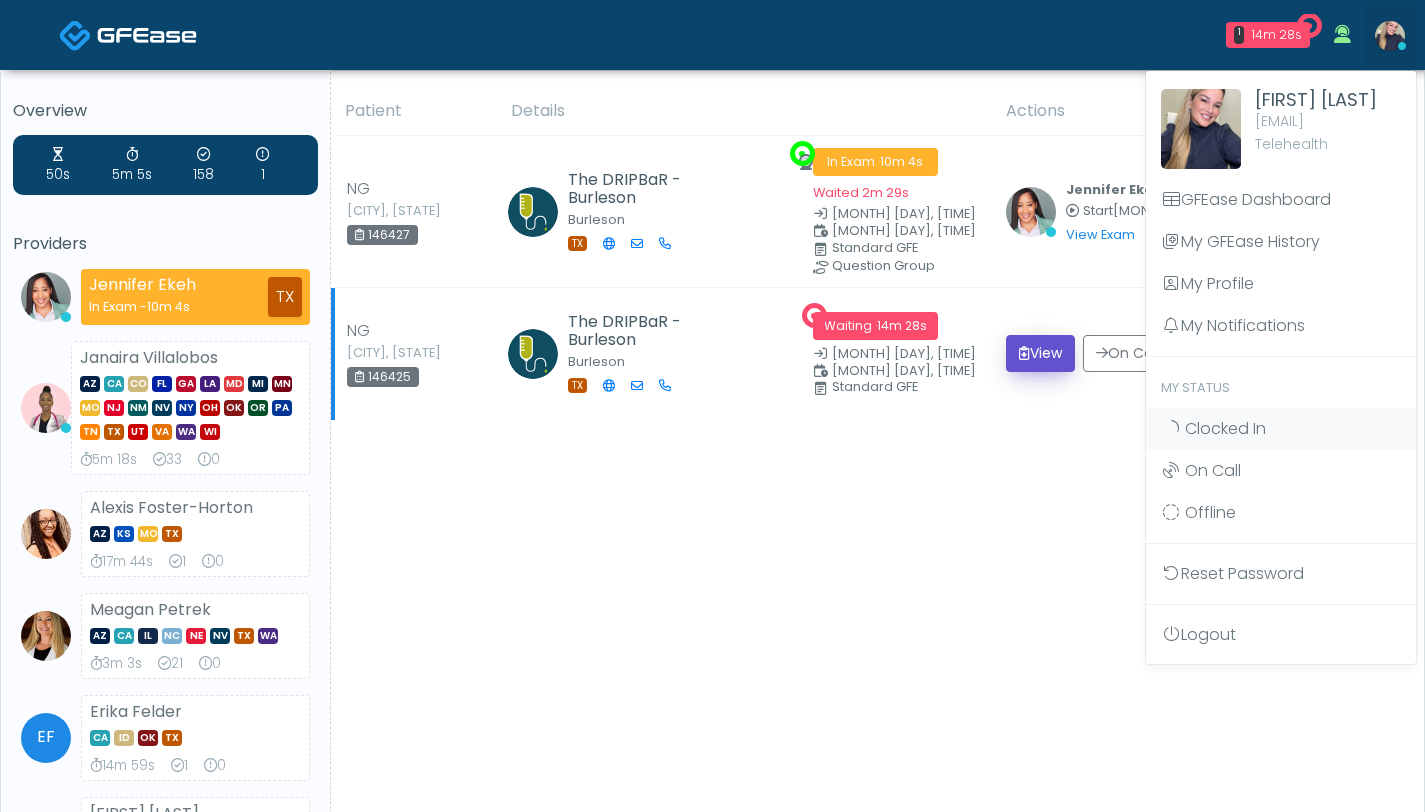 click on "View" at bounding box center (1040, 353) 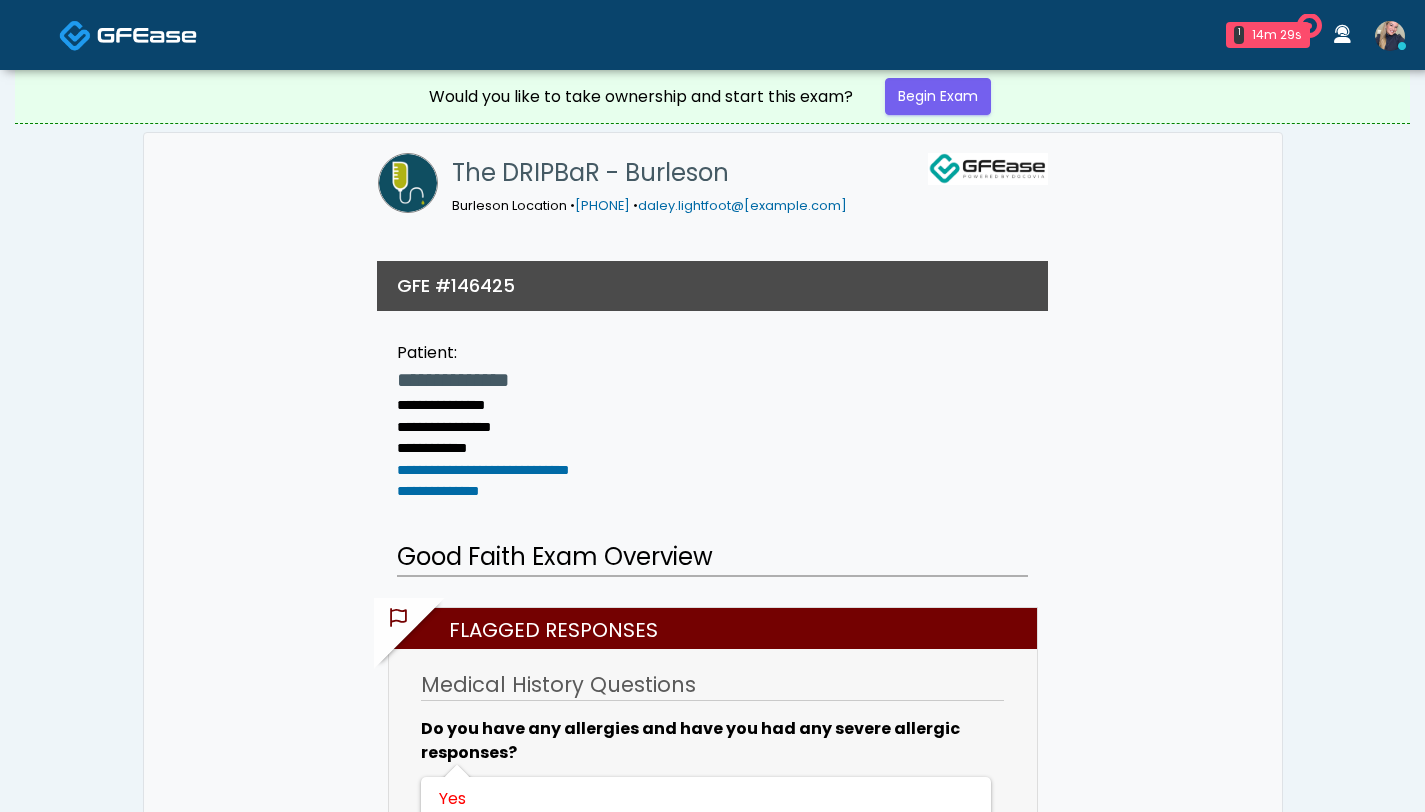 scroll, scrollTop: 0, scrollLeft: 0, axis: both 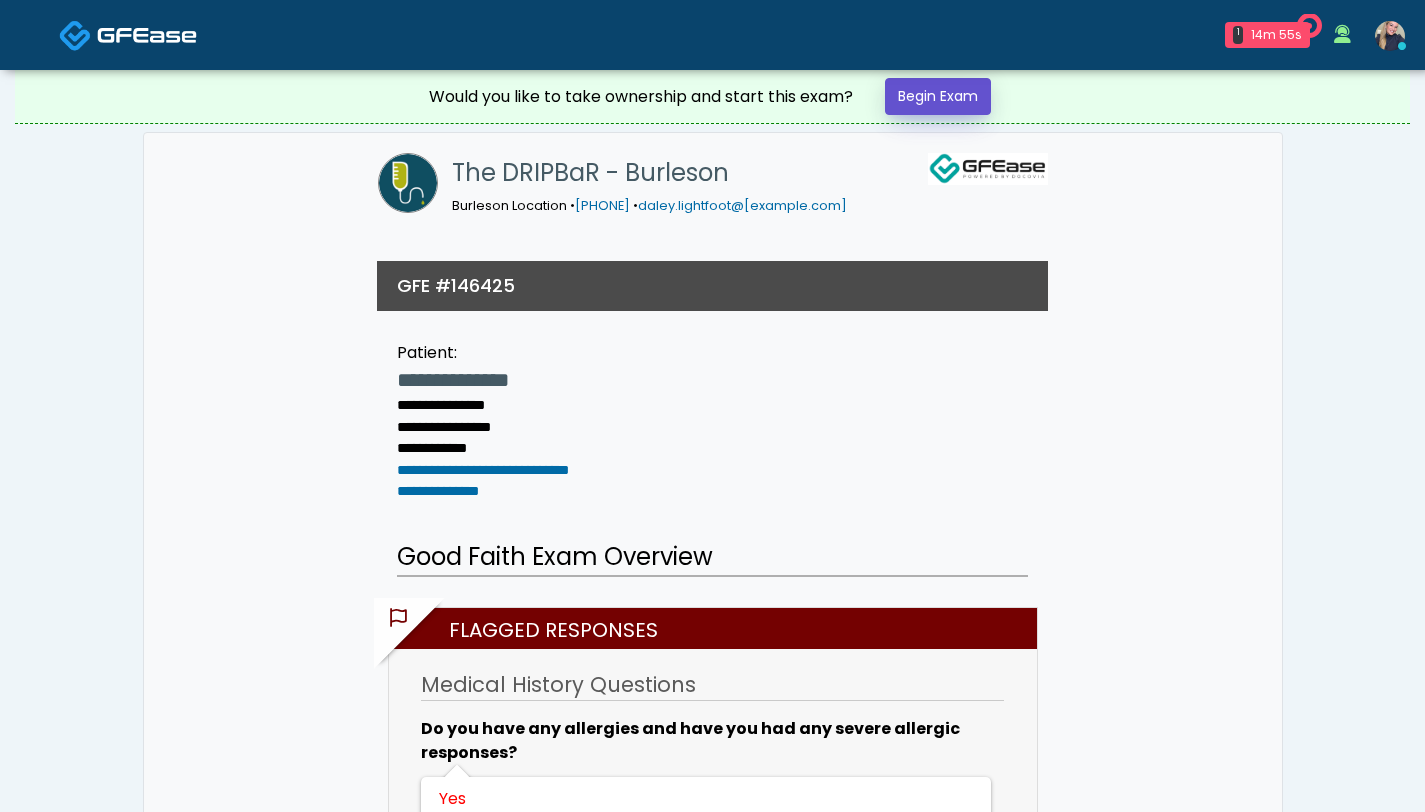 click on "Begin Exam" at bounding box center (938, 96) 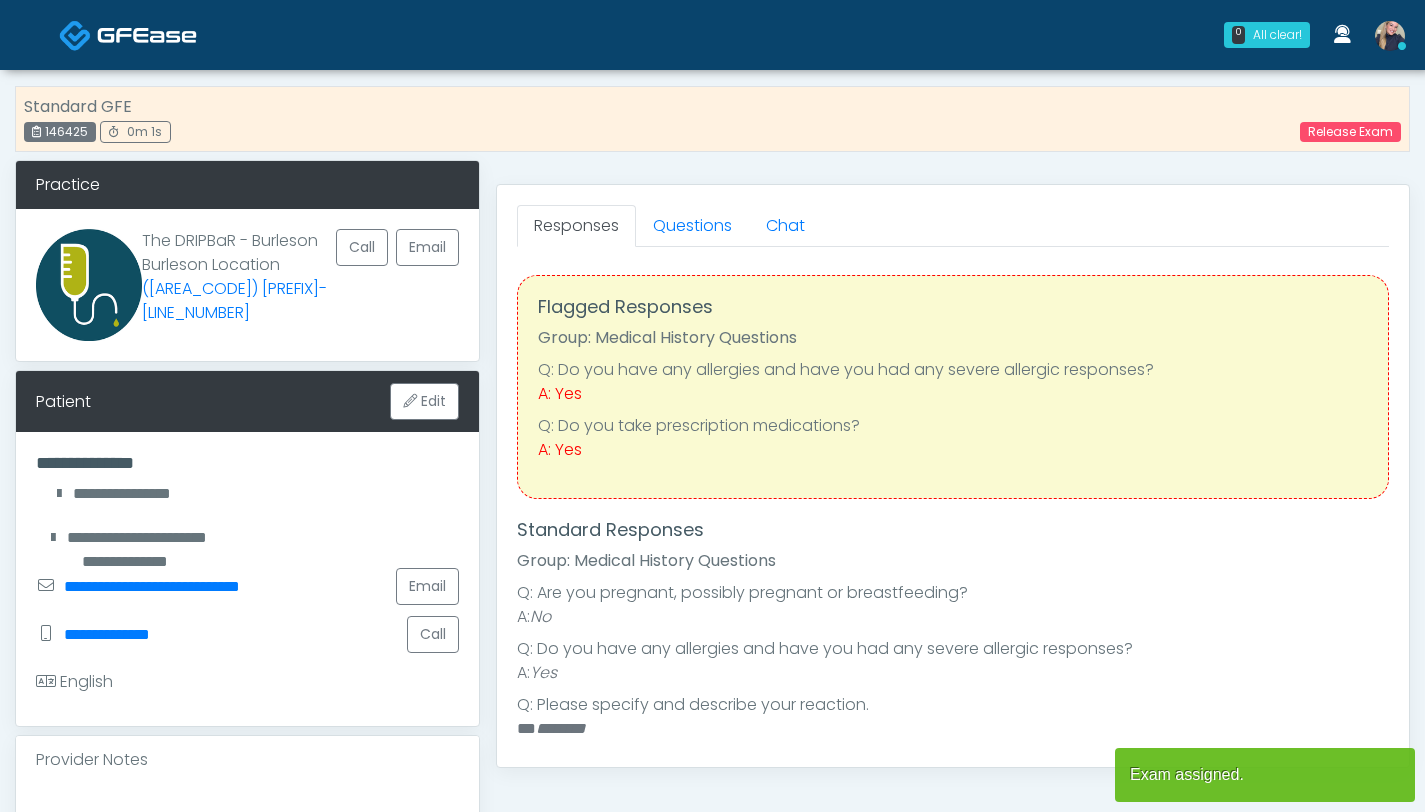 scroll, scrollTop: 0, scrollLeft: 0, axis: both 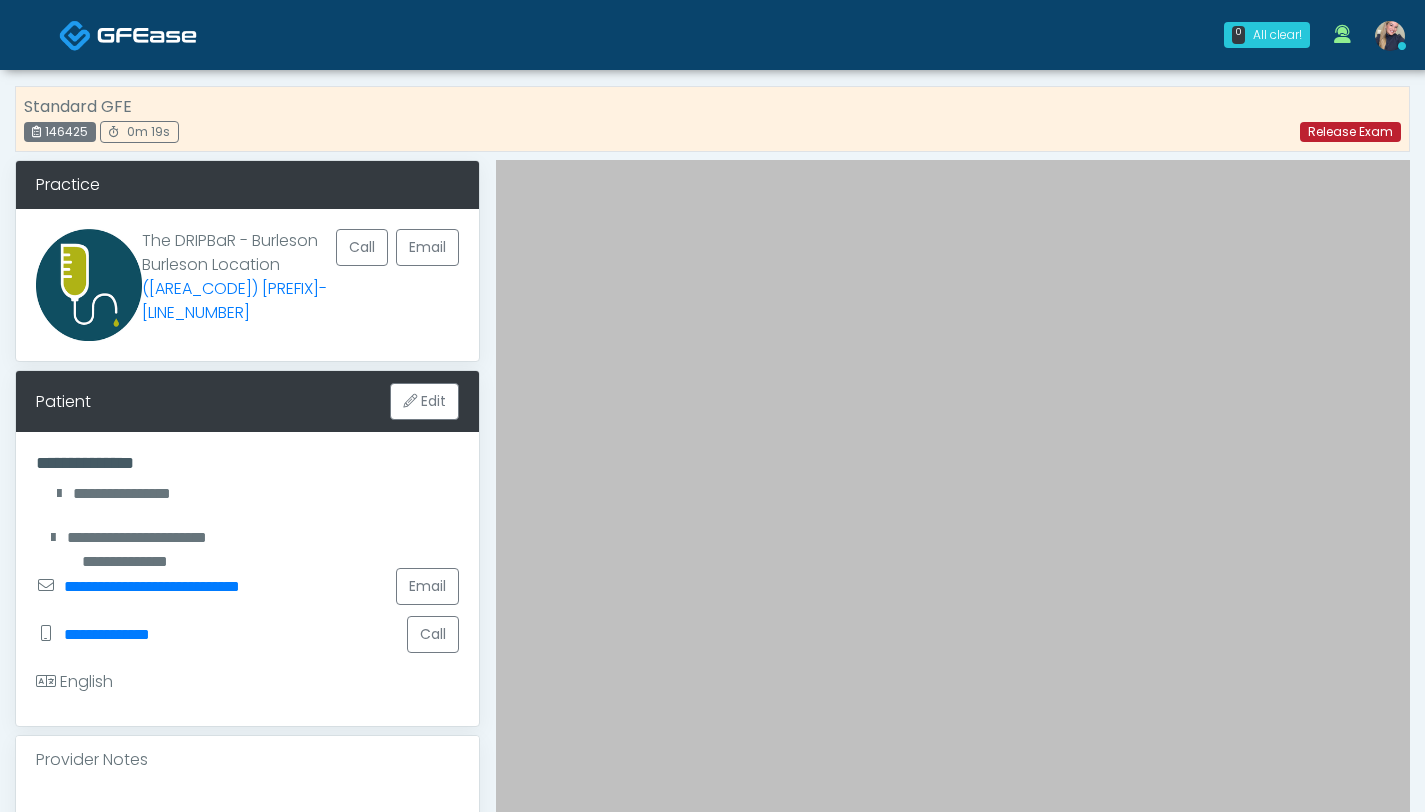 click on "Release Exam" at bounding box center (1350, 132) 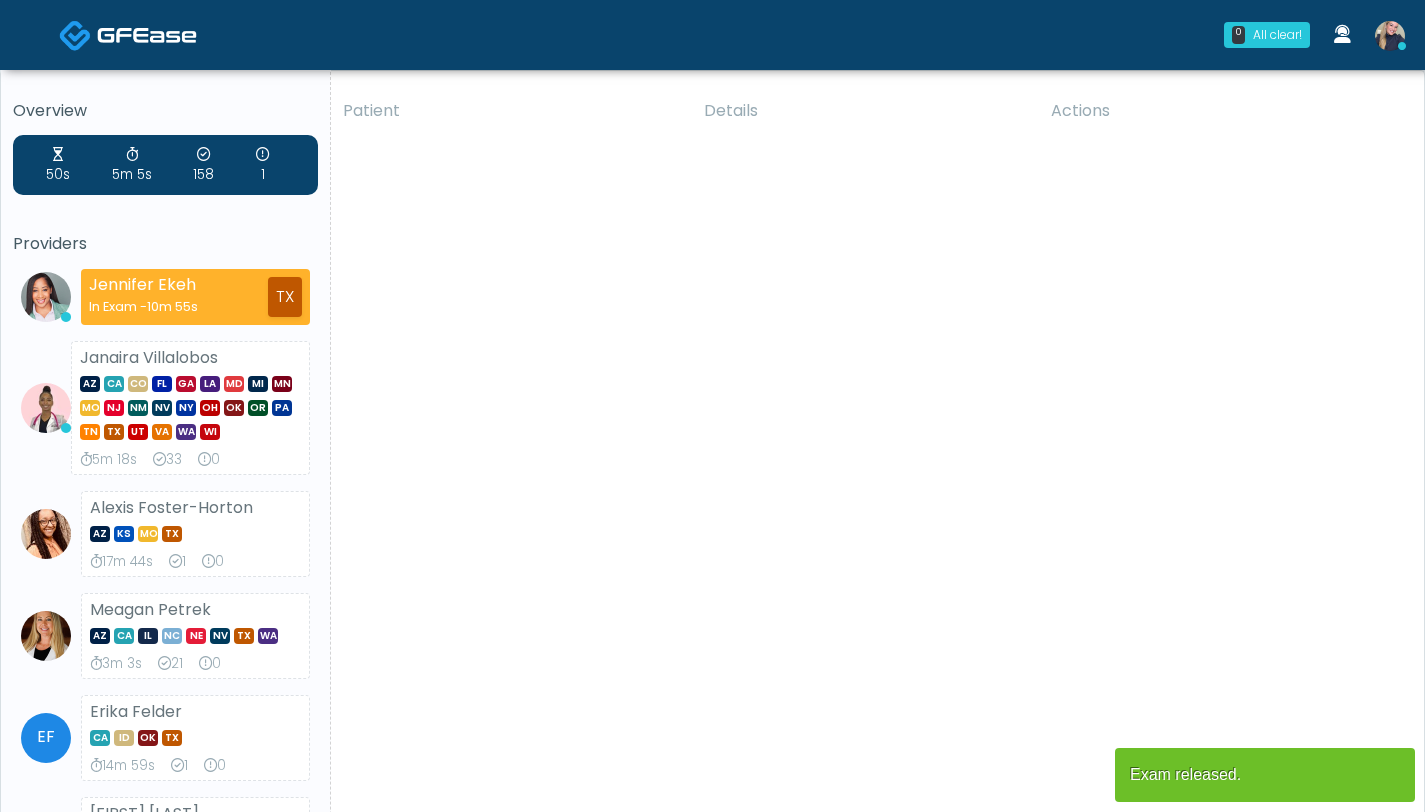scroll, scrollTop: 0, scrollLeft: 0, axis: both 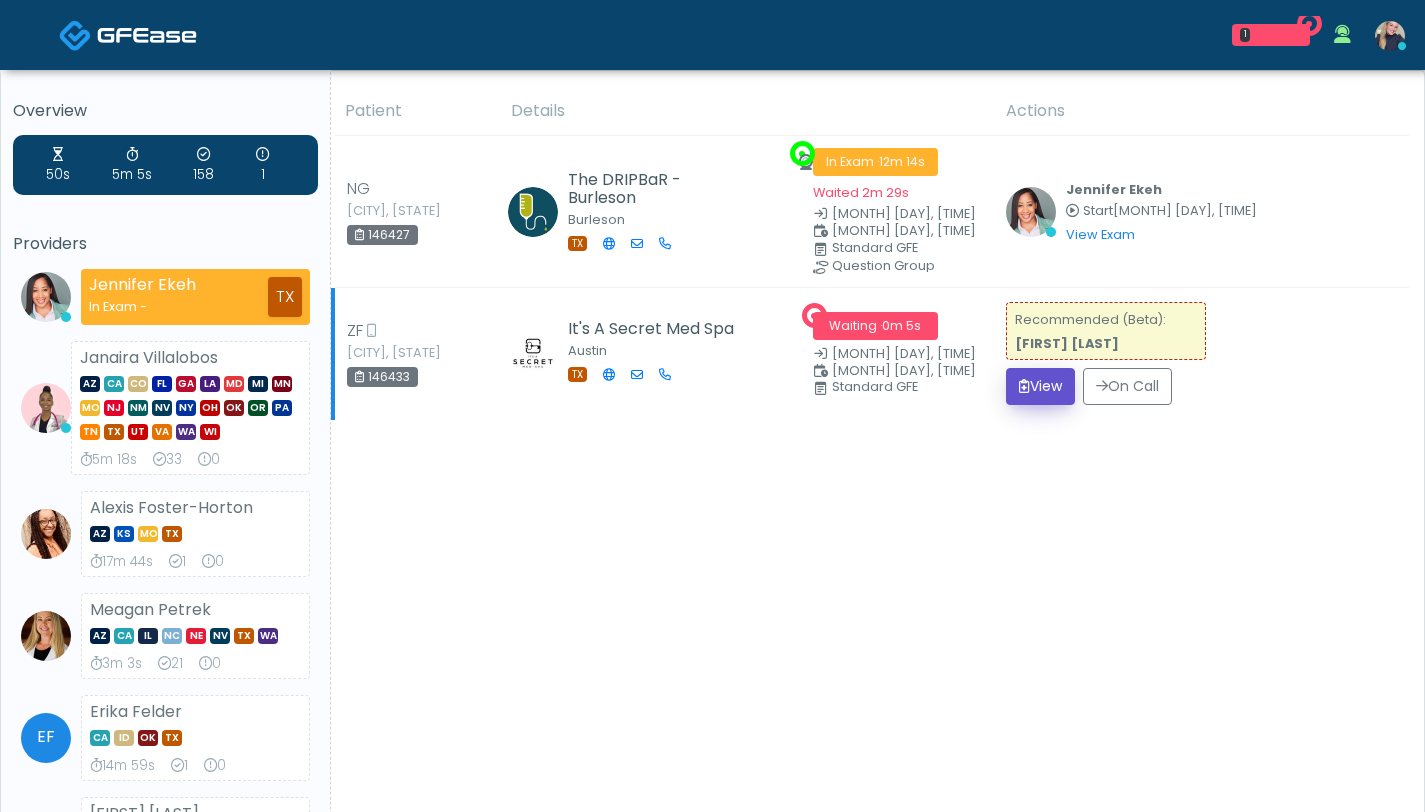 click on "View" at bounding box center [1040, 386] 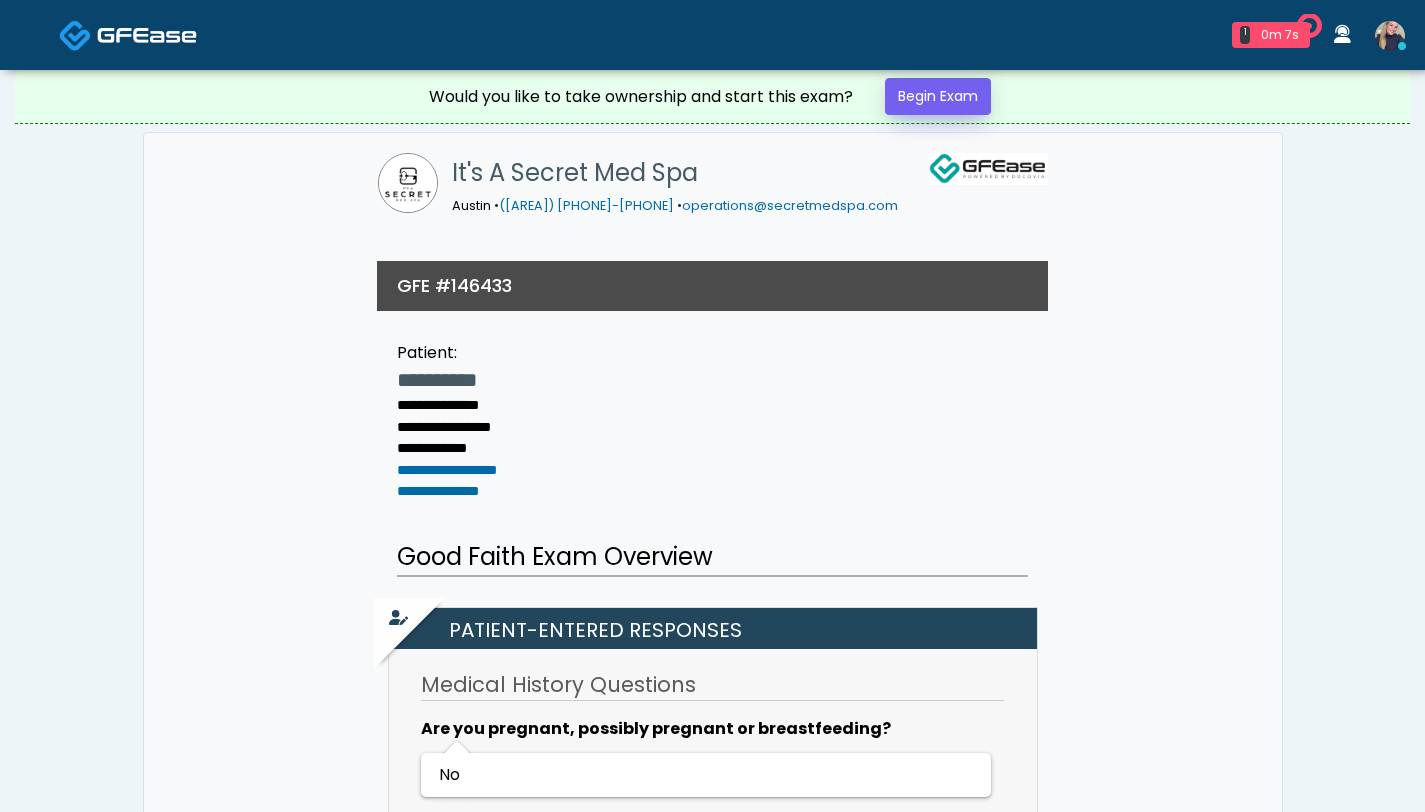 scroll, scrollTop: 0, scrollLeft: 0, axis: both 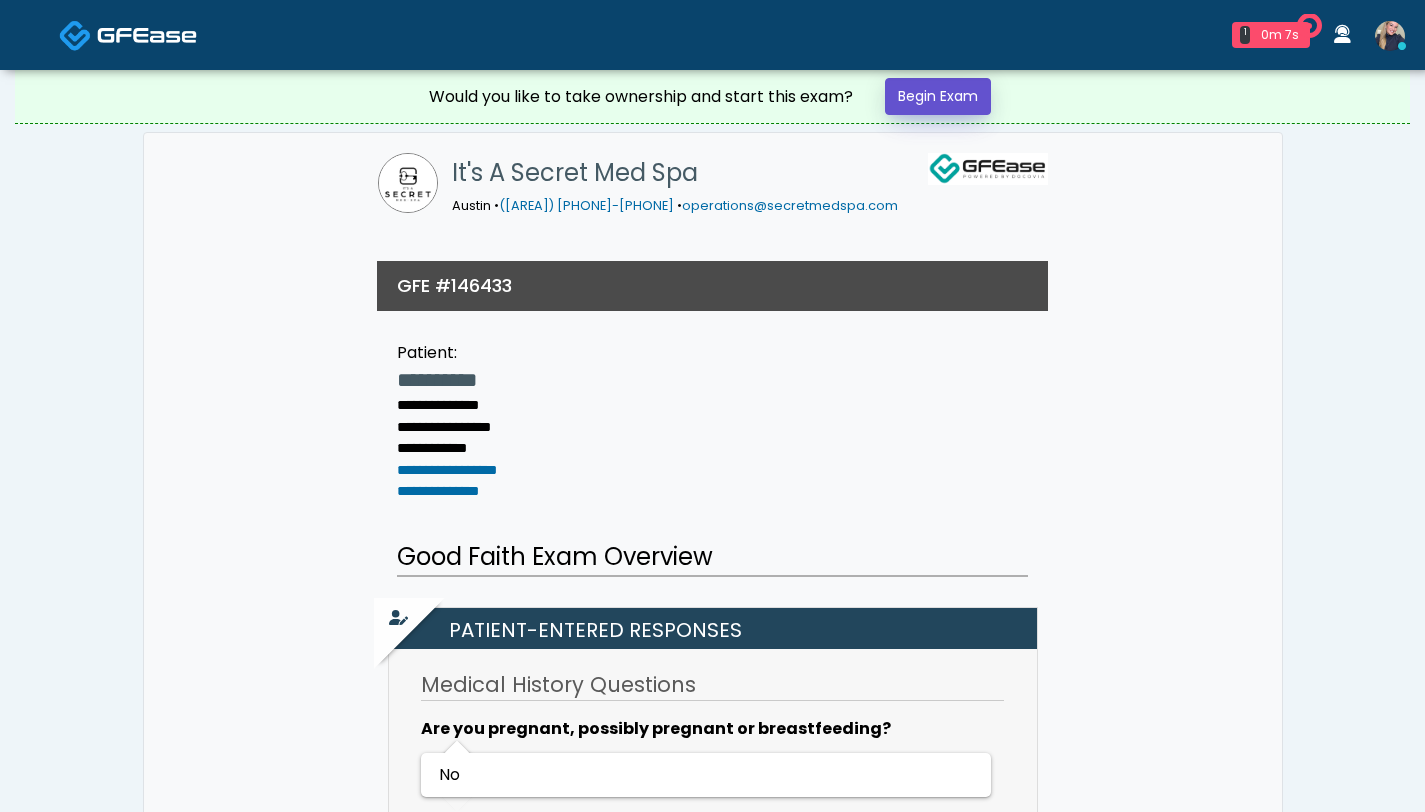 click on "Begin Exam" at bounding box center (938, 96) 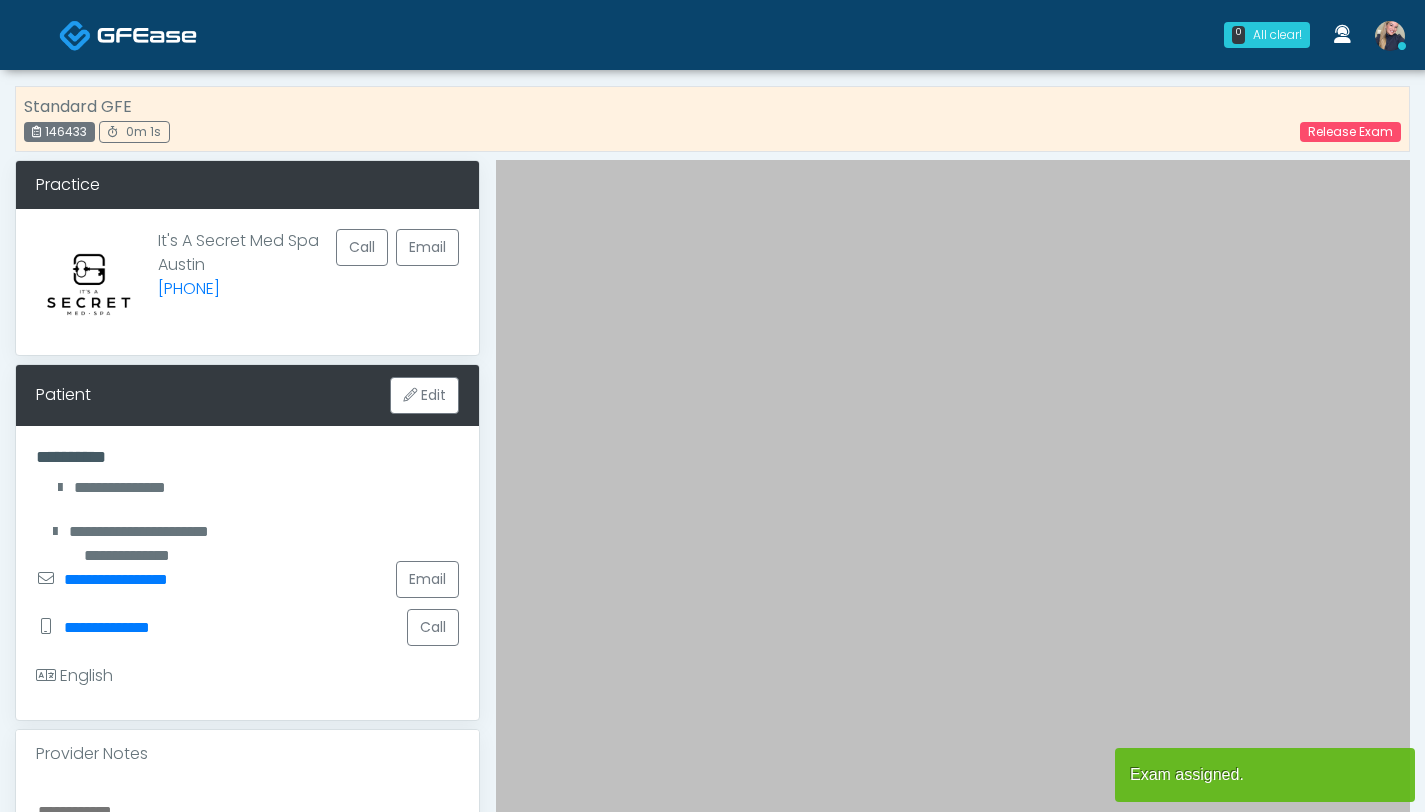 scroll, scrollTop: 0, scrollLeft: 0, axis: both 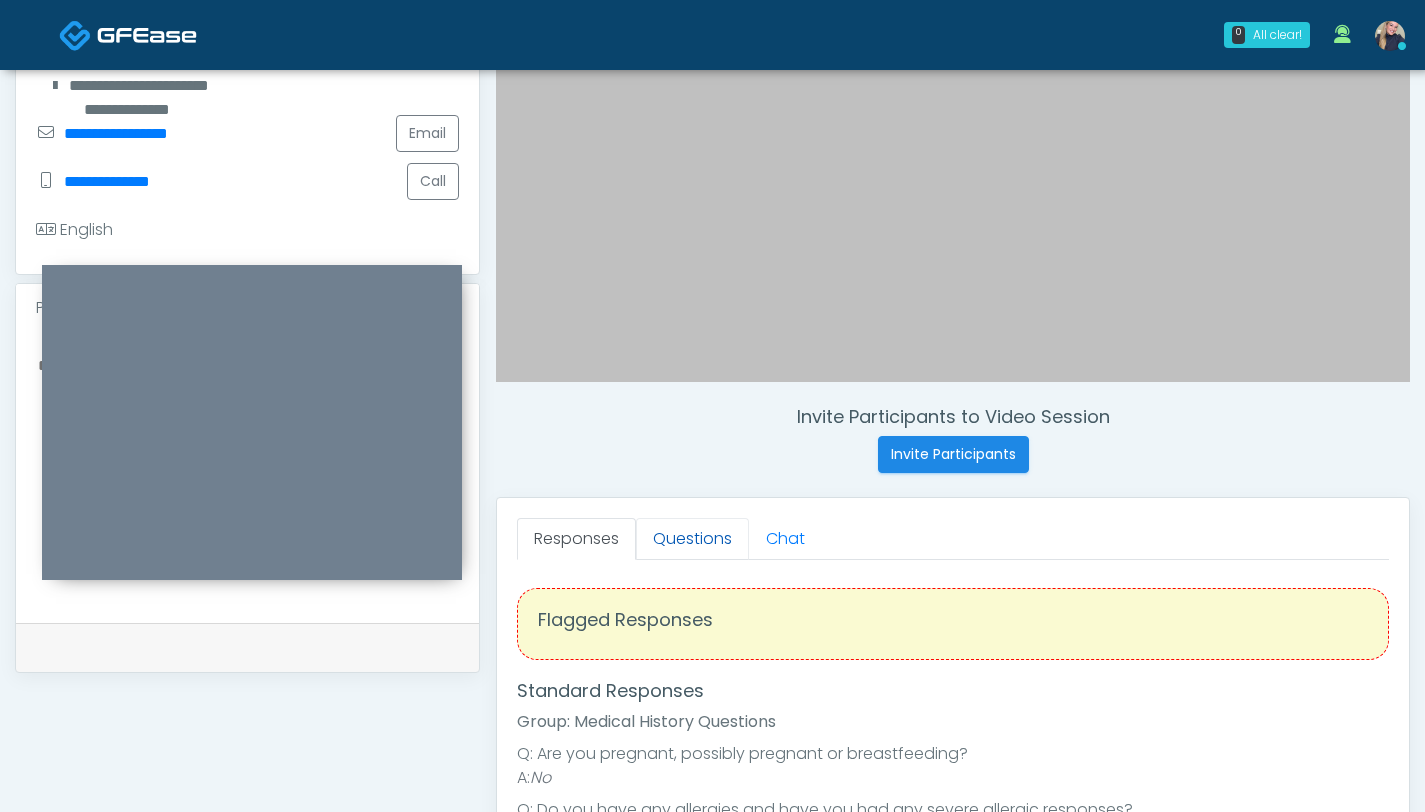 click on "Questions" at bounding box center [692, 539] 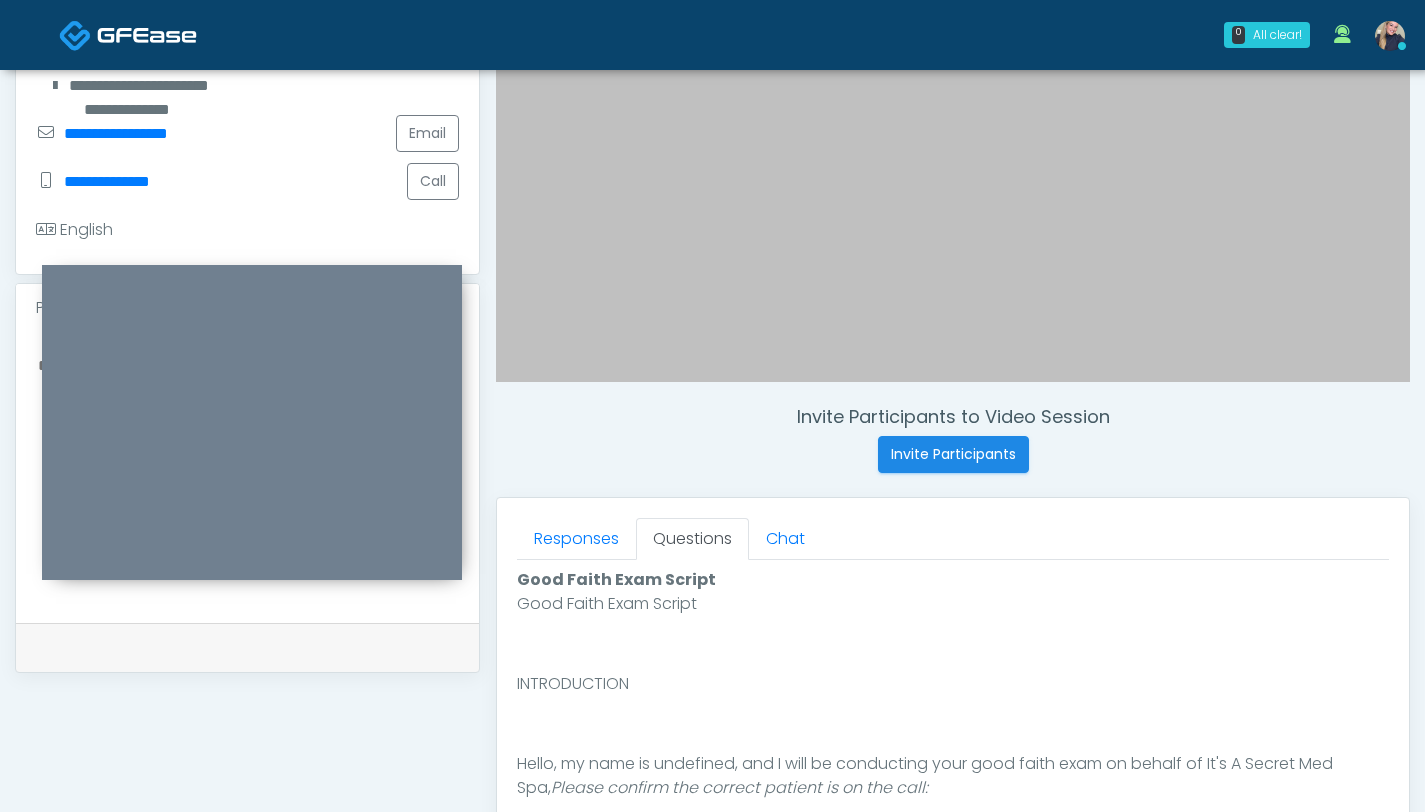 scroll, scrollTop: 37, scrollLeft: 0, axis: vertical 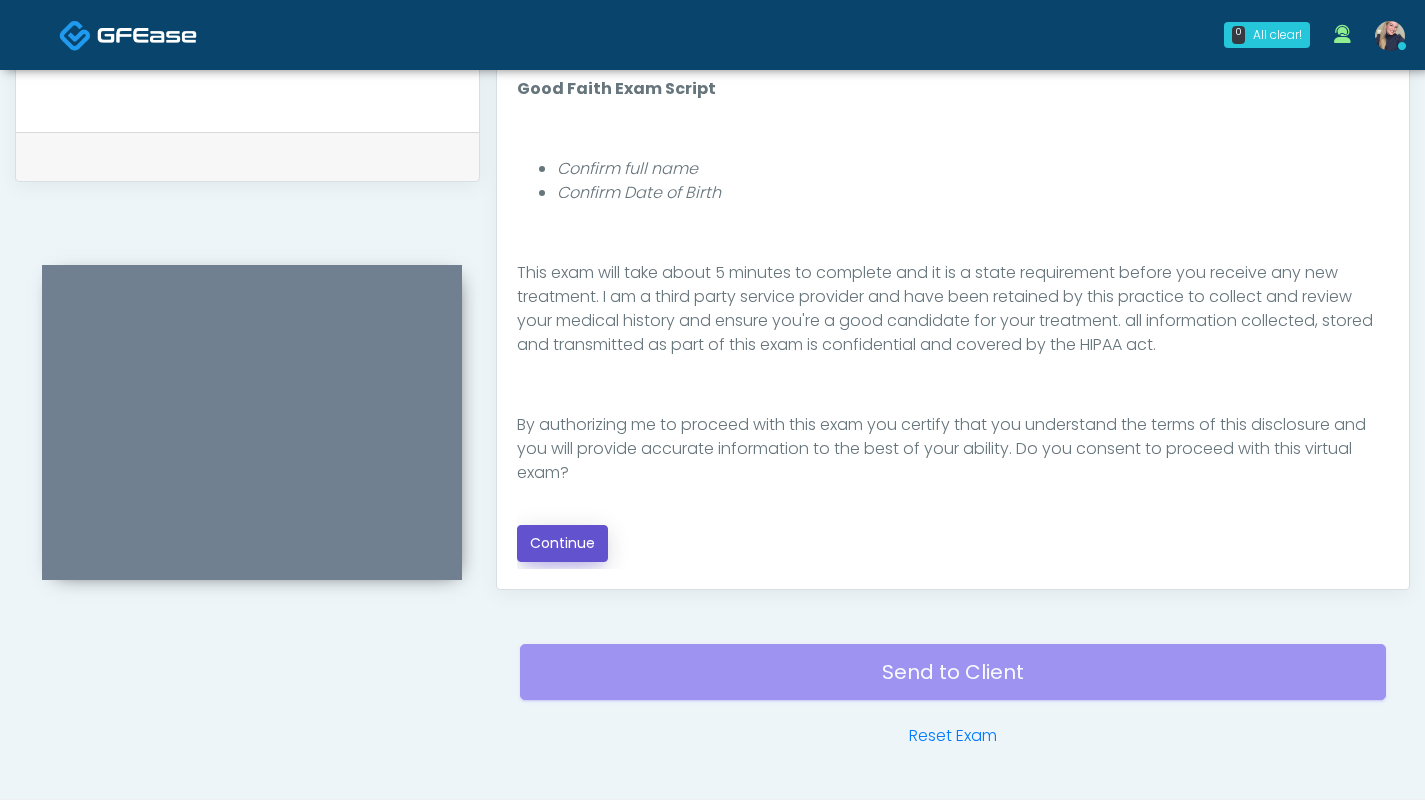 click on "Continue" at bounding box center (562, 543) 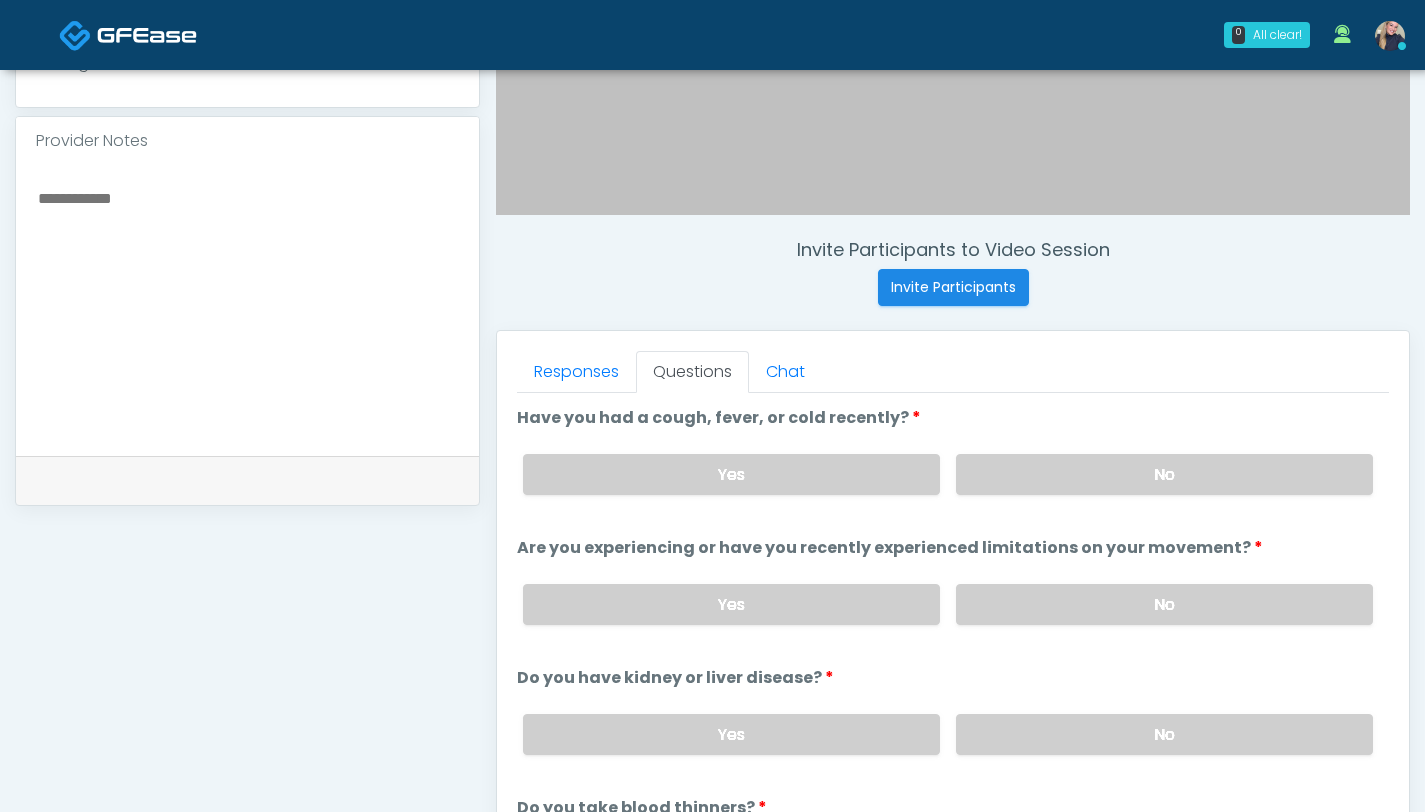 scroll, scrollTop: 647, scrollLeft: 0, axis: vertical 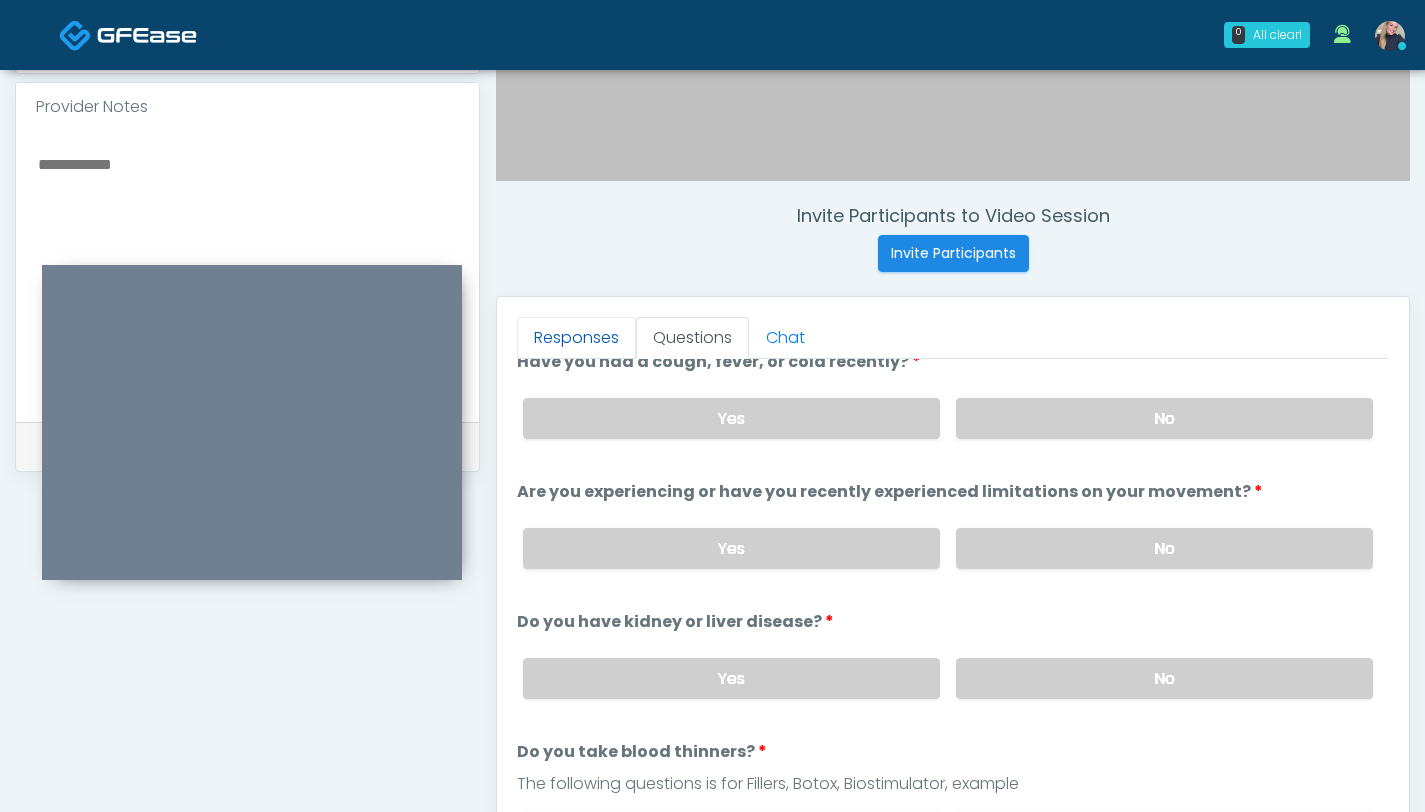 click on "Responses" at bounding box center [576, 338] 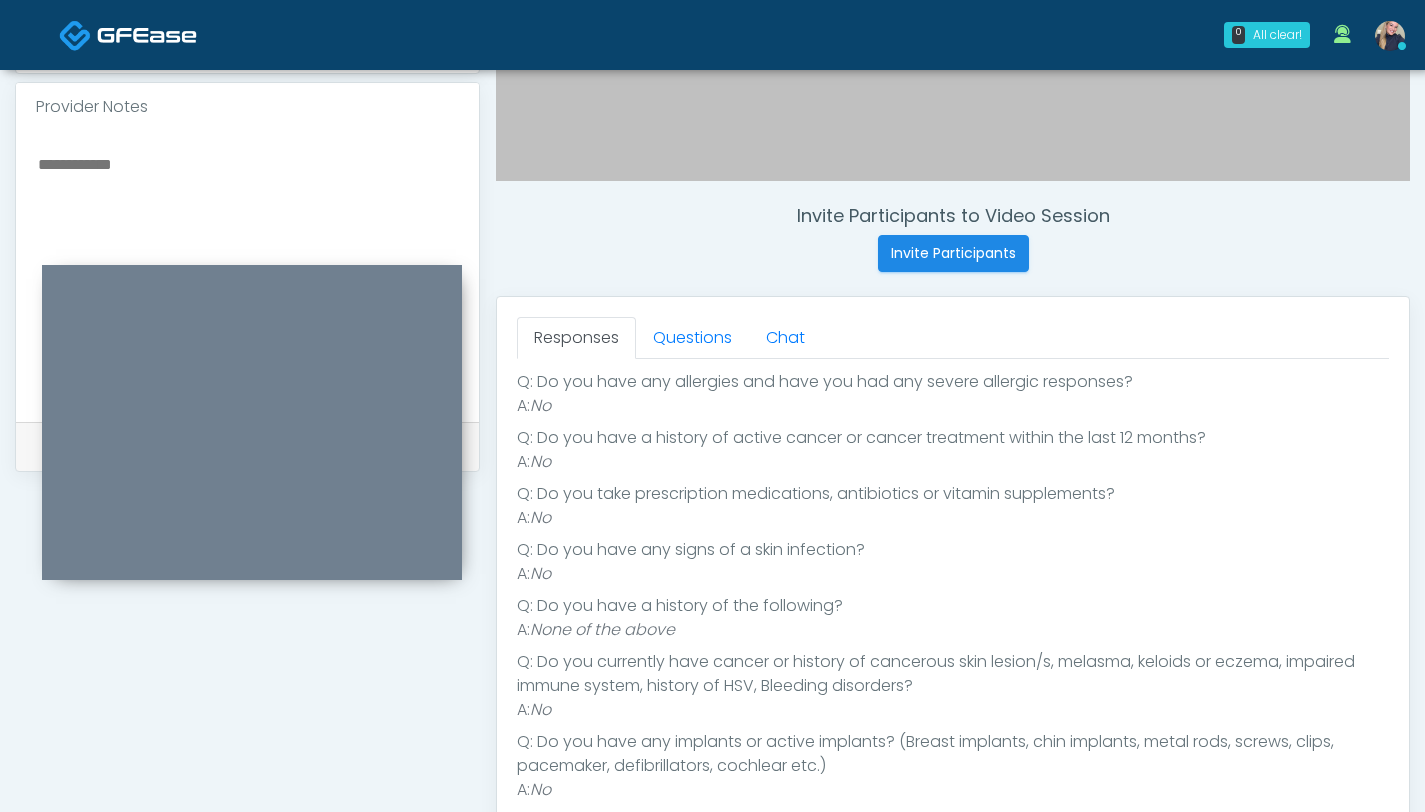 scroll, scrollTop: 242, scrollLeft: 0, axis: vertical 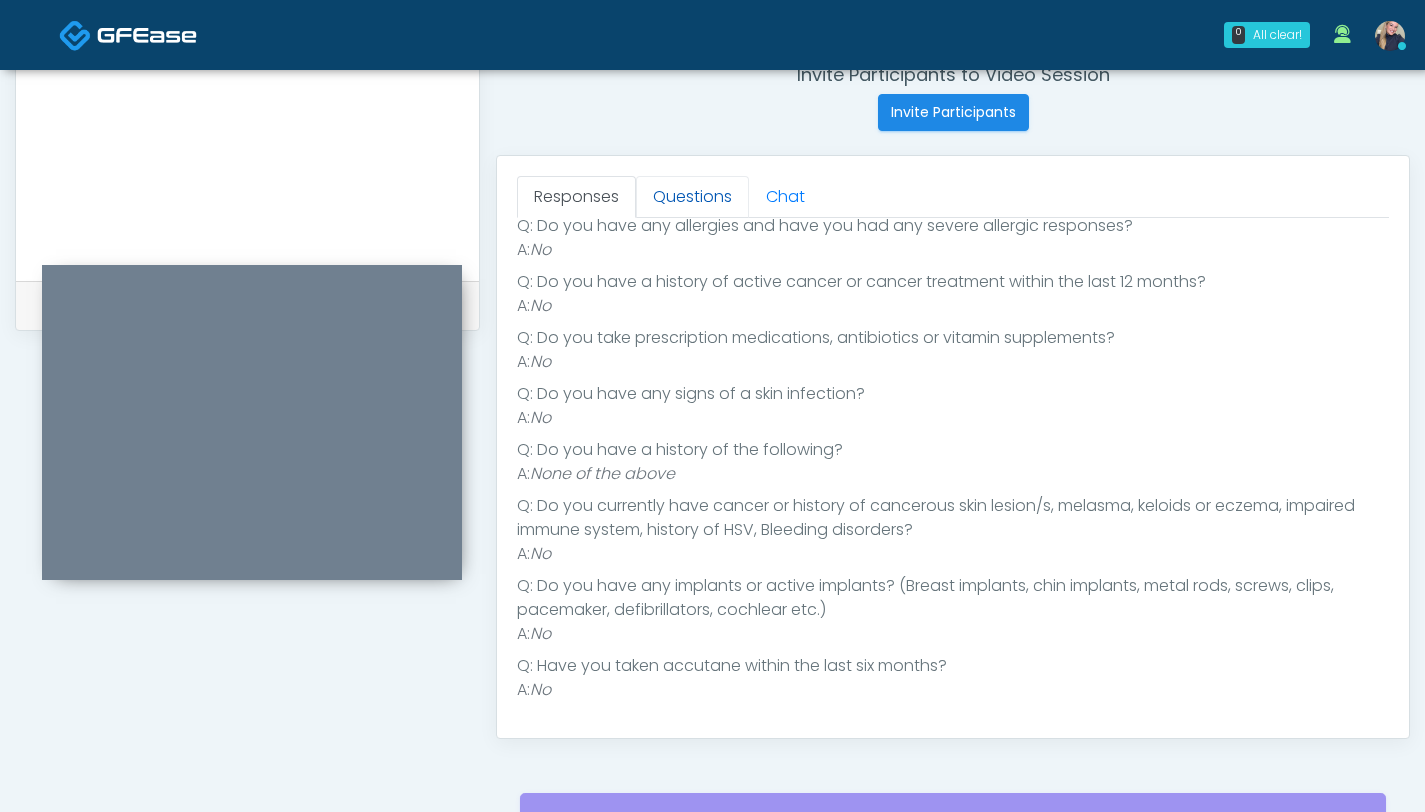click on "Questions" at bounding box center (692, 197) 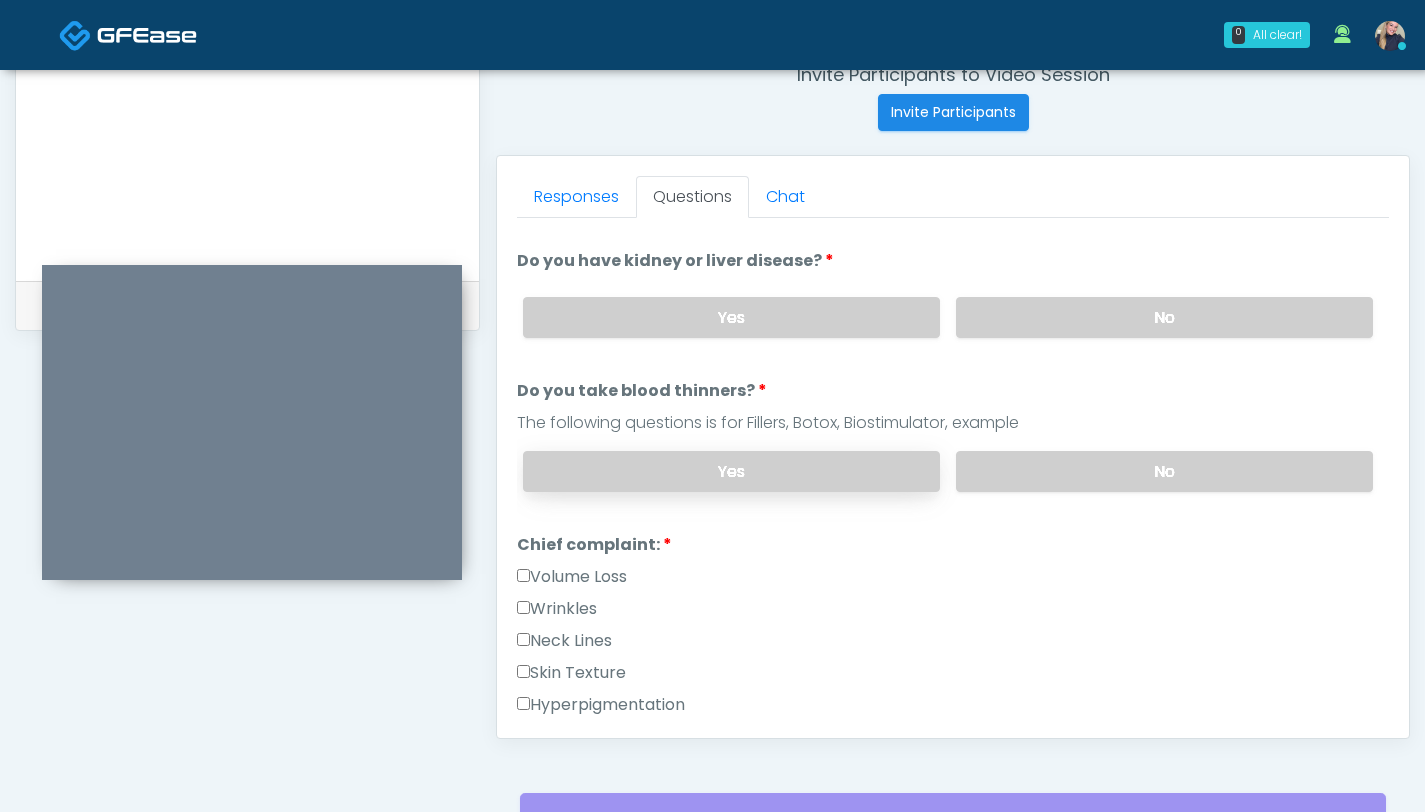 scroll, scrollTop: 0, scrollLeft: 0, axis: both 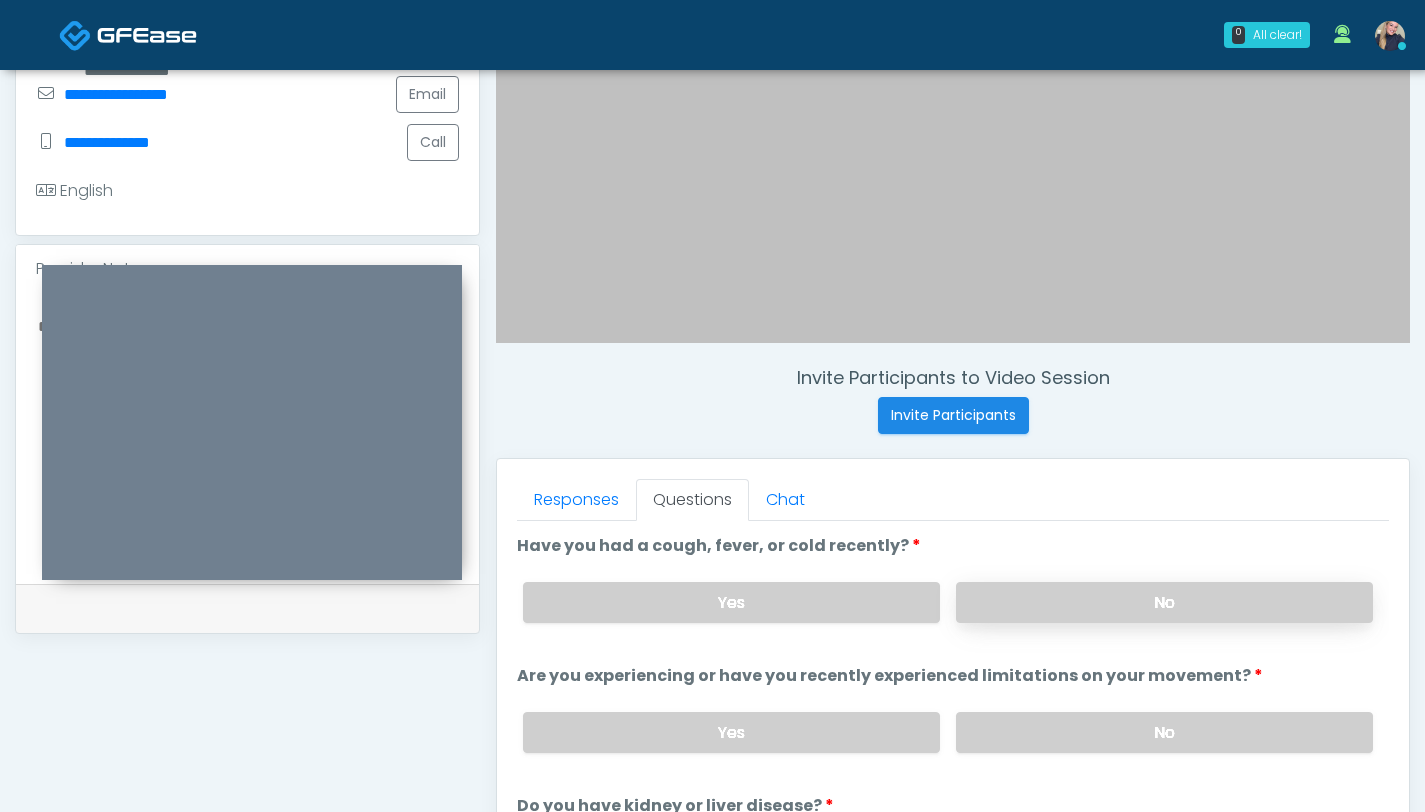 click on "No" at bounding box center [1164, 602] 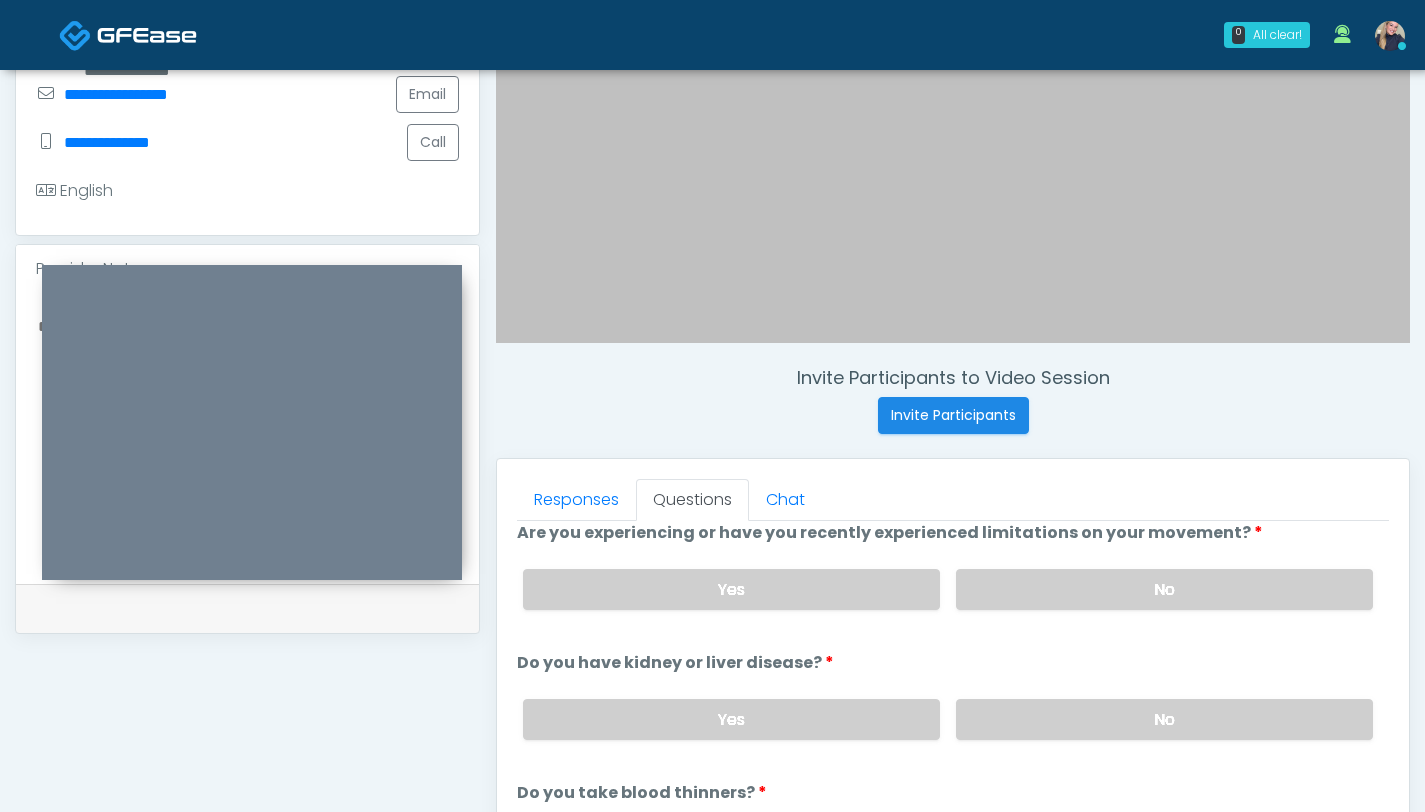 scroll, scrollTop: 144, scrollLeft: 0, axis: vertical 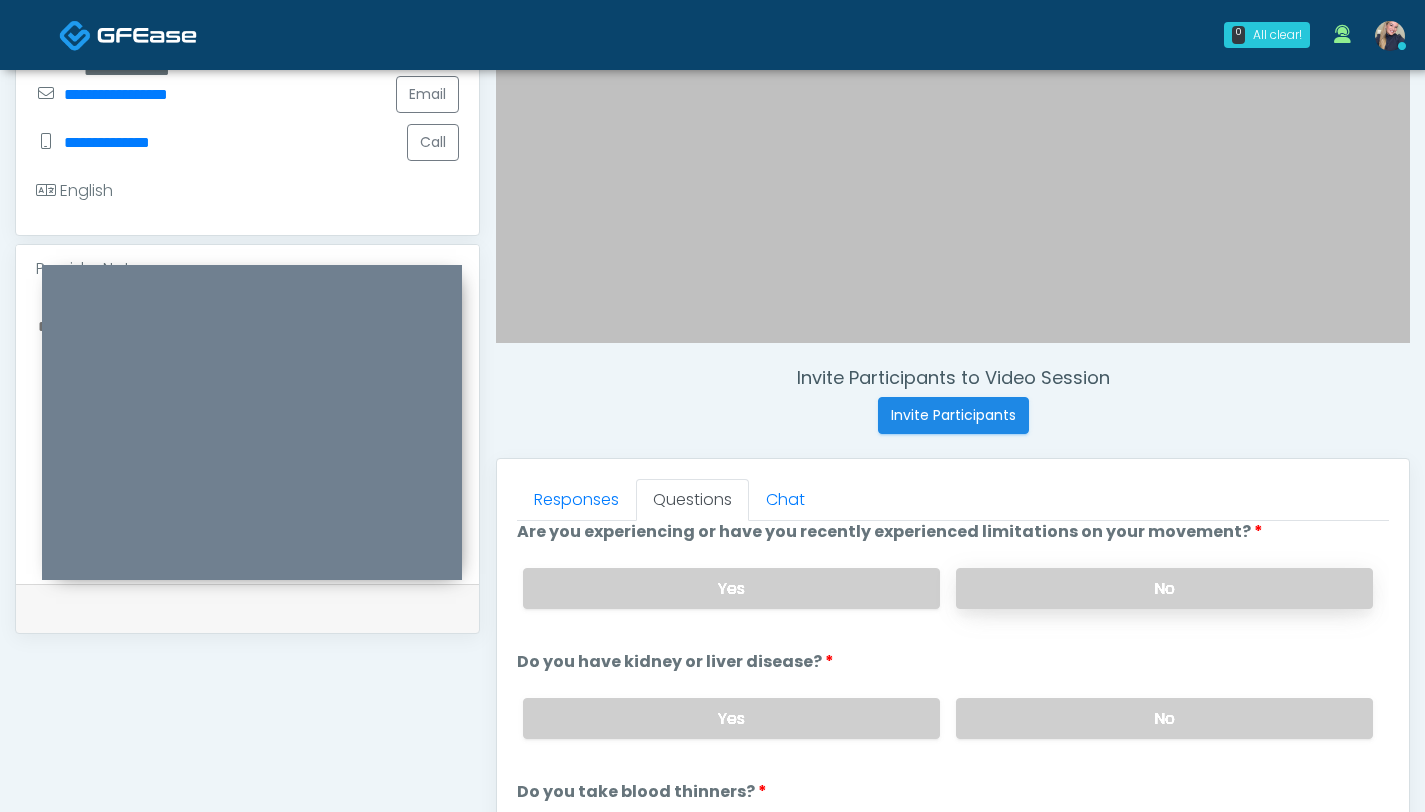 click on "No" at bounding box center (1164, 588) 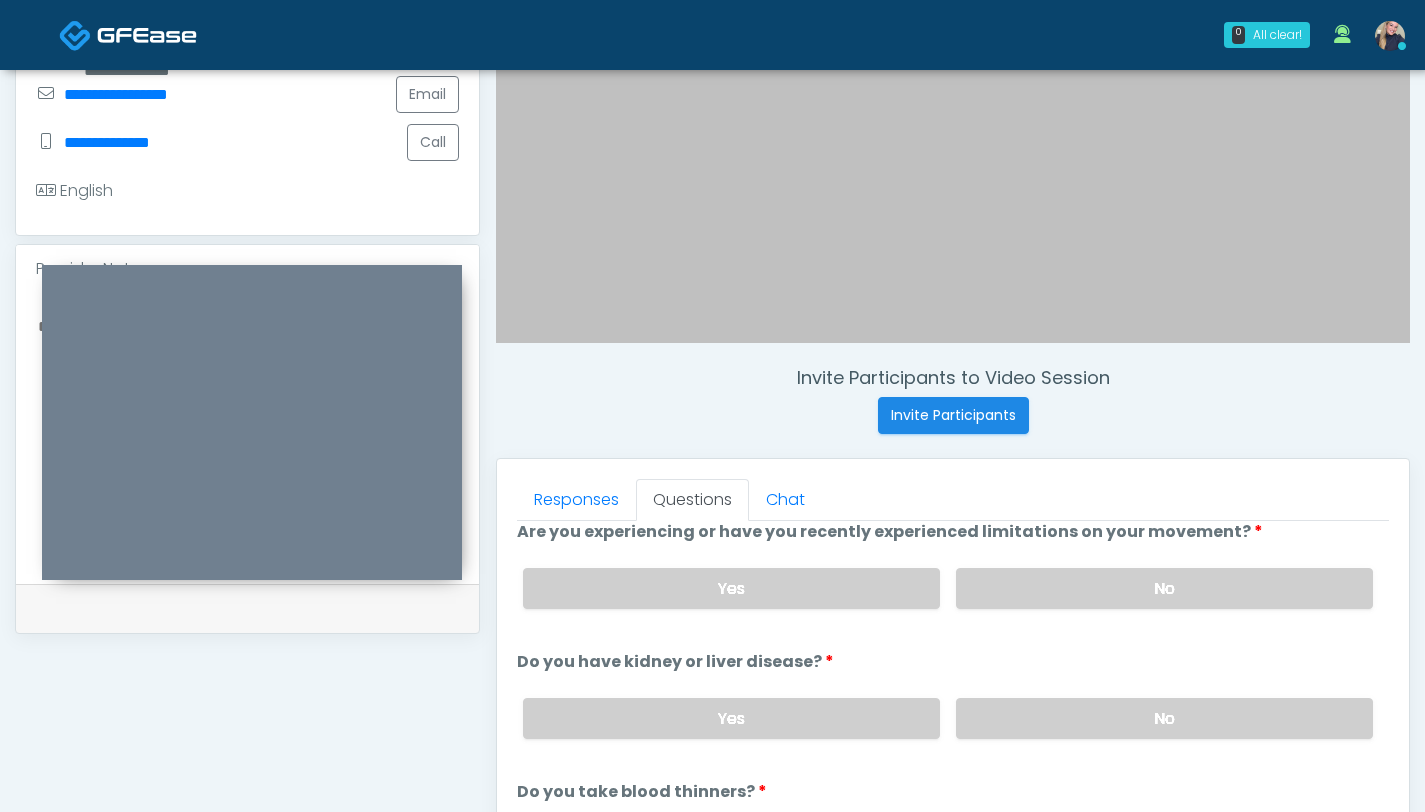 scroll, scrollTop: 192, scrollLeft: 0, axis: vertical 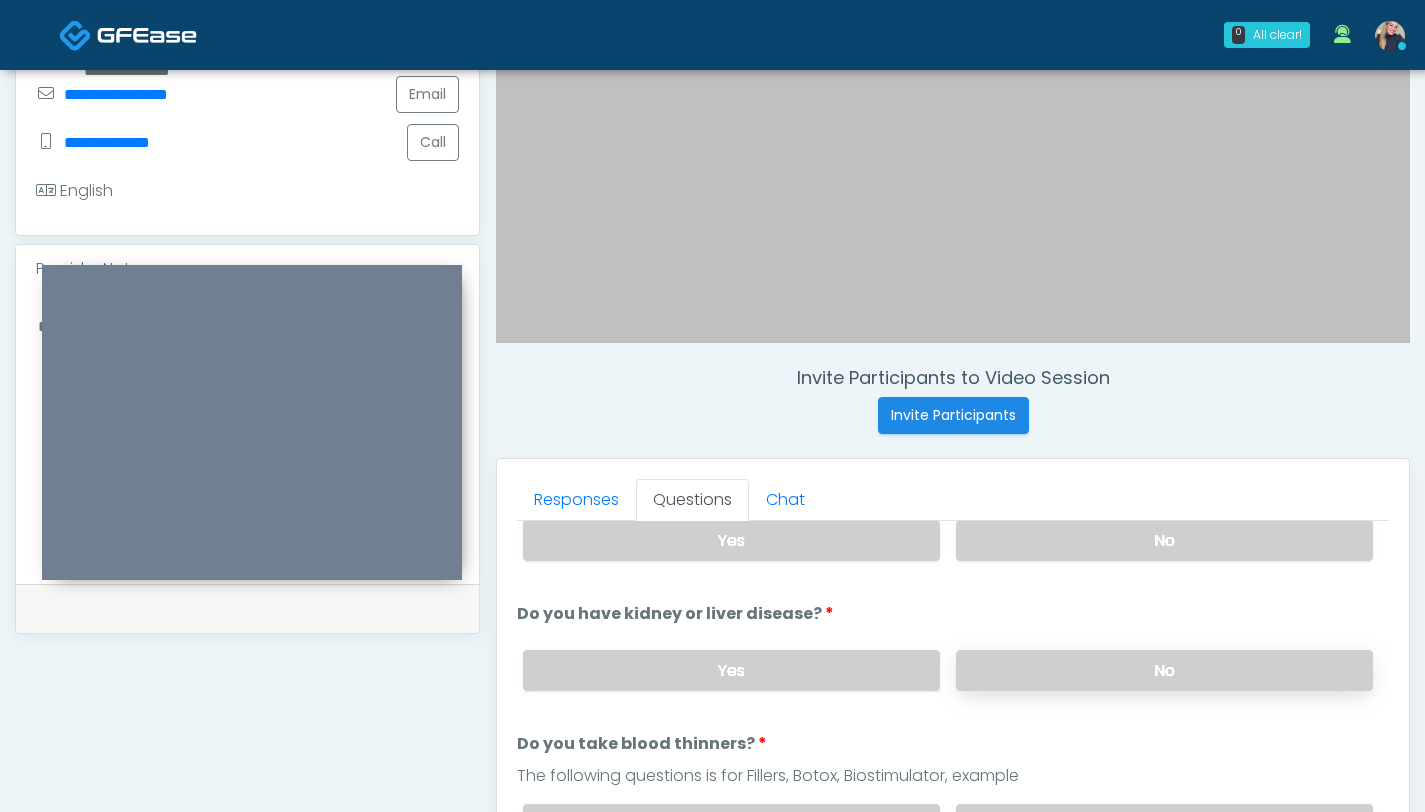 click on "No" at bounding box center (1164, 670) 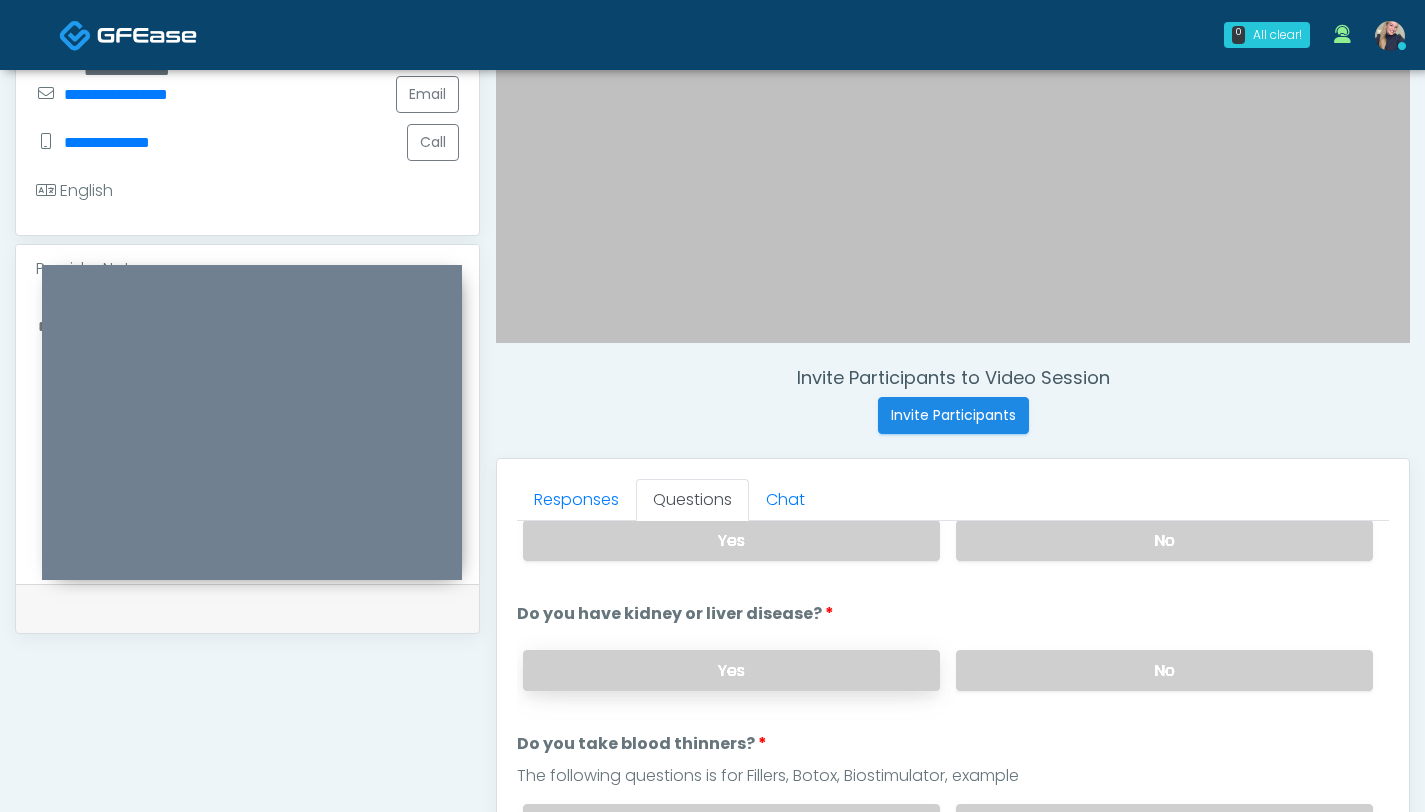 scroll, scrollTop: 306, scrollLeft: 0, axis: vertical 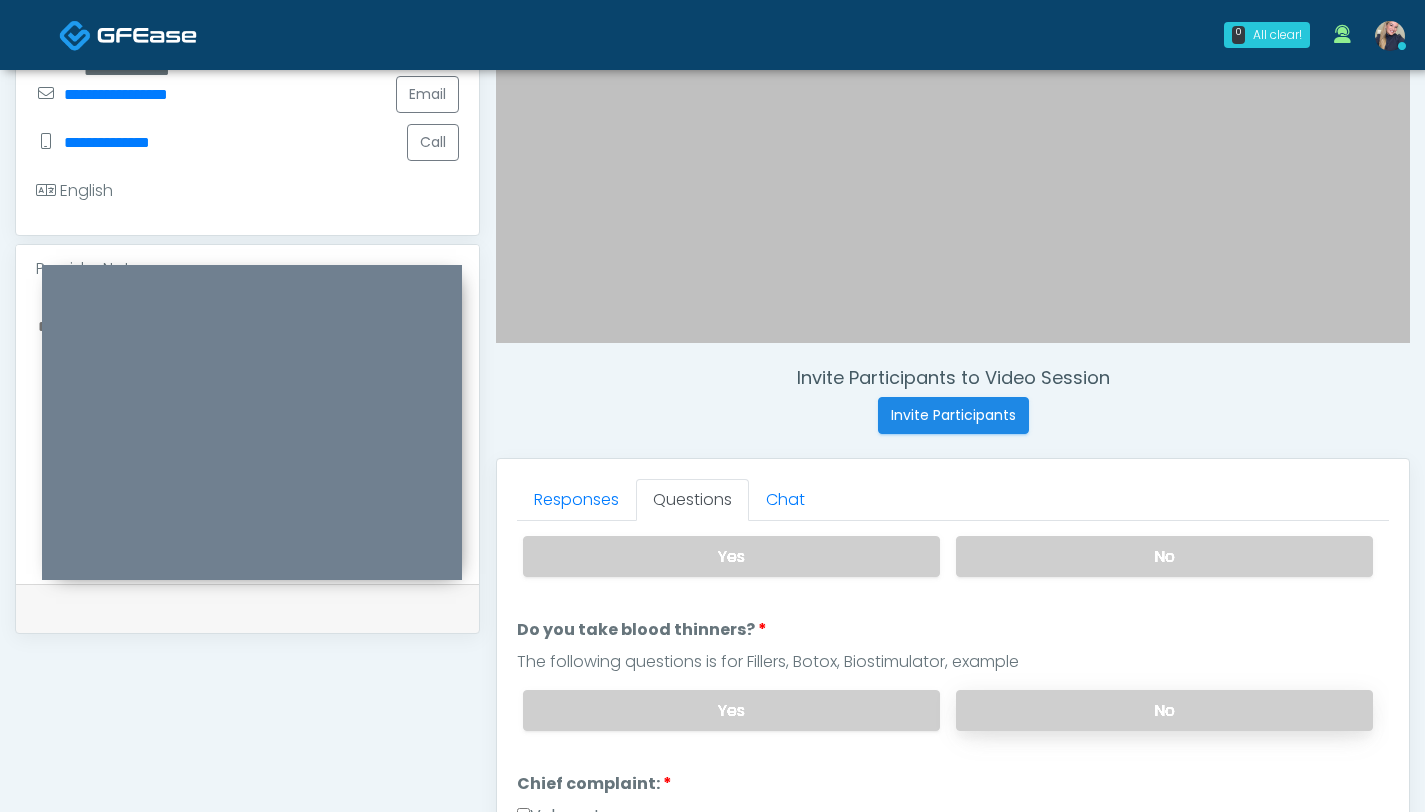 click on "No" at bounding box center (1164, 710) 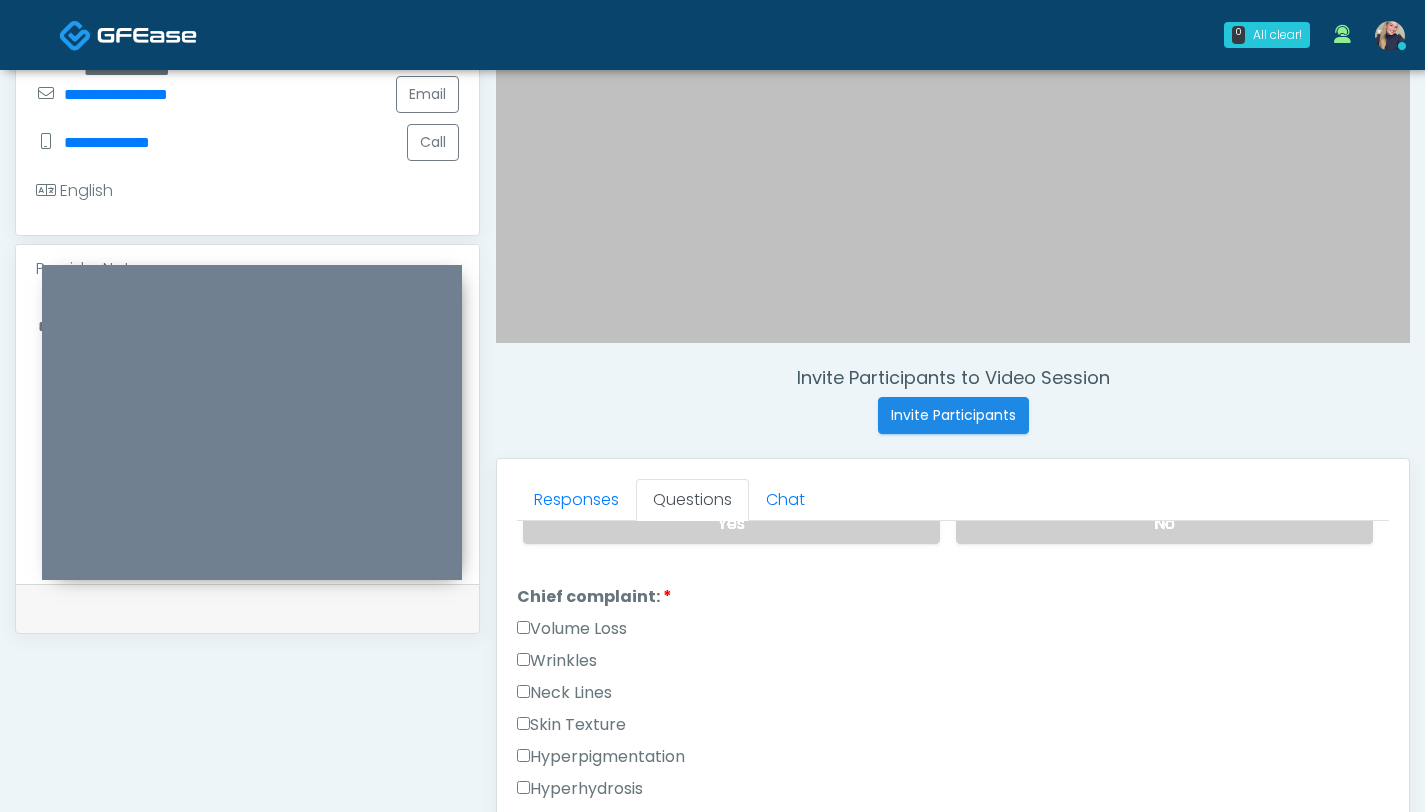 scroll, scrollTop: 533, scrollLeft: 0, axis: vertical 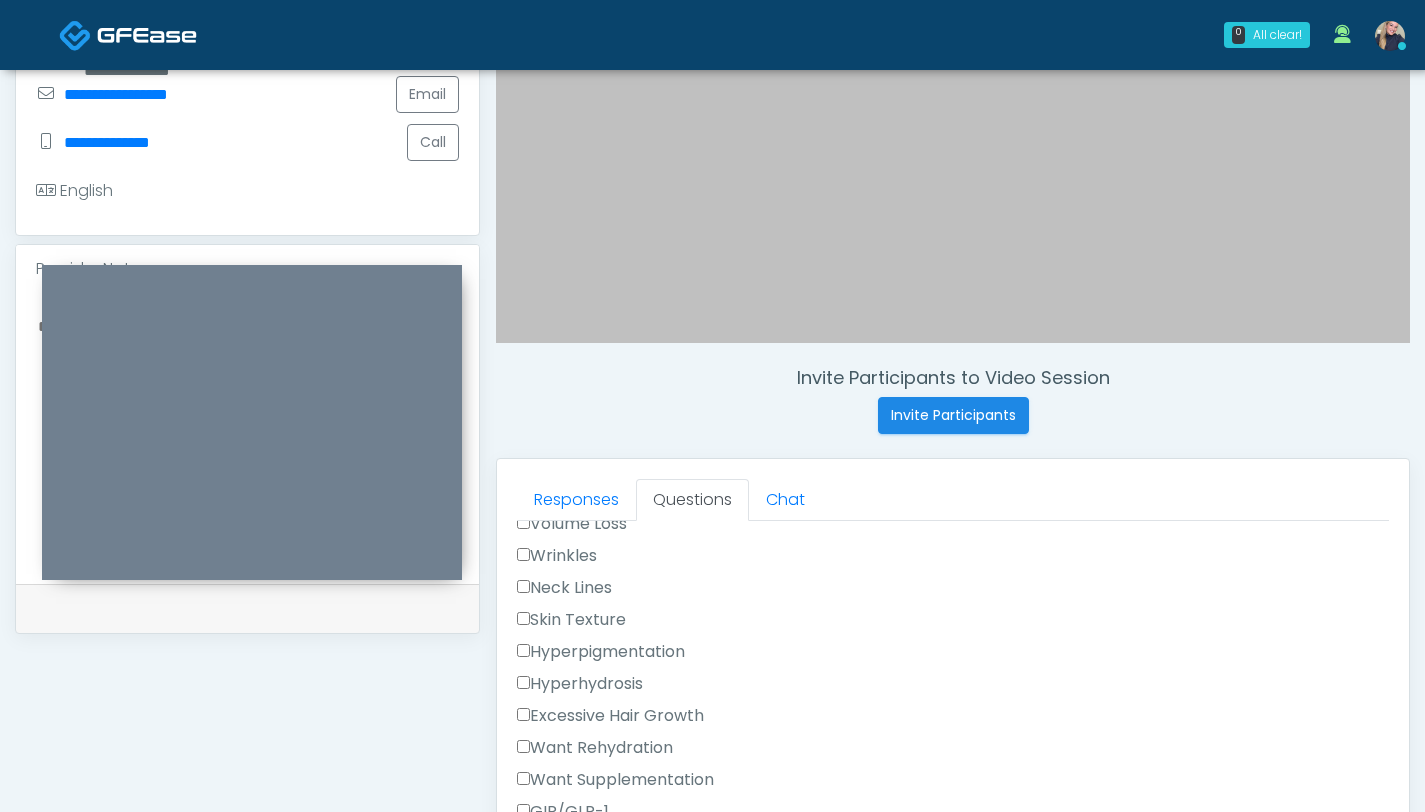 click on "Skin Texture" at bounding box center [571, 620] 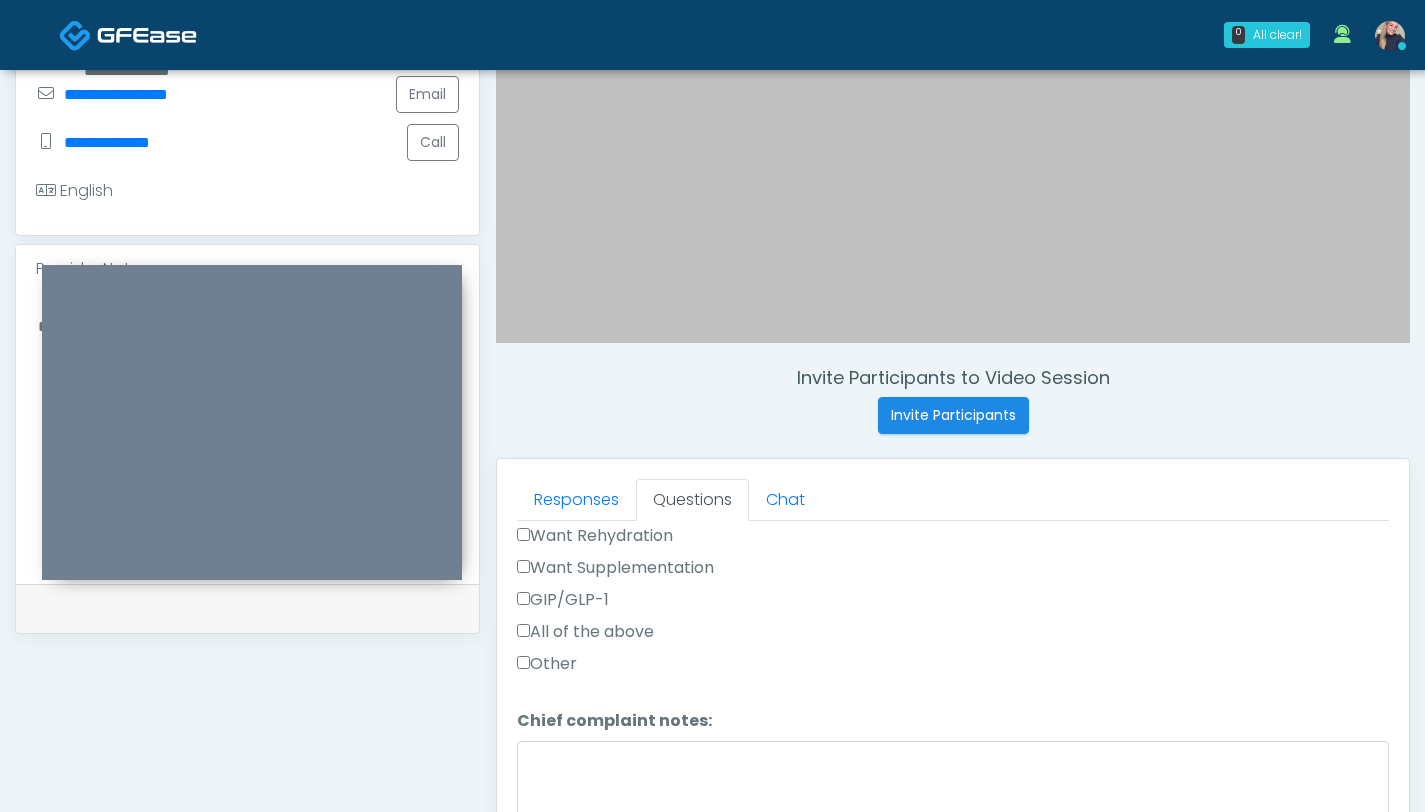 scroll, scrollTop: 822, scrollLeft: 0, axis: vertical 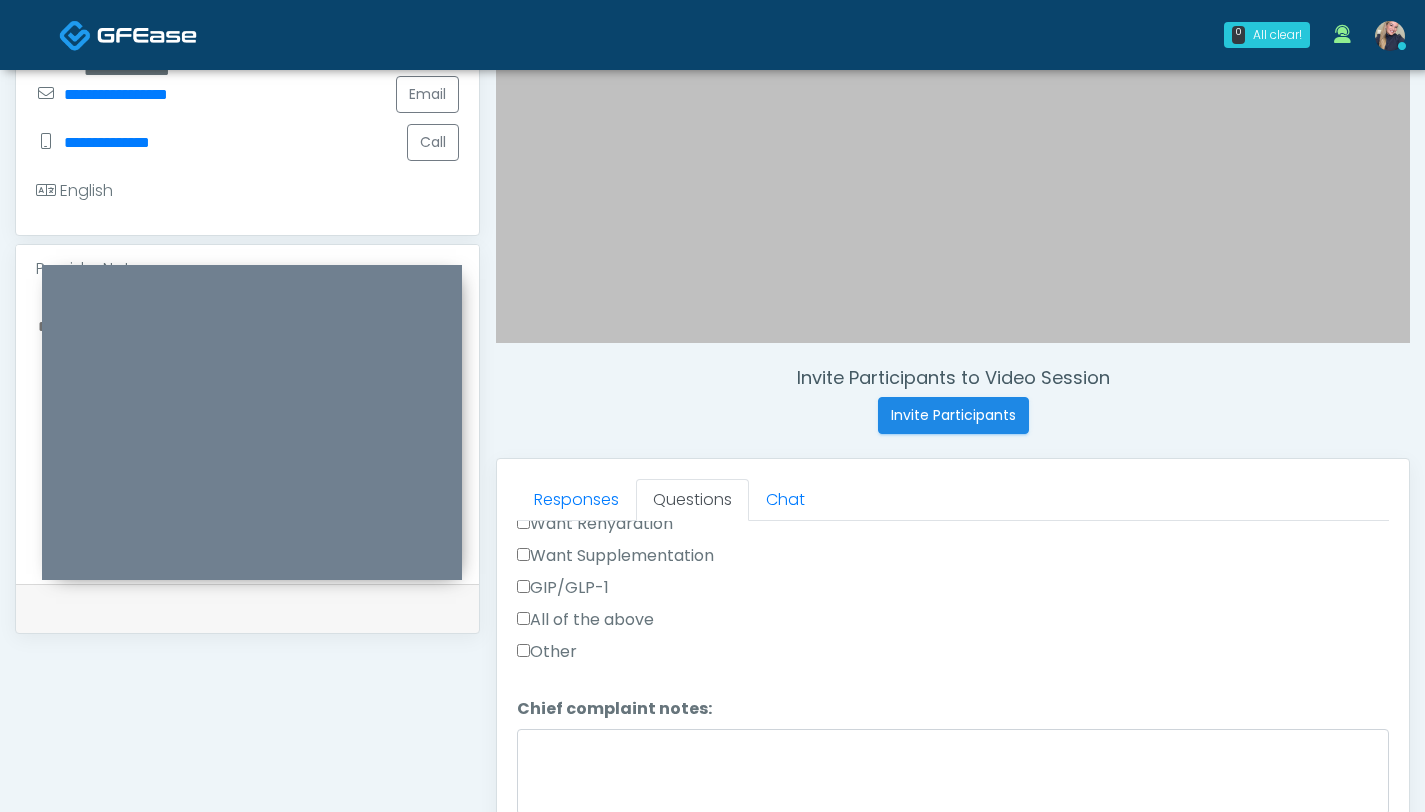 click on "Other" at bounding box center [547, 652] 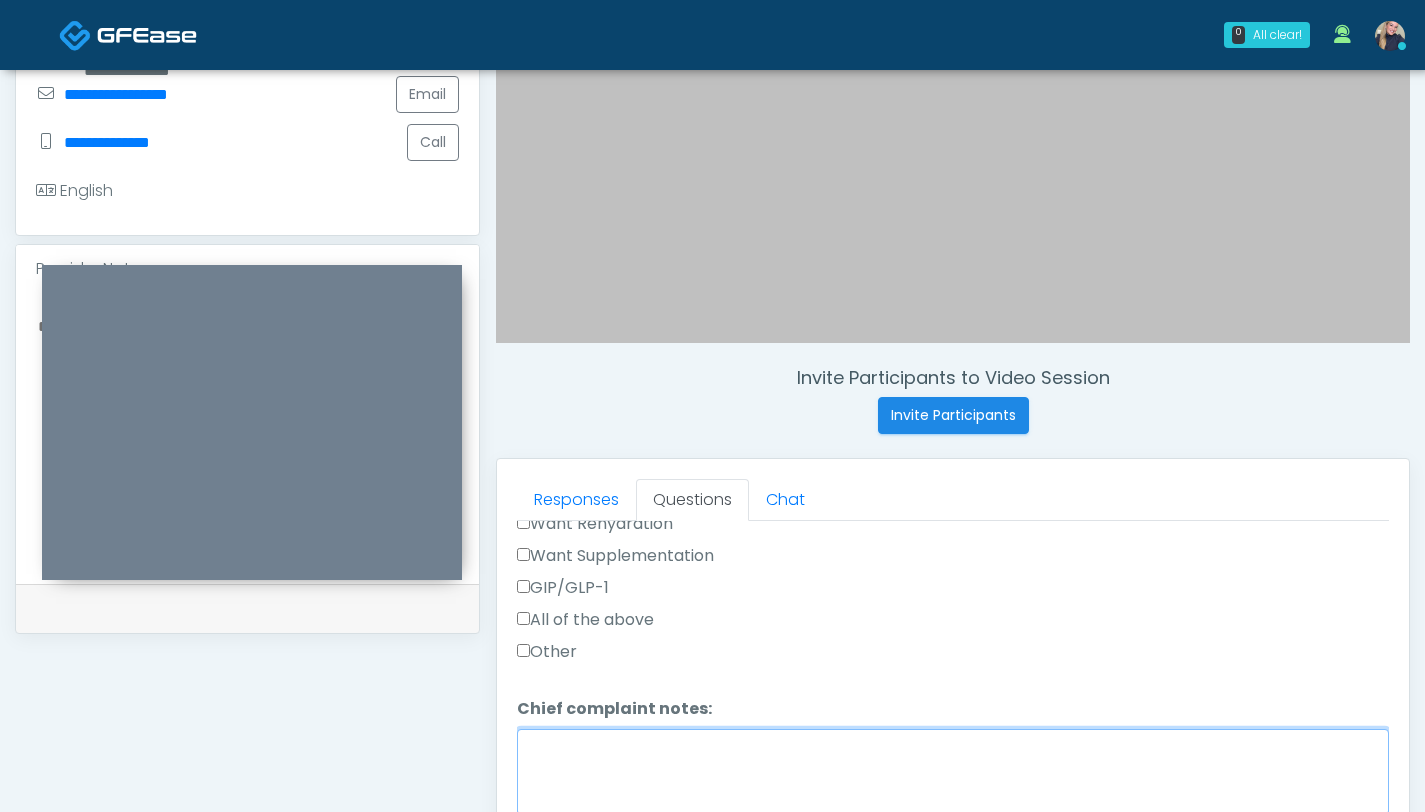 click on "Chief complaint notes:" at bounding box center (953, 772) 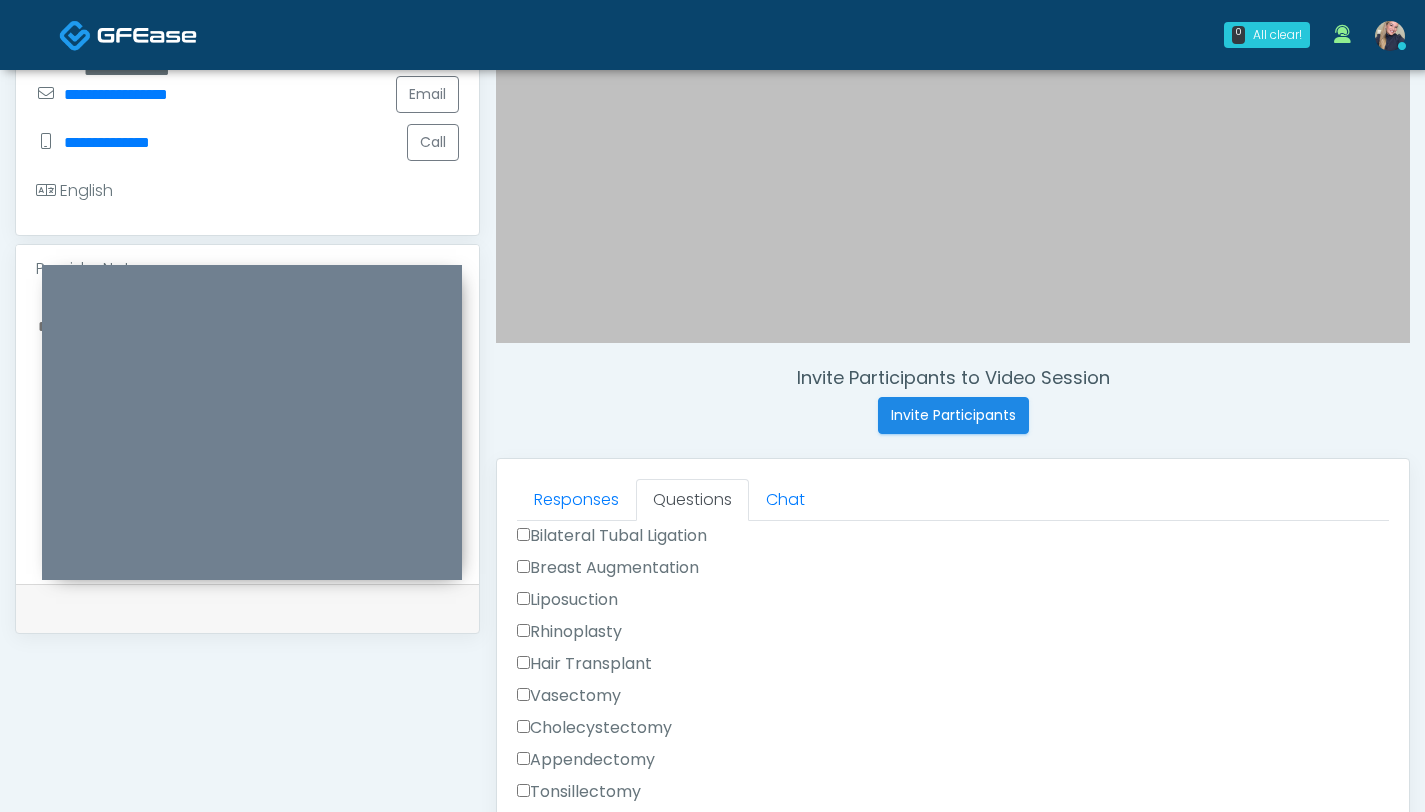 scroll, scrollTop: 1303, scrollLeft: 0, axis: vertical 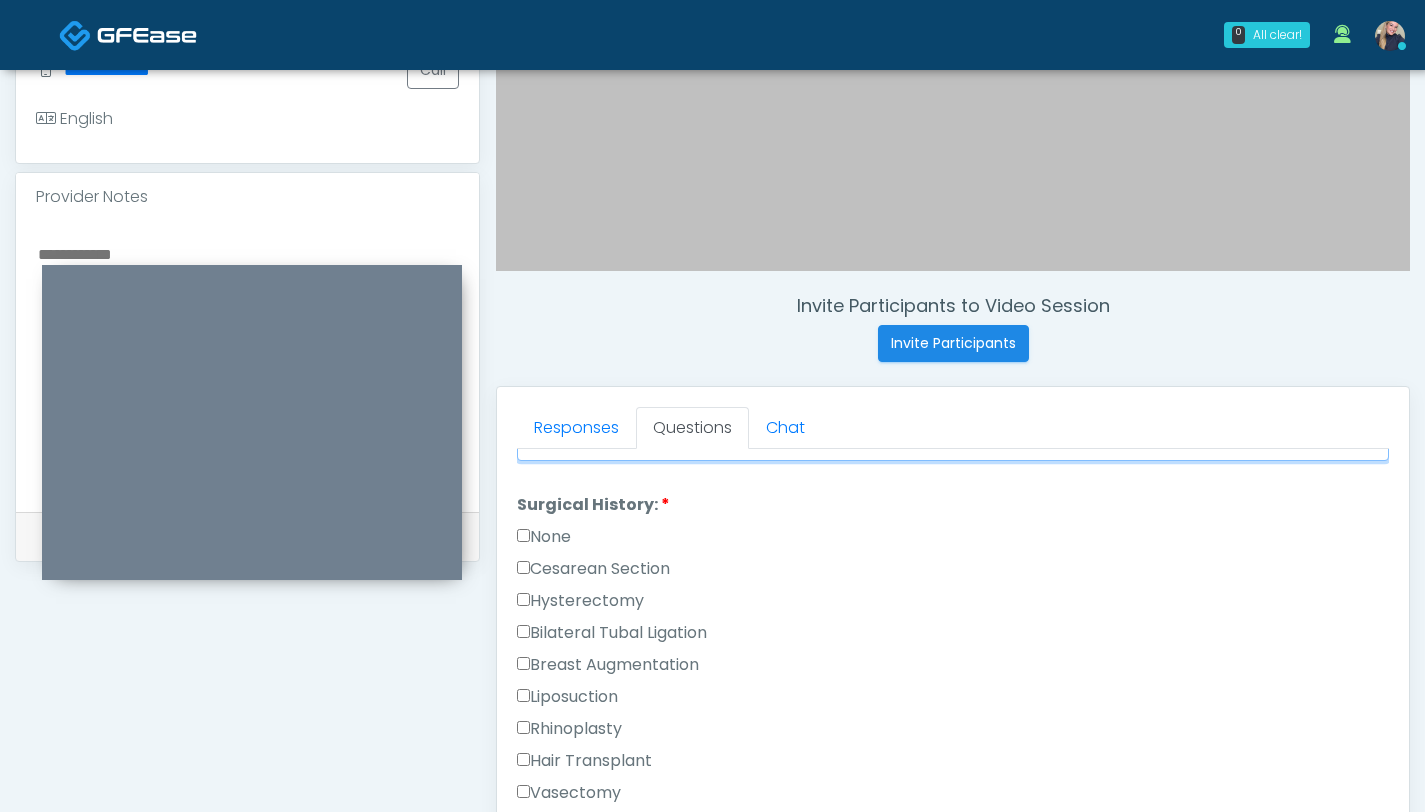 type on "**********" 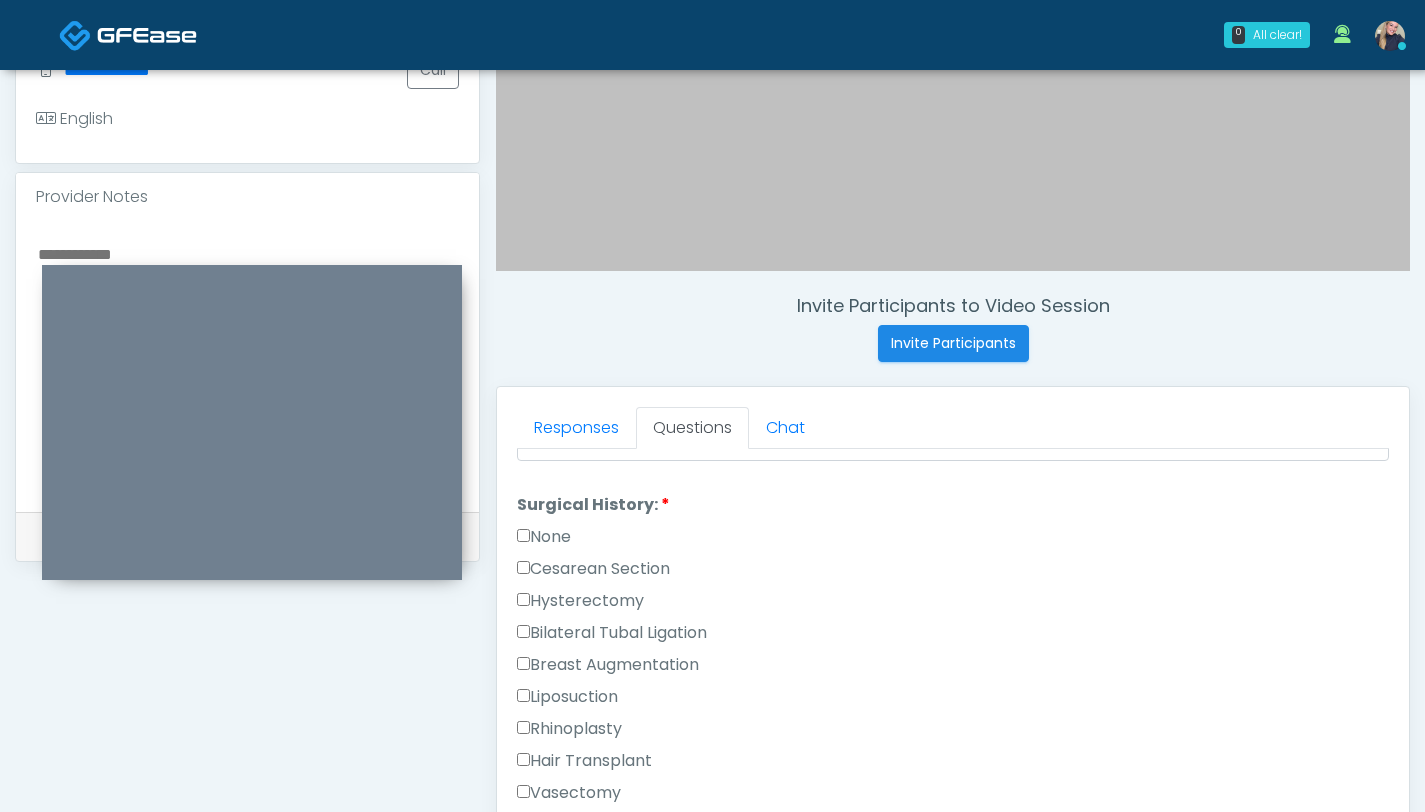 scroll, scrollTop: 1303, scrollLeft: 0, axis: vertical 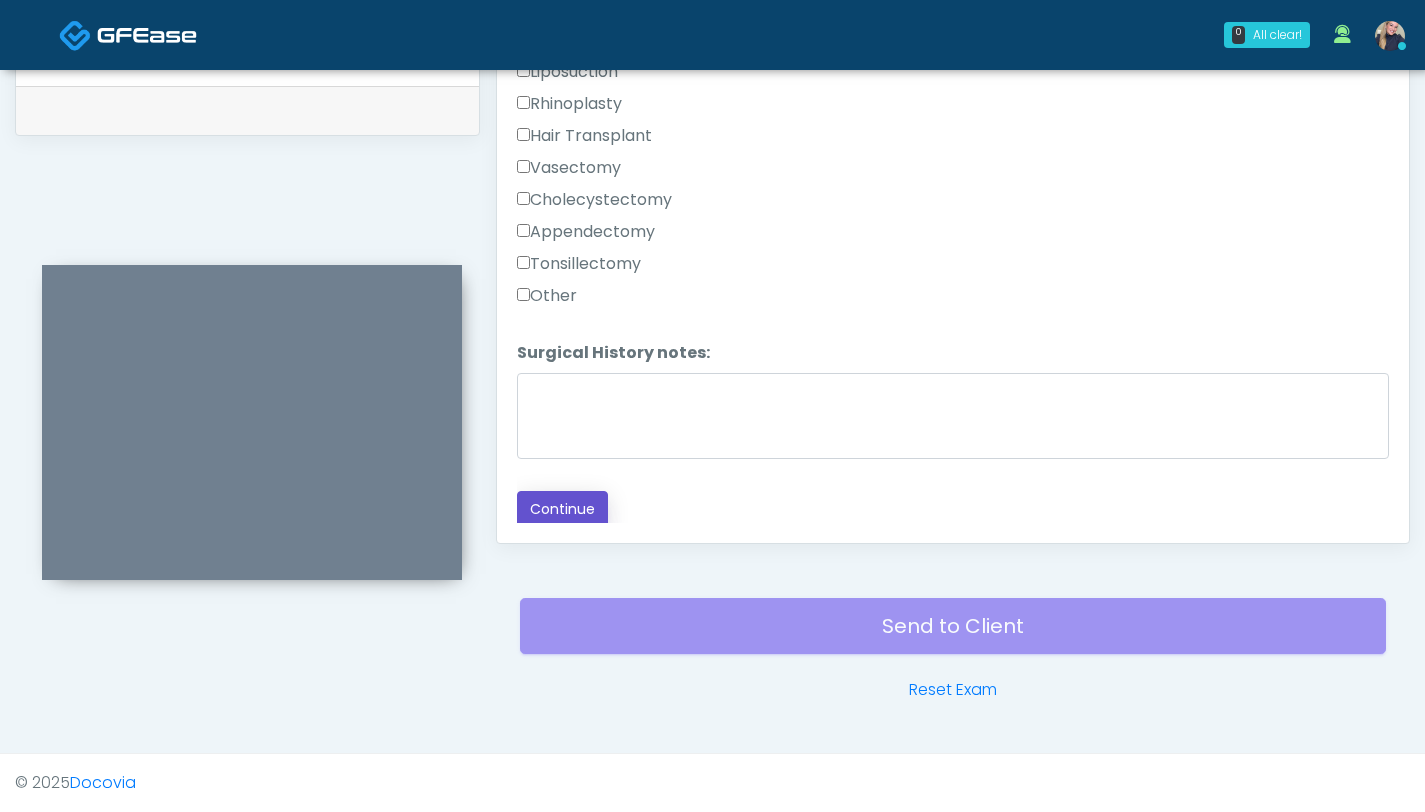 click on "Continue" at bounding box center [562, 509] 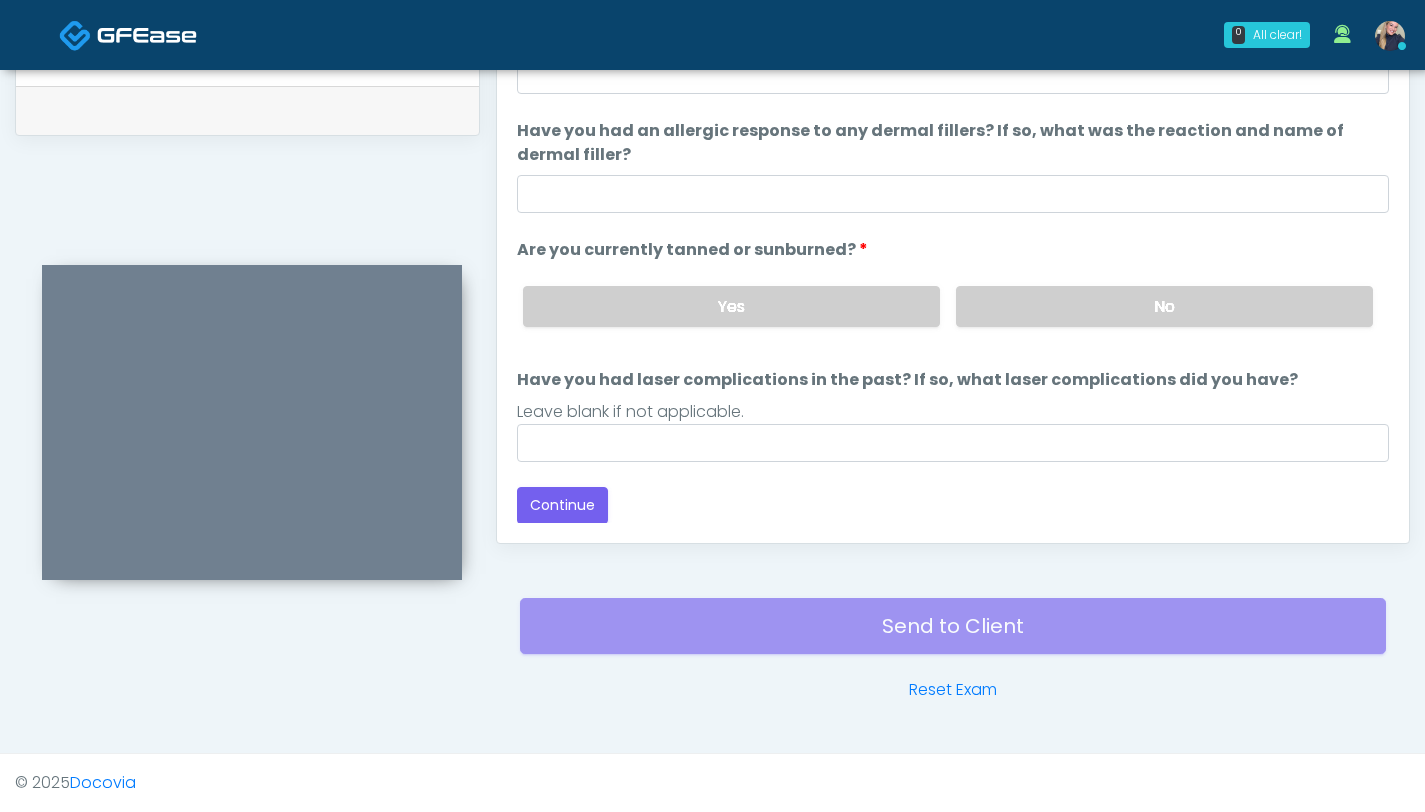 scroll, scrollTop: 0, scrollLeft: 0, axis: both 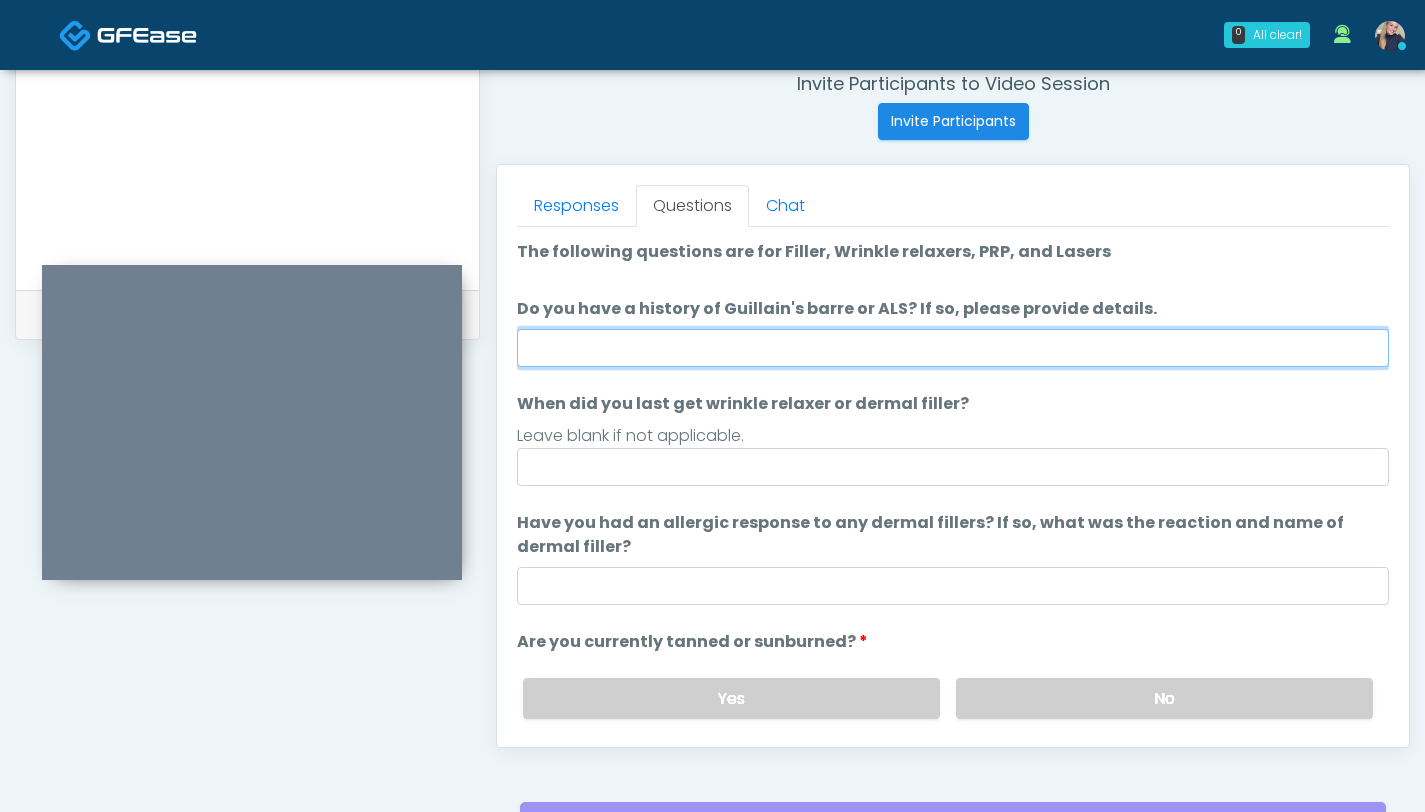 click on "Do you have a history of Guillain's barre or ALS? If so, please provide details." at bounding box center [953, 348] 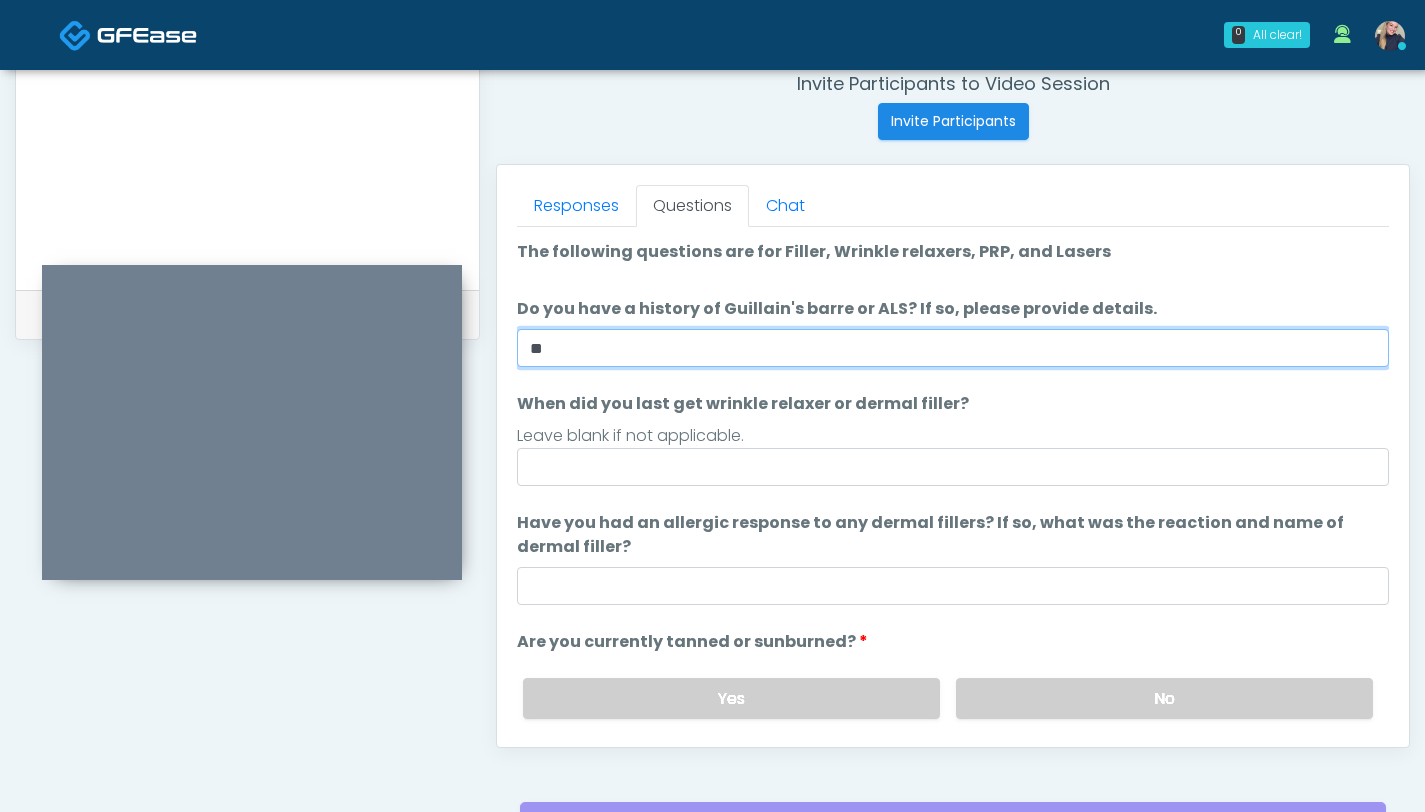 type on "**" 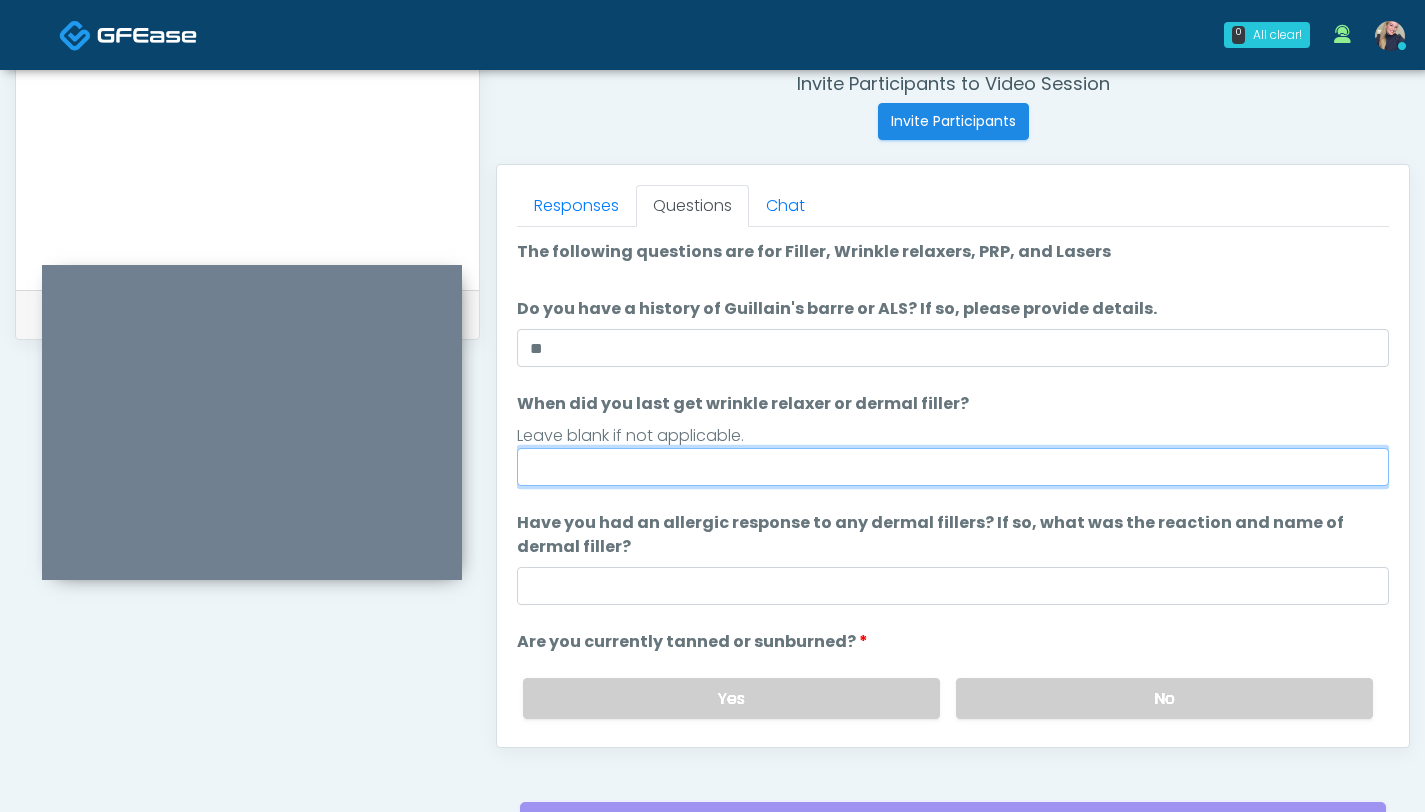 click on "When did you last get wrinkle relaxer or dermal filler?" at bounding box center (953, 467) 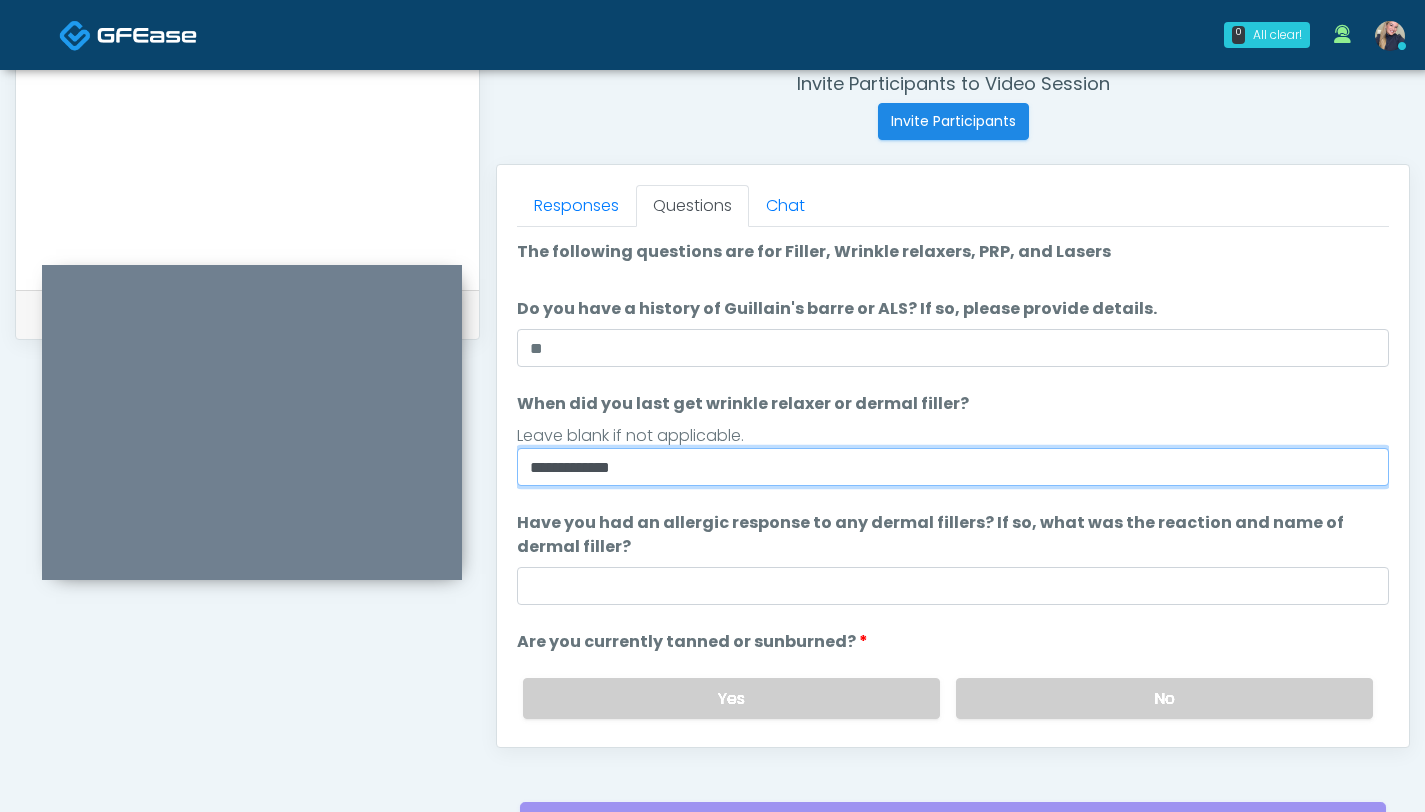 type on "**********" 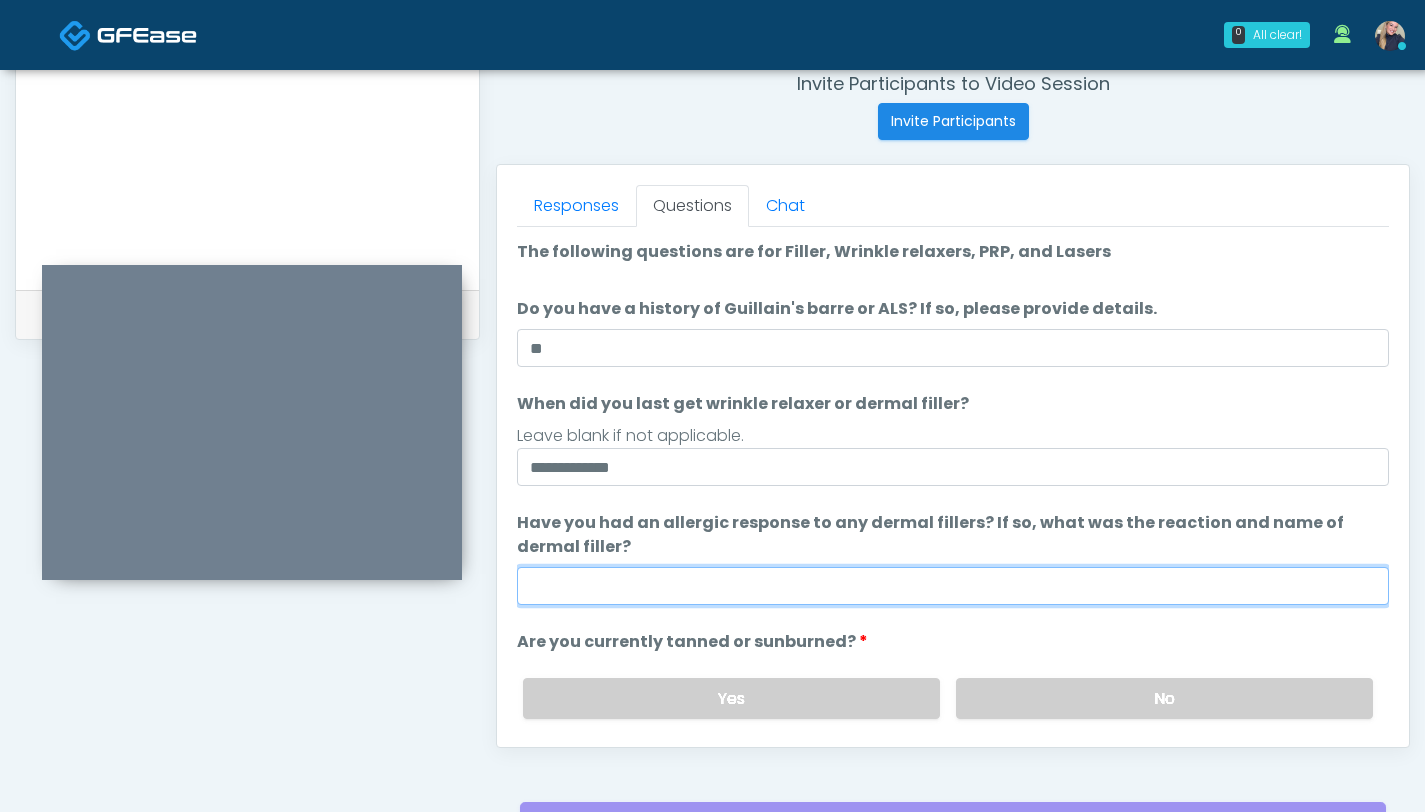 click on "Have you had an allergic response to any dermal fillers? If so, what was the reaction and name of dermal filler?" at bounding box center (953, 586) 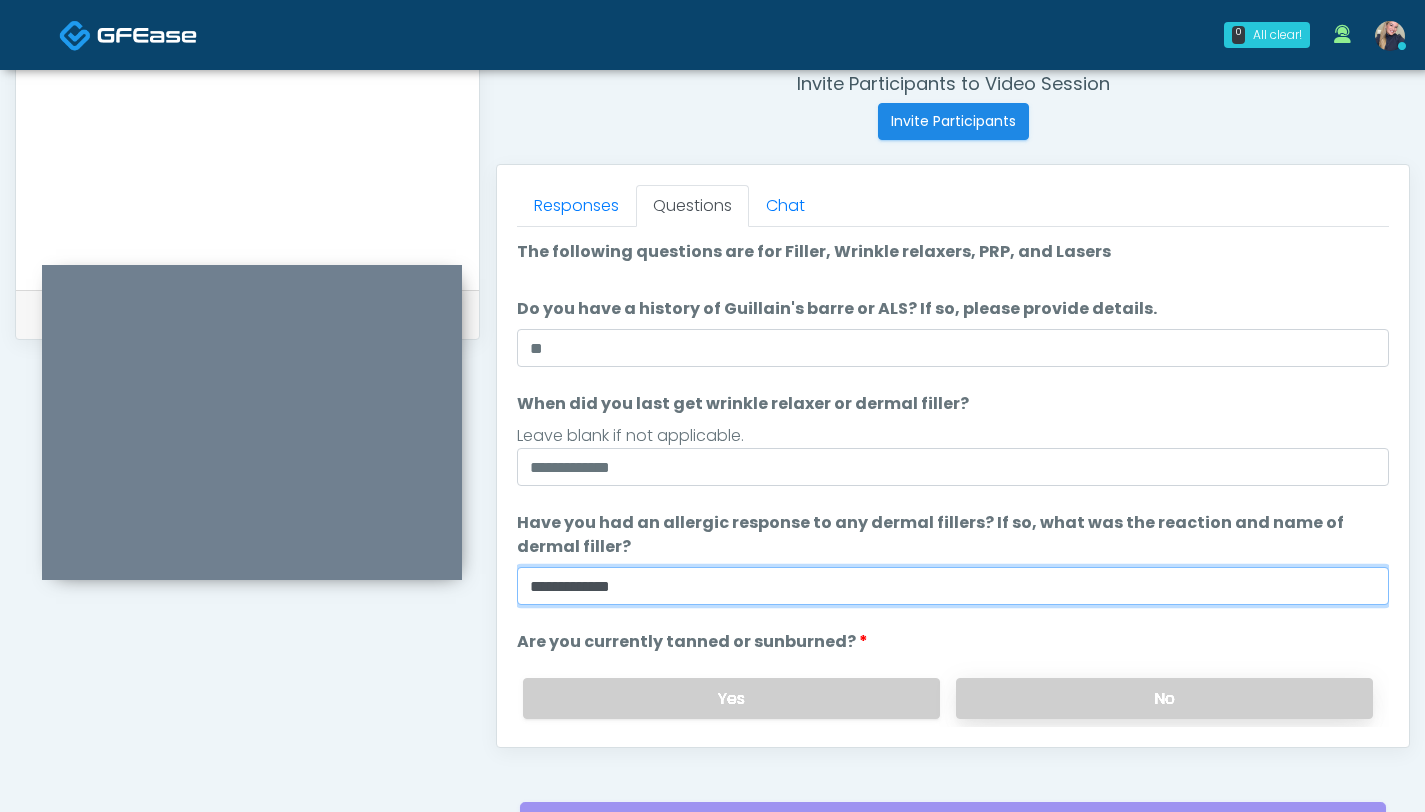 type on "**********" 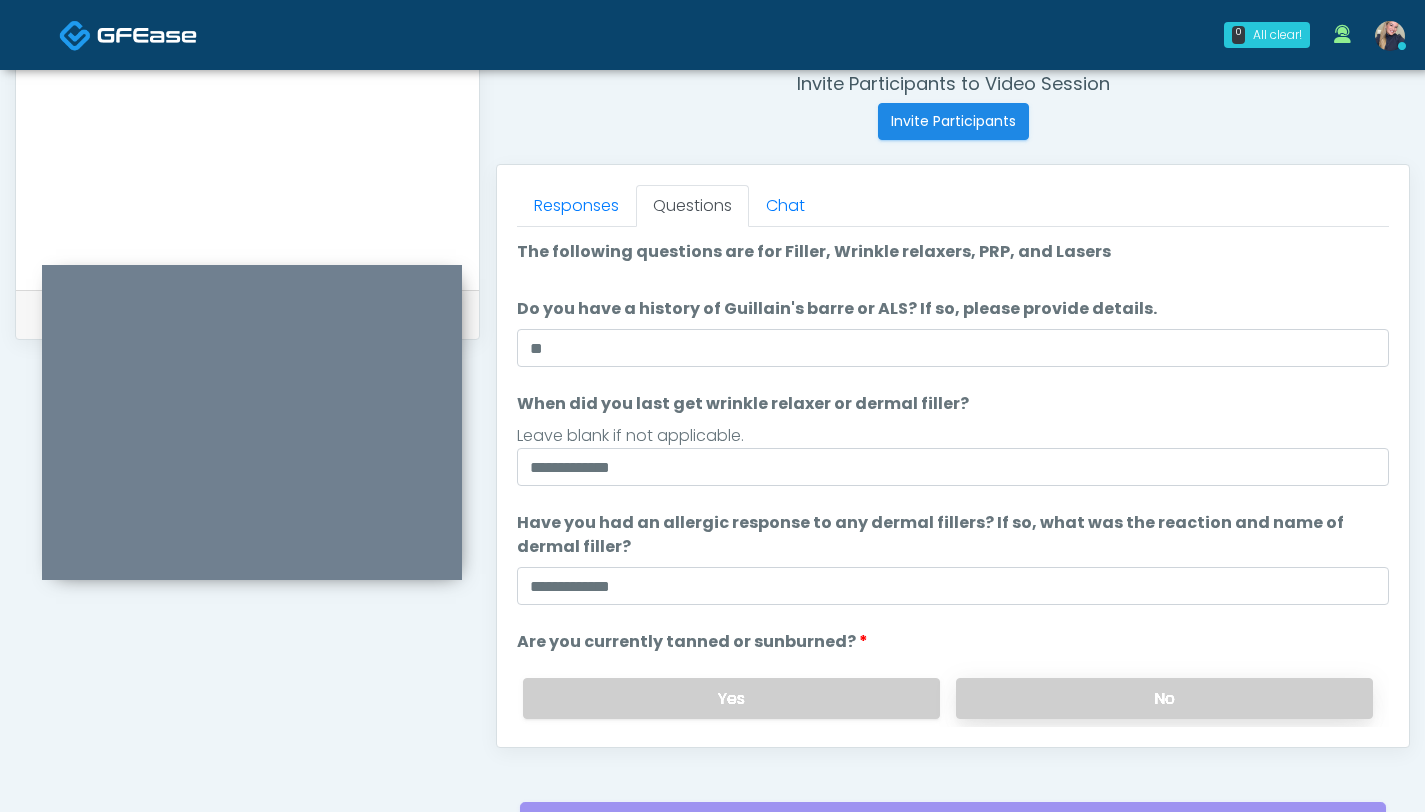 click on "No" at bounding box center (1164, 698) 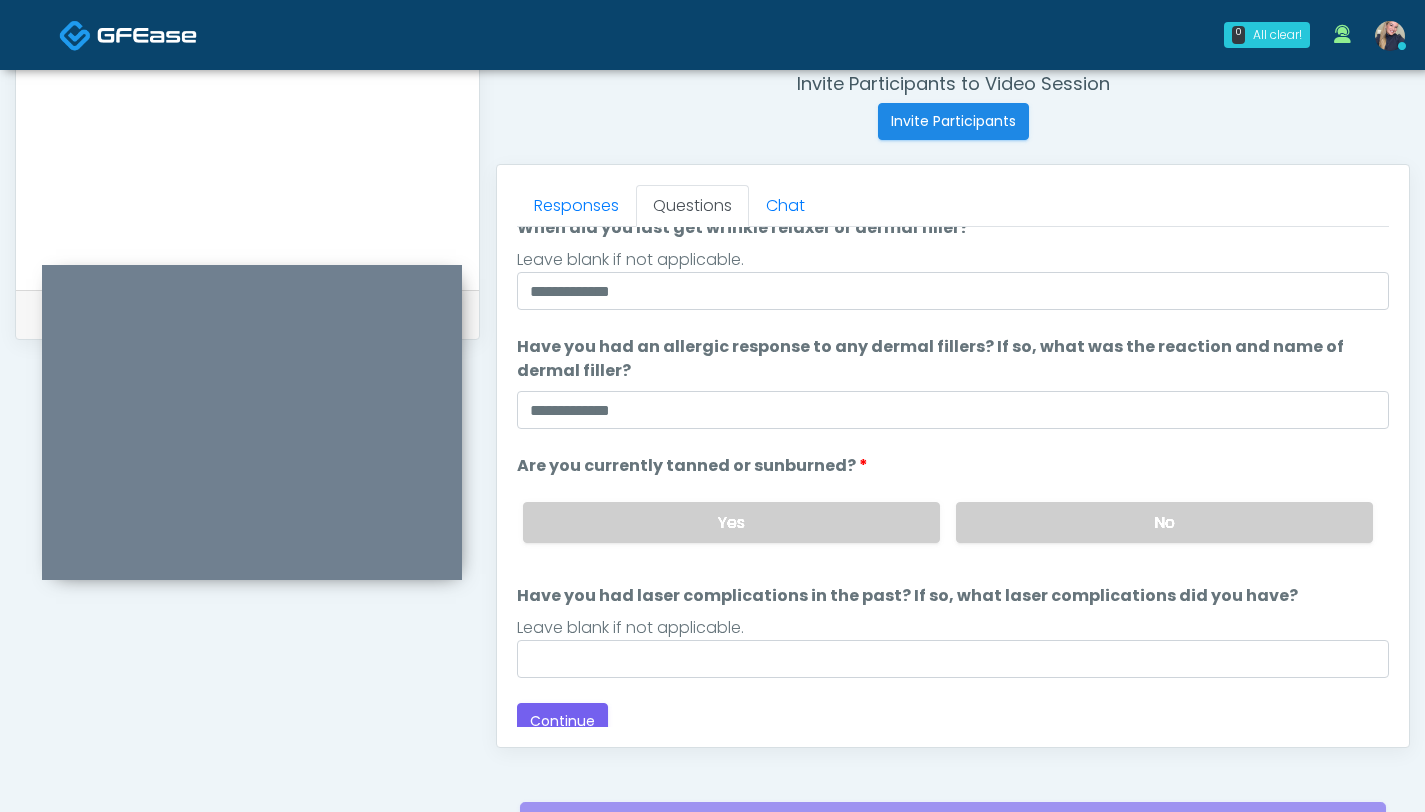scroll, scrollTop: 188, scrollLeft: 0, axis: vertical 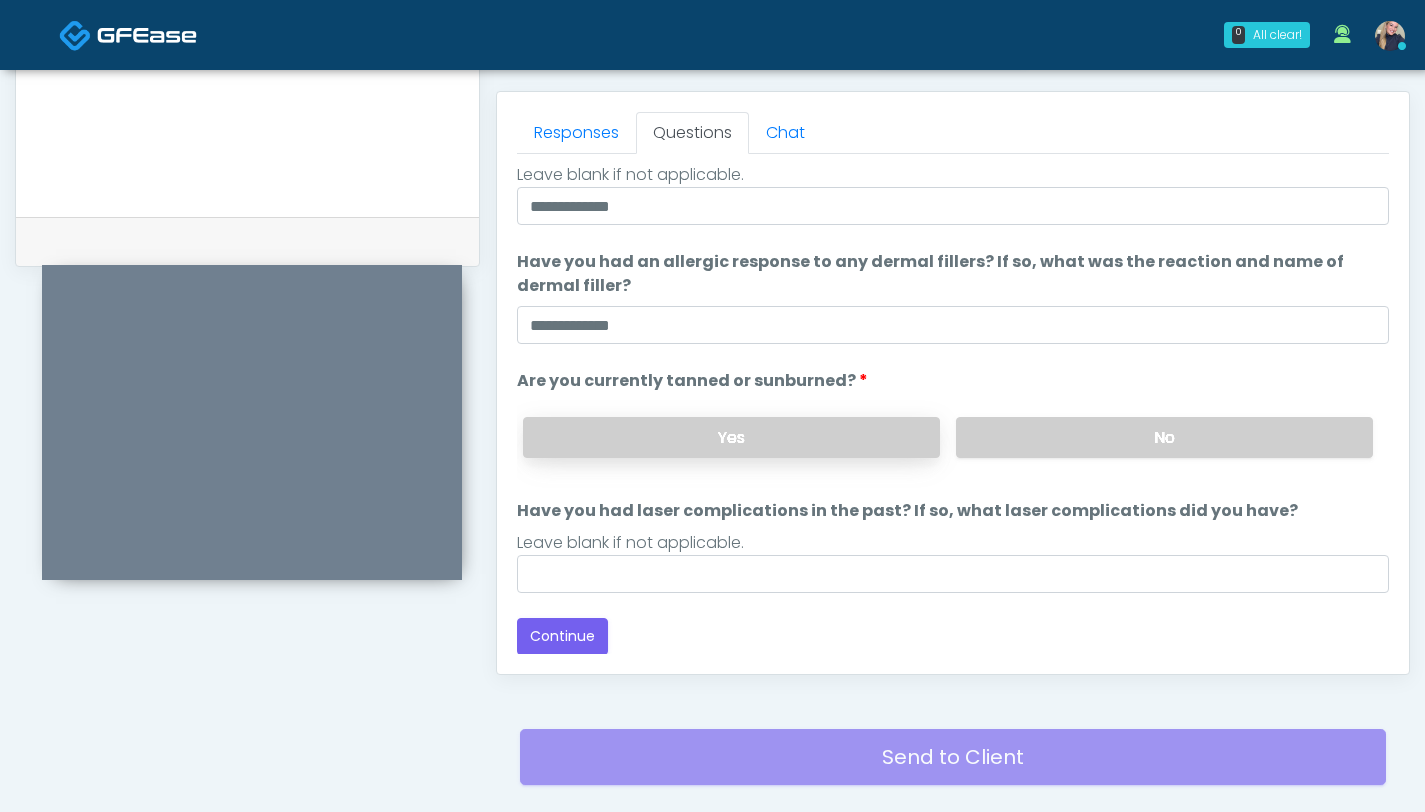 click on "Yes" at bounding box center [731, 437] 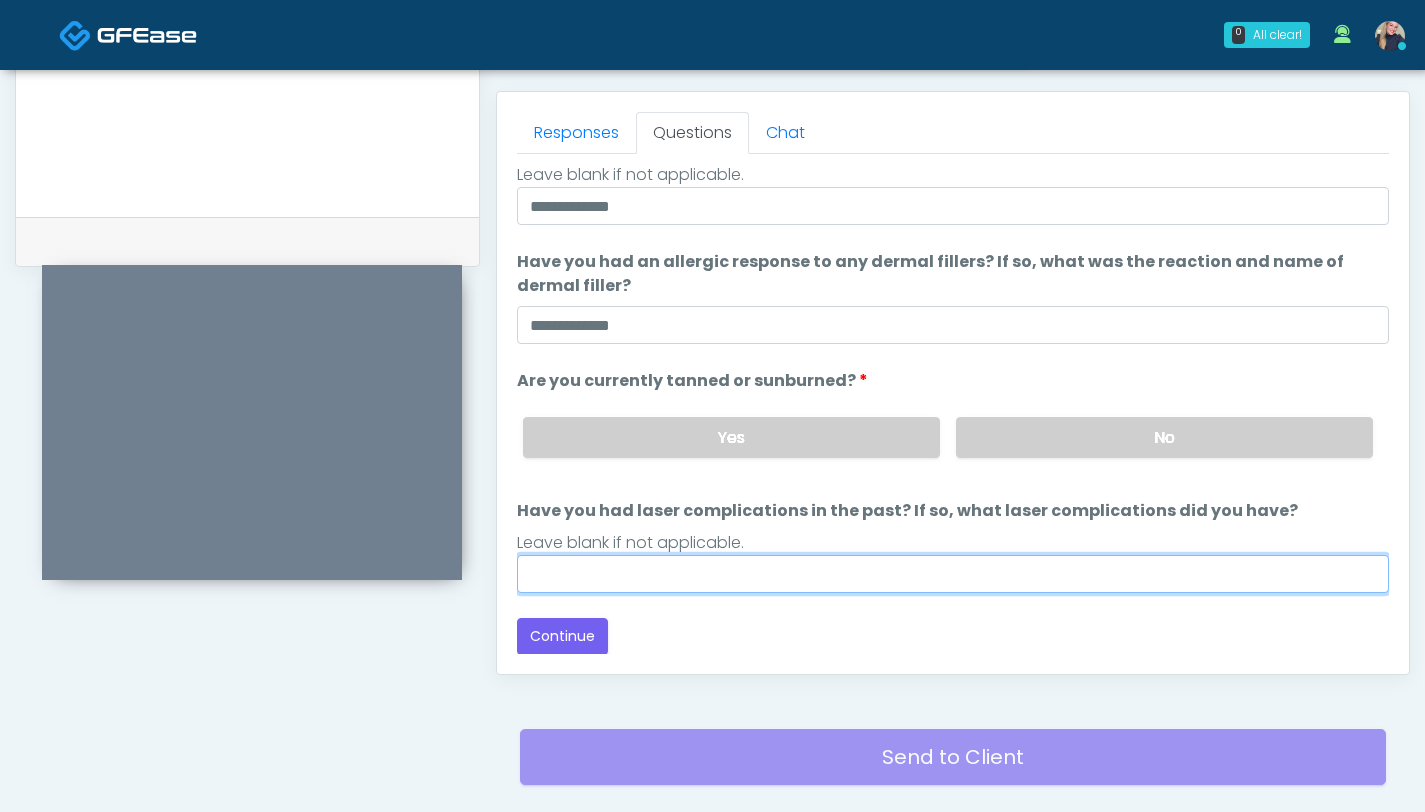 click on "Have you had laser complications in the past? If so, what laser complications did you have?" at bounding box center [953, 574] 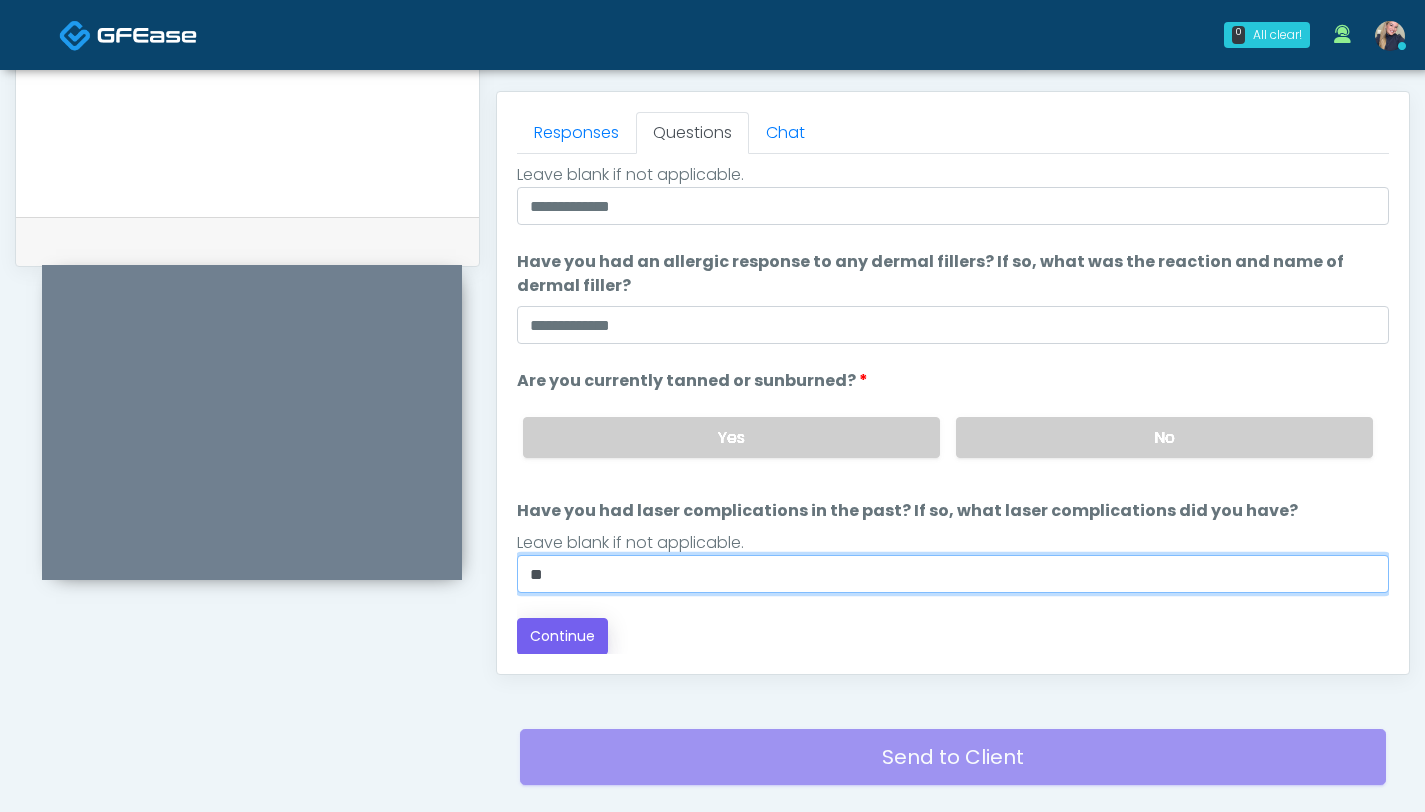 type on "**" 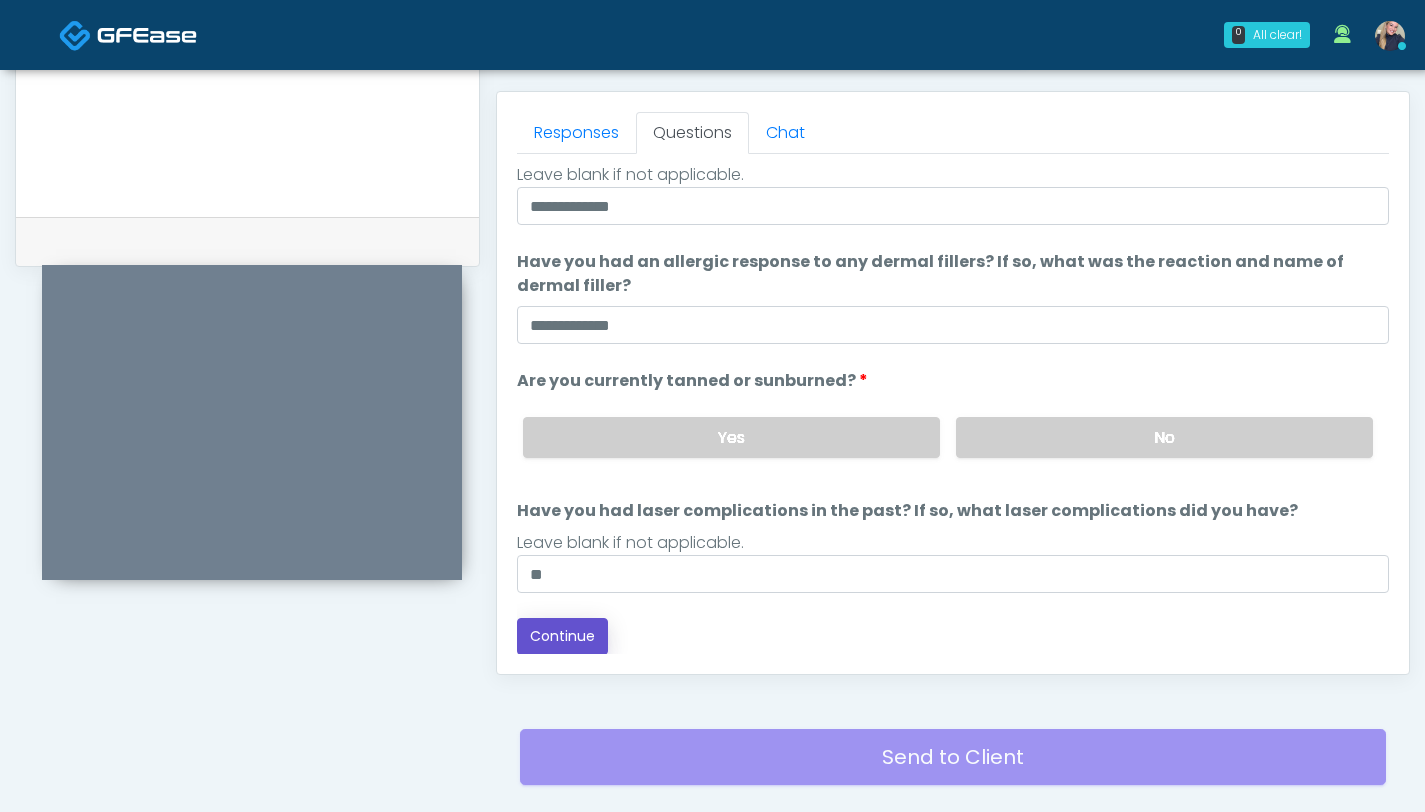 click on "Continue" at bounding box center (562, 636) 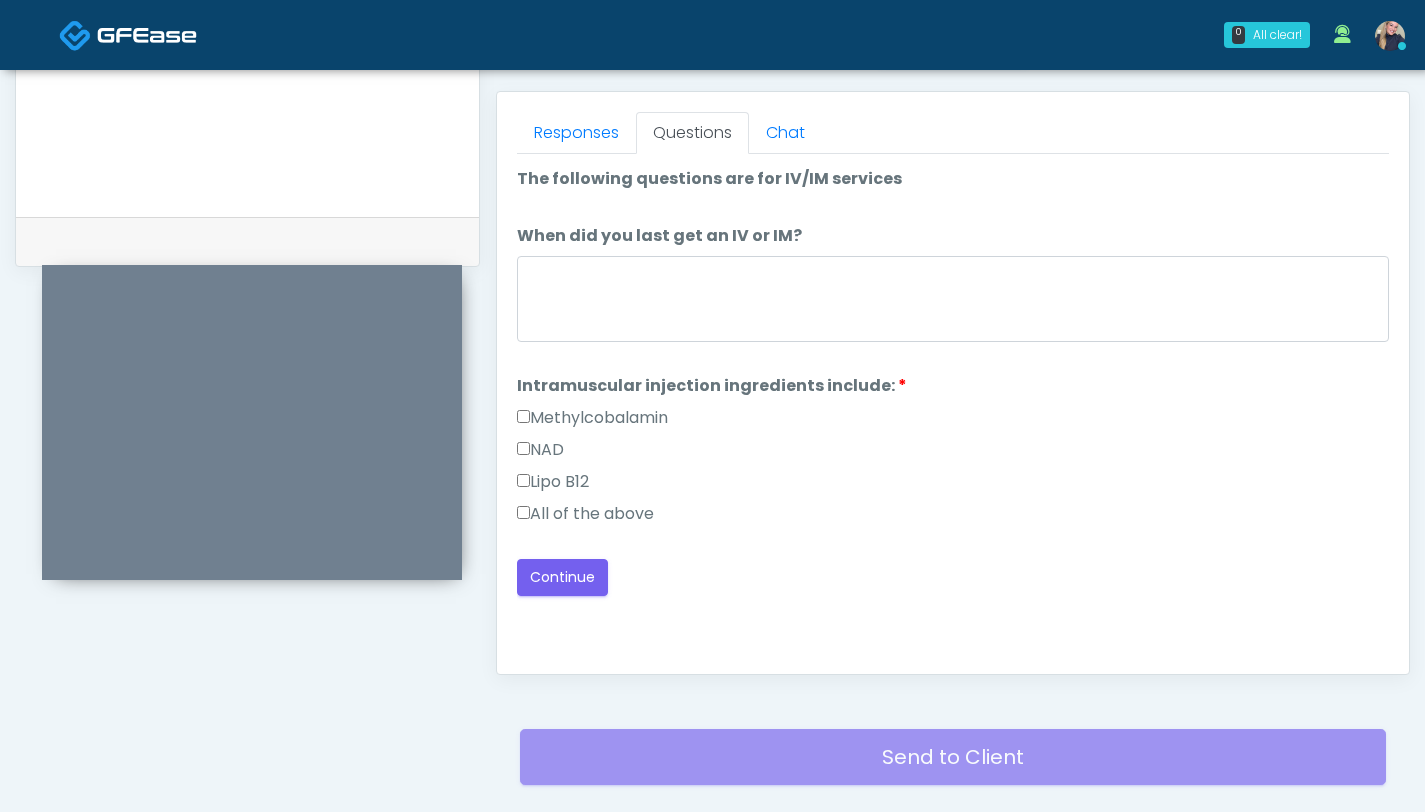 scroll, scrollTop: 0, scrollLeft: 0, axis: both 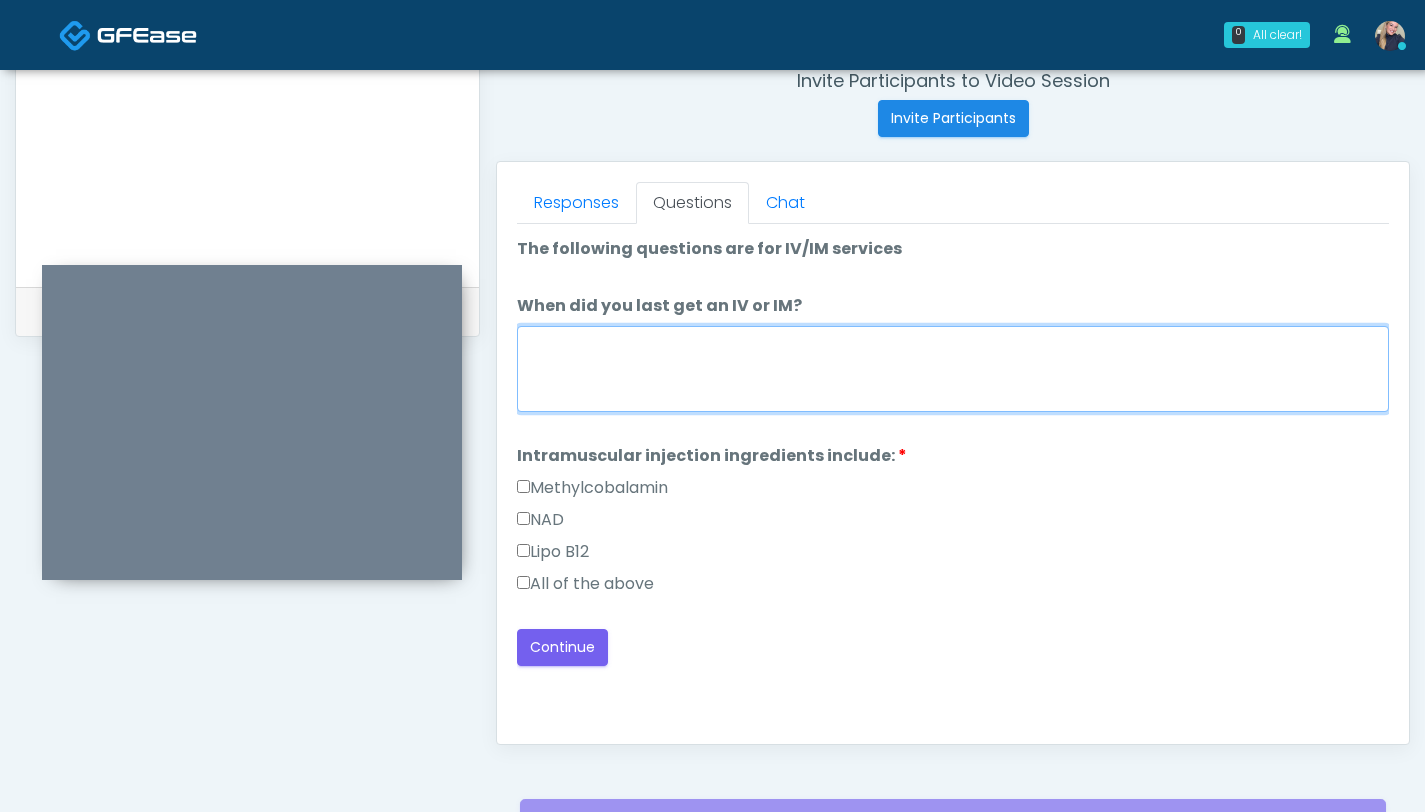 click on "When did you last get an IV or IM?" at bounding box center (953, 369) 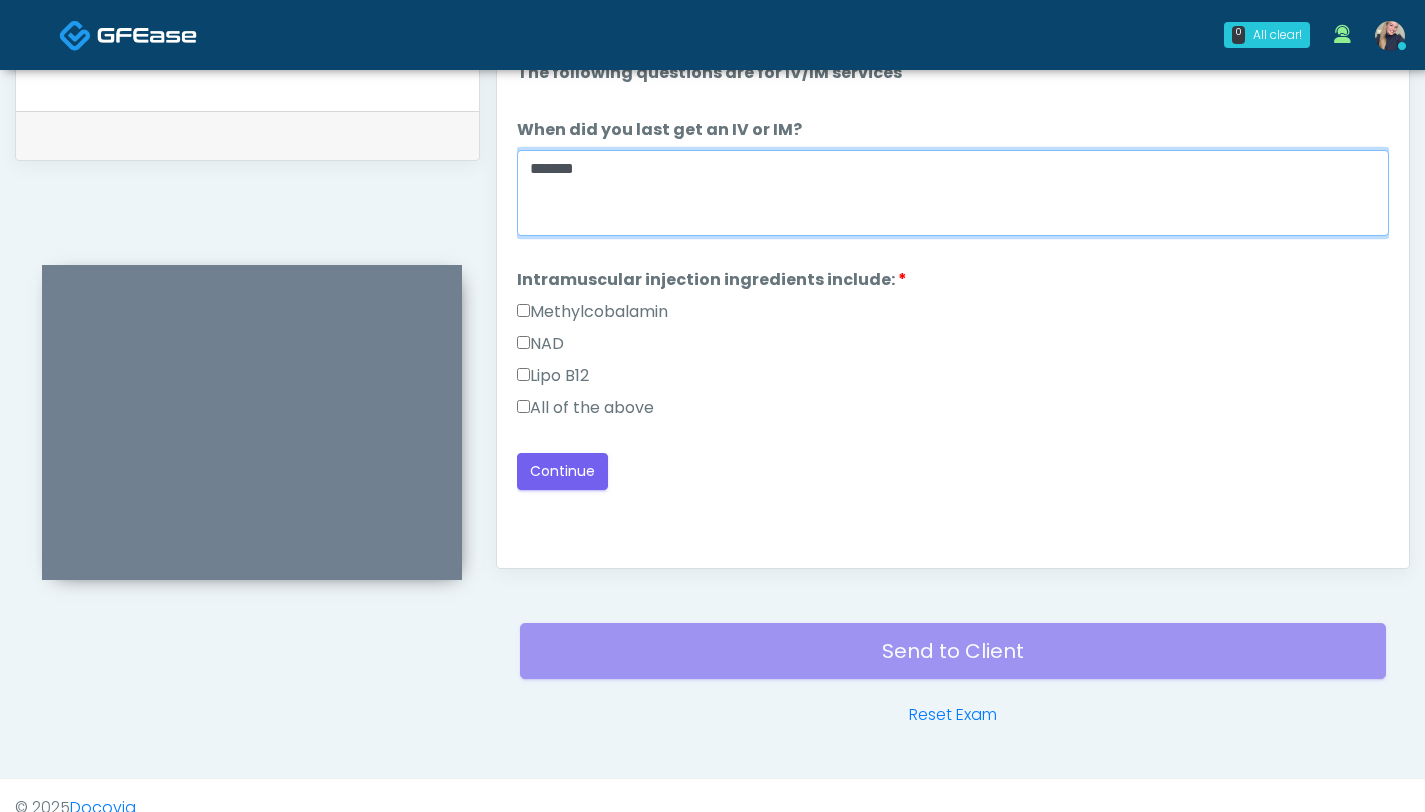 scroll, scrollTop: 959, scrollLeft: 0, axis: vertical 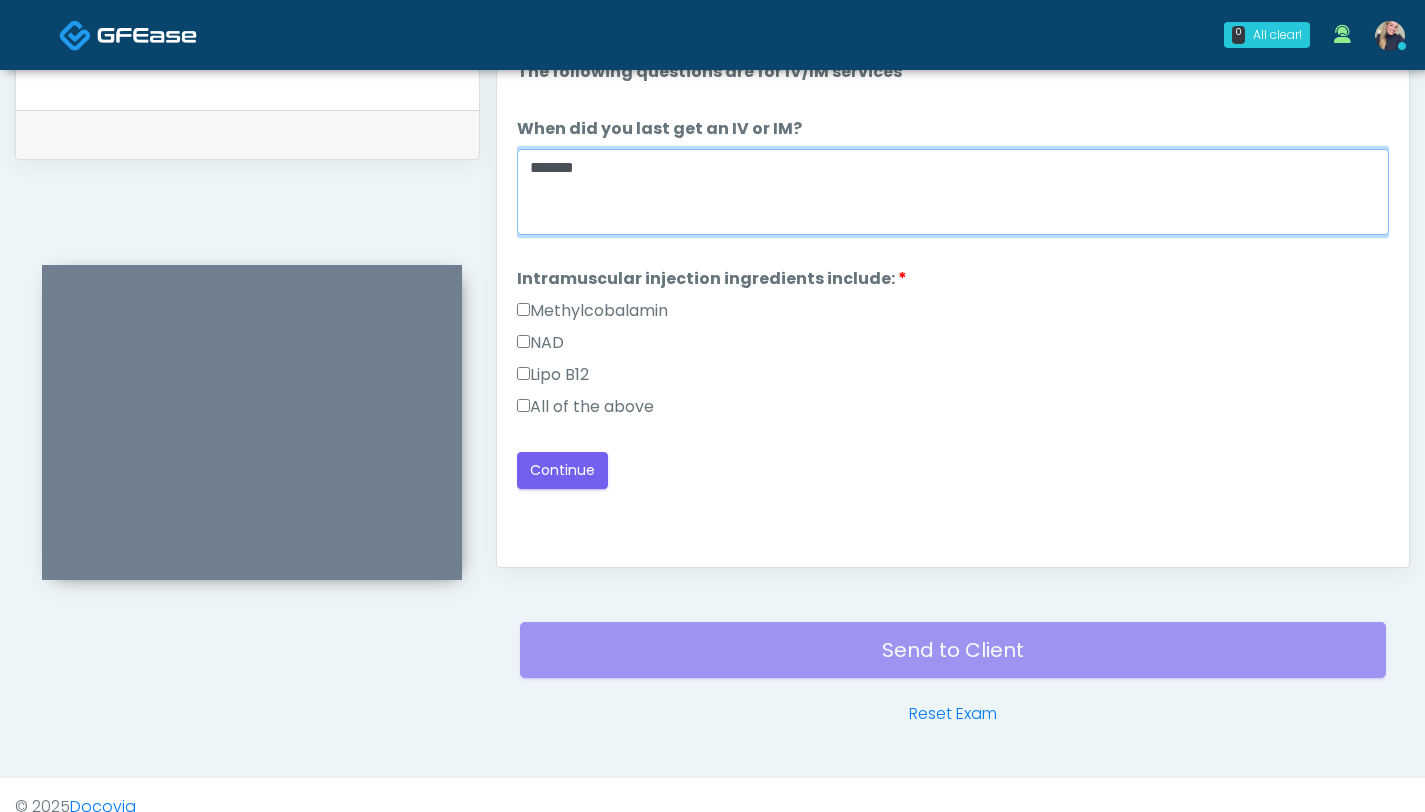 type on "*******" 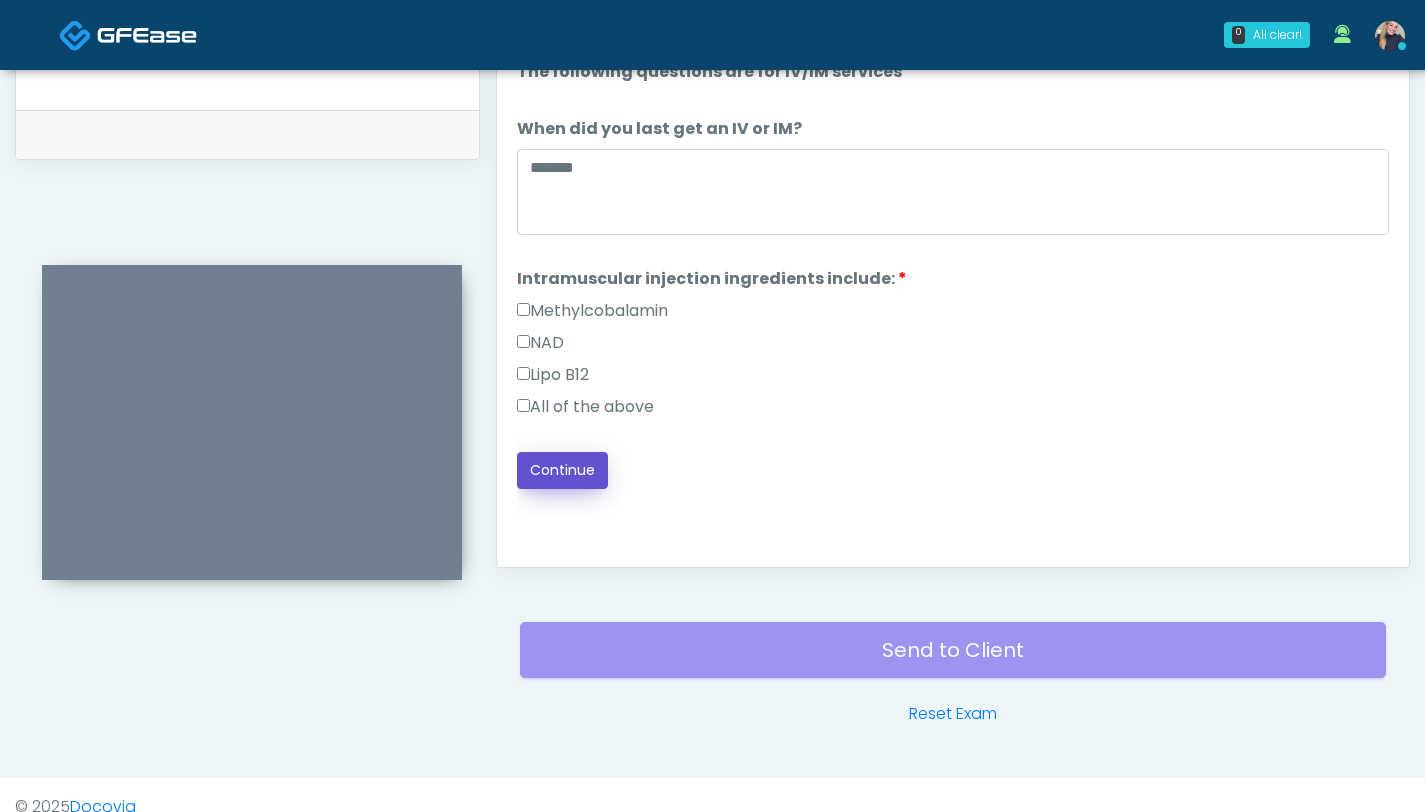 click on "Continue" at bounding box center [562, 470] 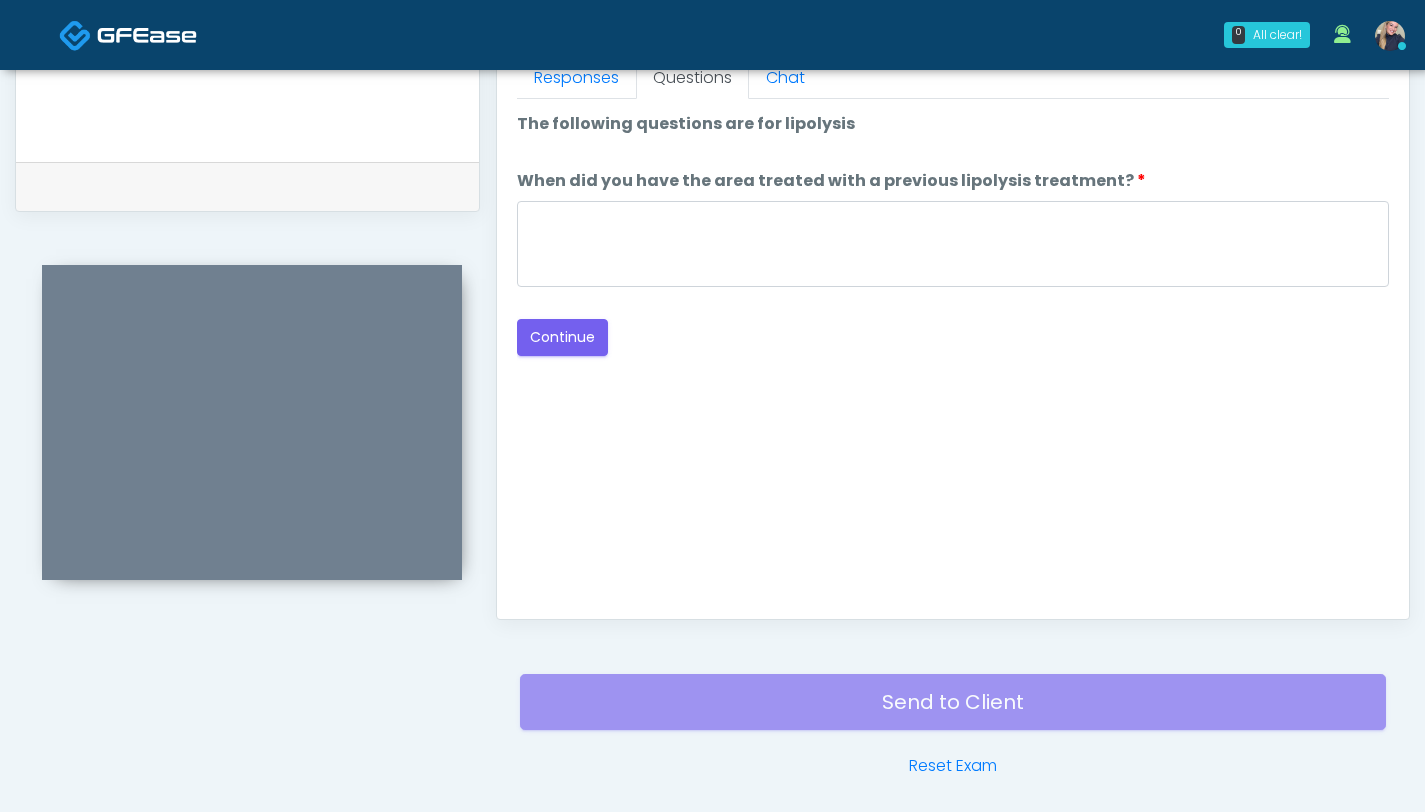 scroll, scrollTop: 889, scrollLeft: 0, axis: vertical 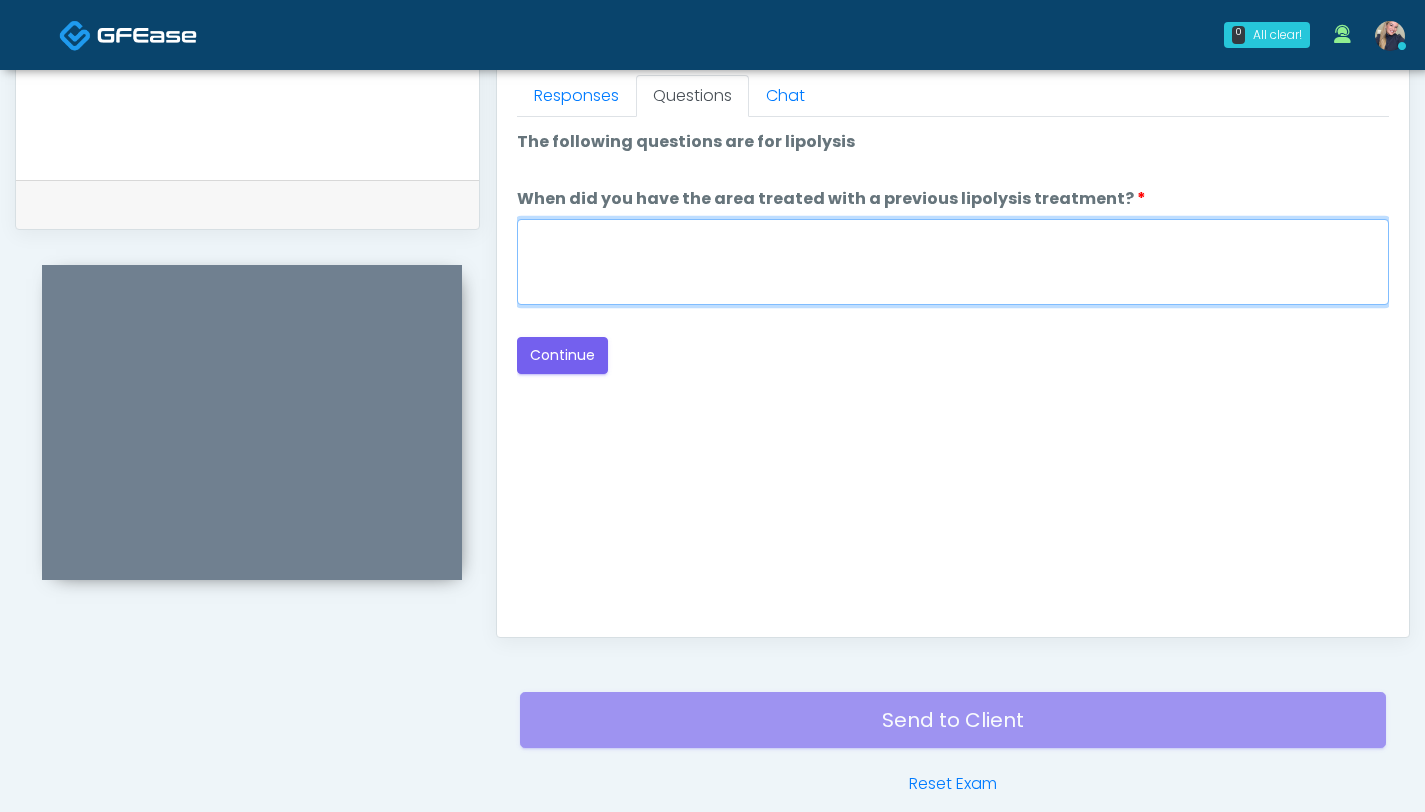 click on "When did you have the area treated with a previous lipolysis treatment?" at bounding box center (953, 262) 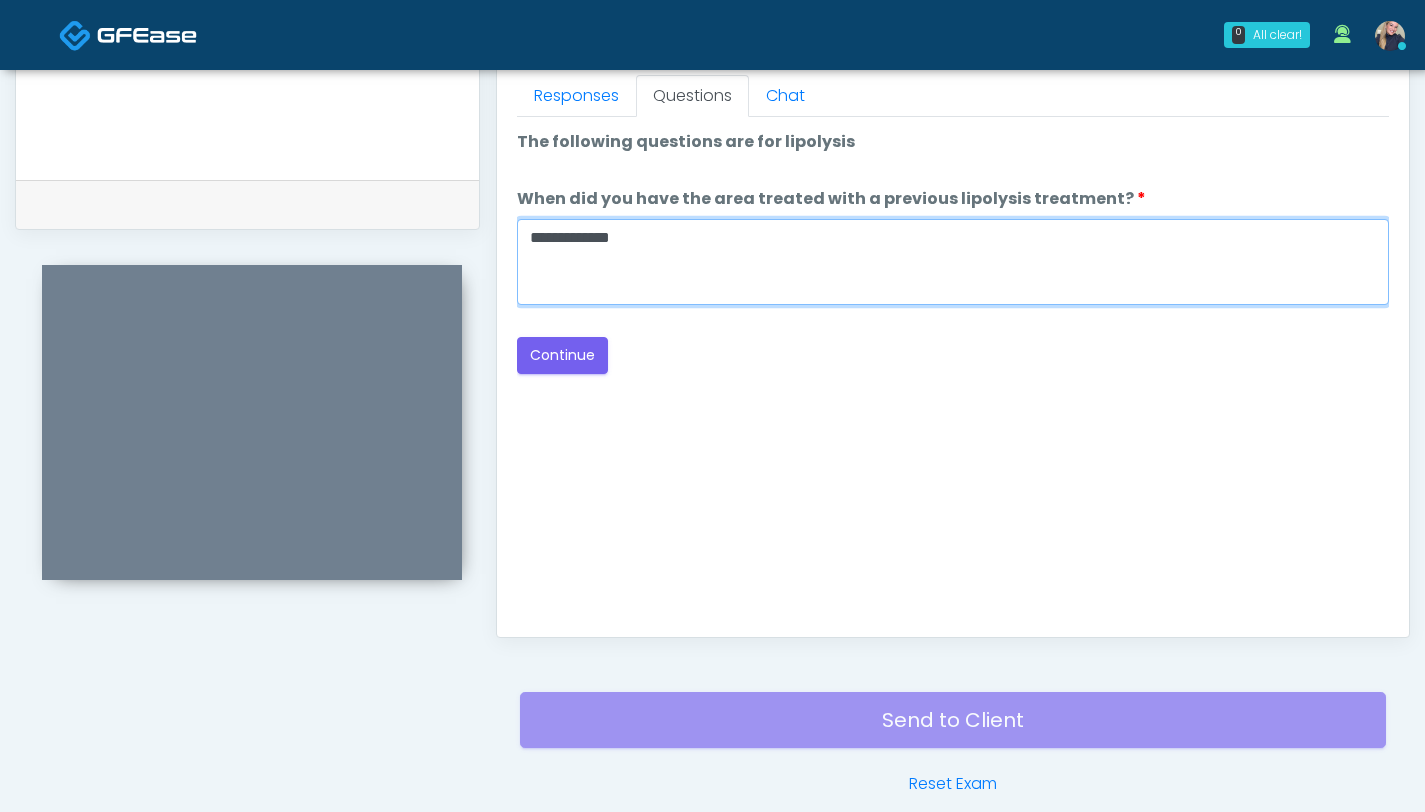 type on "**********" 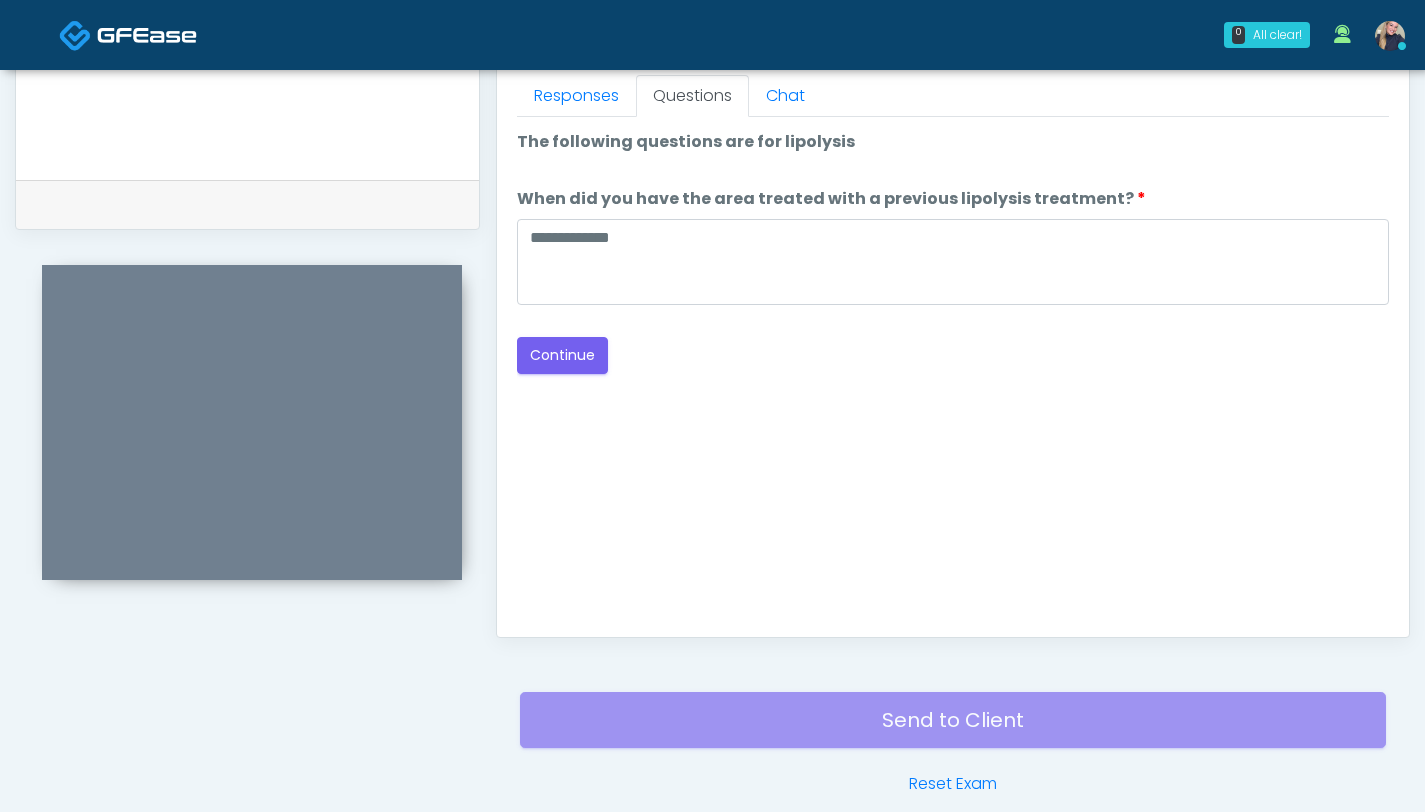 click on "Good Faith Exam Script
Good Faith Exam Script INTRODUCTION Hello, my name is undefined, and I will be conducting your good faith exam on behalf of It's A Secret Med Spa,  Please confirm the correct patient is on the call: Confirm full name Confirm Date of Birth ﻿﻿ This exam will take about 5 minutes to complete and it is a state requirement before you receive any new treatment. I am a third party service provider and have been retained by this practice to collect and review your medical history and ensure you're a good candidate for your treatment. all information collected, stored and transmitted as part of this exam is confidential and covered by the HIPAA act.  By authorizing me to proceed with this exam you certify that you understand the terms of this disclosure and you will provide accurate information to the best of your ability. Do you consent to proceed with this virtual exam?" at bounding box center [953, 367] 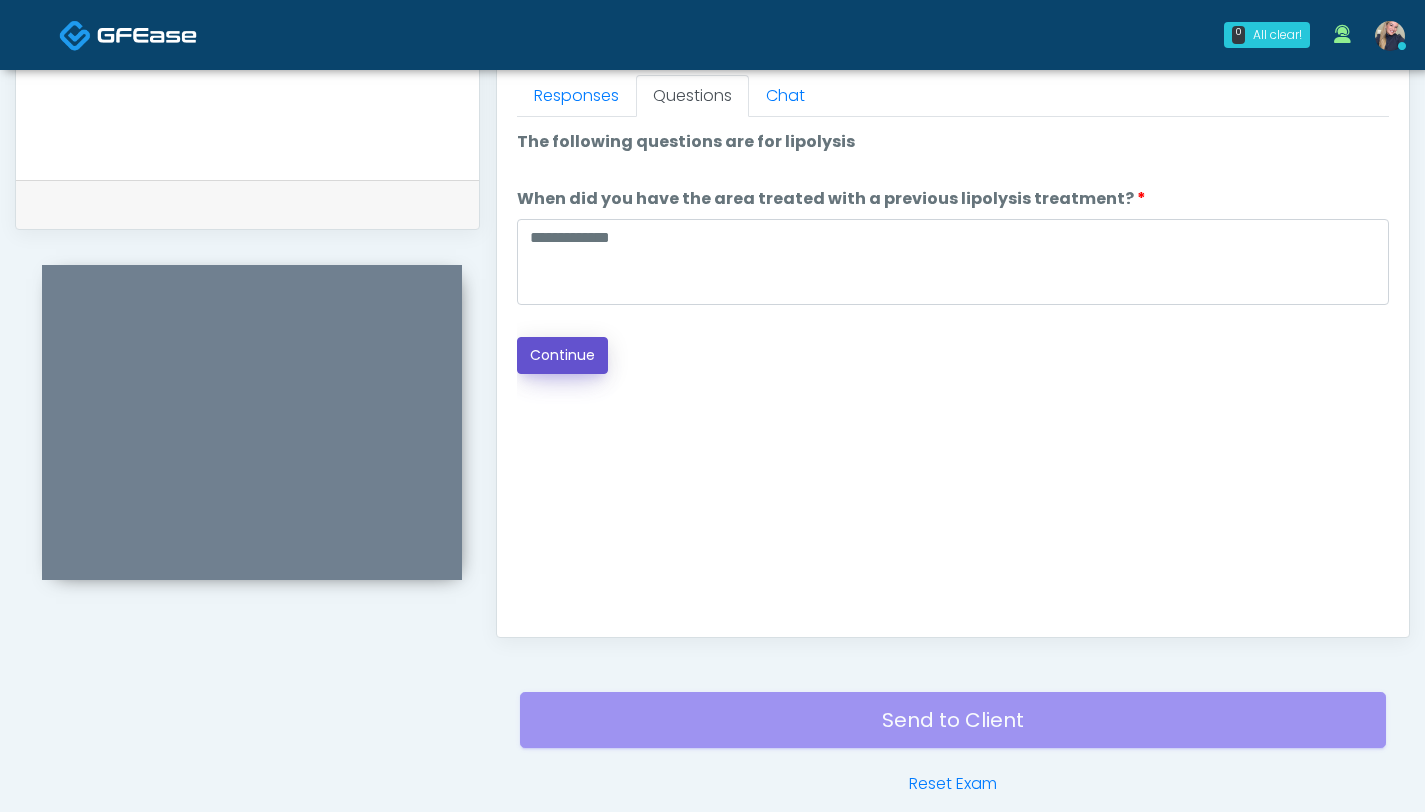 click on "Continue" at bounding box center [562, 355] 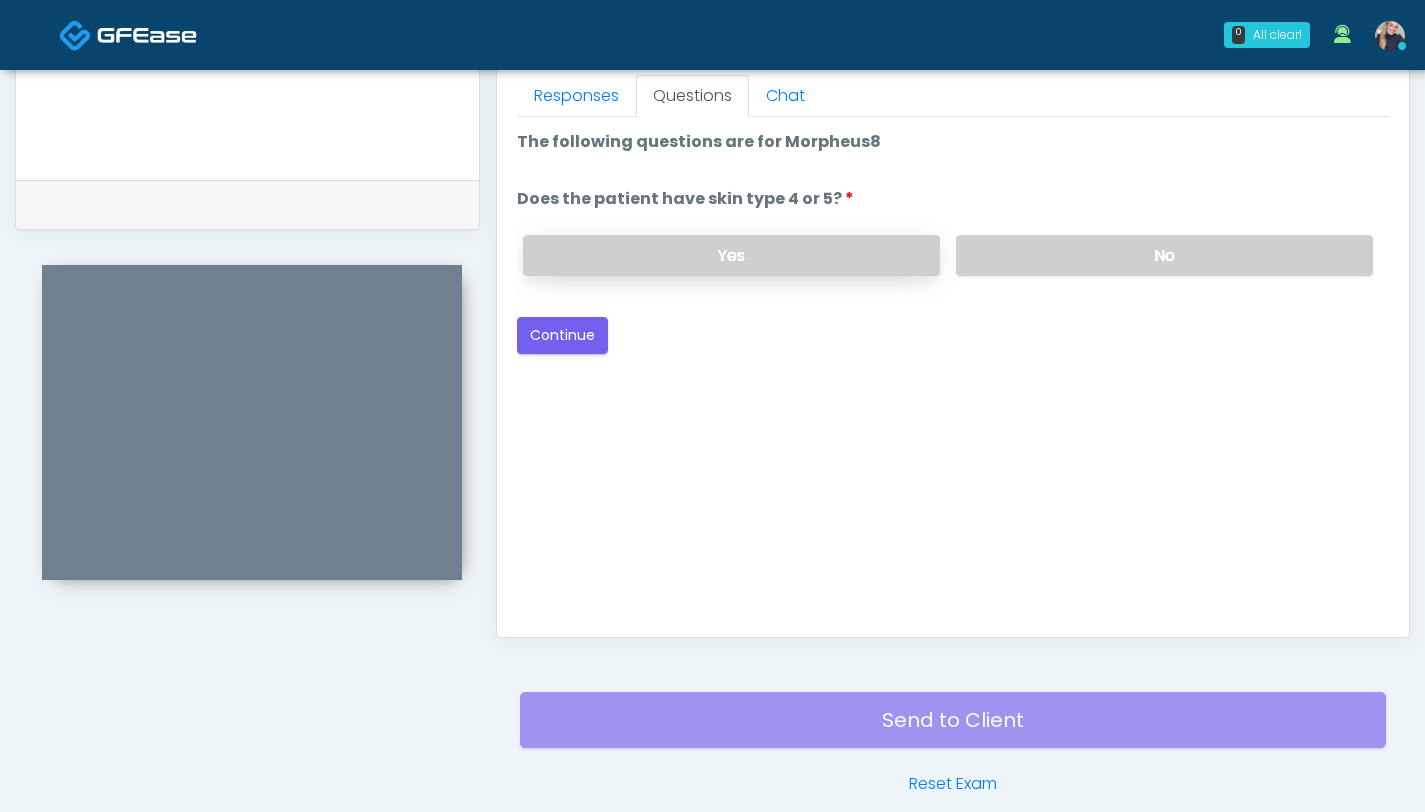 click on "Yes" at bounding box center [731, 255] 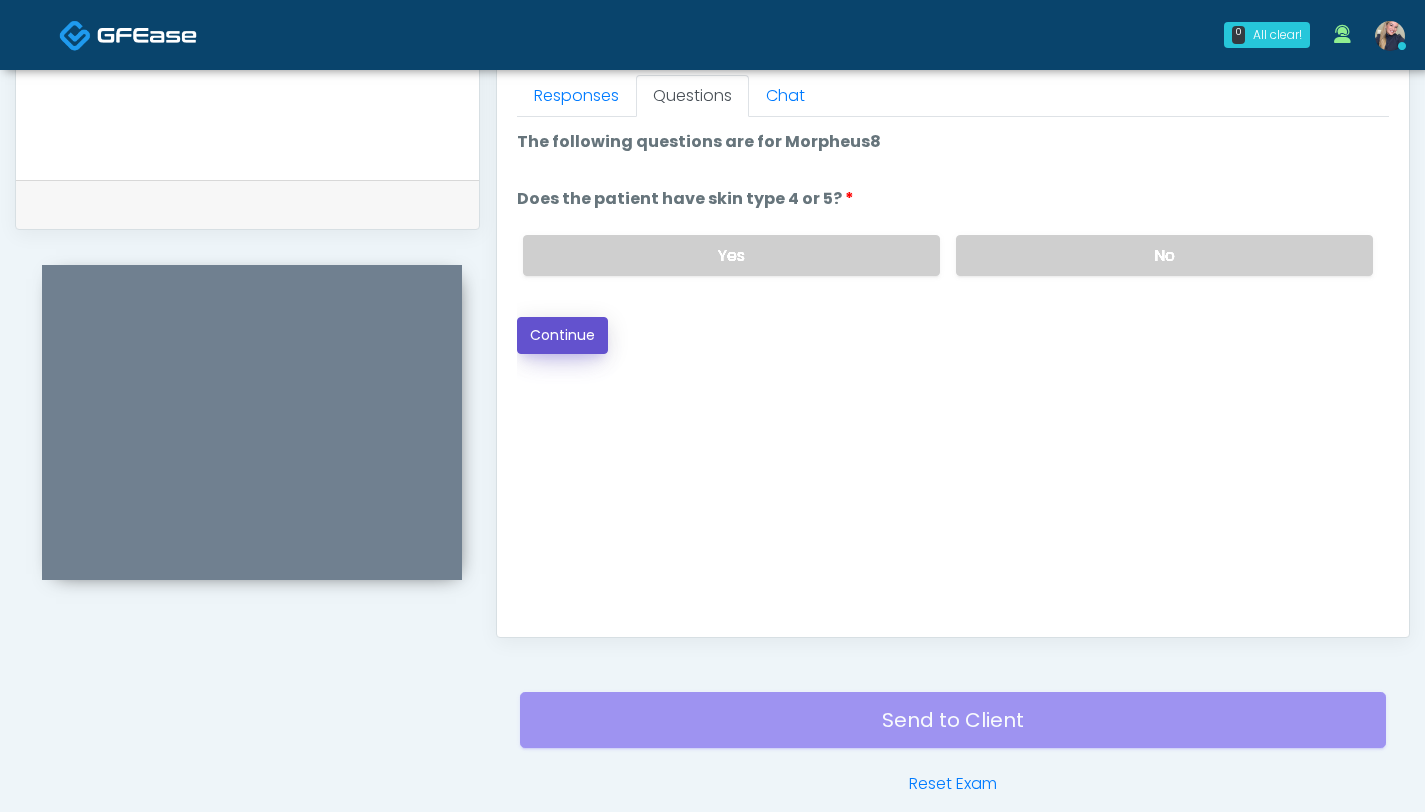 click on "Continue" at bounding box center [562, 335] 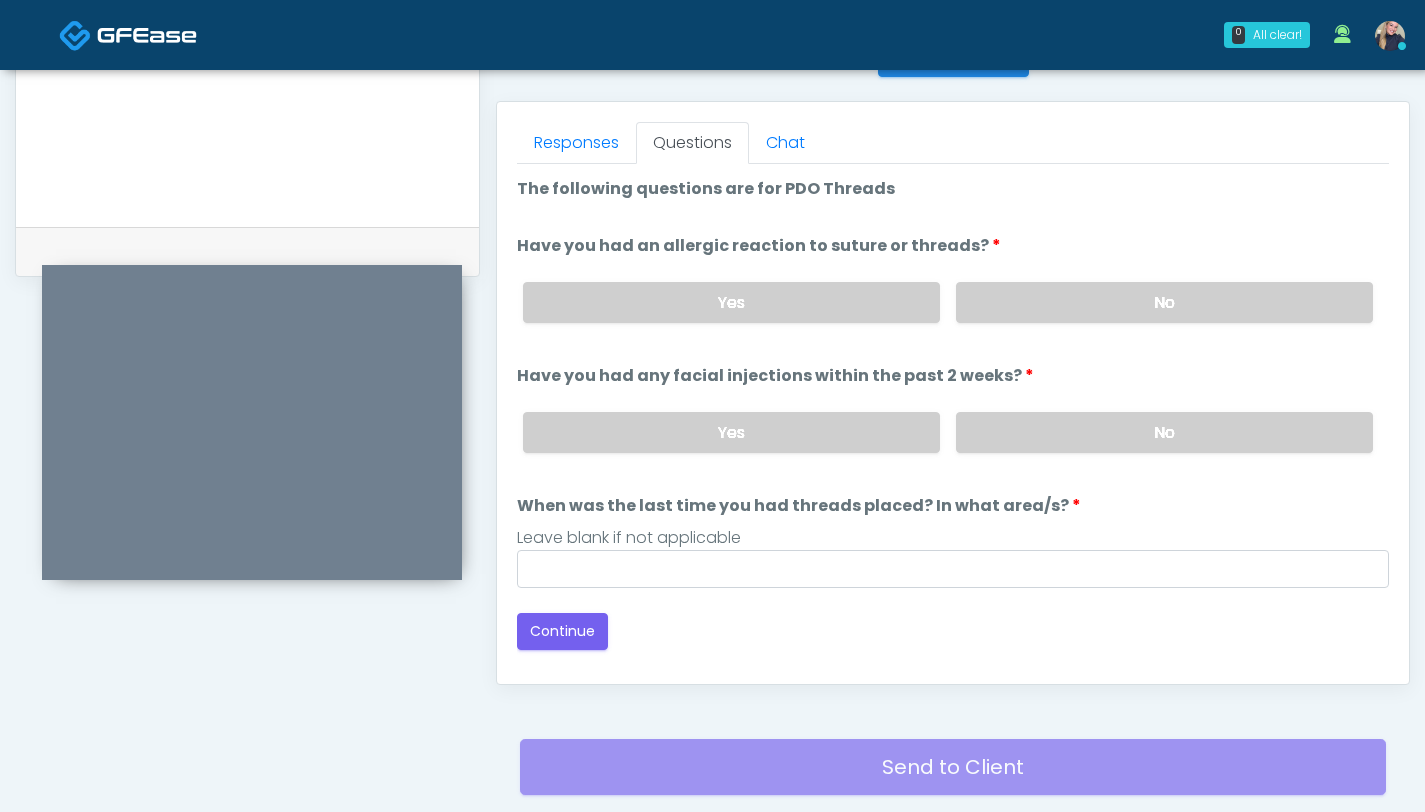 scroll, scrollTop: 838, scrollLeft: 0, axis: vertical 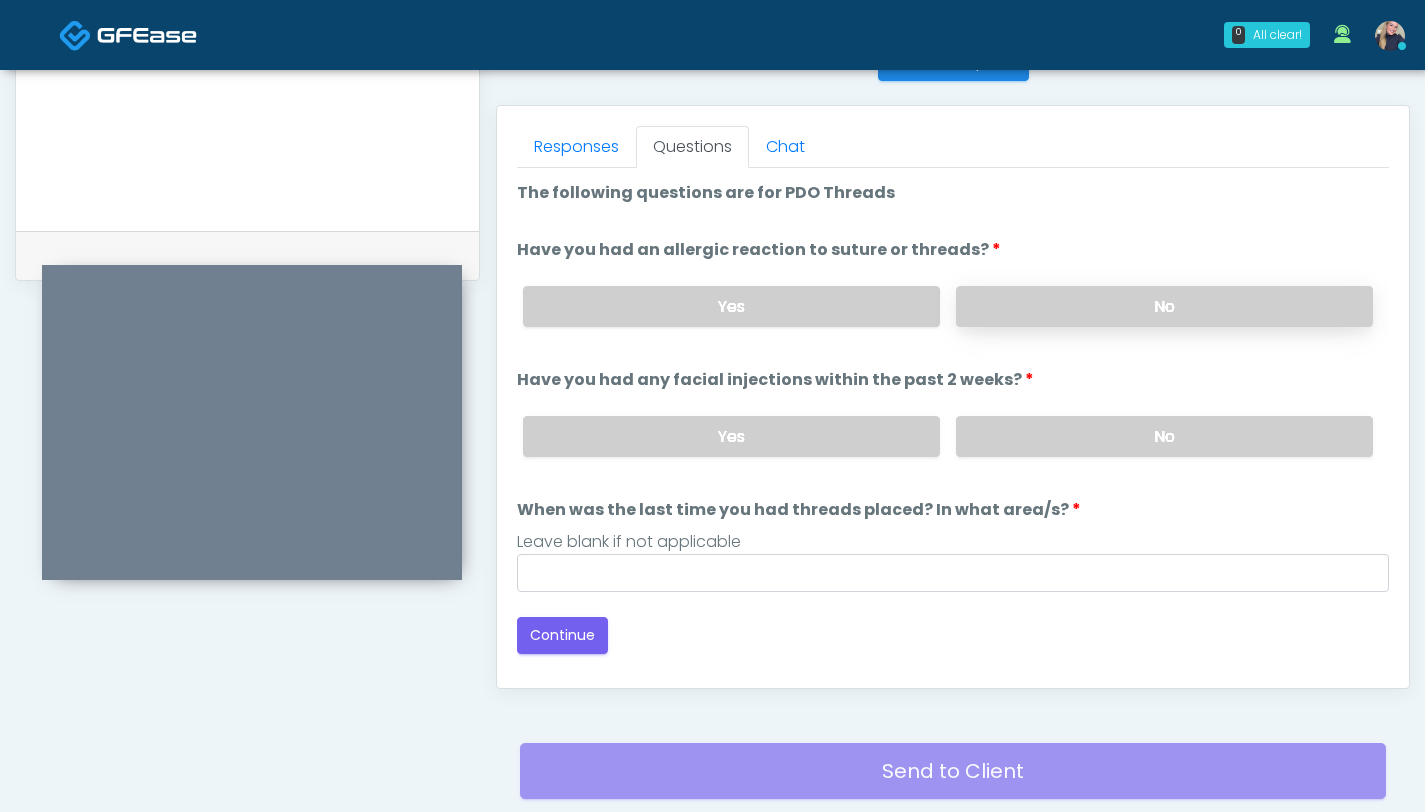 click on "No" at bounding box center [1164, 306] 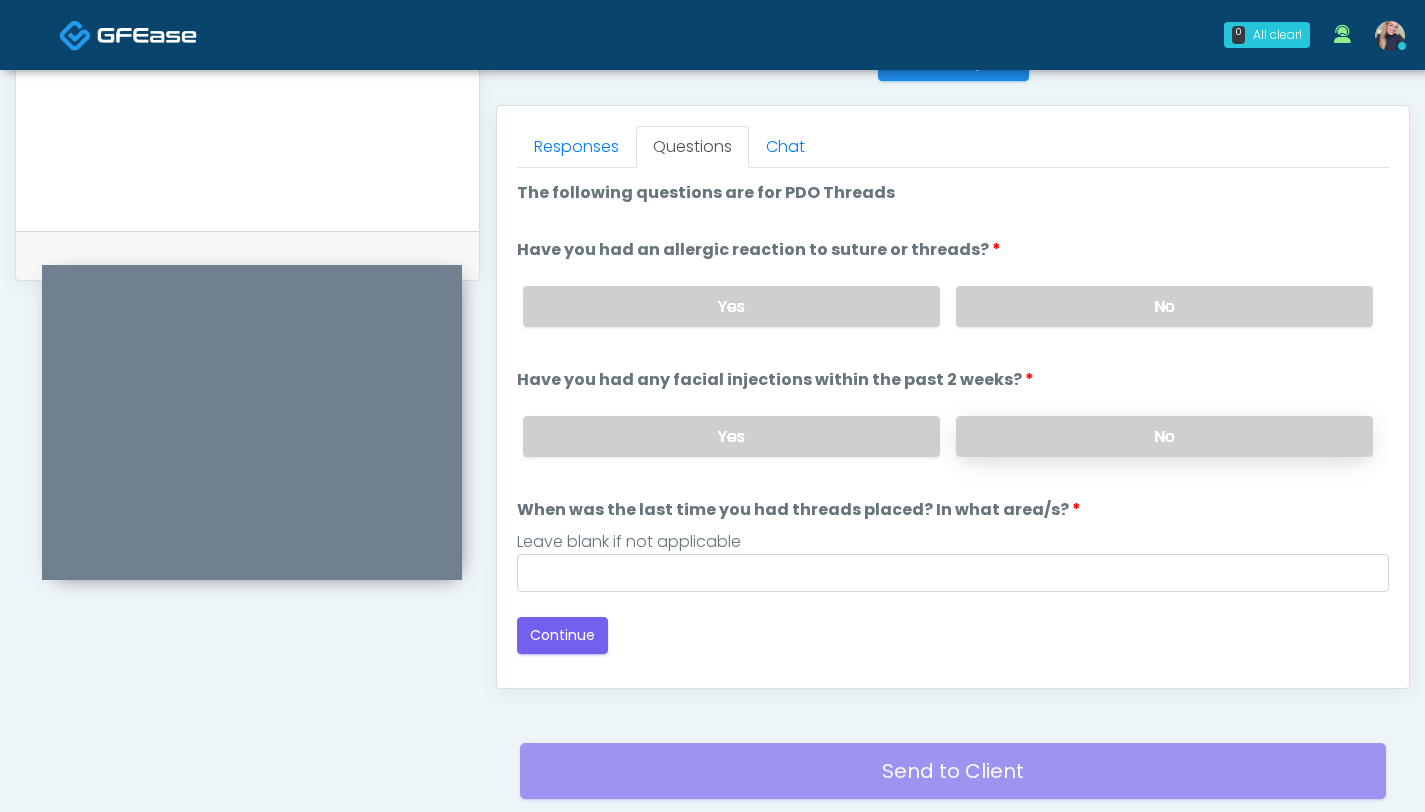 click on "No" at bounding box center [1164, 436] 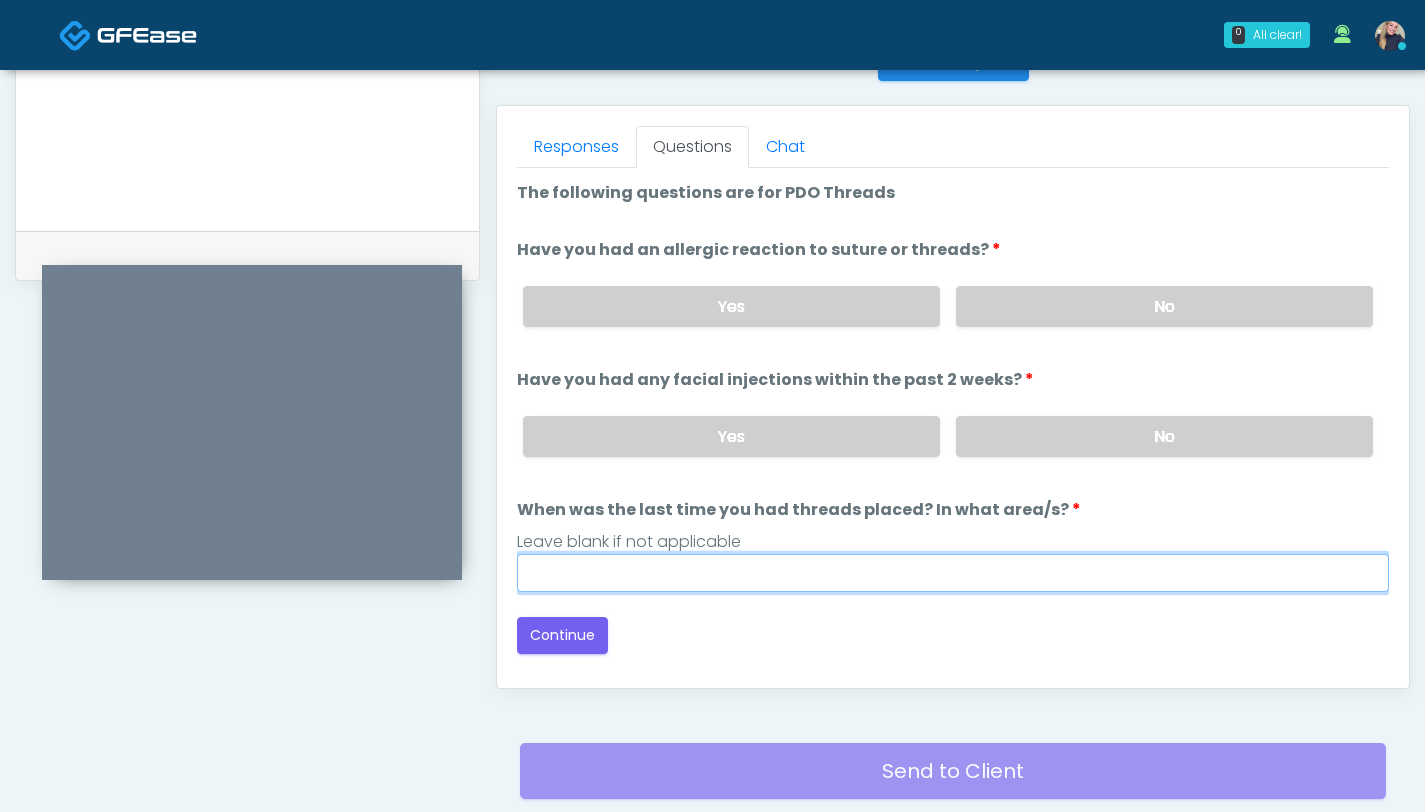 click on "When was the last time you had threads placed? In what area/s?" at bounding box center [953, 573] 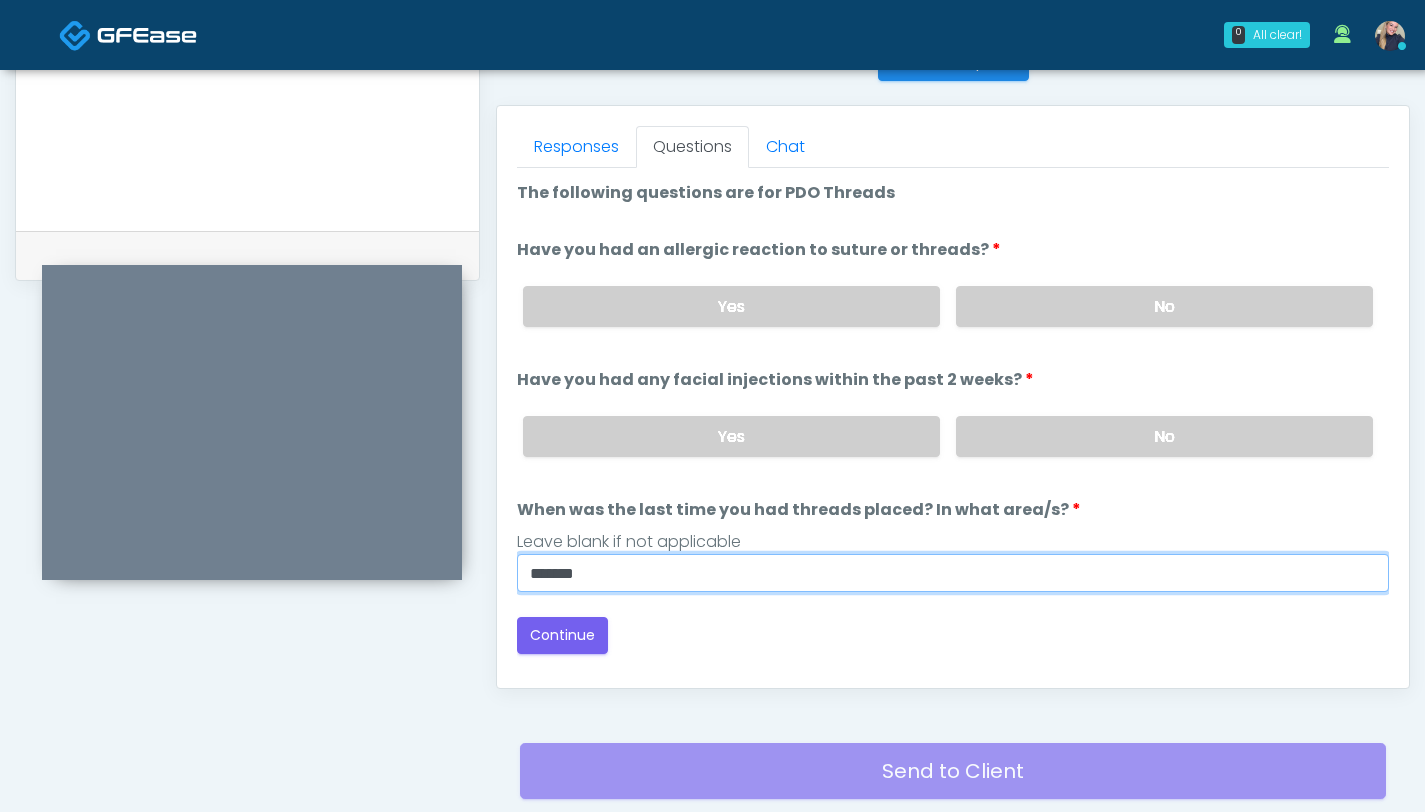 type on "**********" 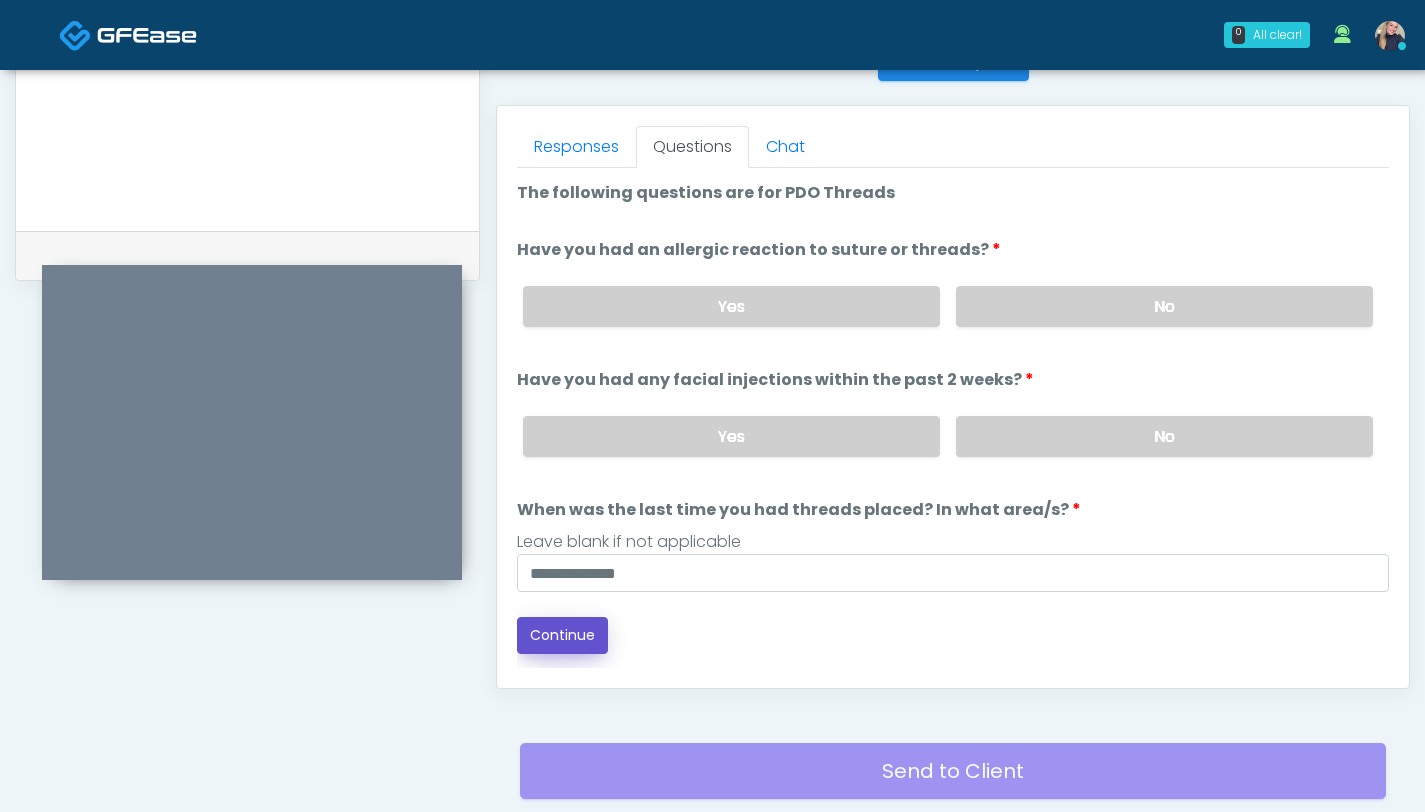 click on "Continue" at bounding box center (562, 635) 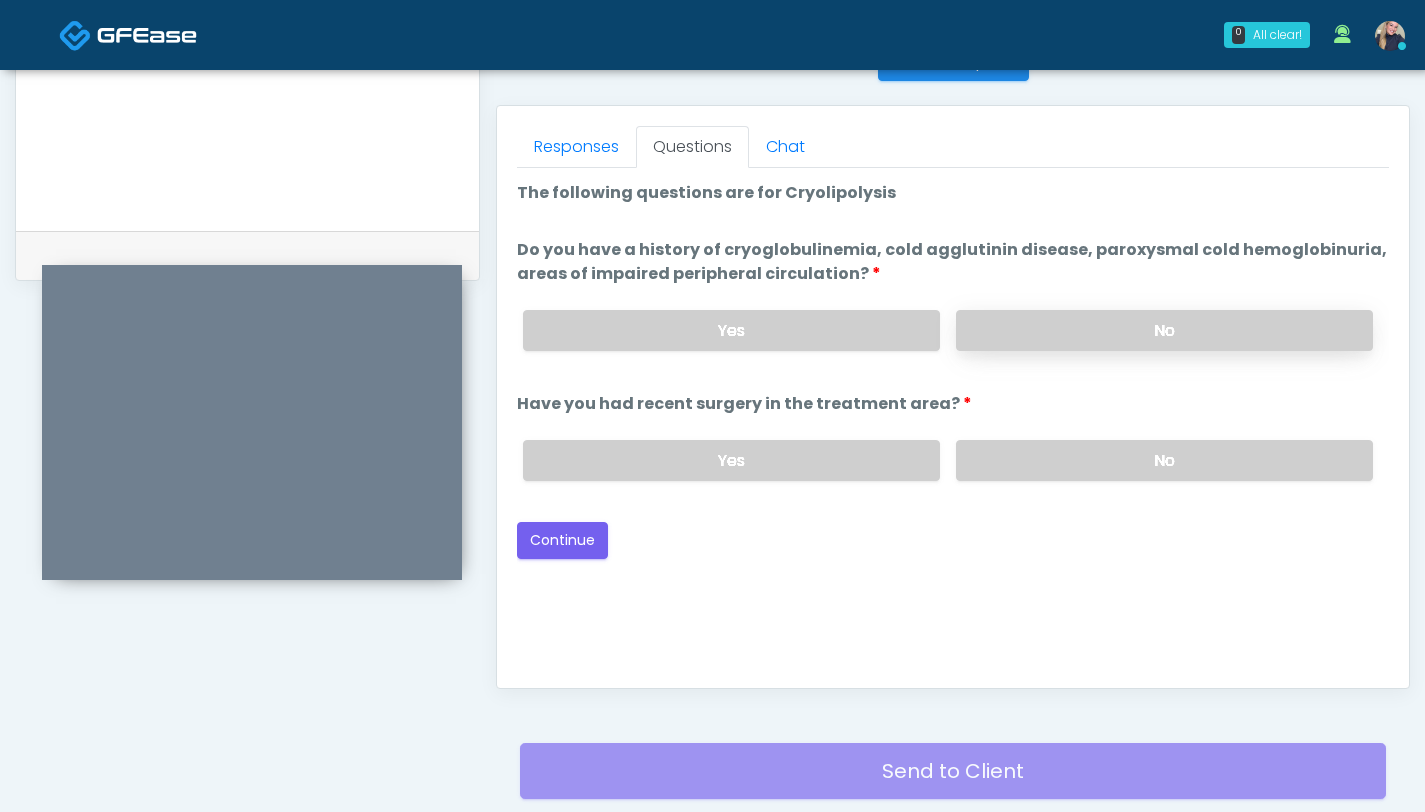 click on "No" at bounding box center (1164, 330) 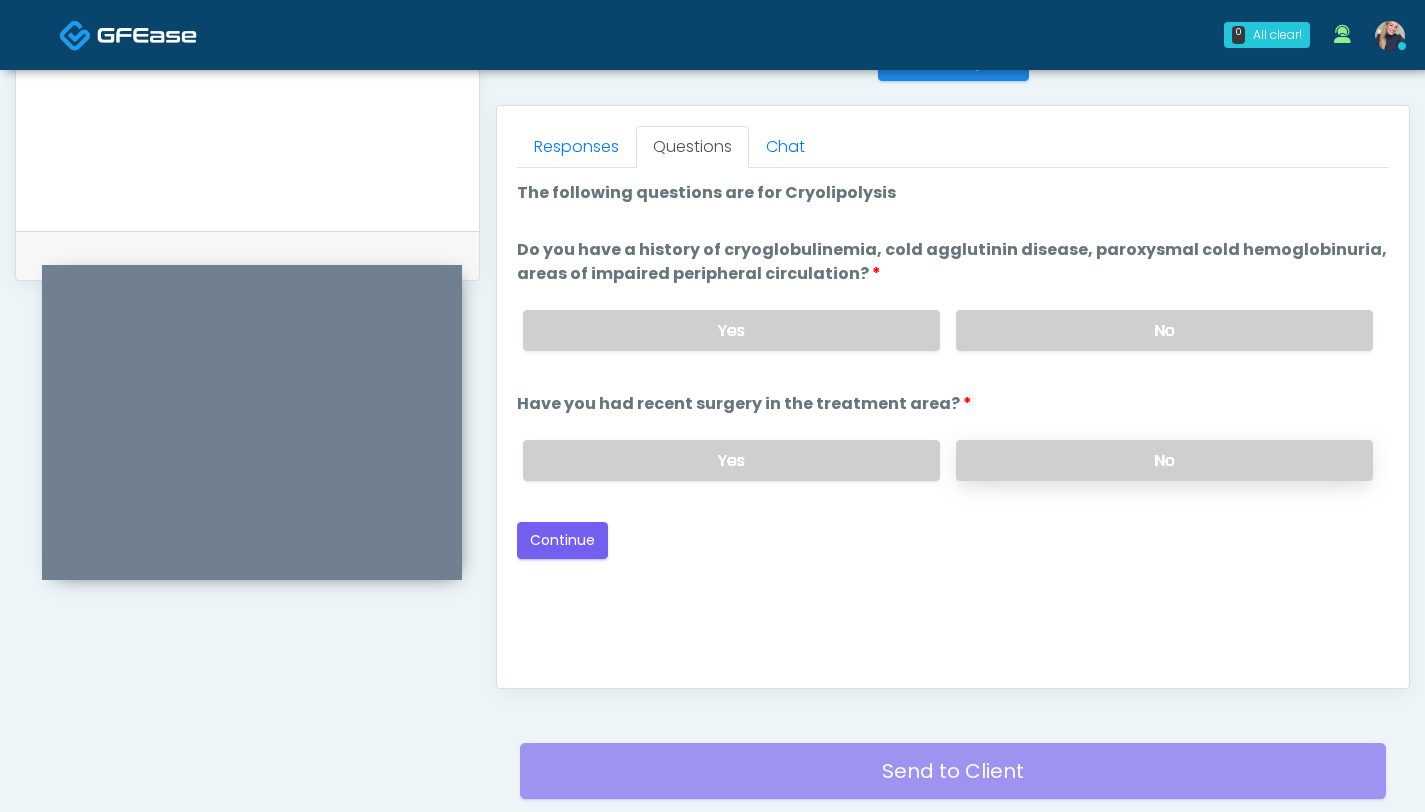 click on "No" at bounding box center (1164, 460) 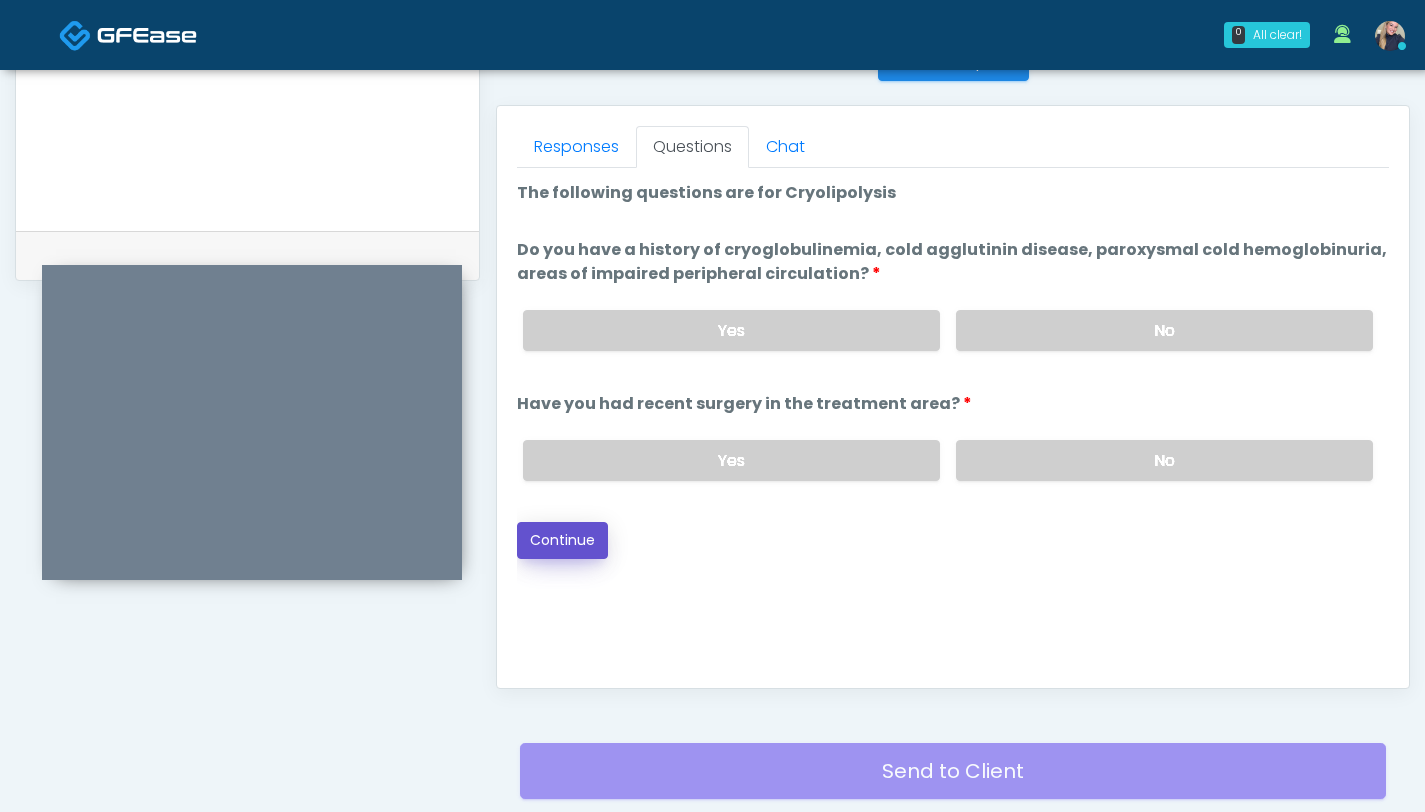click on "Continue" at bounding box center [562, 540] 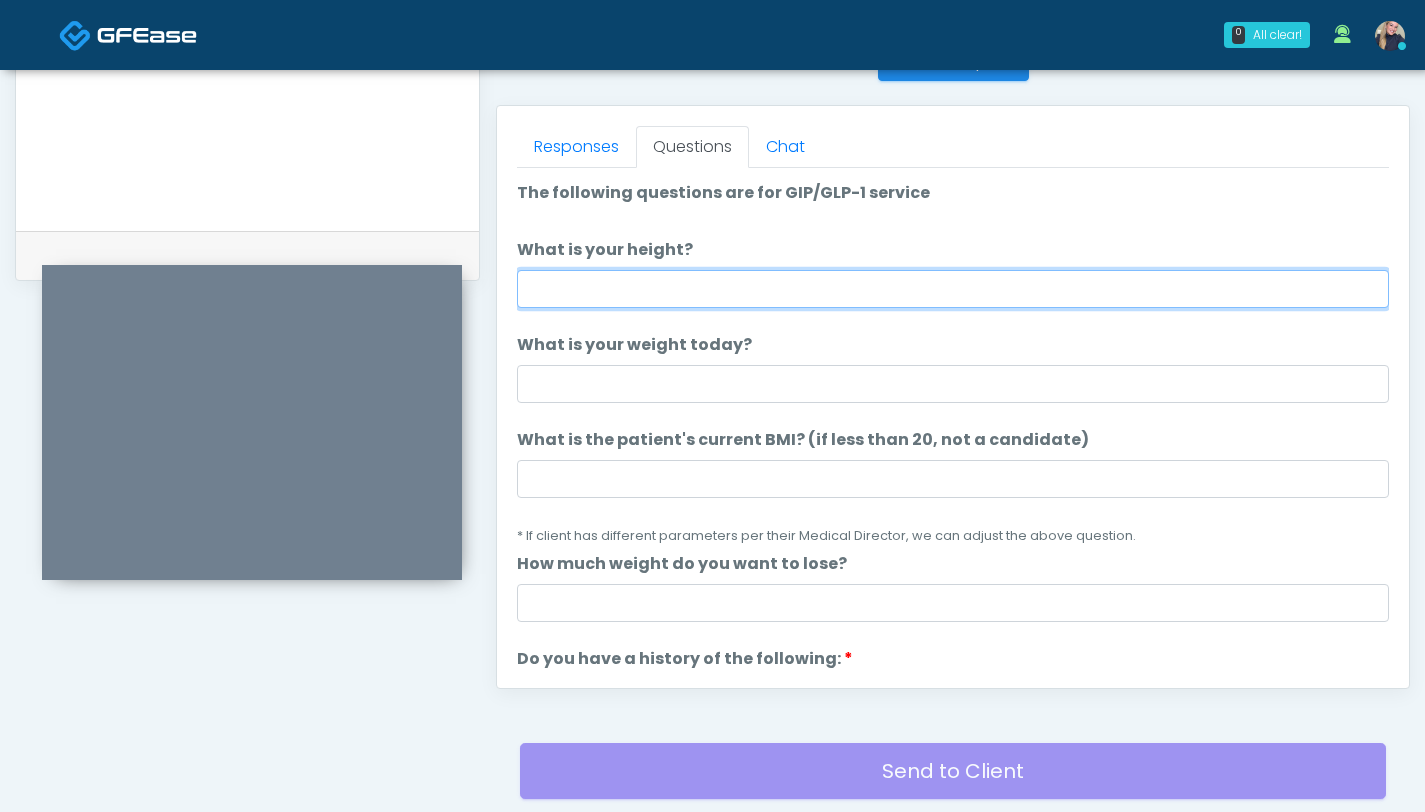click on "What is your height?" at bounding box center (953, 289) 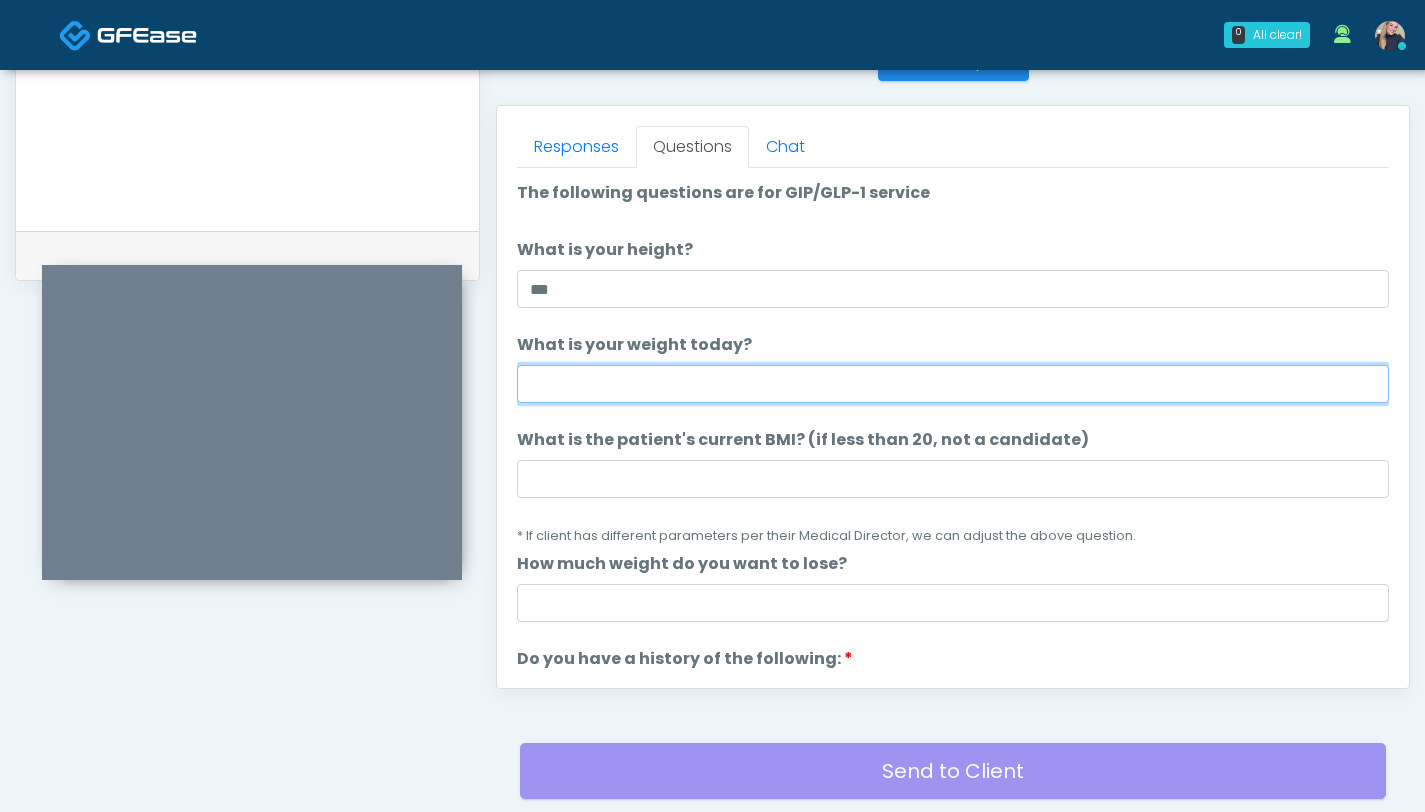 click on "What is your weight today?" at bounding box center (953, 384) 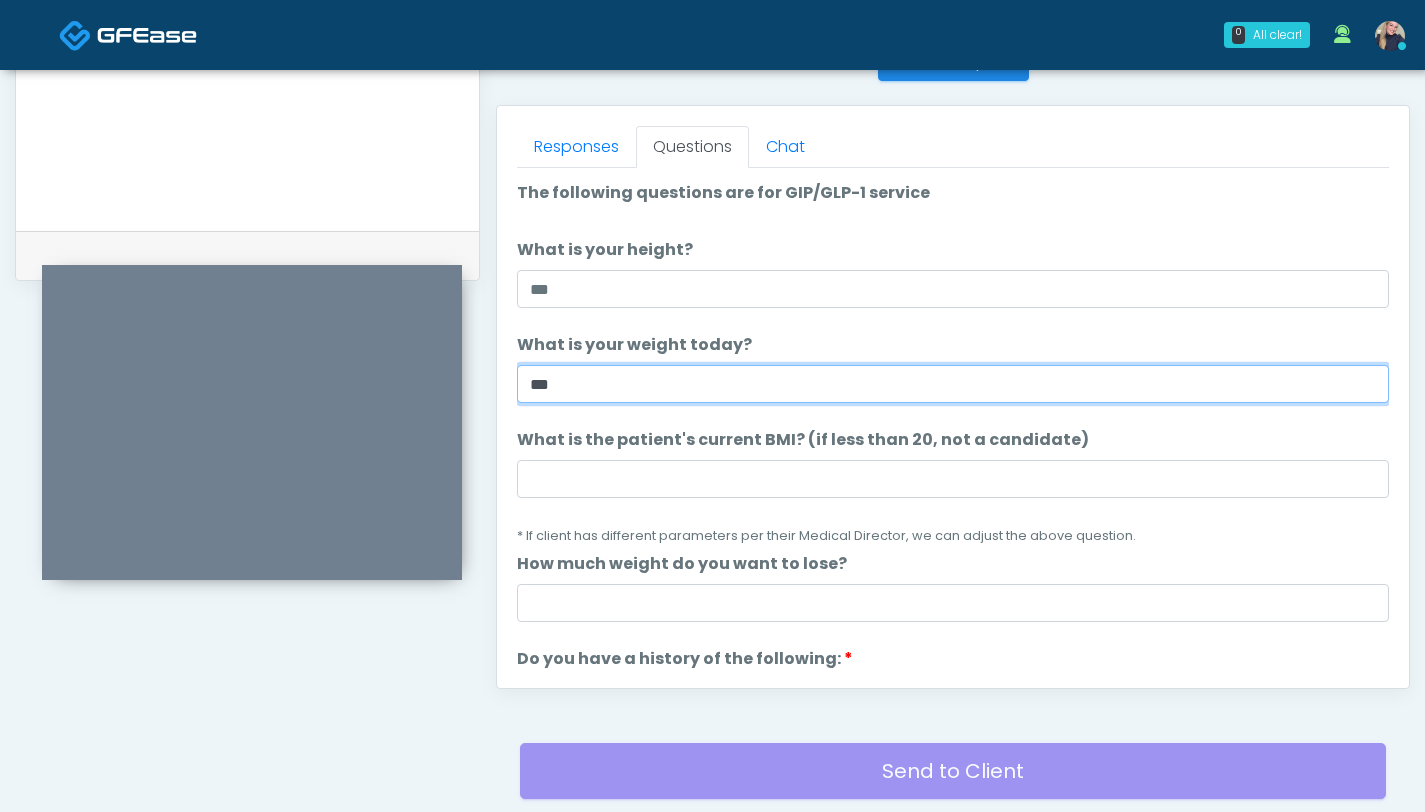 type on "***" 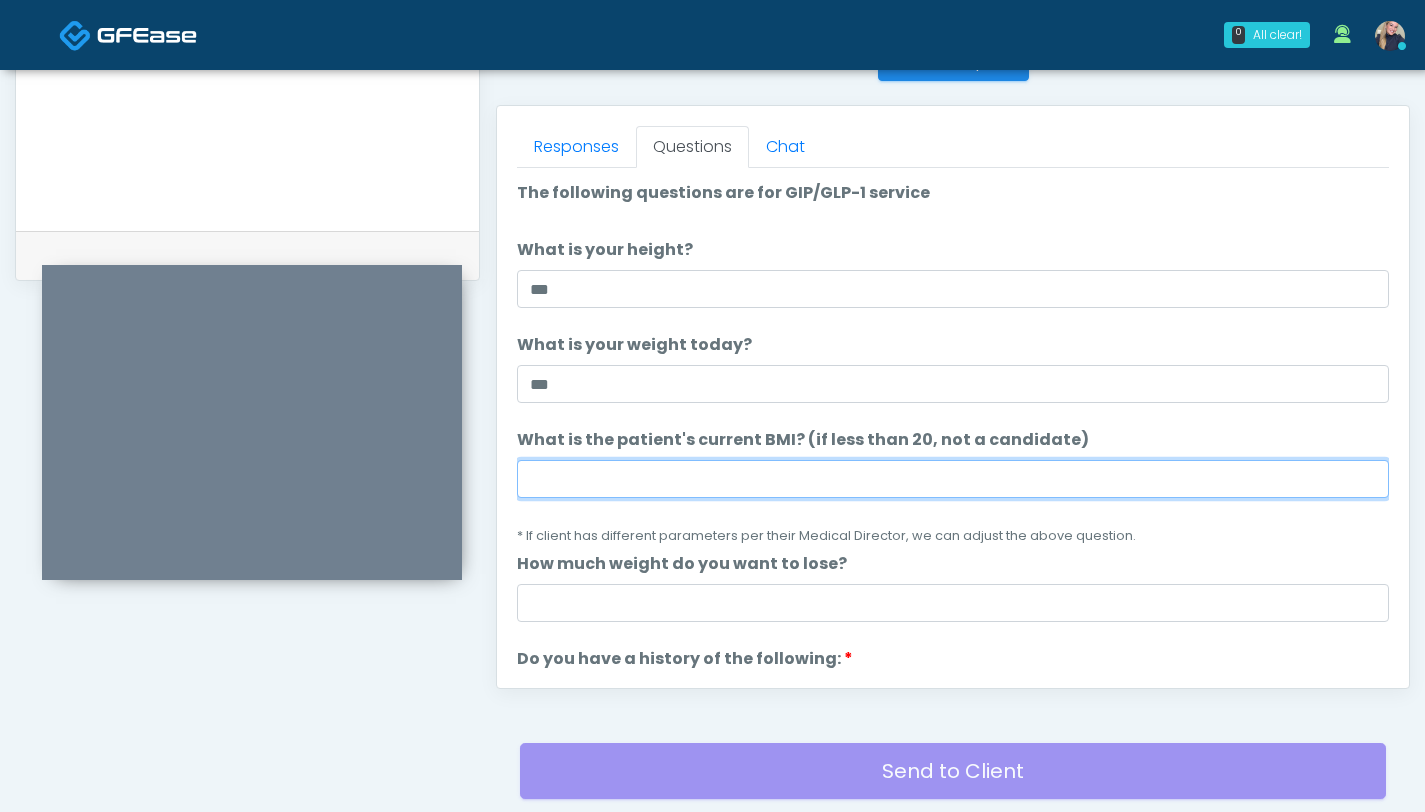 click on "What is the patient's current BMI? (if less than 20, not a candidate)" at bounding box center [953, 479] 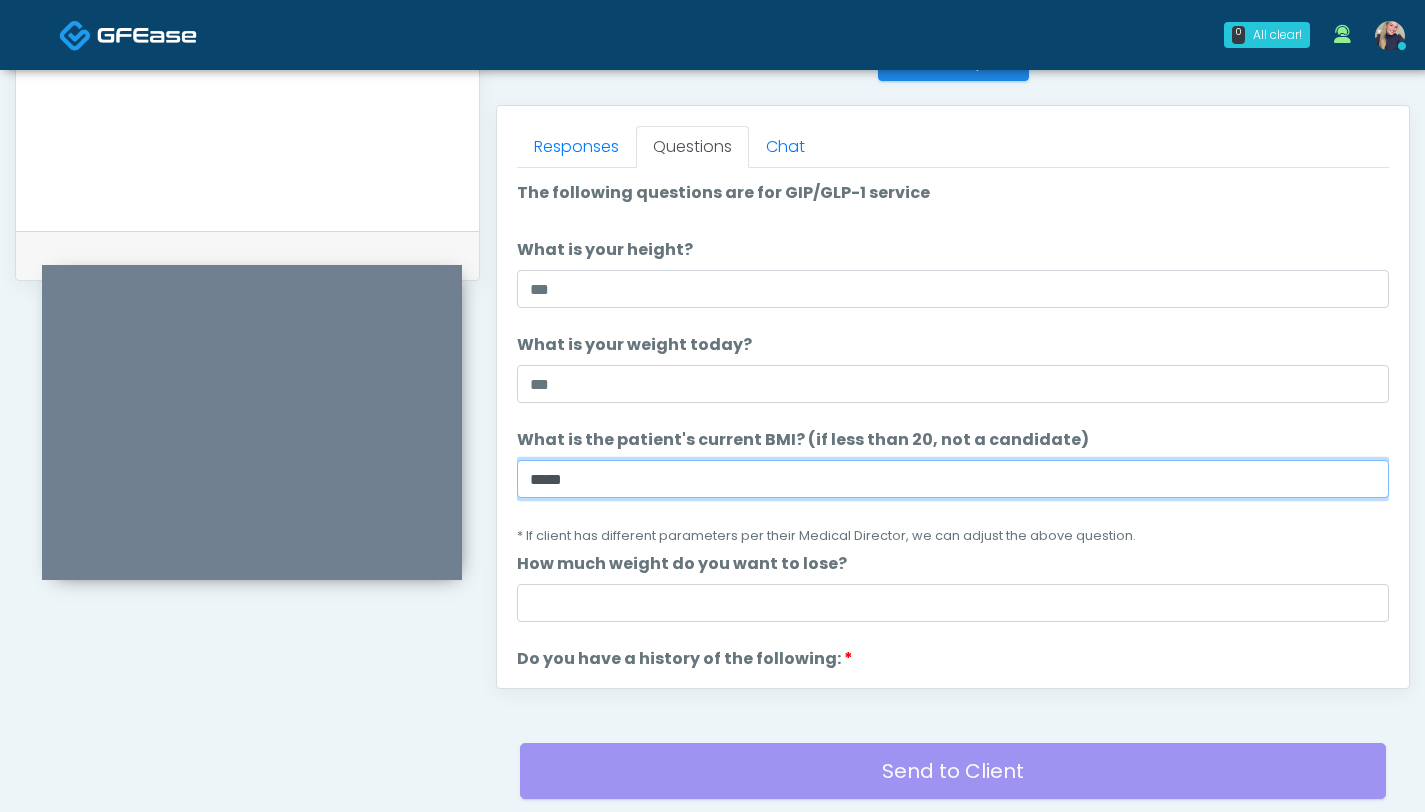 type on "*****" 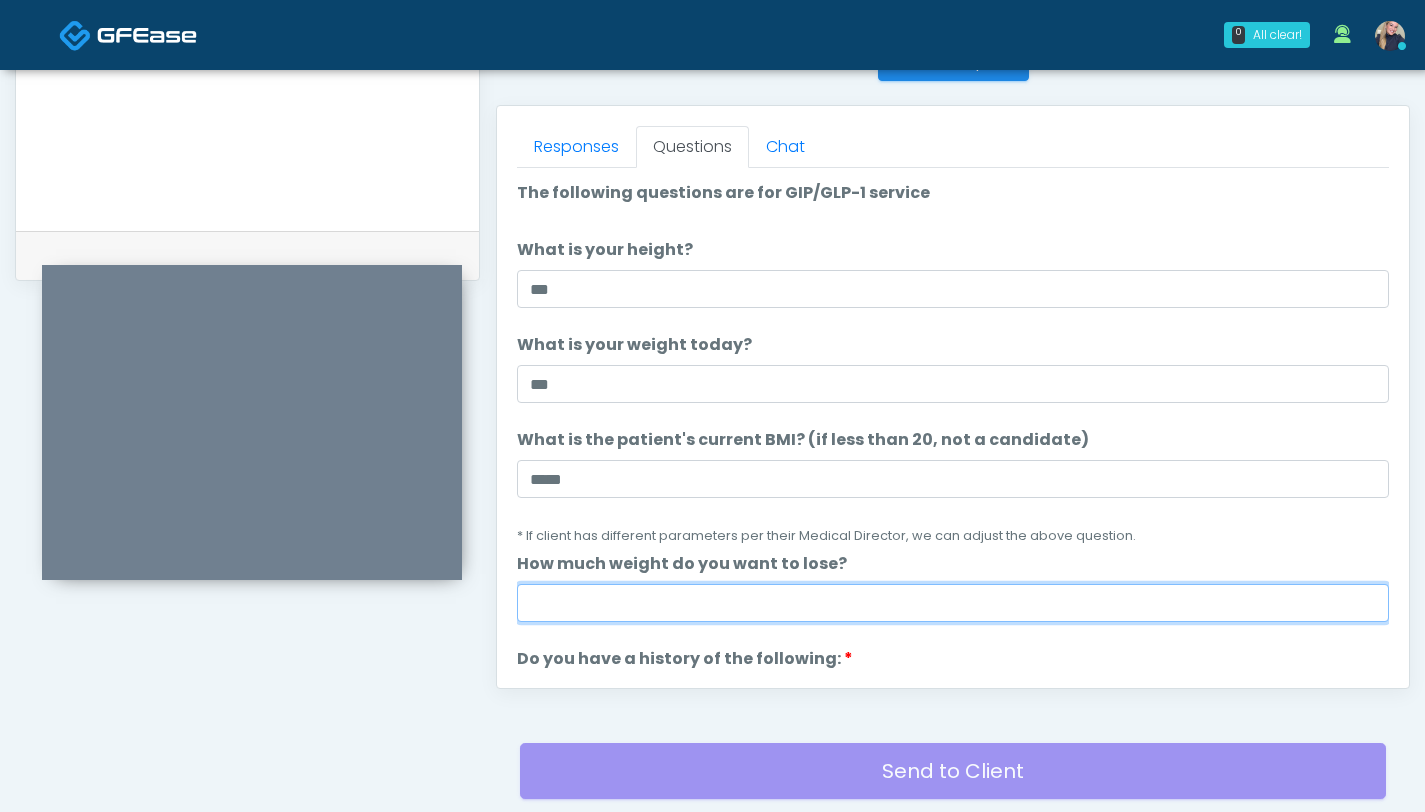click on "How much weight do you want to lose?" at bounding box center (953, 603) 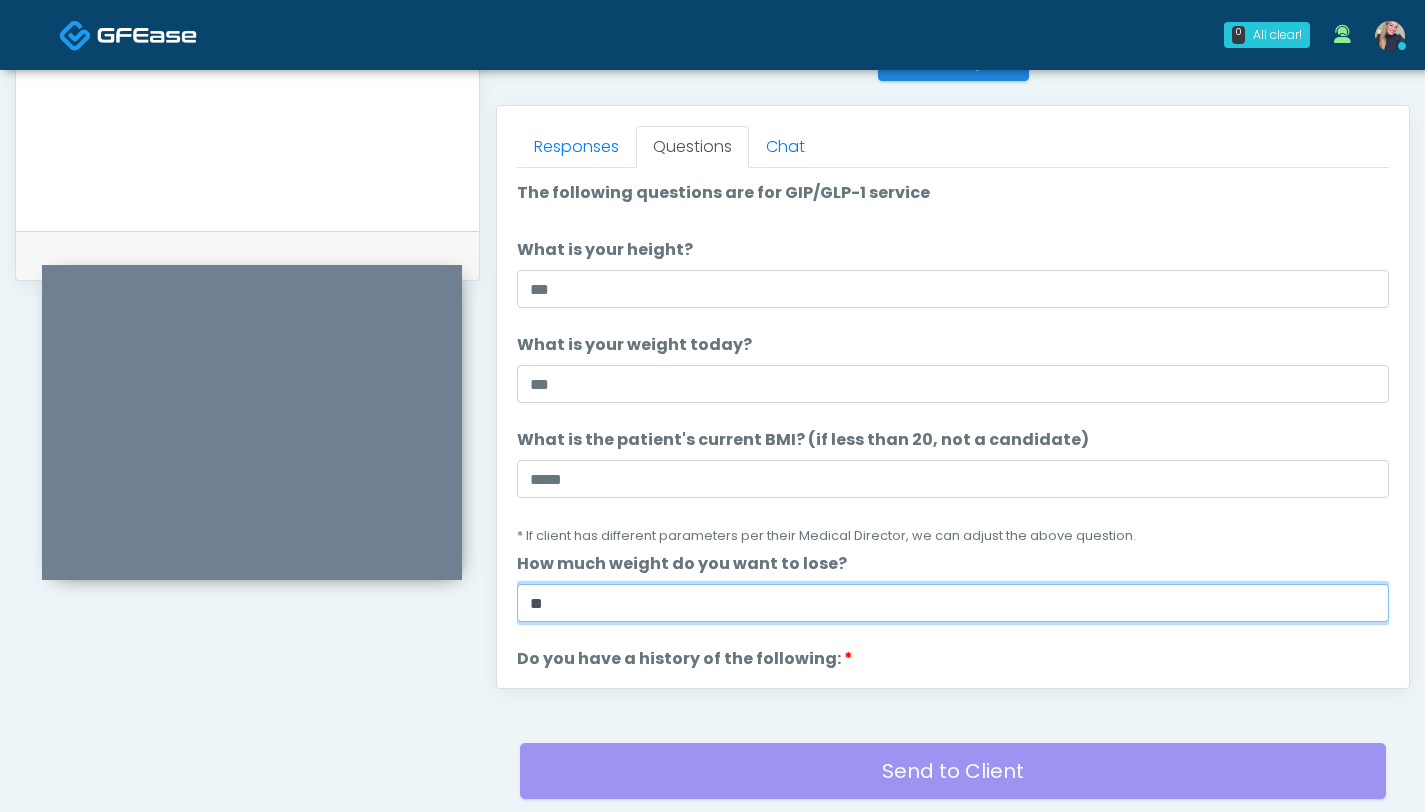 type on "**" 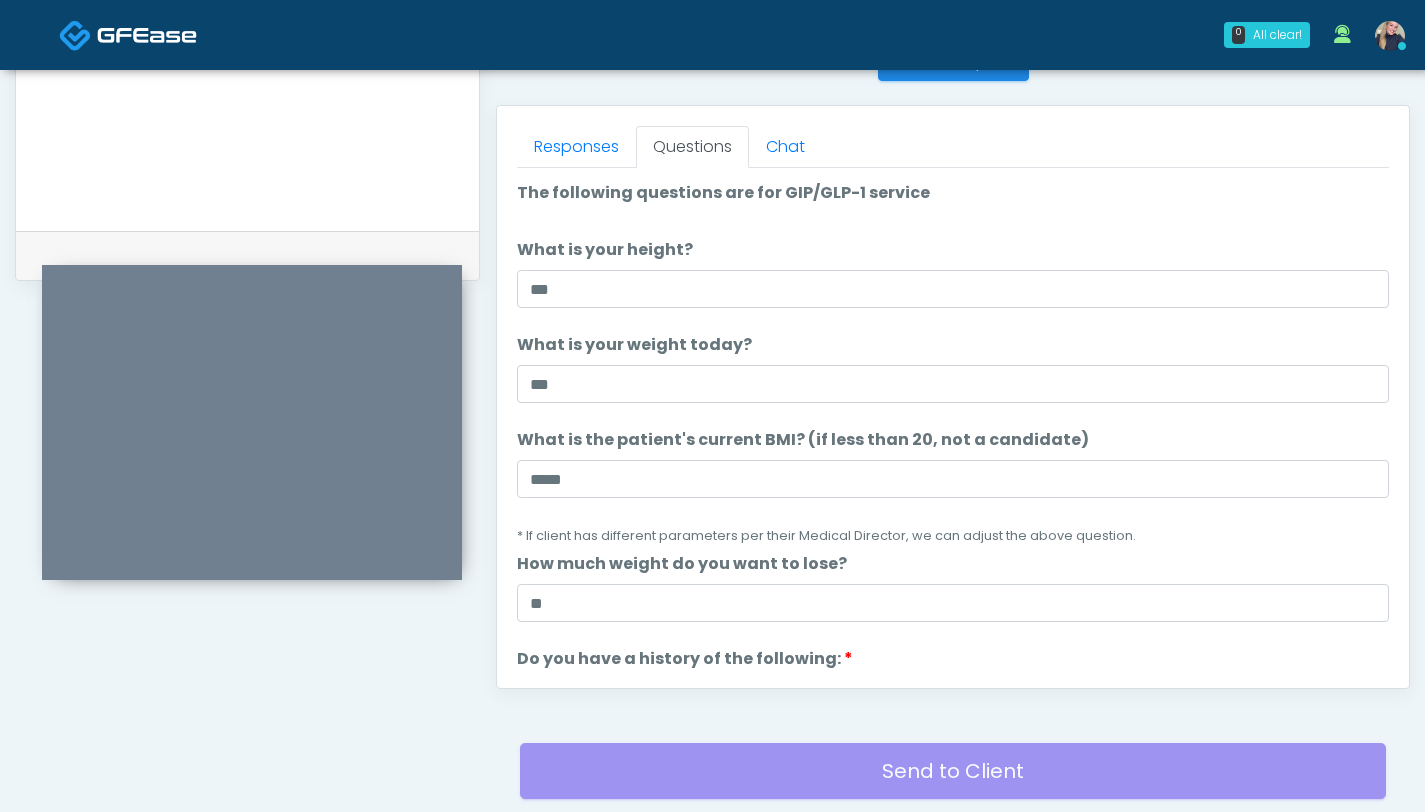 click on "Do you have a history of the following:
Do you have a history of the following:
Gallbladder Disease
Pancreatic Disease
Multiple Endocrine Neoplasia Syndrome
Type 1 Diabetes
Hypoglycemia
Retinopathy" at bounding box center (953, 791) 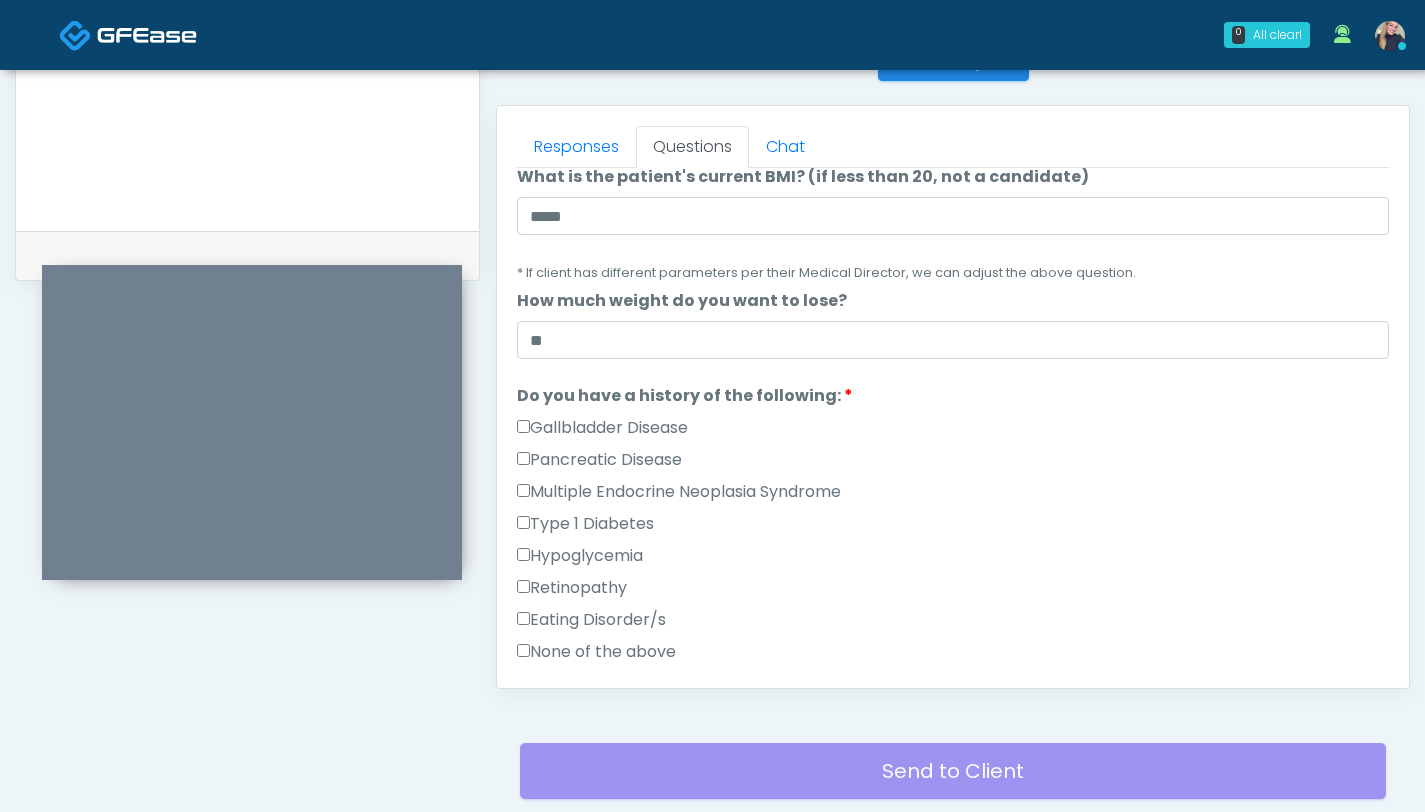 scroll, scrollTop: 281, scrollLeft: 0, axis: vertical 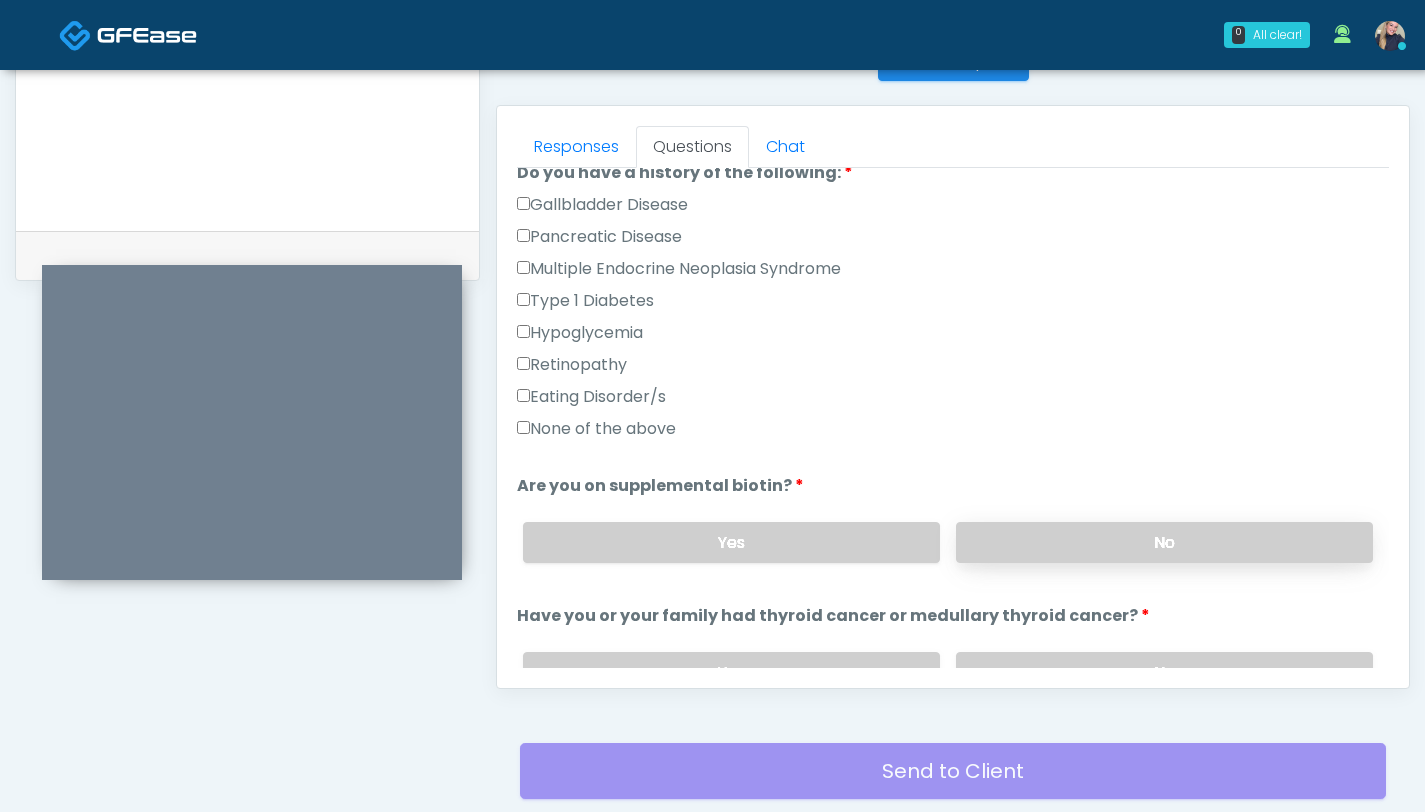 click on "No" at bounding box center [1164, 542] 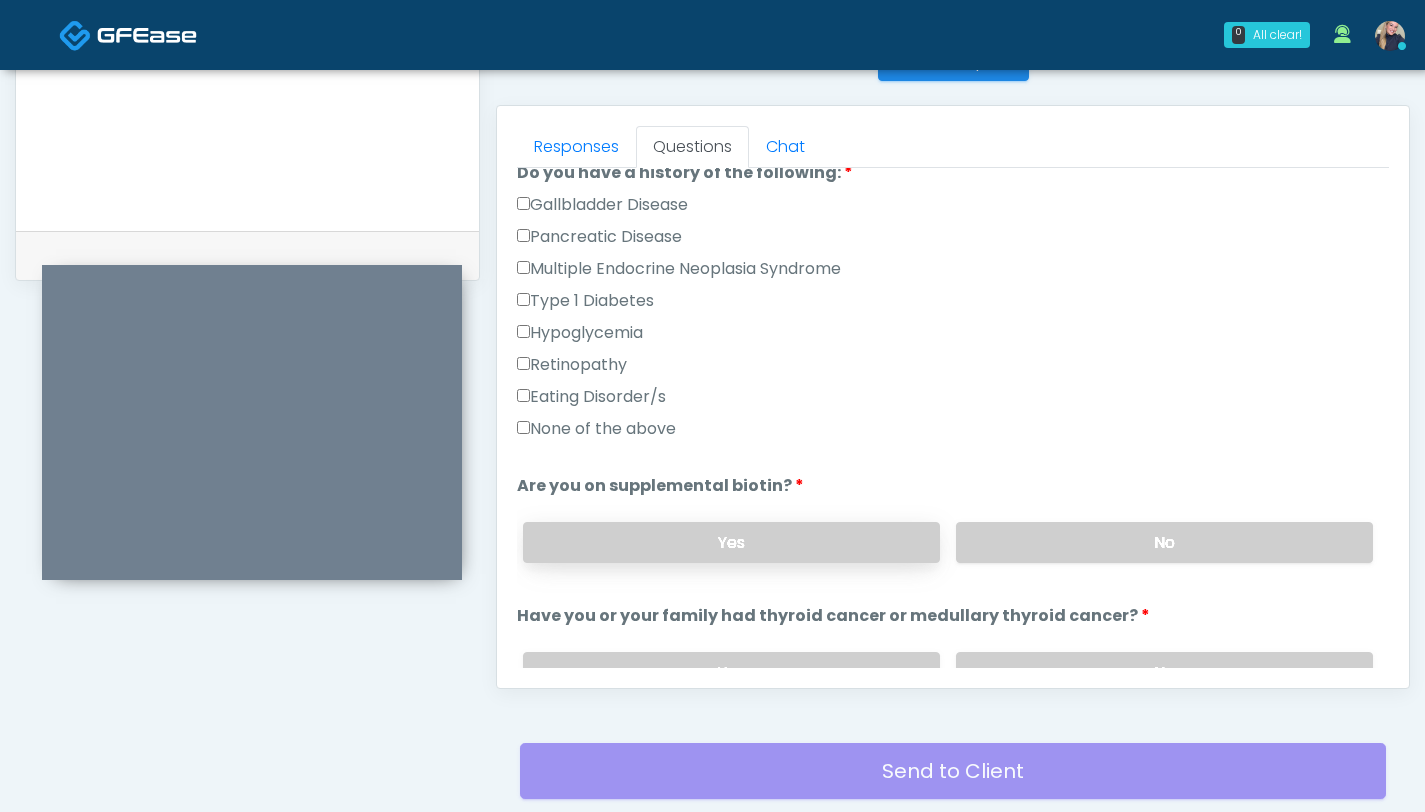 click on "Yes" at bounding box center (731, 542) 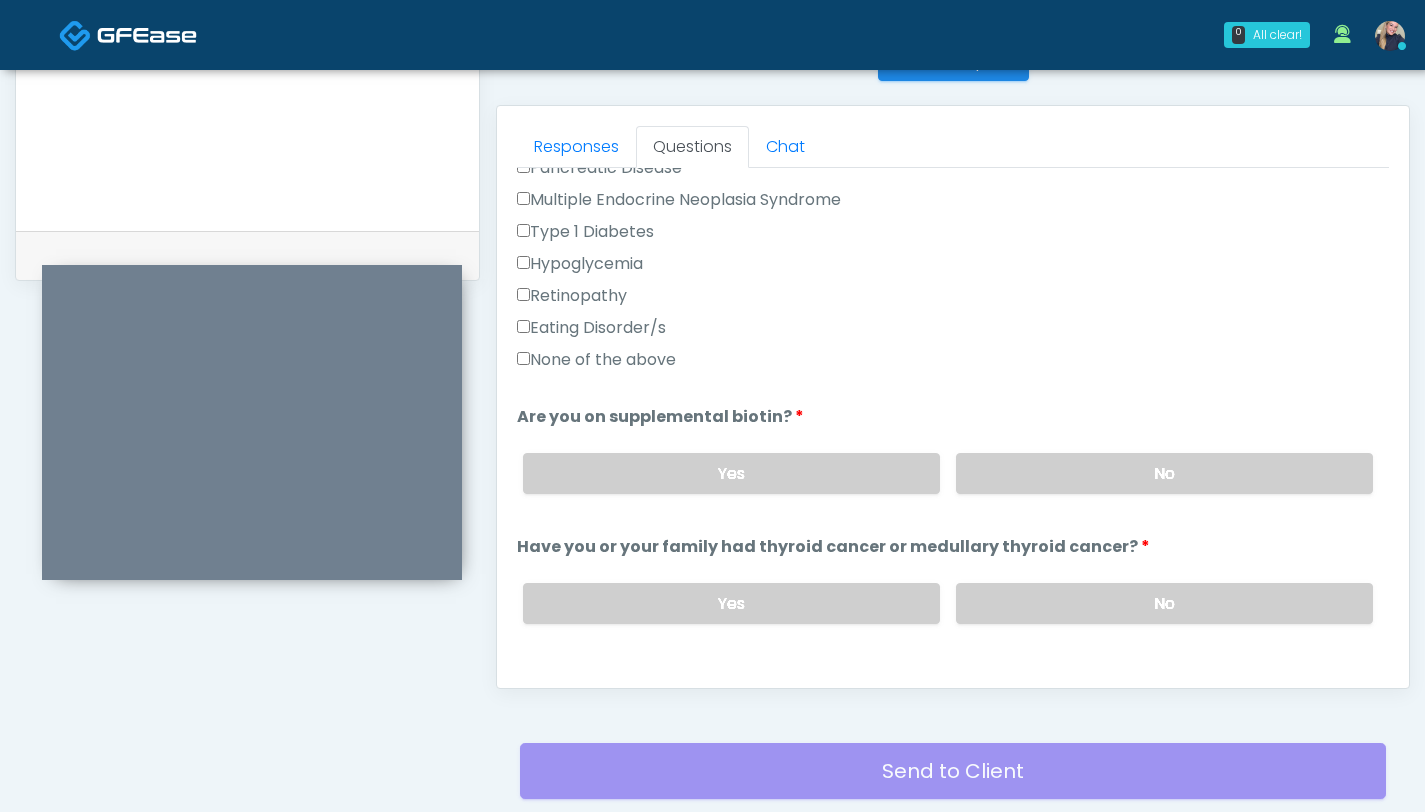 scroll, scrollTop: 558, scrollLeft: 0, axis: vertical 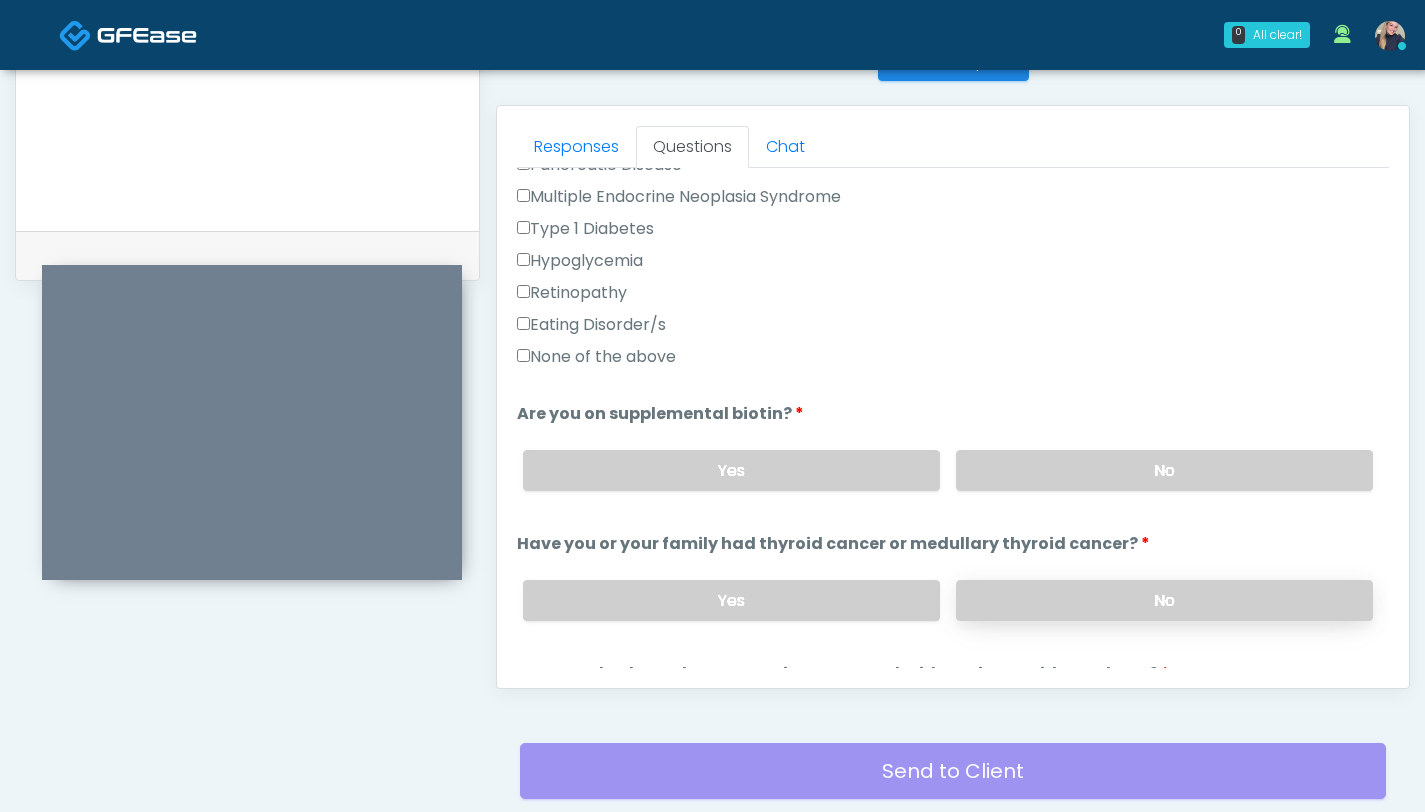 click on "No" at bounding box center [1164, 600] 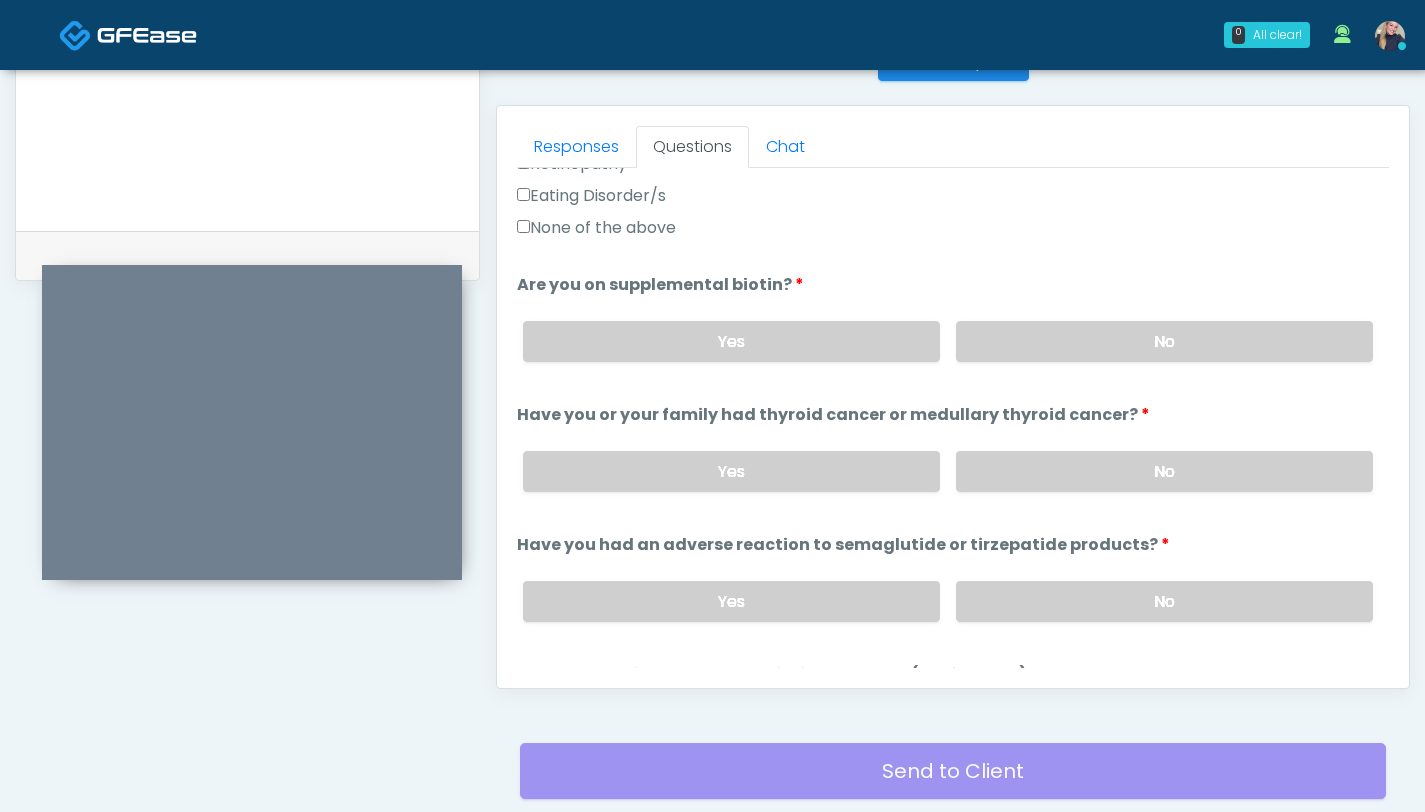 scroll, scrollTop: 688, scrollLeft: 0, axis: vertical 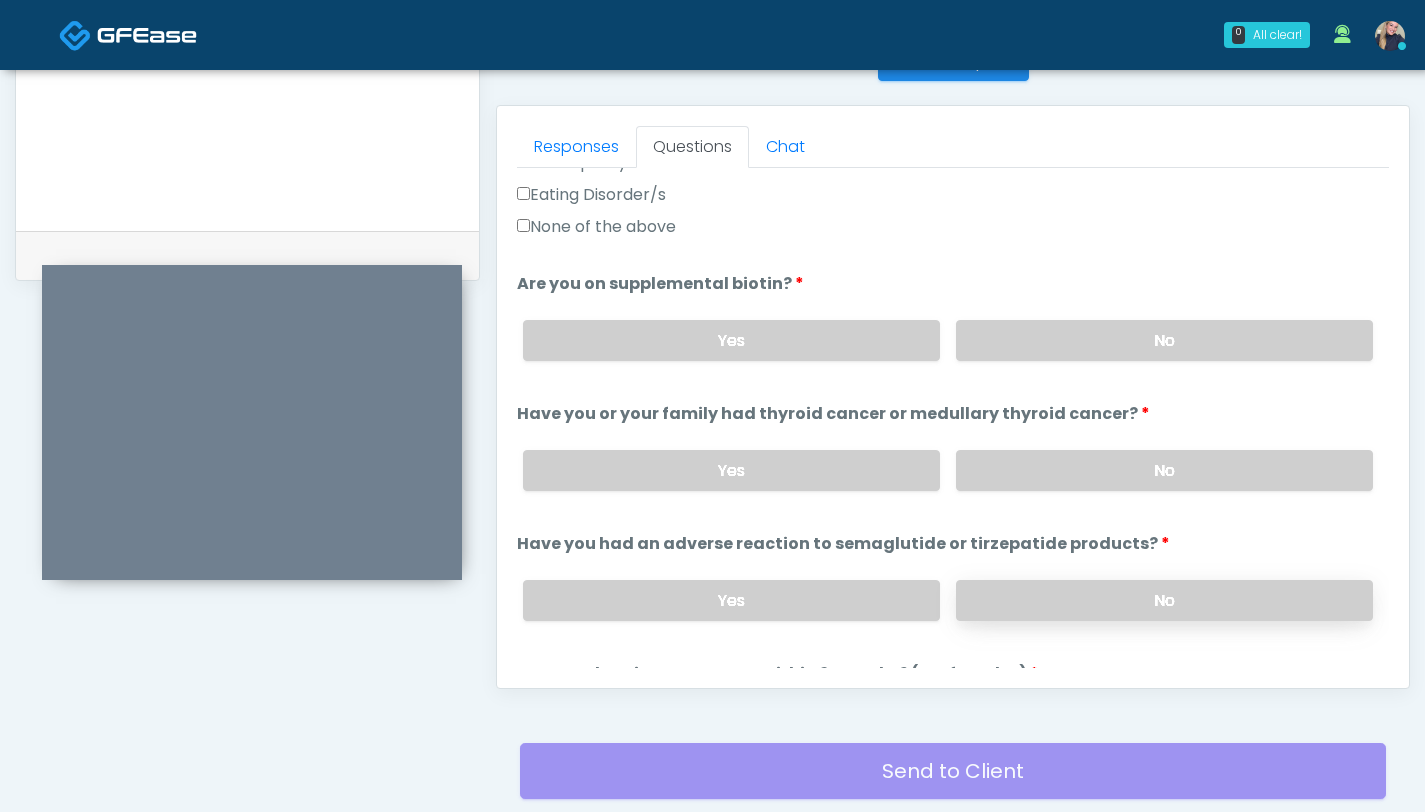 click on "No" at bounding box center [1164, 600] 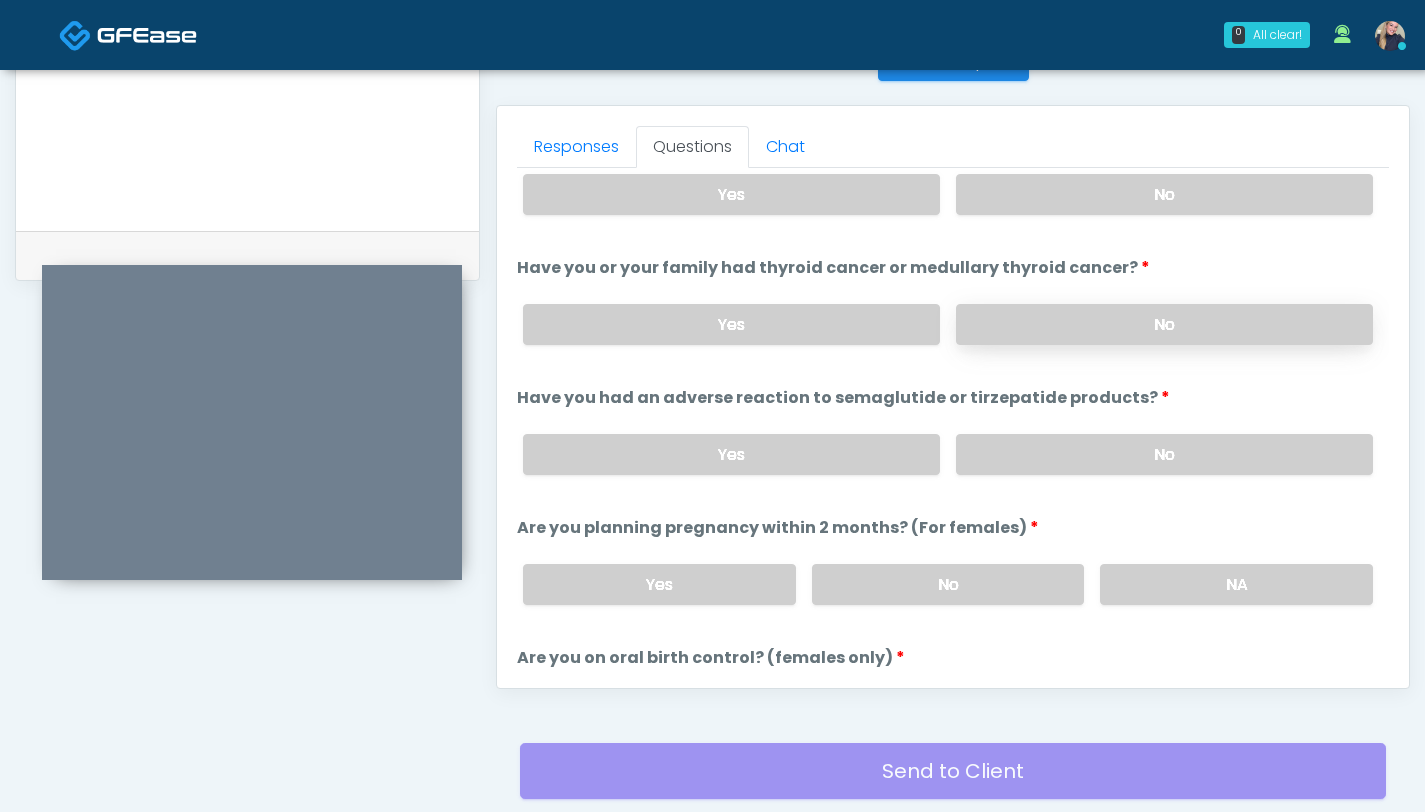 scroll, scrollTop: 836, scrollLeft: 0, axis: vertical 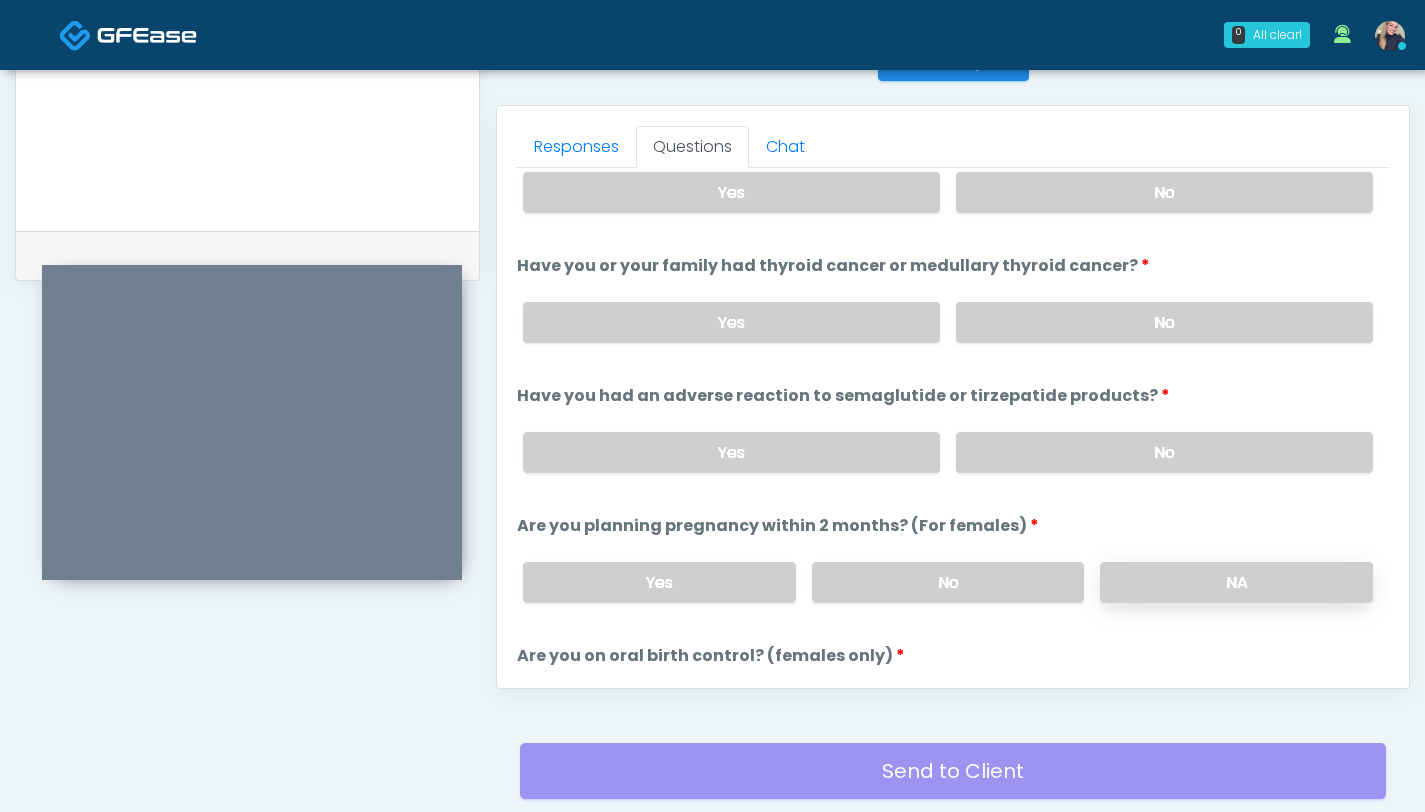 click on "NA" at bounding box center (1236, 582) 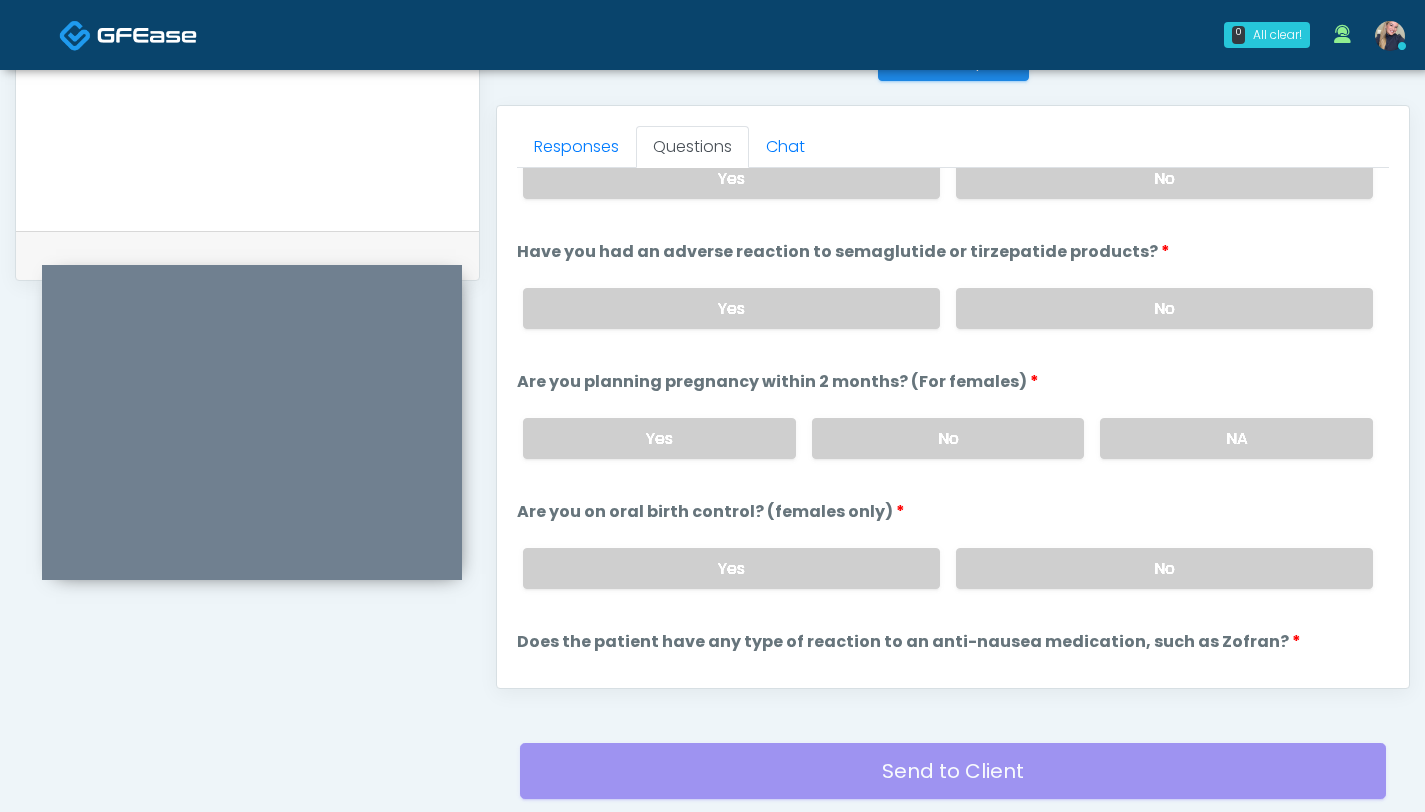 scroll, scrollTop: 987, scrollLeft: 0, axis: vertical 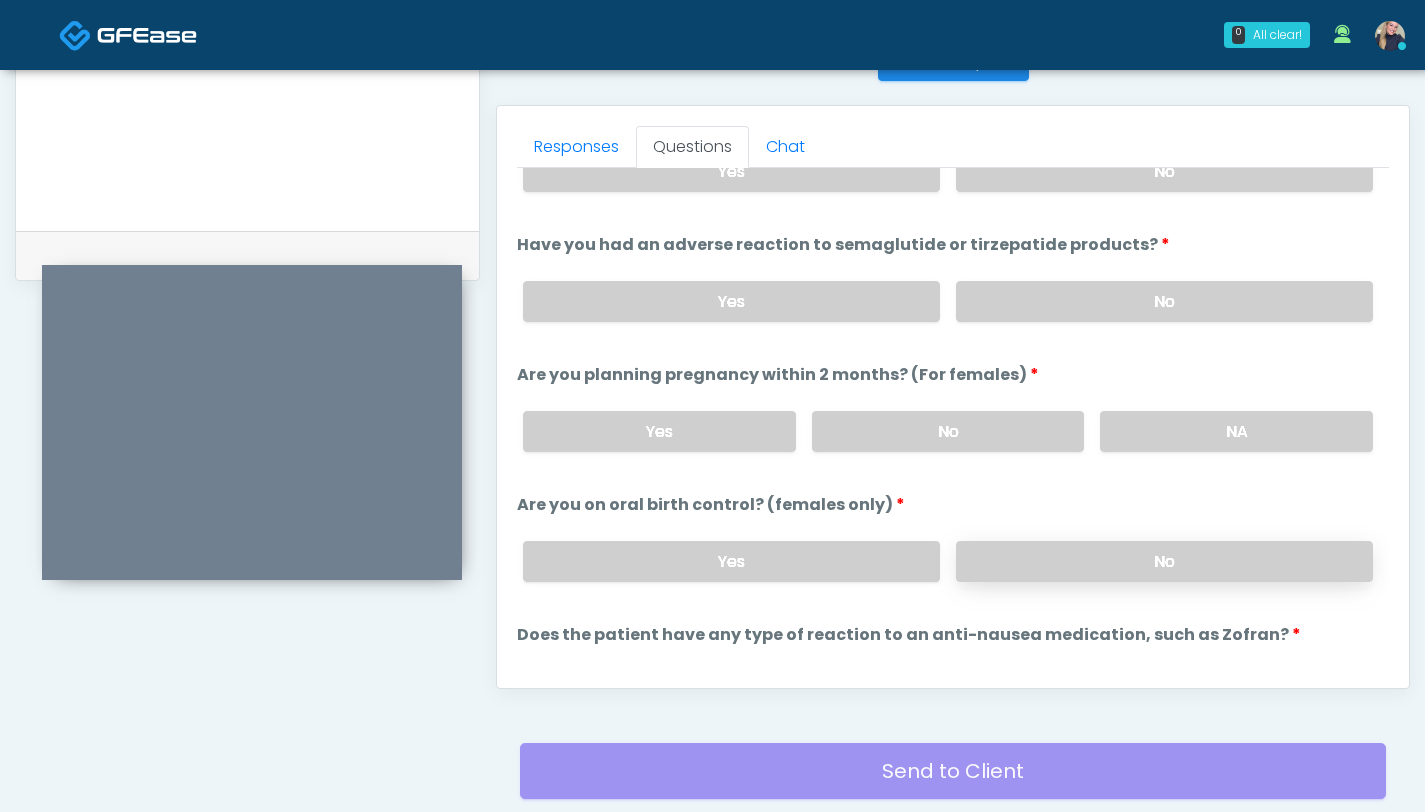 click on "No" at bounding box center [1164, 561] 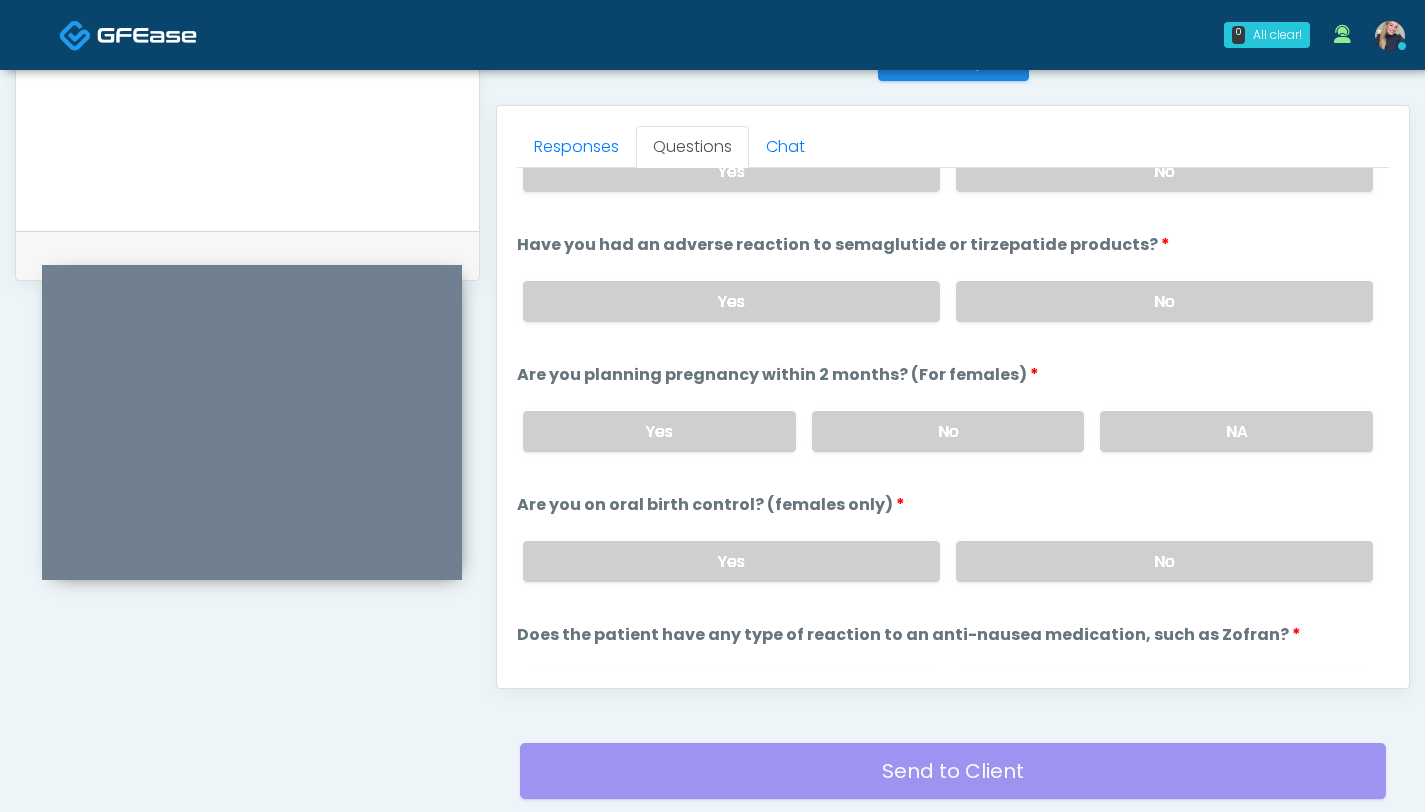 scroll, scrollTop: 1095, scrollLeft: 0, axis: vertical 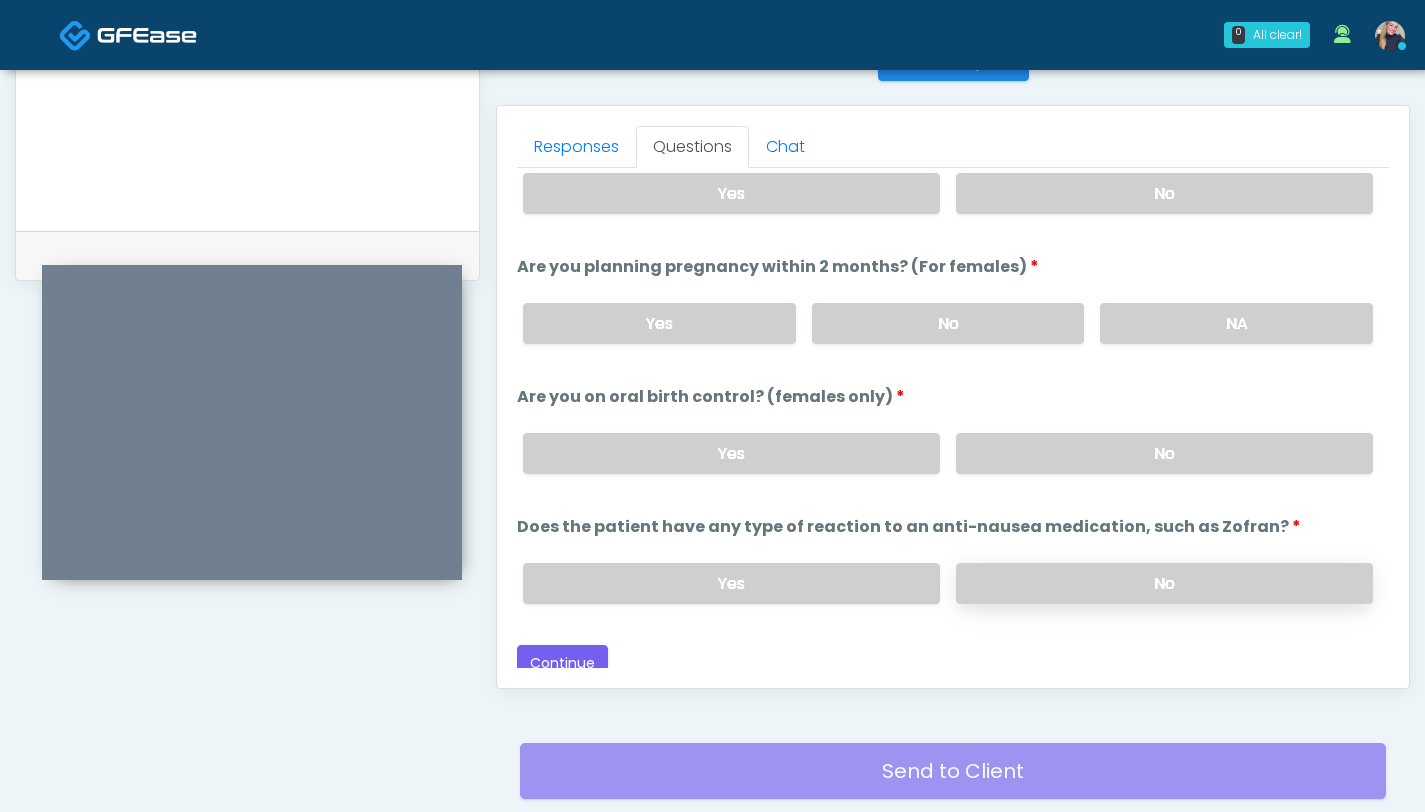 click on "No" at bounding box center [1164, 583] 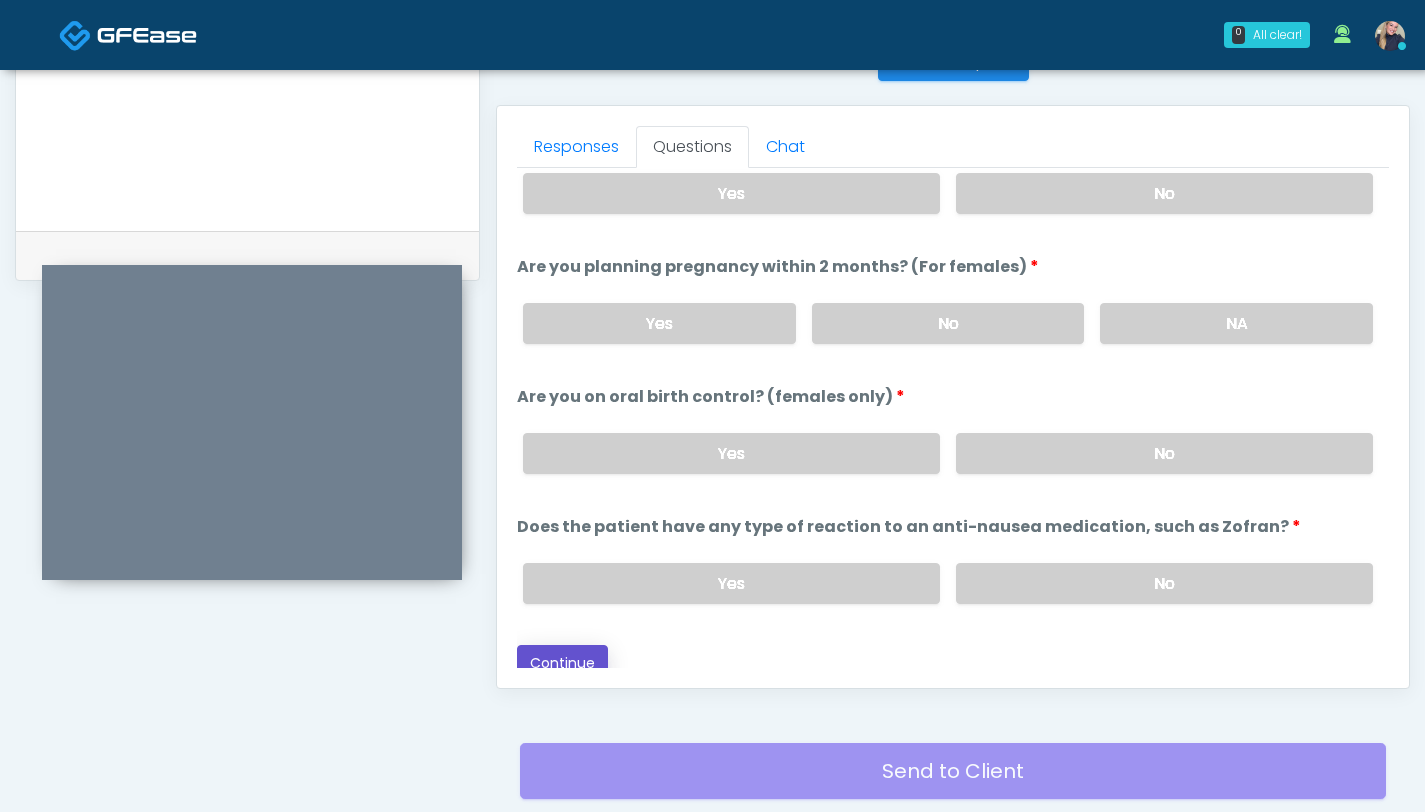 click on "Continue" at bounding box center (562, 663) 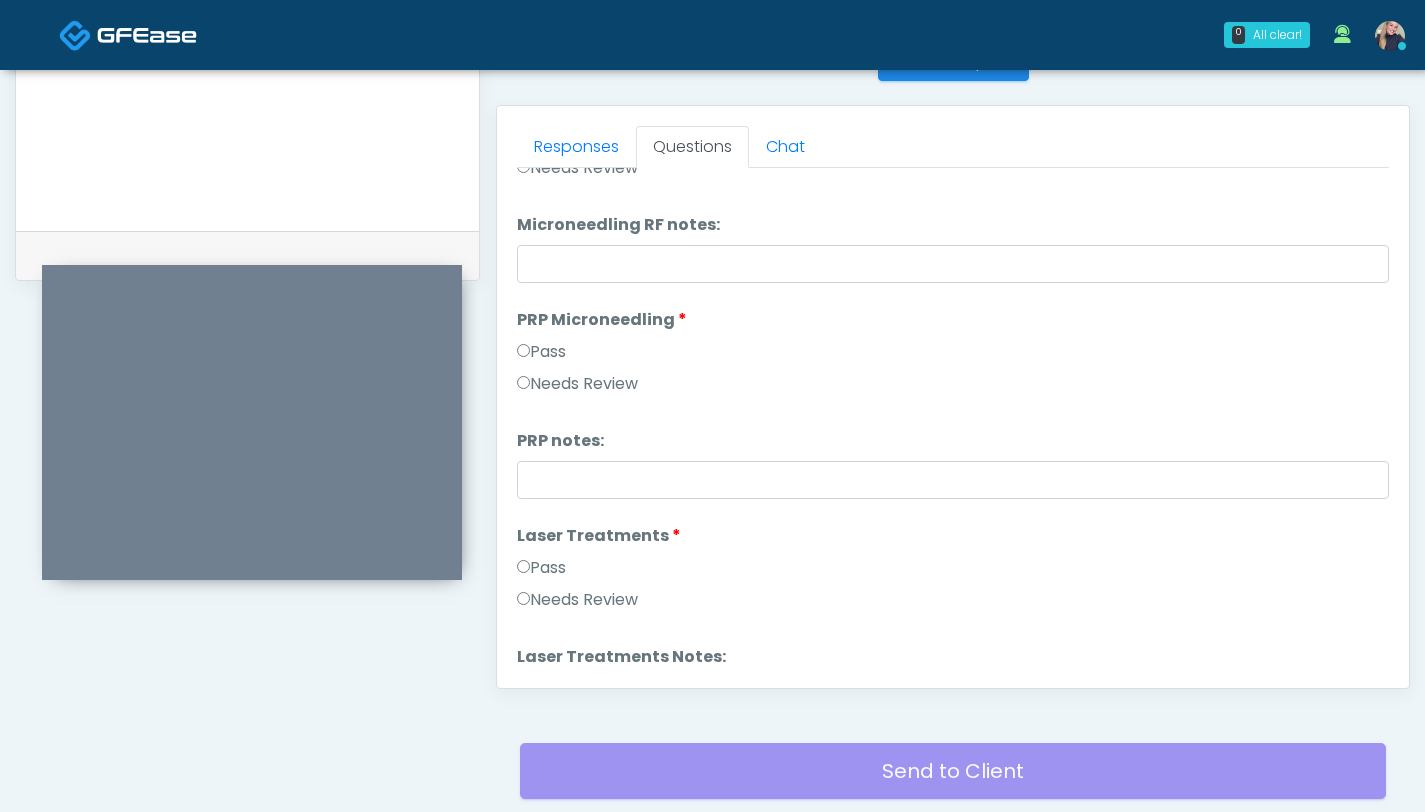scroll, scrollTop: 0, scrollLeft: 0, axis: both 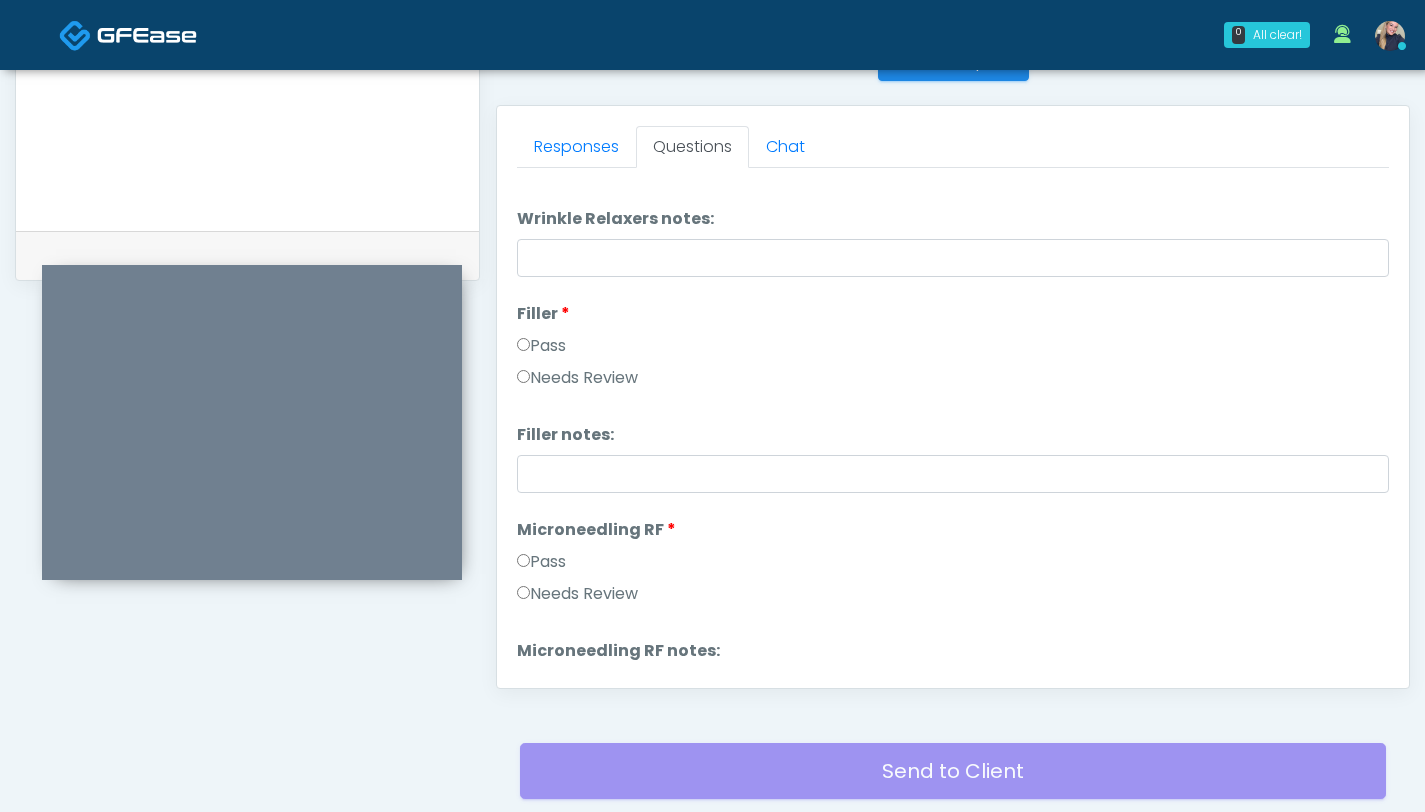 click on "Pass" at bounding box center (541, 562) 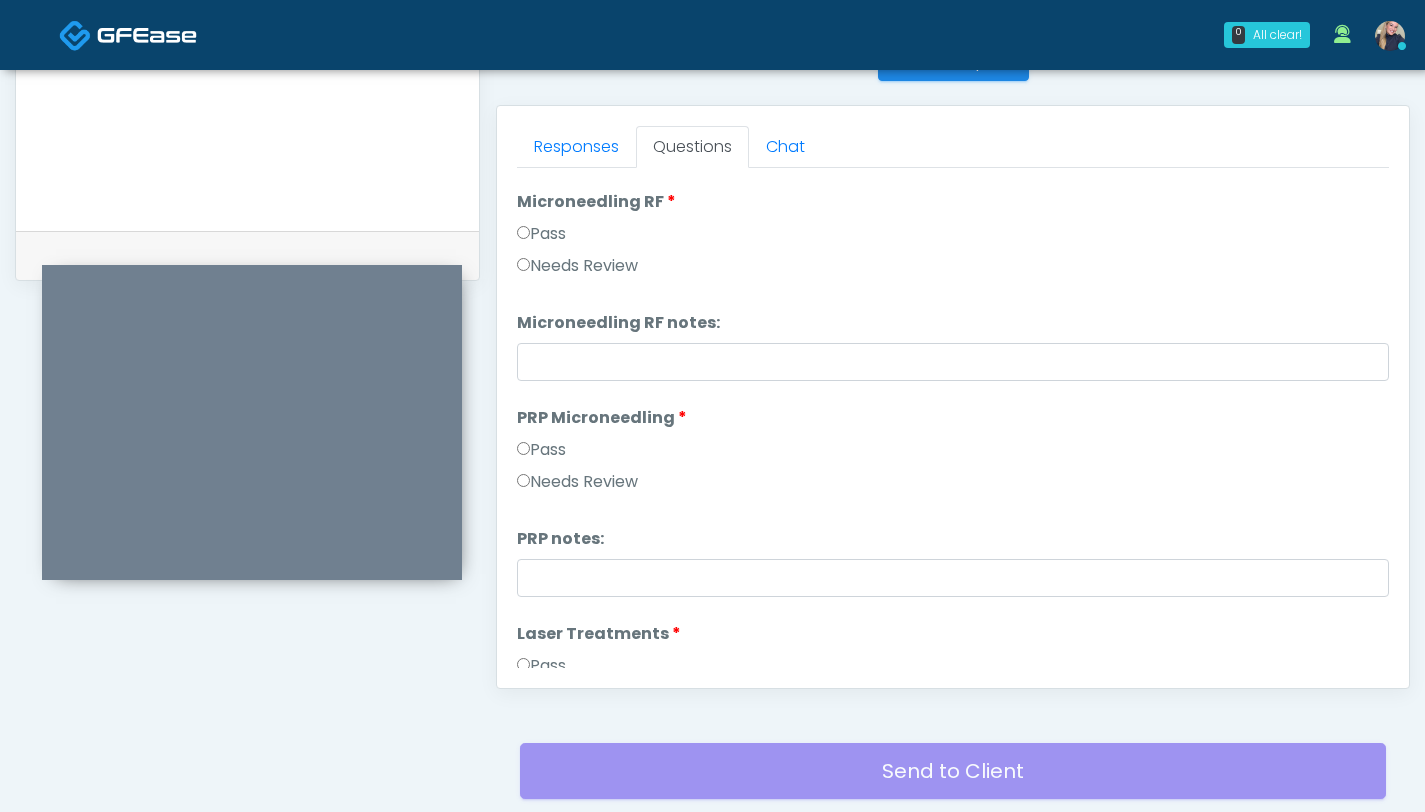 scroll, scrollTop: 513, scrollLeft: 0, axis: vertical 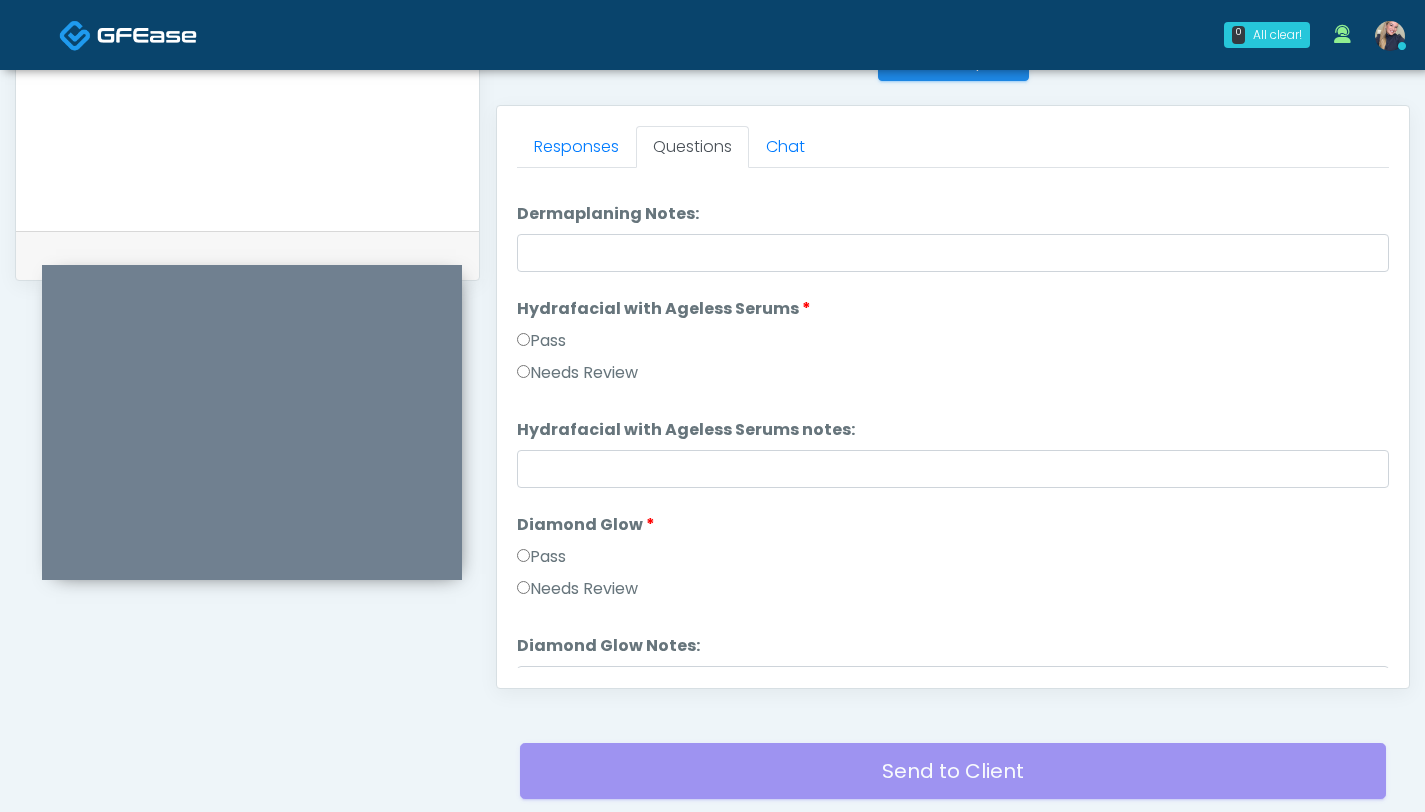 click on "Diamond Glow" at bounding box center (586, 525) 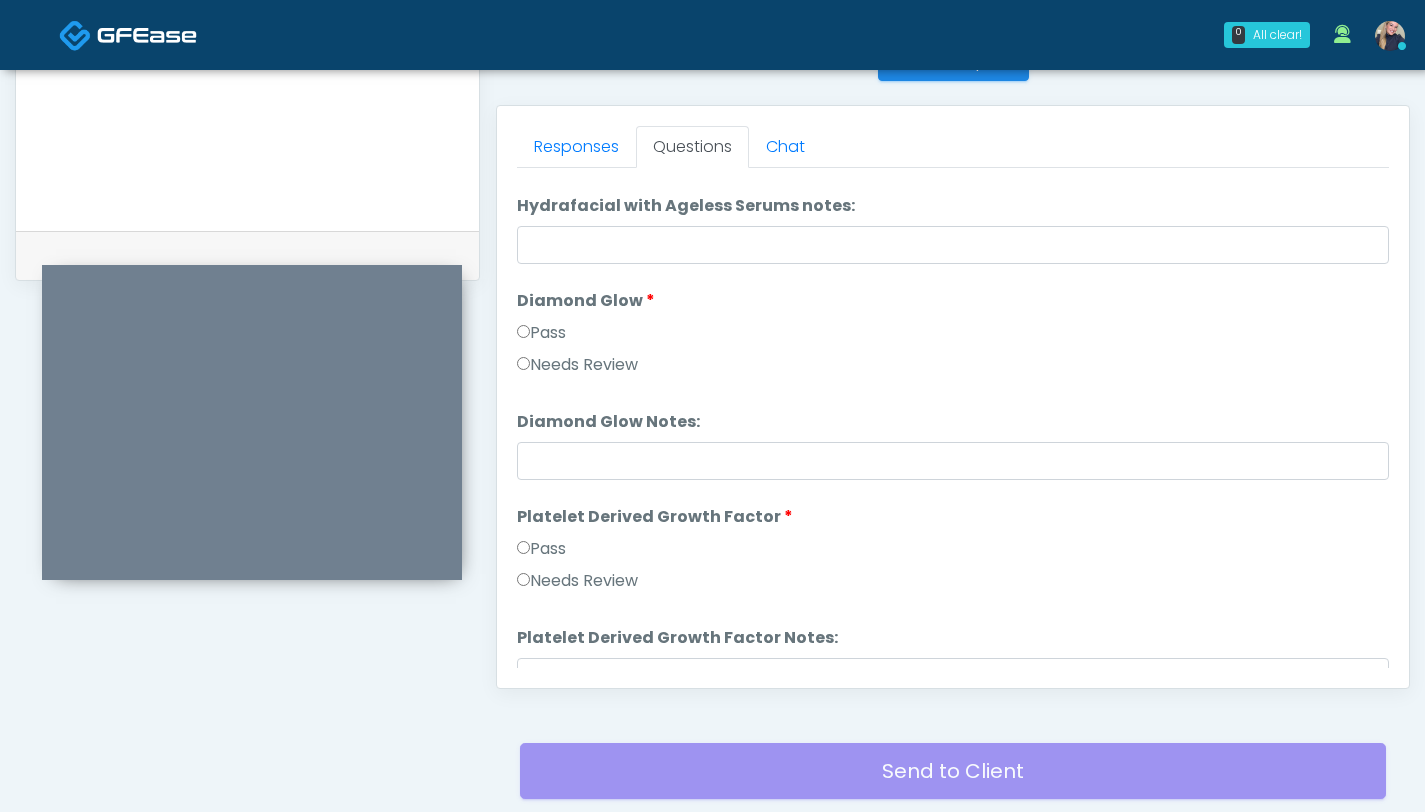 scroll, scrollTop: 3398, scrollLeft: 0, axis: vertical 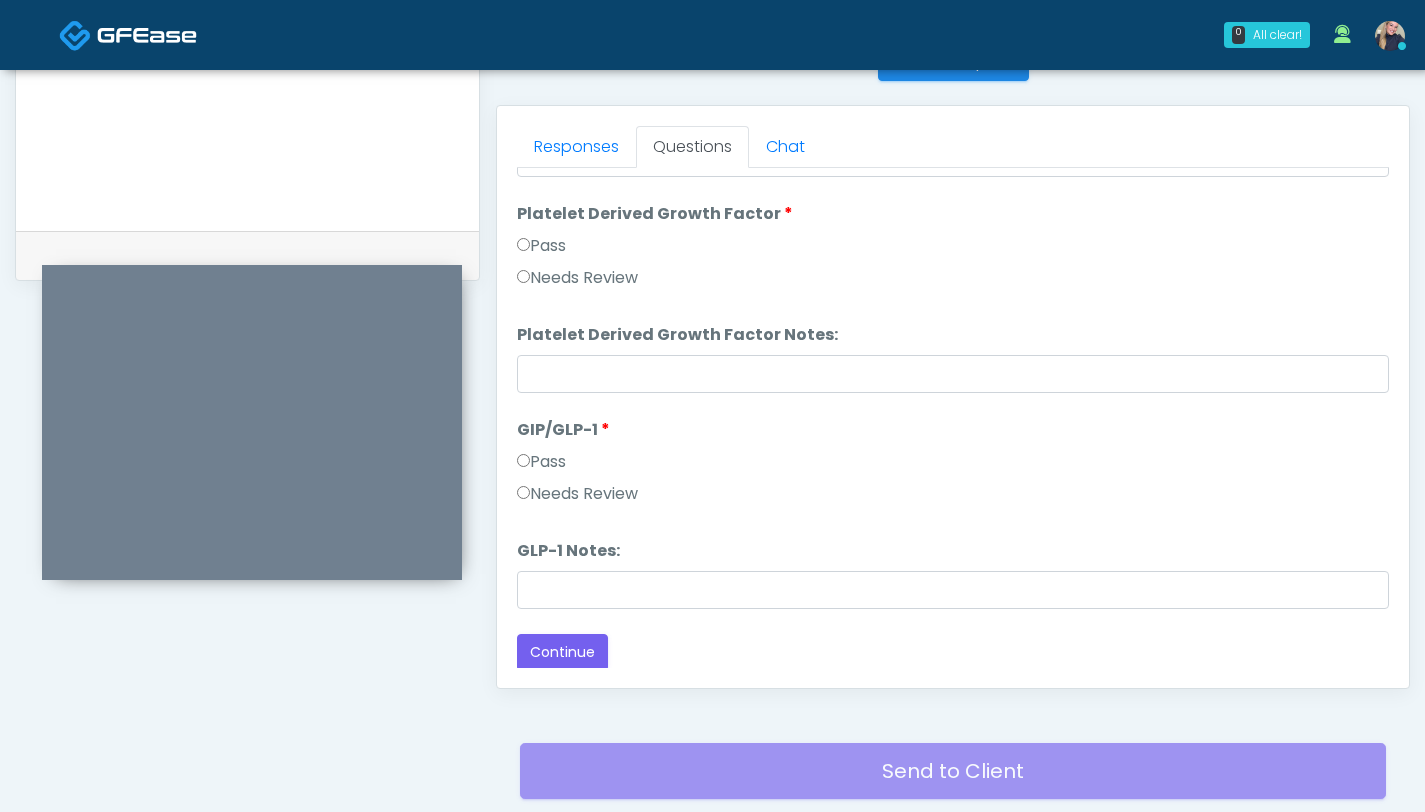 click on "Pass" at bounding box center (541, 462) 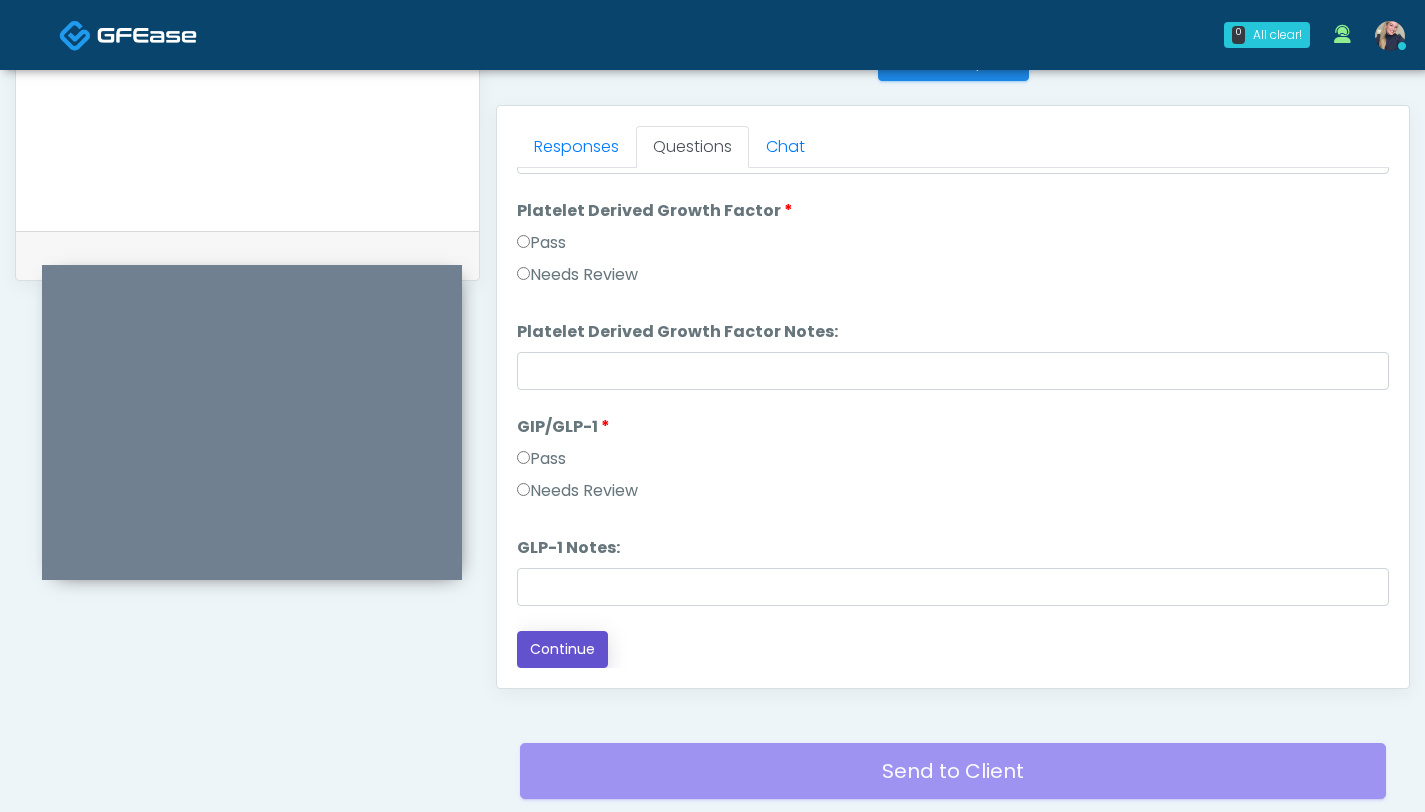 click on "Continue" at bounding box center [562, 649] 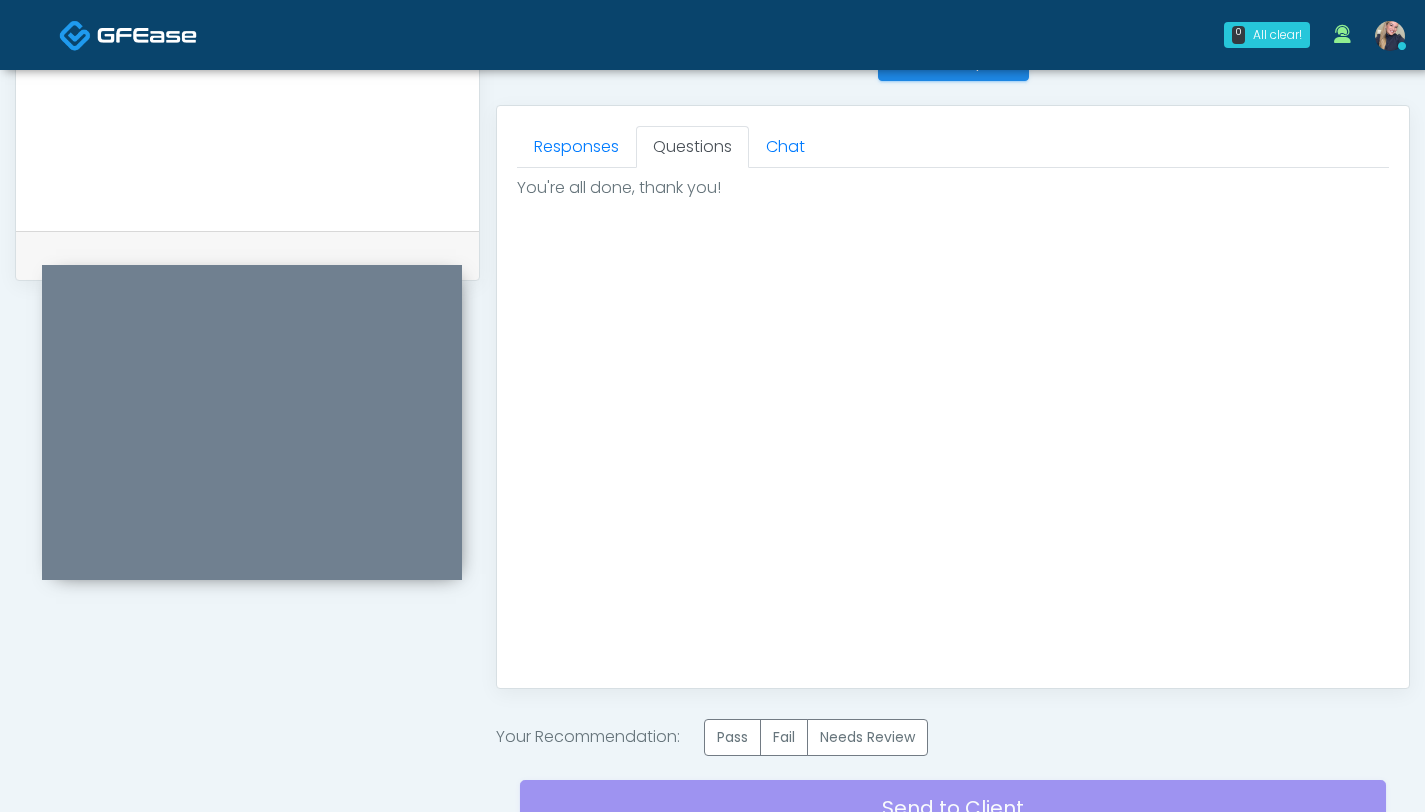 scroll, scrollTop: 0, scrollLeft: 0, axis: both 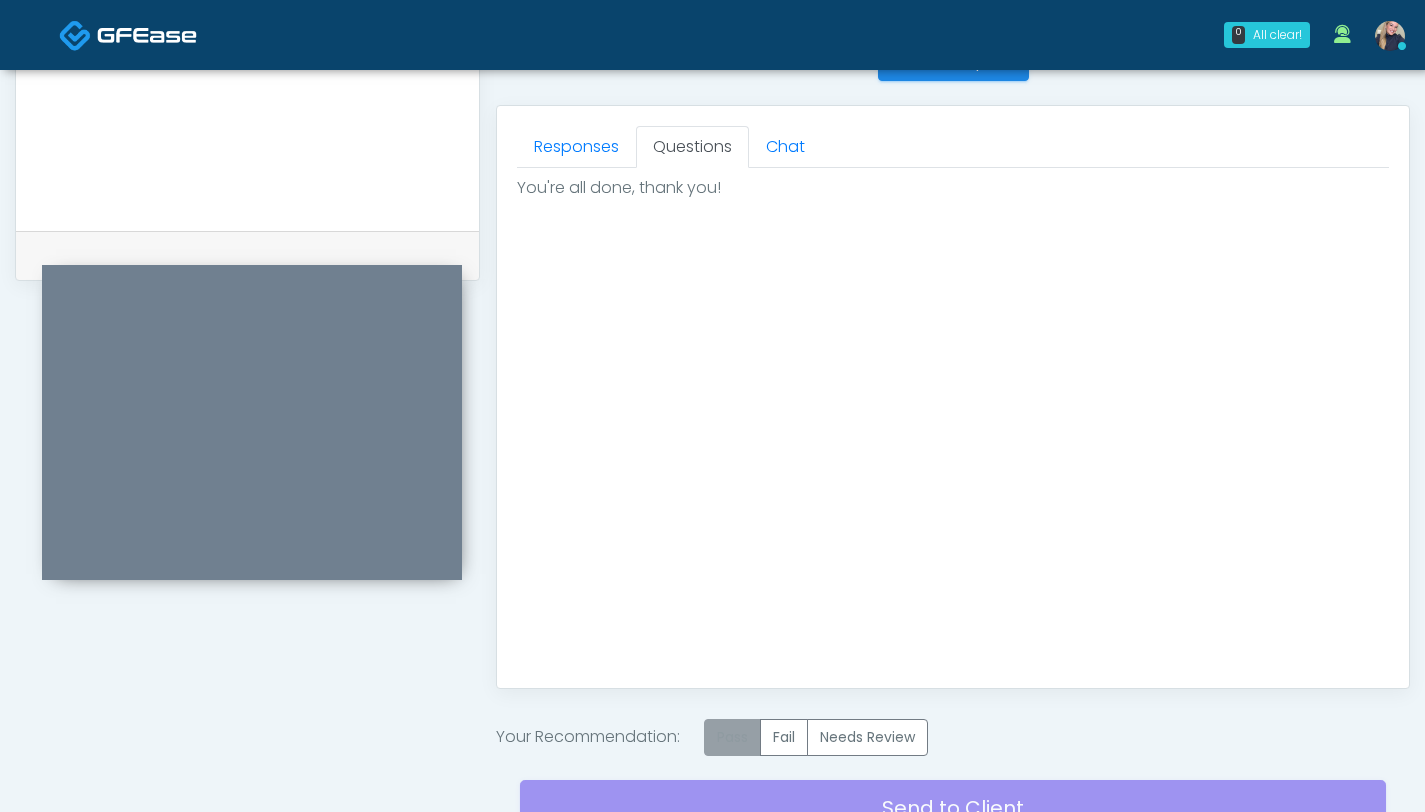 click on "Pass" at bounding box center (732, 737) 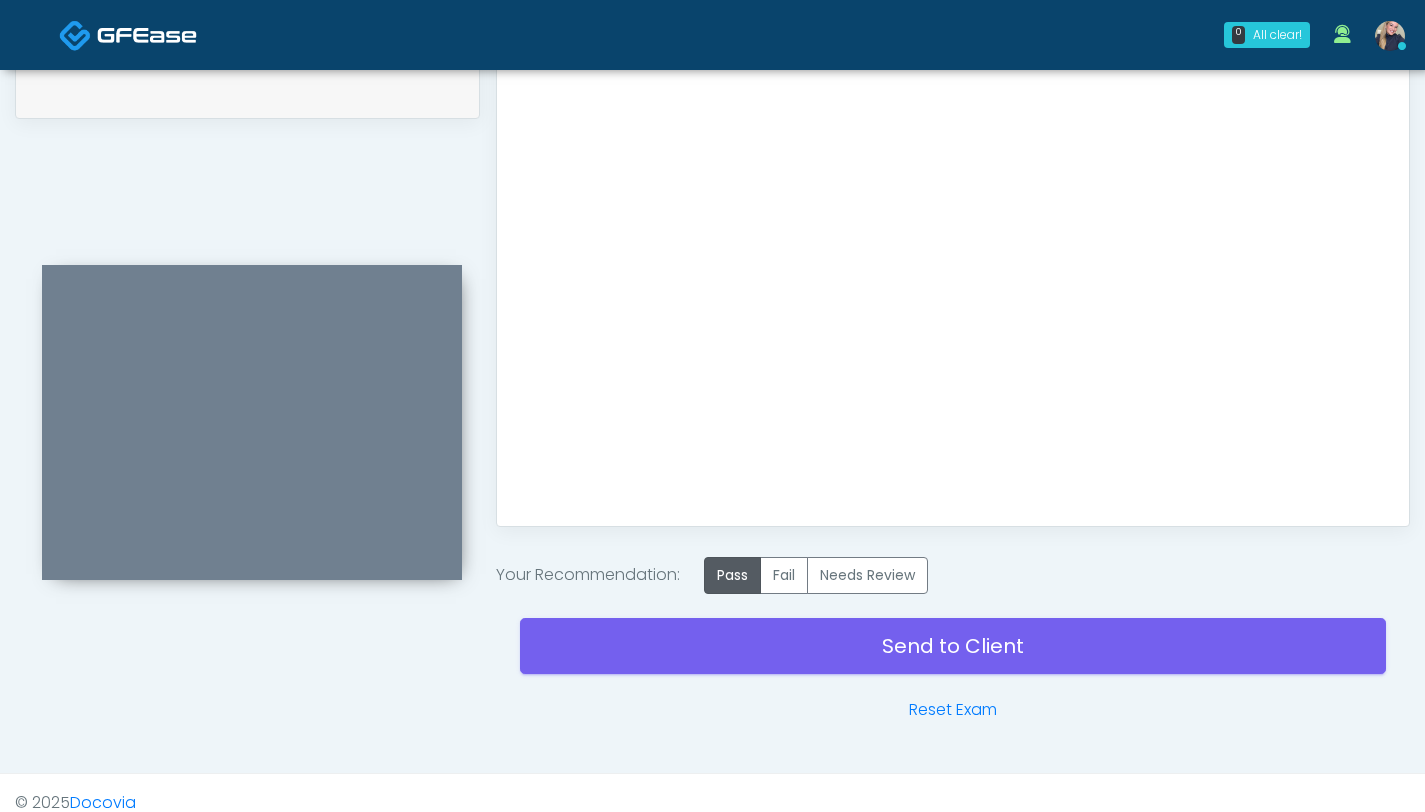 scroll, scrollTop: 1002, scrollLeft: 0, axis: vertical 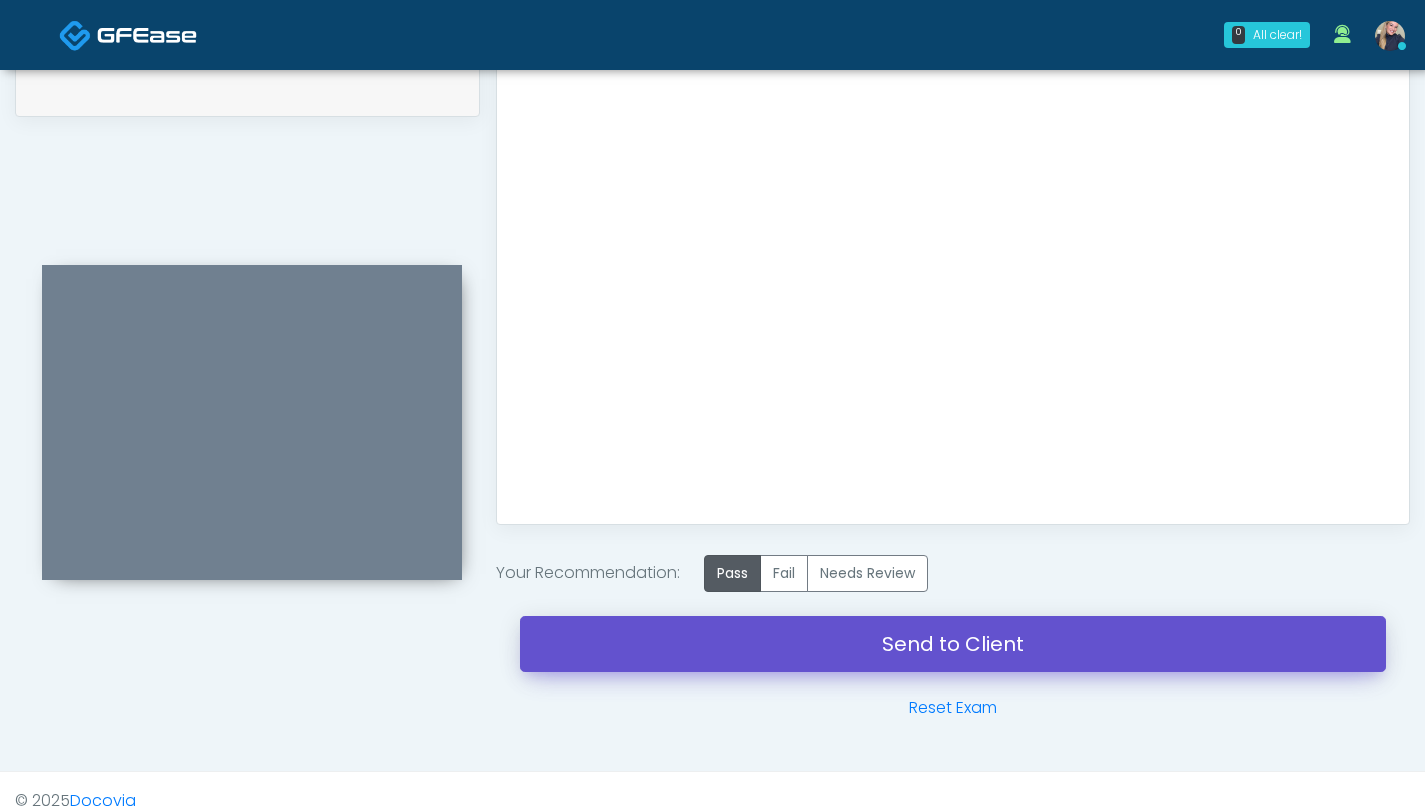 click on "Send to Client" at bounding box center (953, 644) 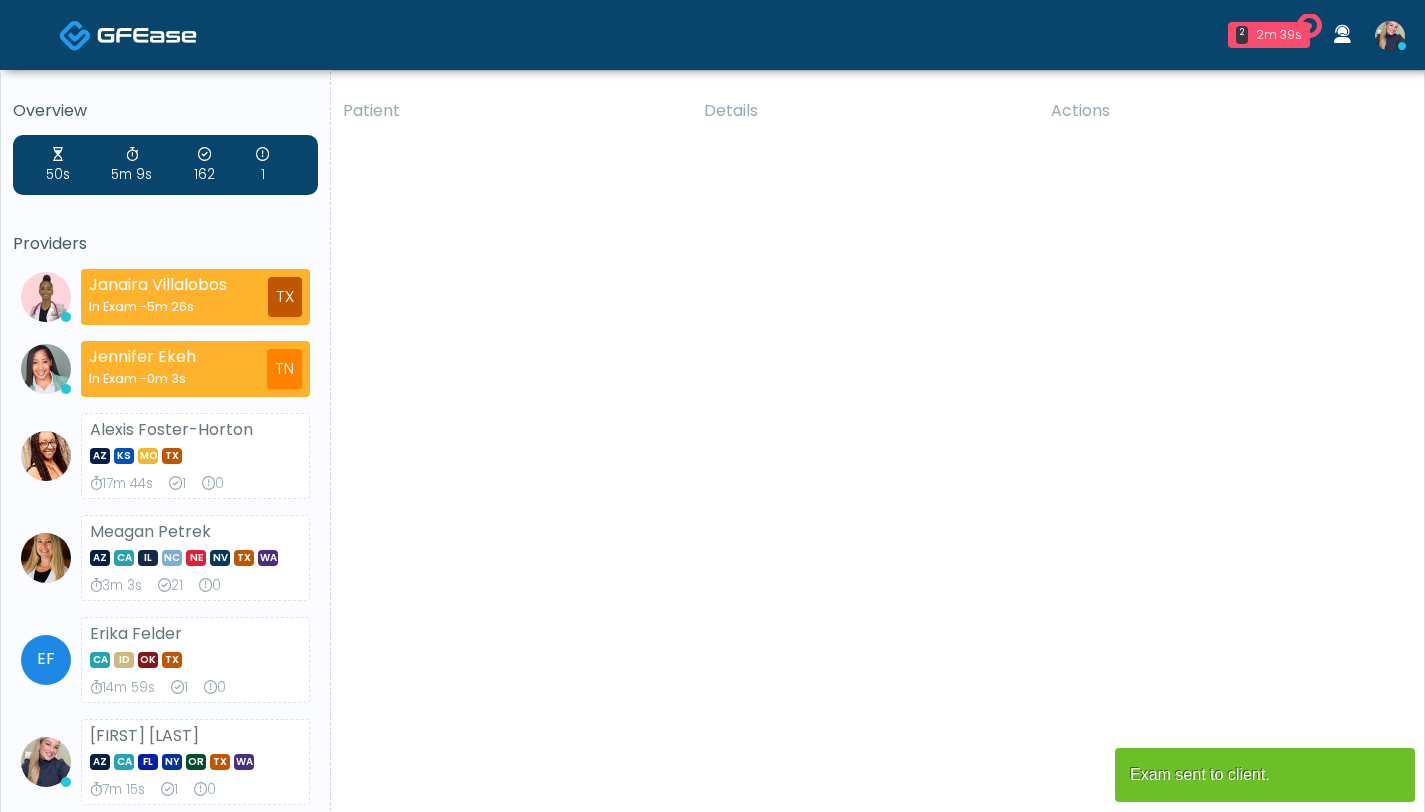 scroll, scrollTop: 0, scrollLeft: 0, axis: both 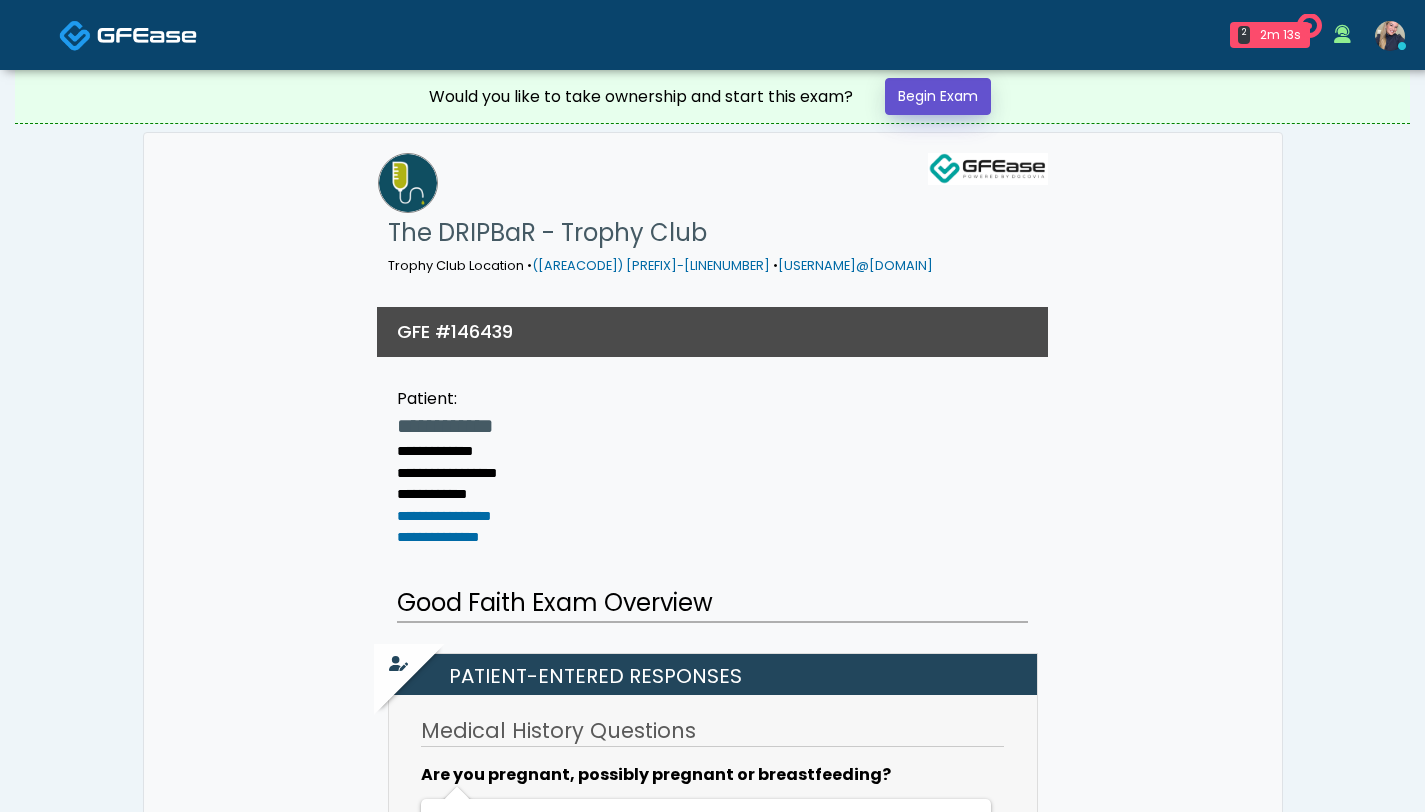 click on "Begin Exam" at bounding box center [938, 96] 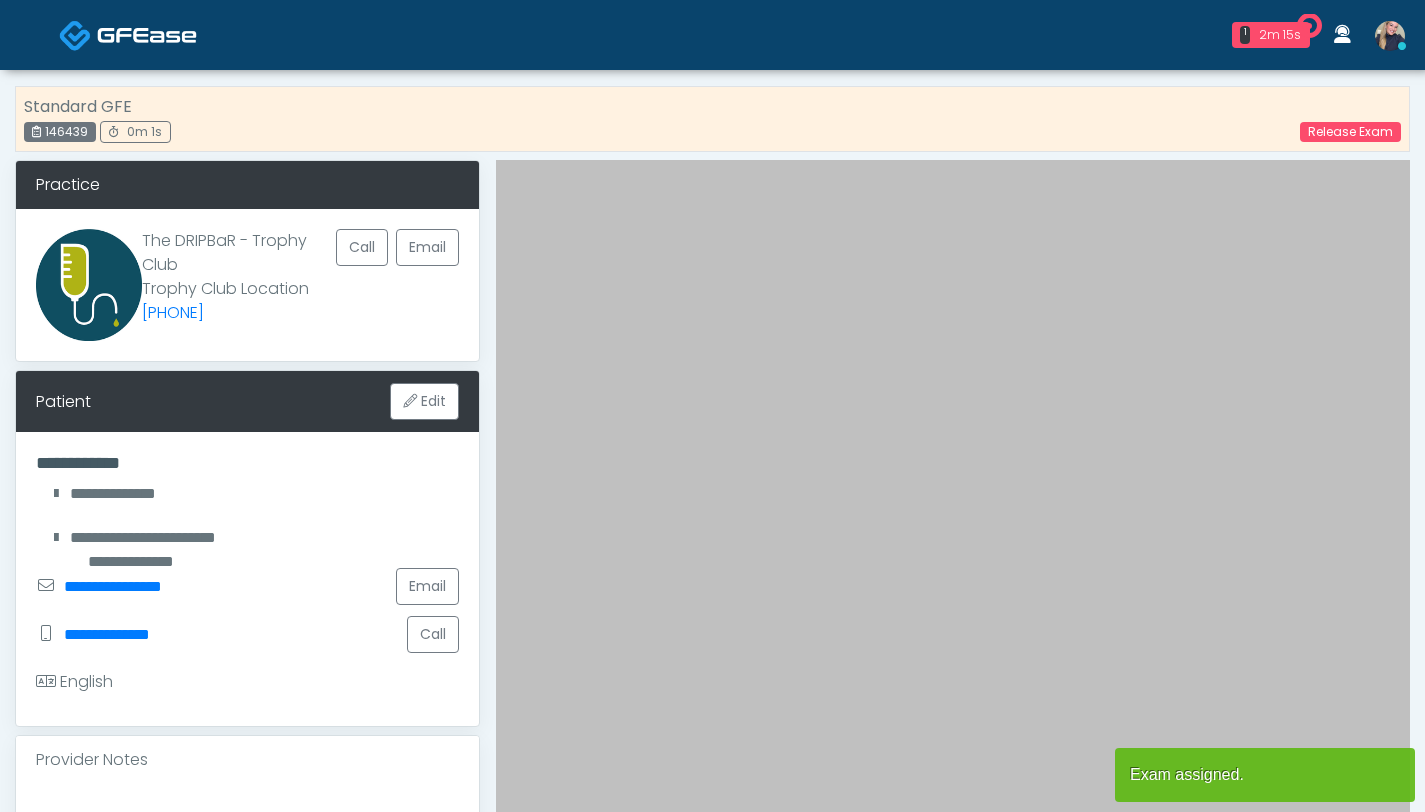 scroll, scrollTop: 0, scrollLeft: 0, axis: both 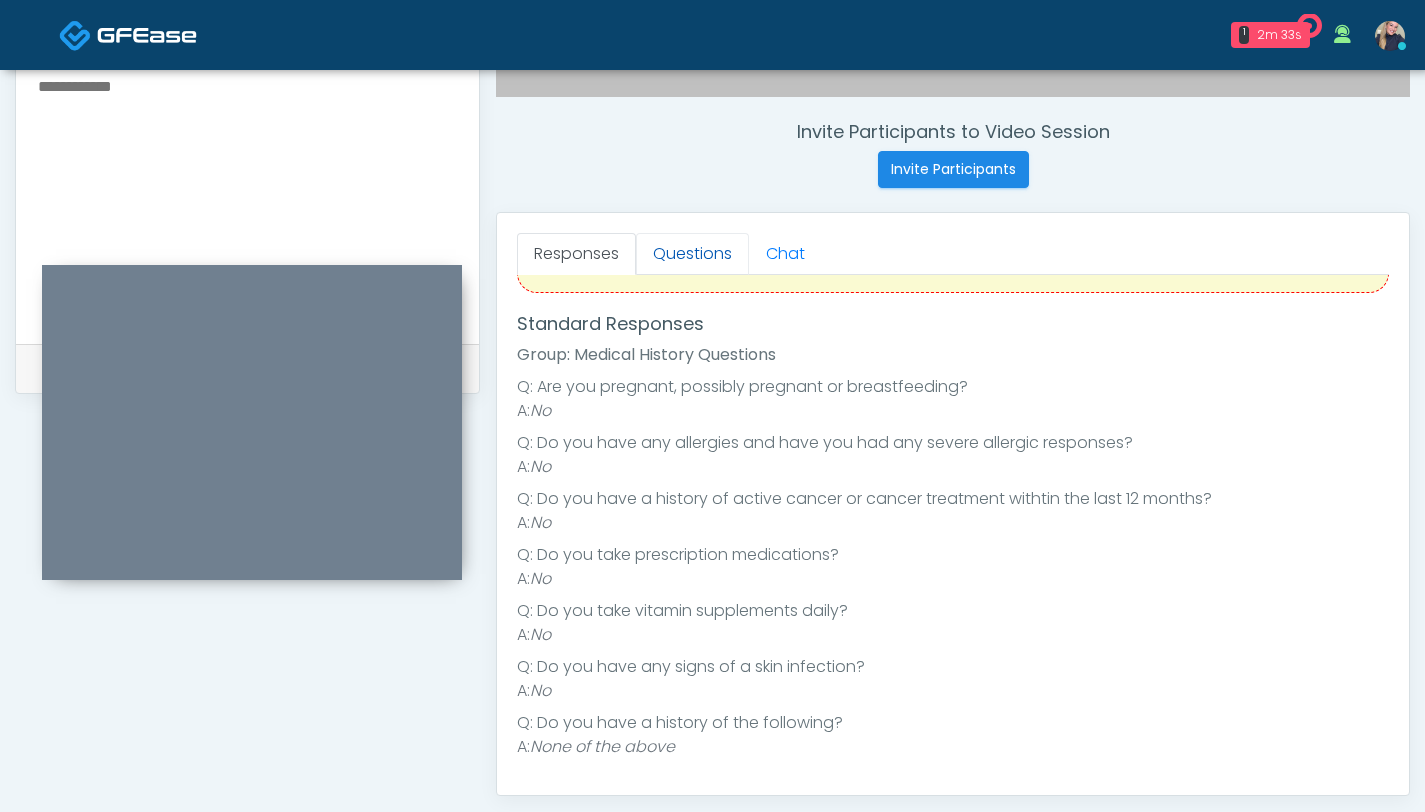 click on "Questions" at bounding box center [692, 254] 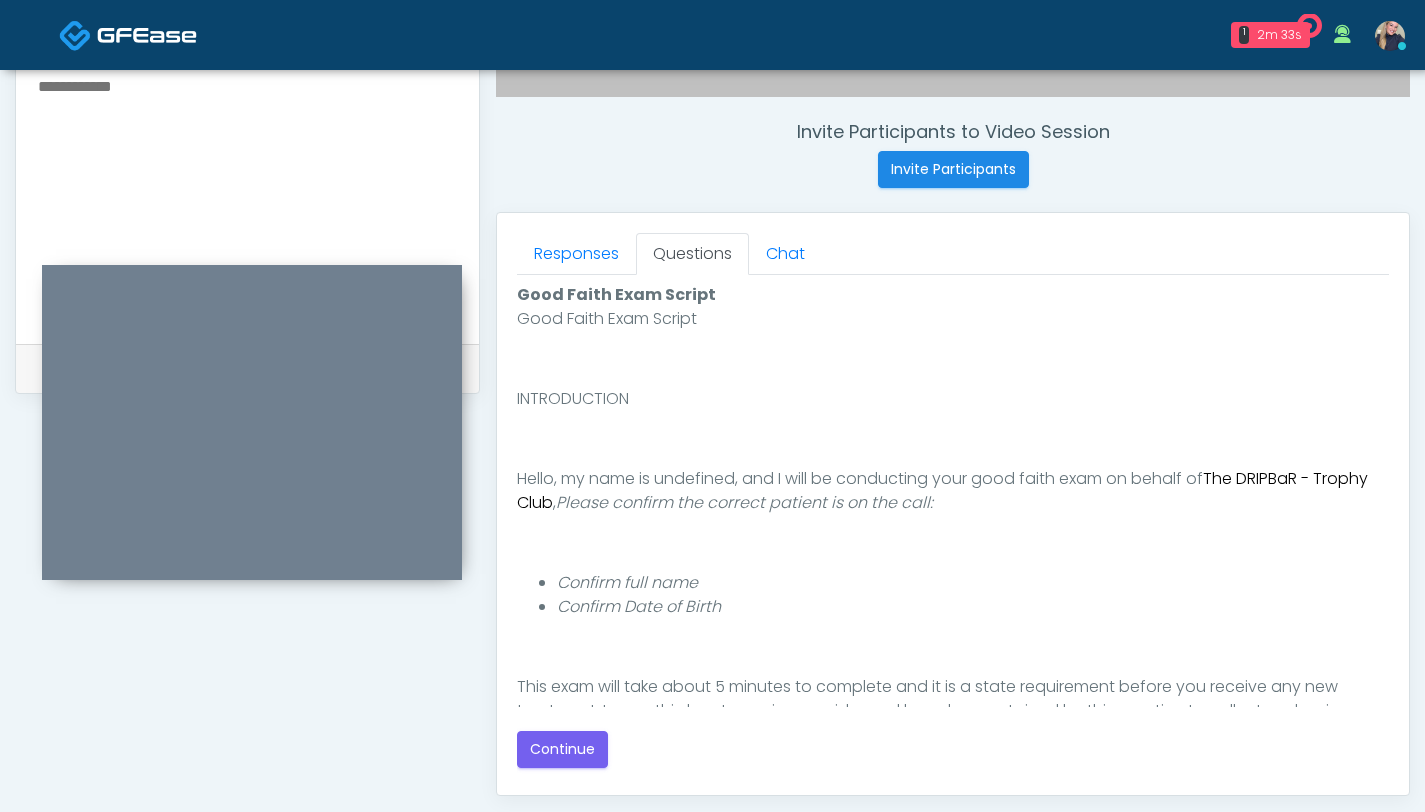 scroll, scrollTop: 0, scrollLeft: 0, axis: both 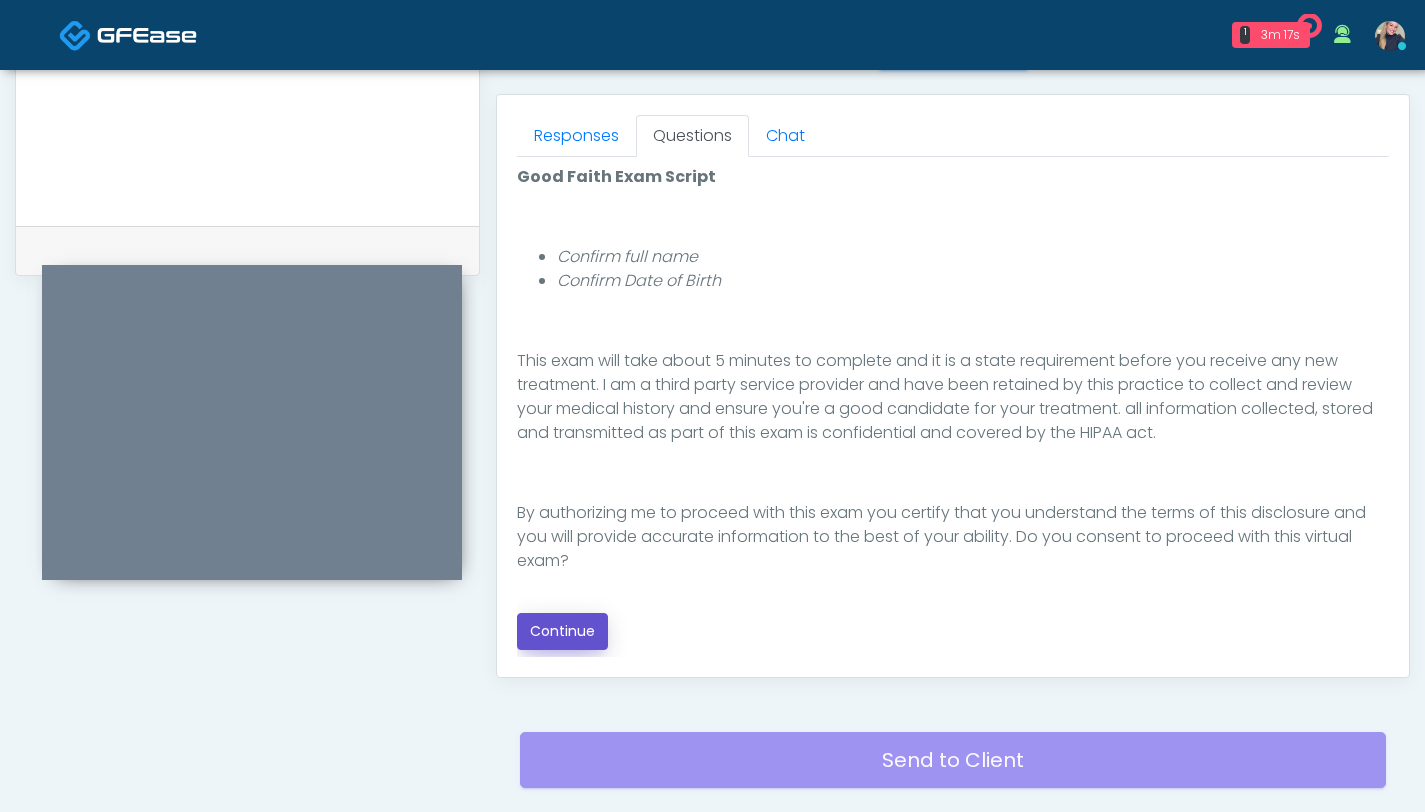 click on "Continue" at bounding box center (562, 631) 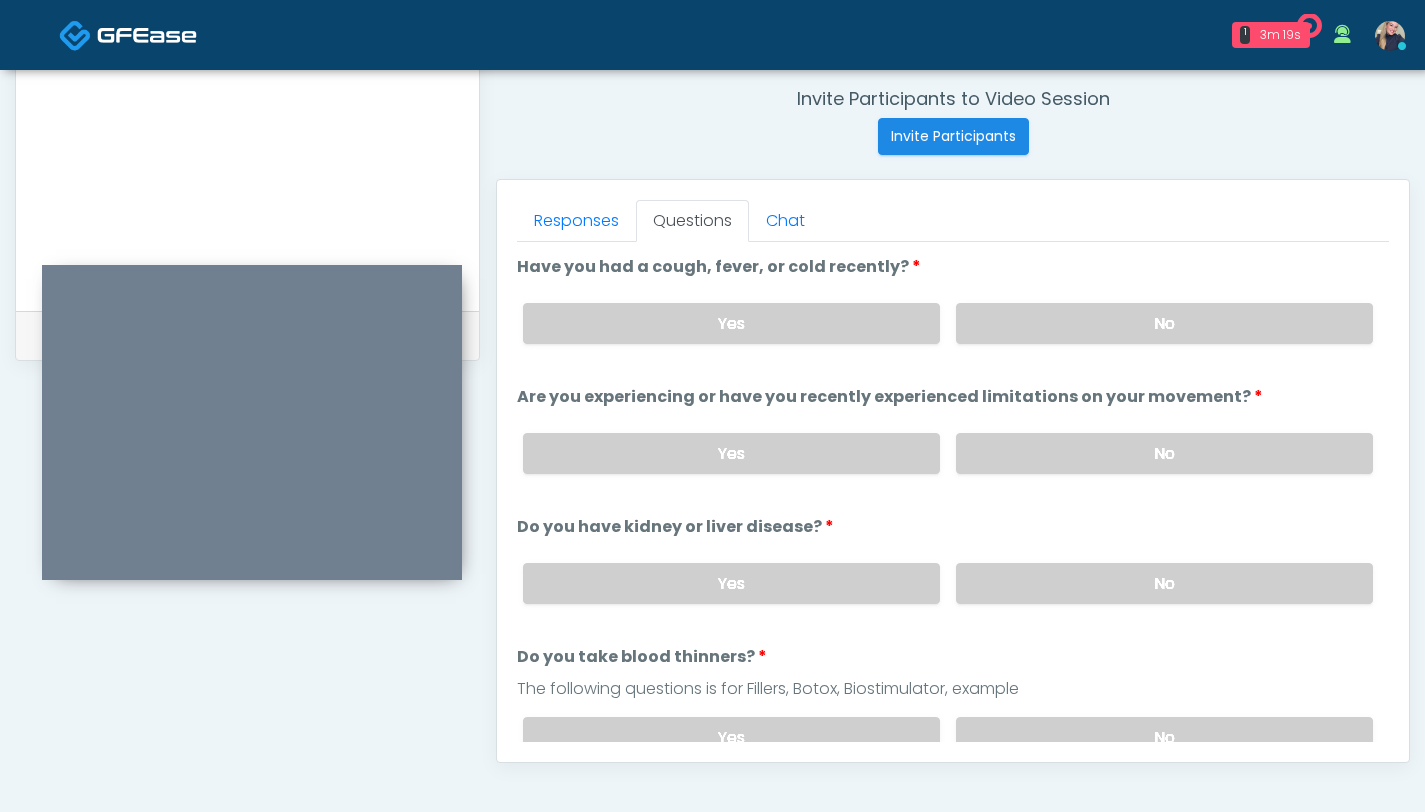 scroll, scrollTop: 761, scrollLeft: 0, axis: vertical 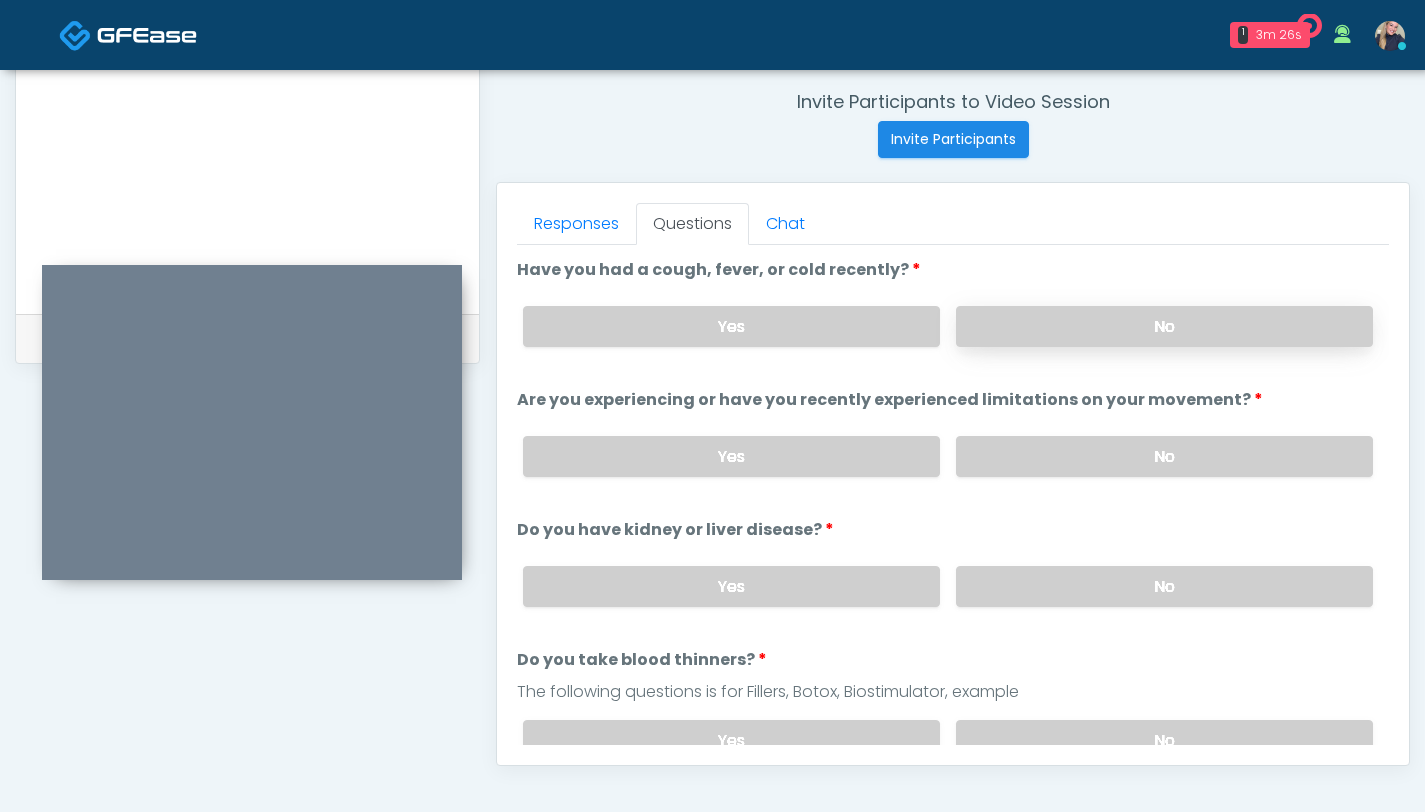 click on "No" at bounding box center (1164, 326) 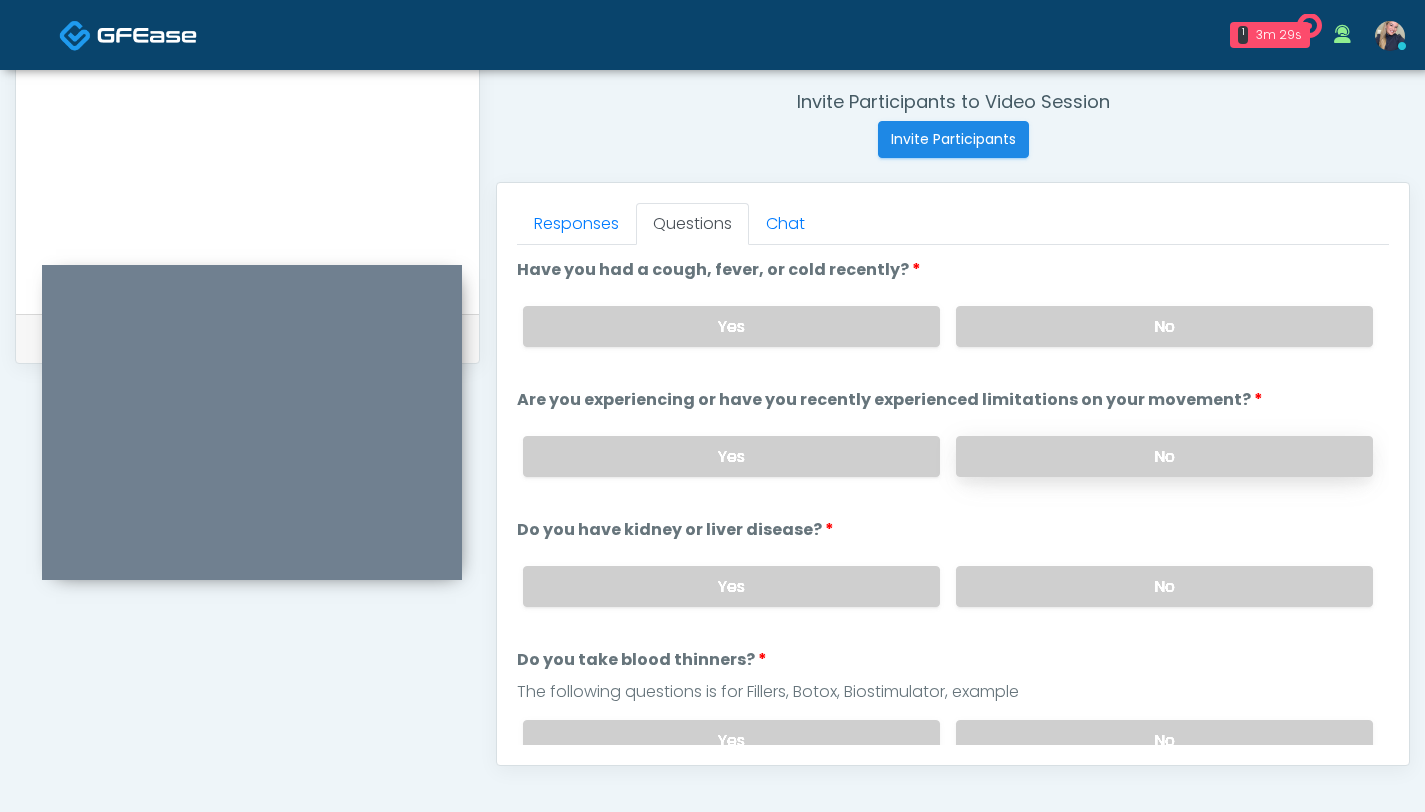 click on "No" at bounding box center (1164, 456) 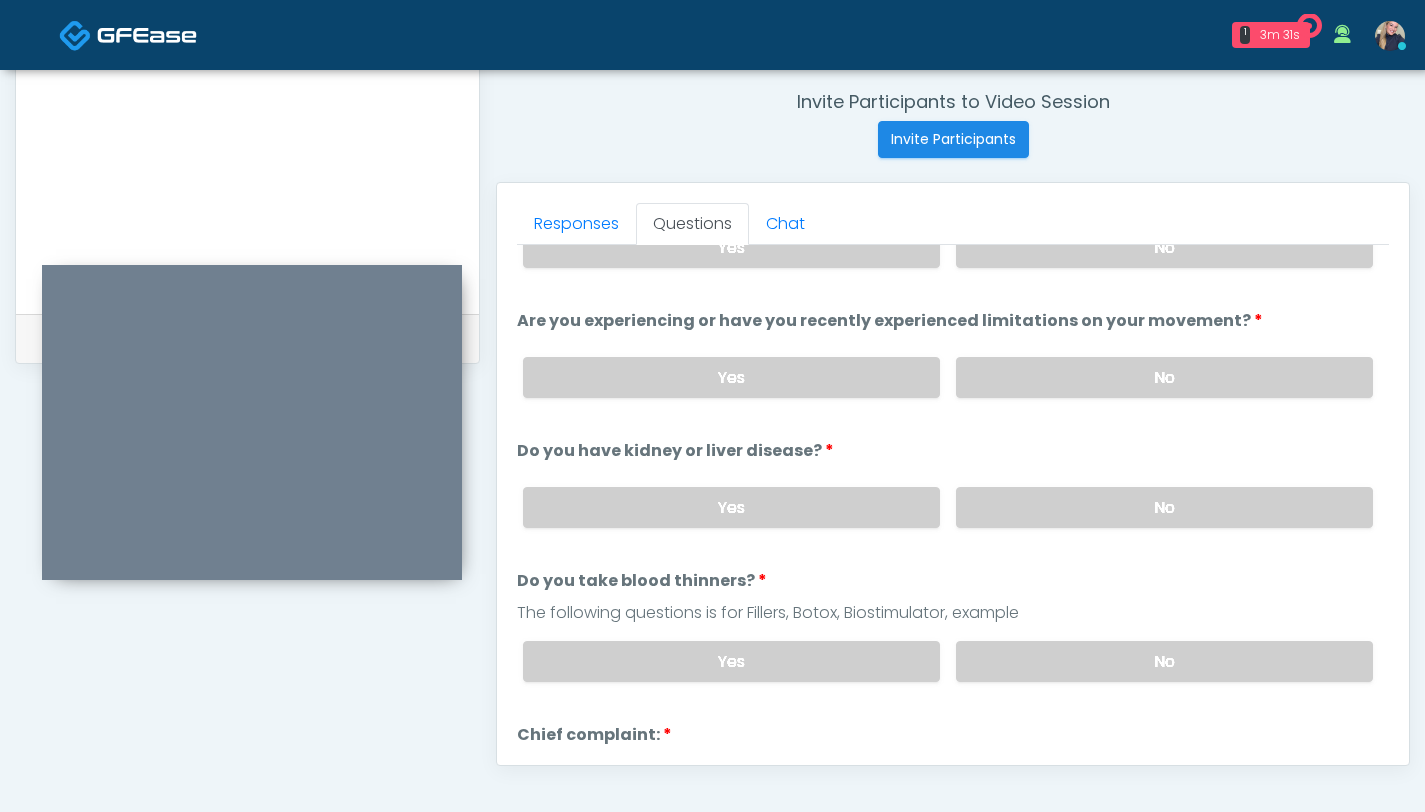 scroll, scrollTop: 80, scrollLeft: 0, axis: vertical 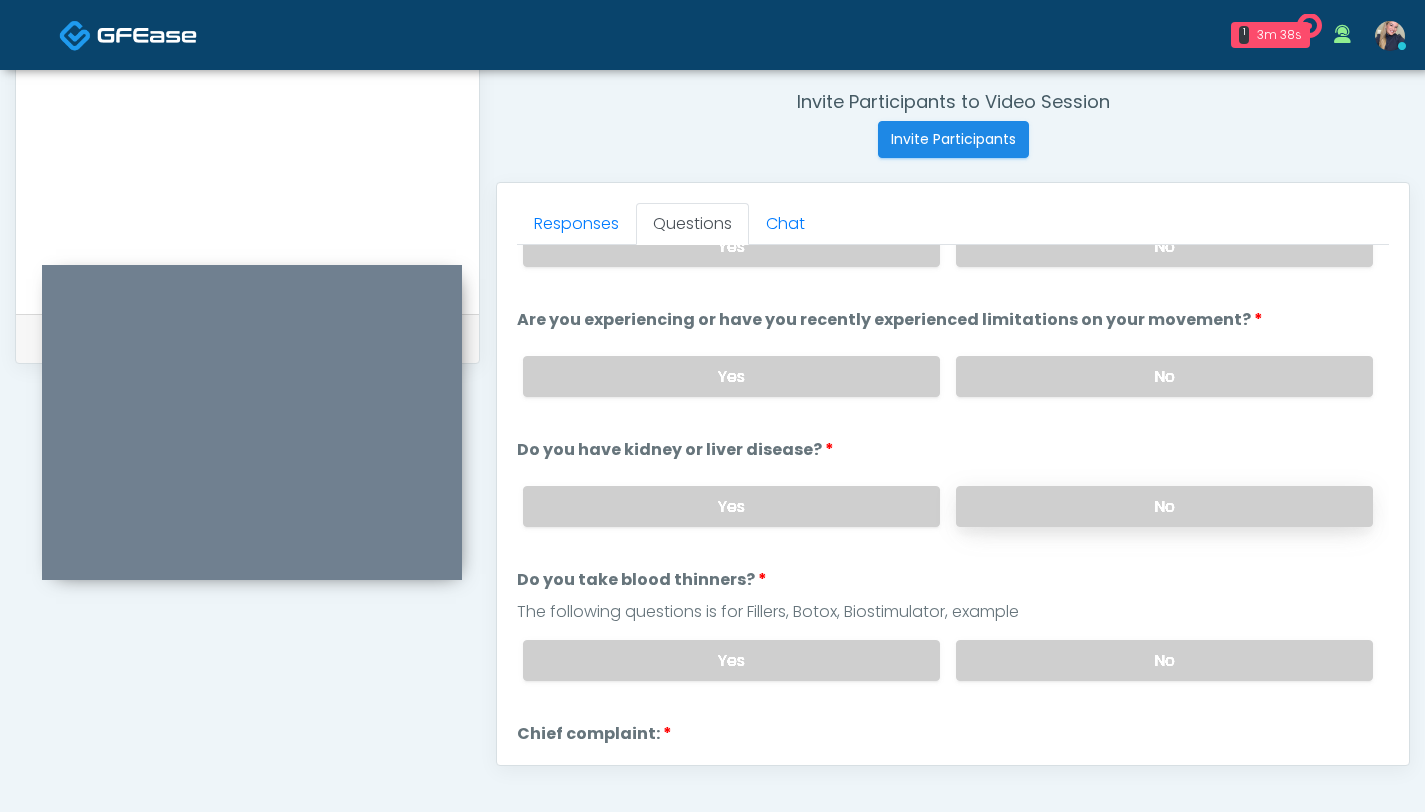 click on "No" at bounding box center (1164, 506) 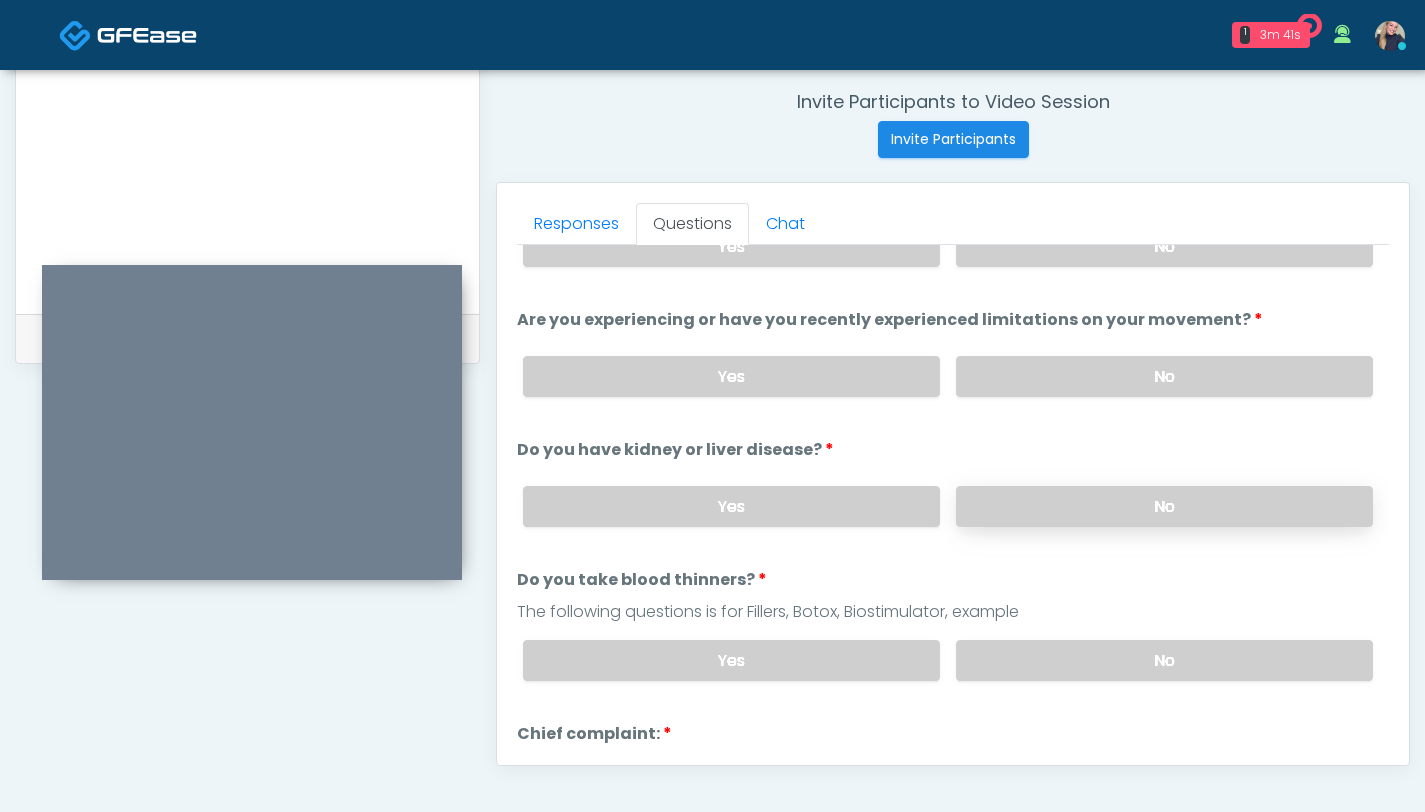 scroll, scrollTop: 108, scrollLeft: 0, axis: vertical 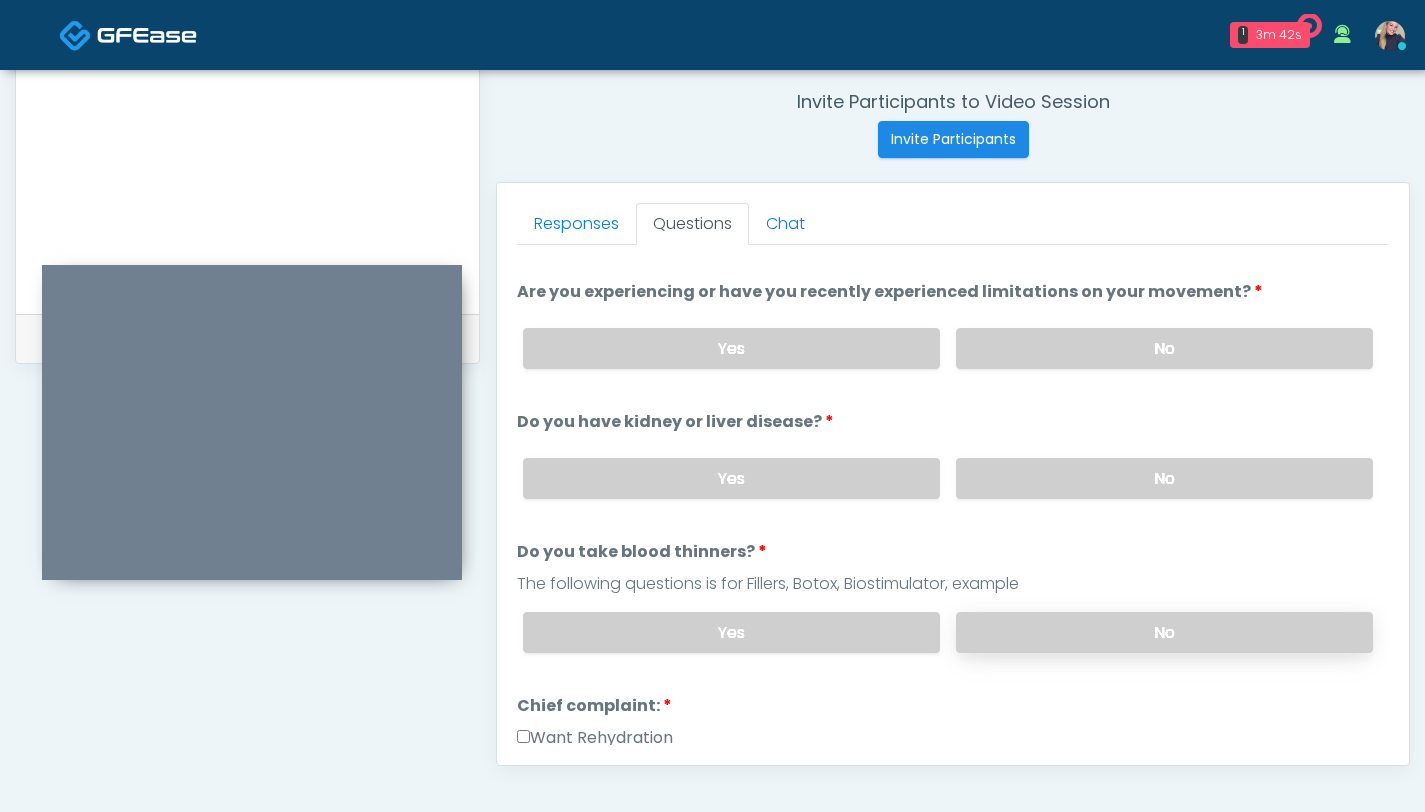 click on "No" at bounding box center (1164, 632) 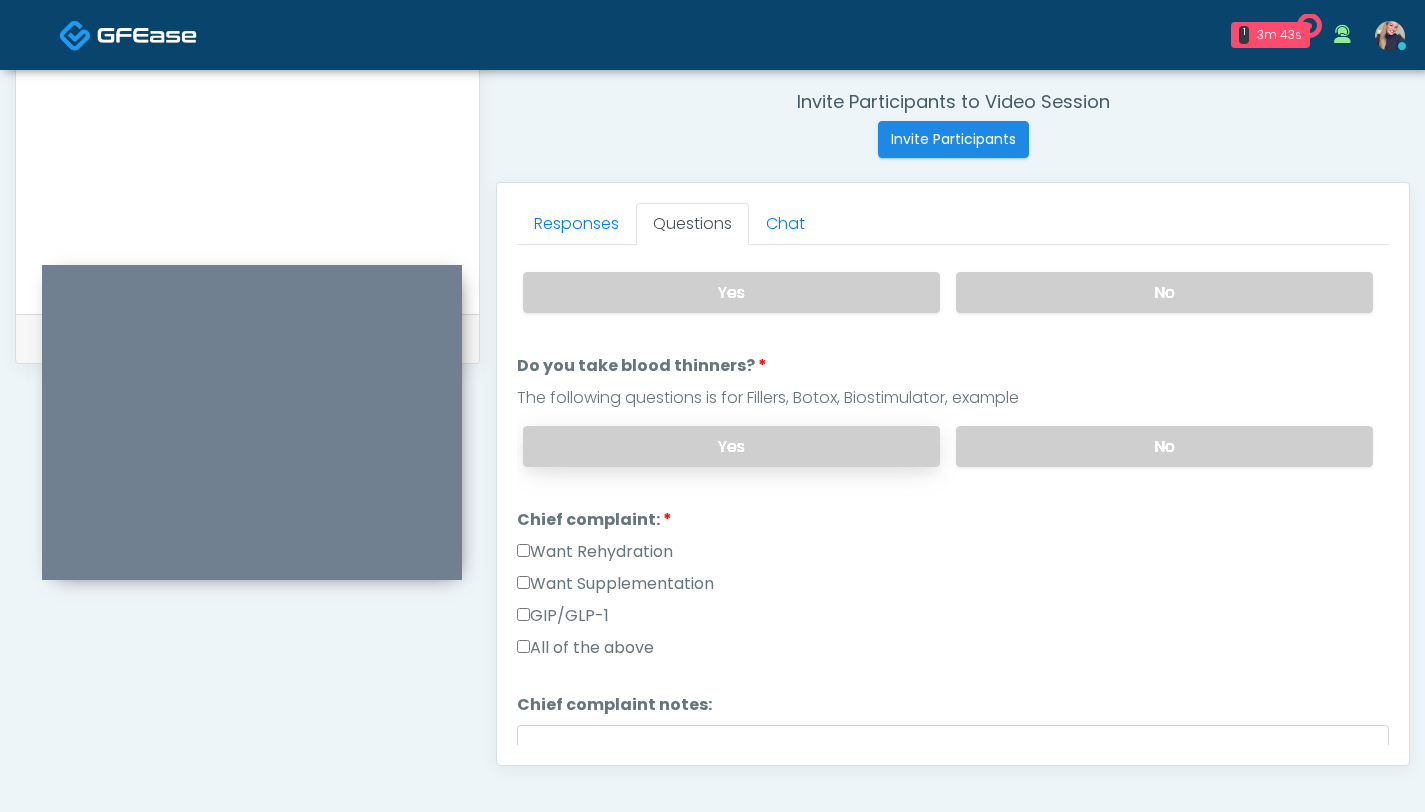 scroll, scrollTop: 298, scrollLeft: 0, axis: vertical 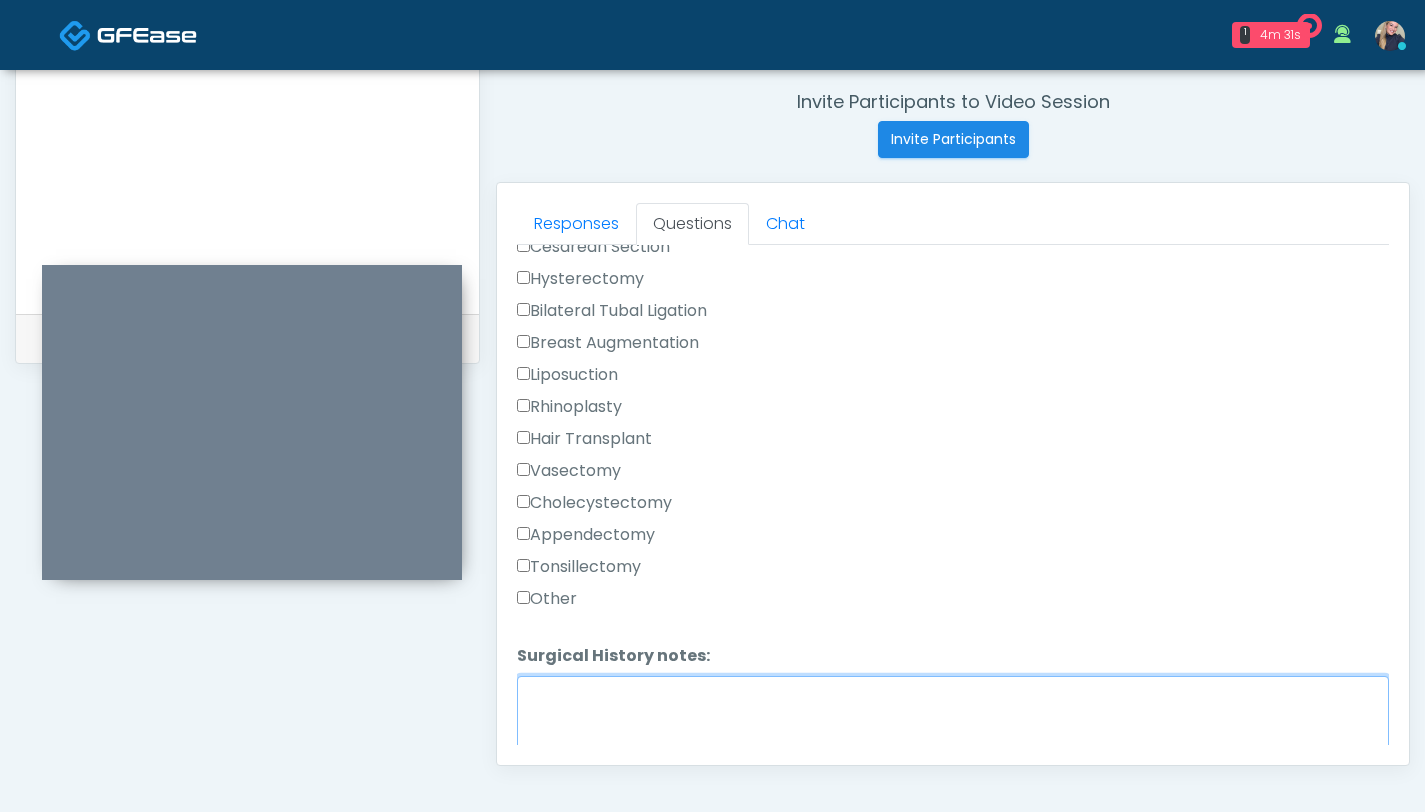 click on "Surgical History notes:" at bounding box center [953, 719] 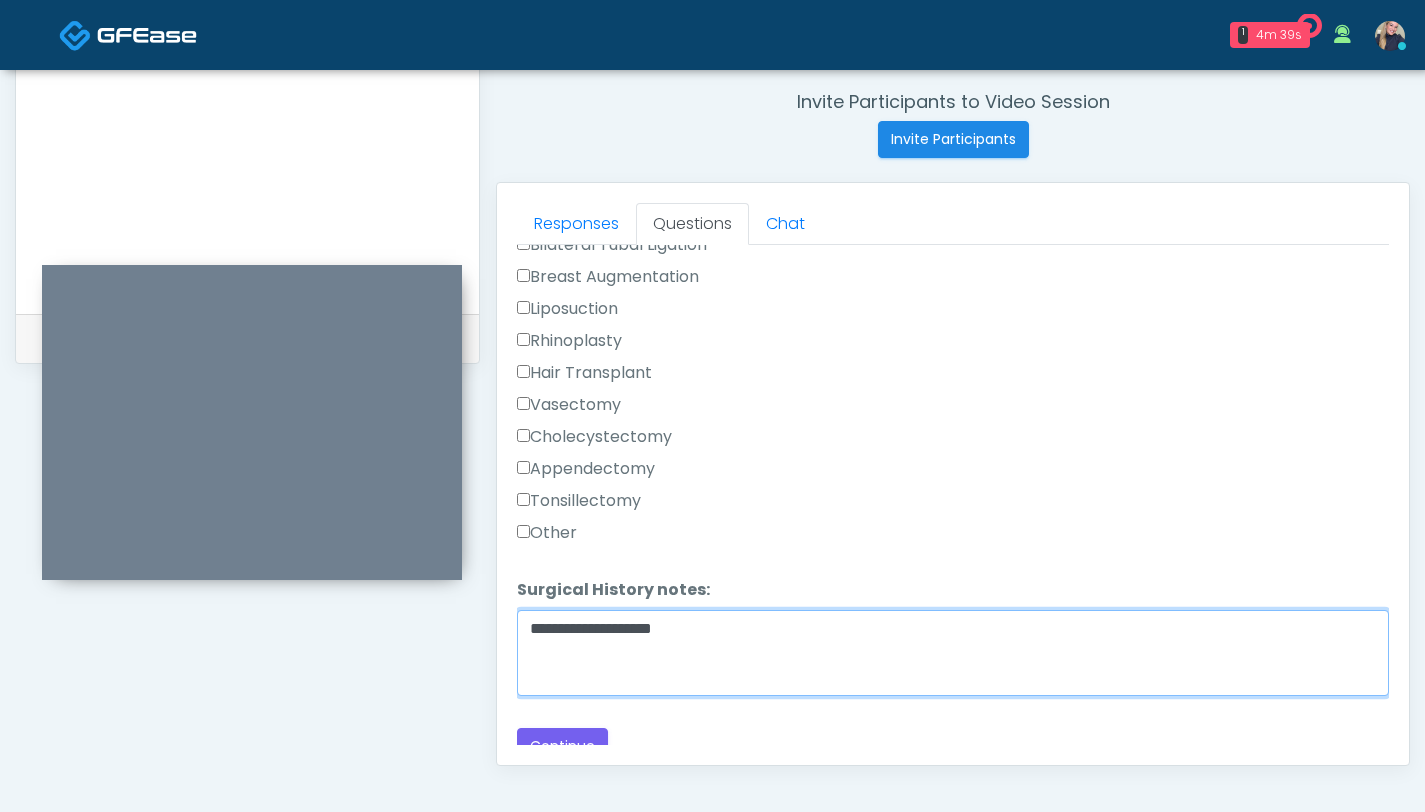 scroll, scrollTop: 1047, scrollLeft: 0, axis: vertical 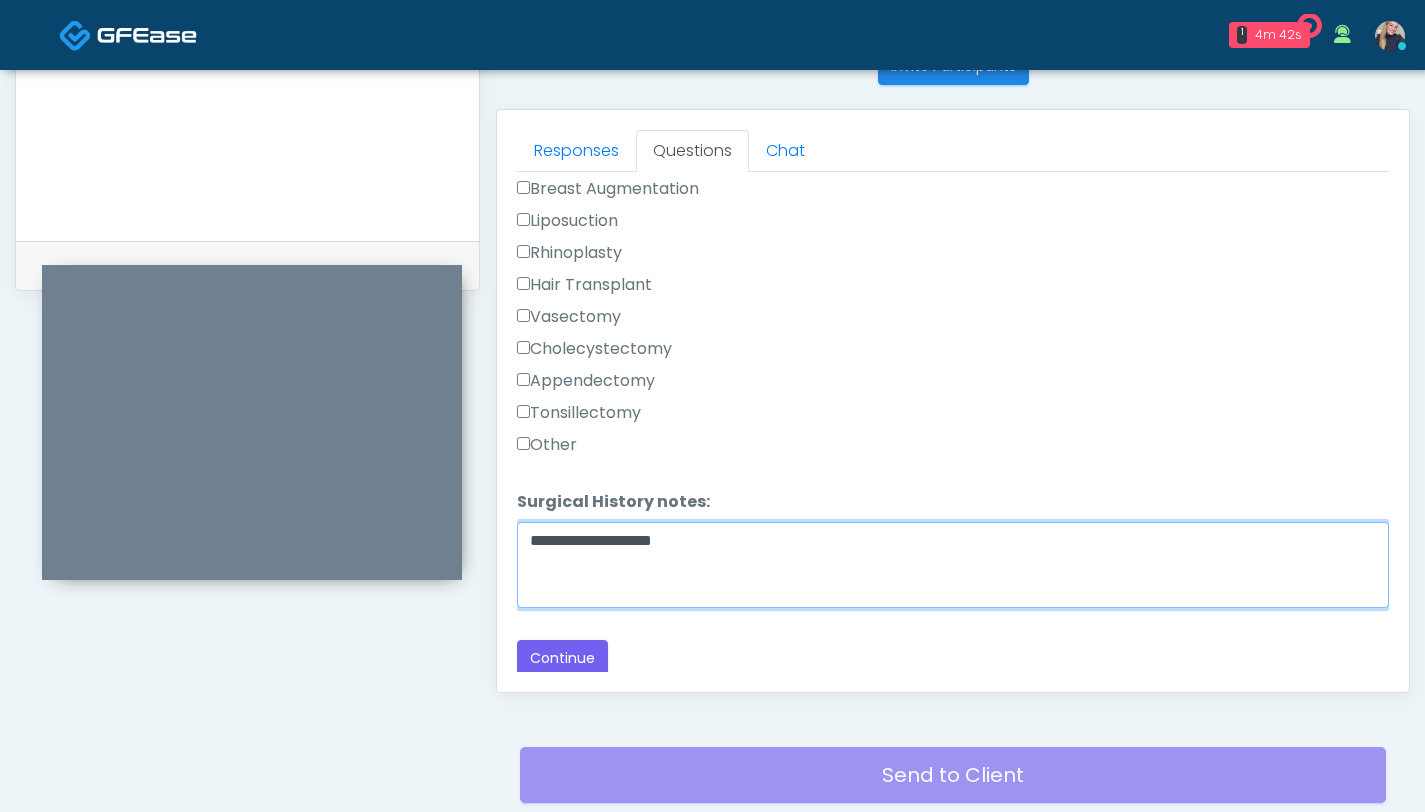 type on "**********" 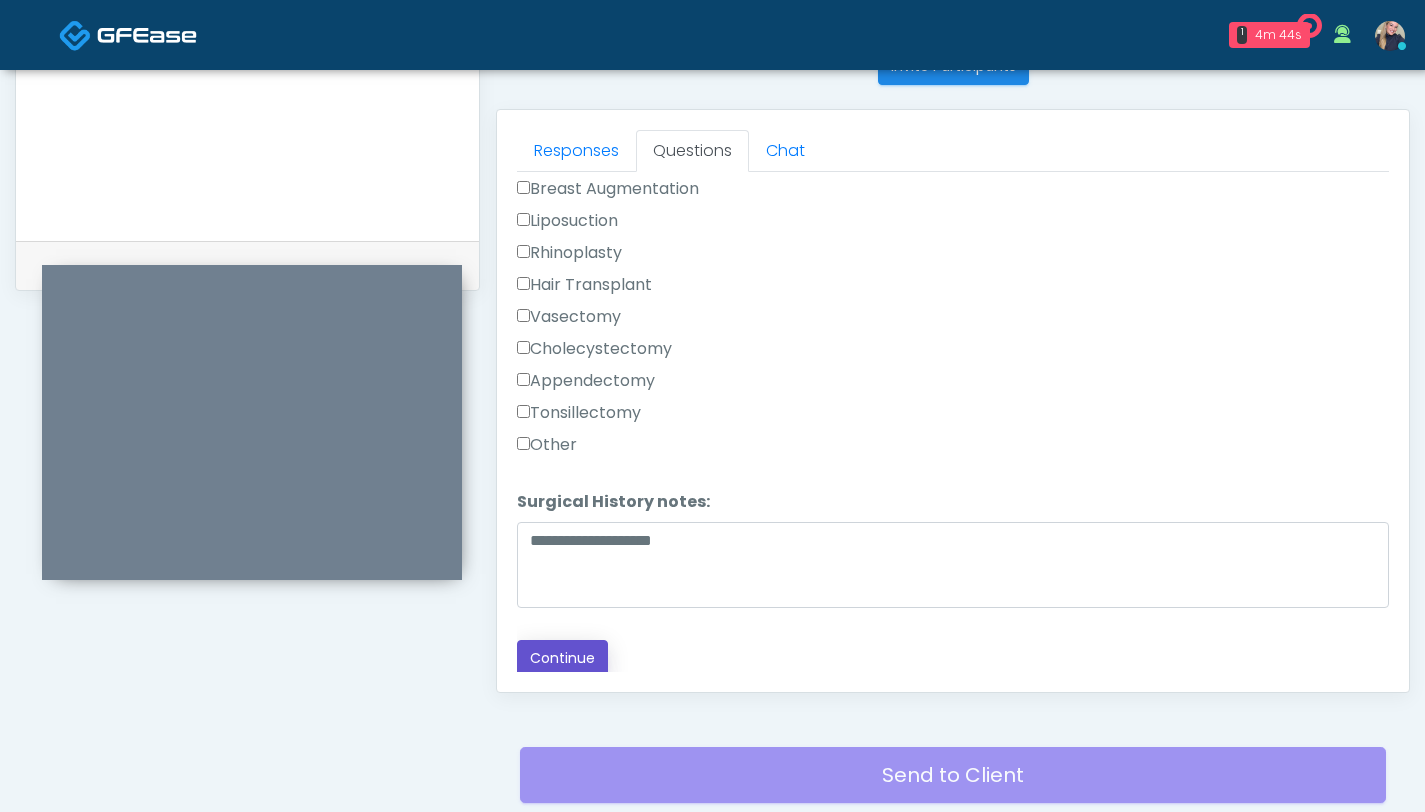 click on "Continue" at bounding box center (562, 658) 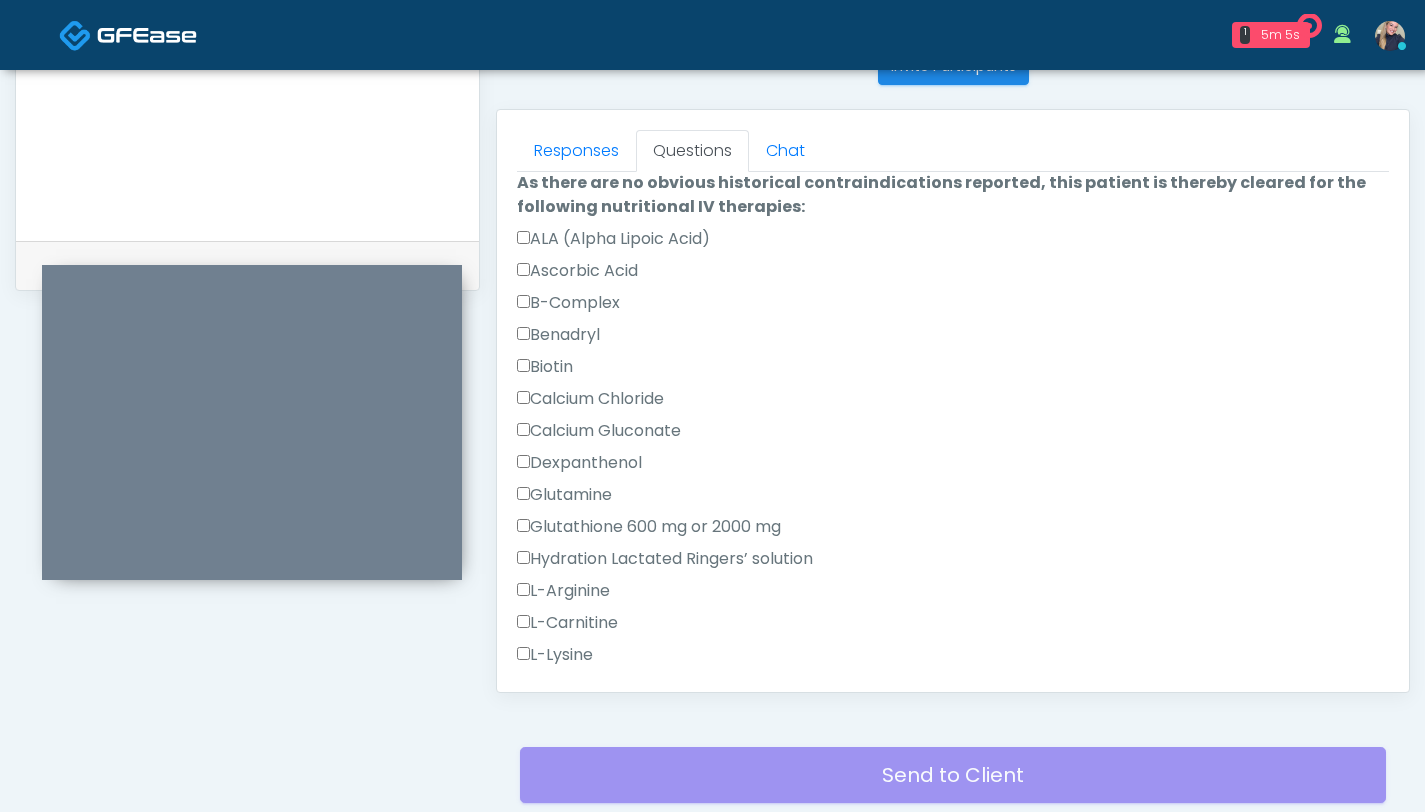 scroll, scrollTop: 0, scrollLeft: 0, axis: both 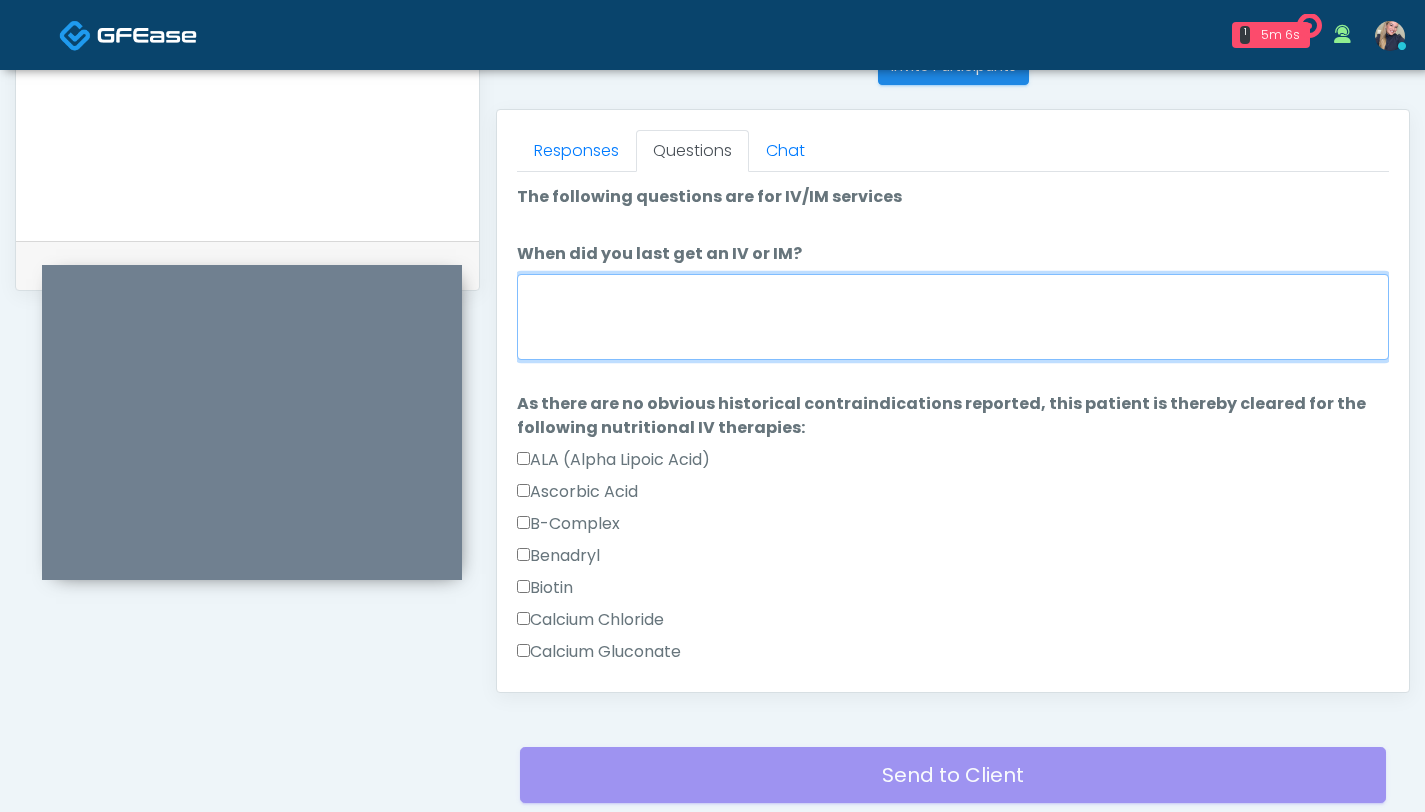 click on "When did you last get an IV or IM?" at bounding box center (953, 317) 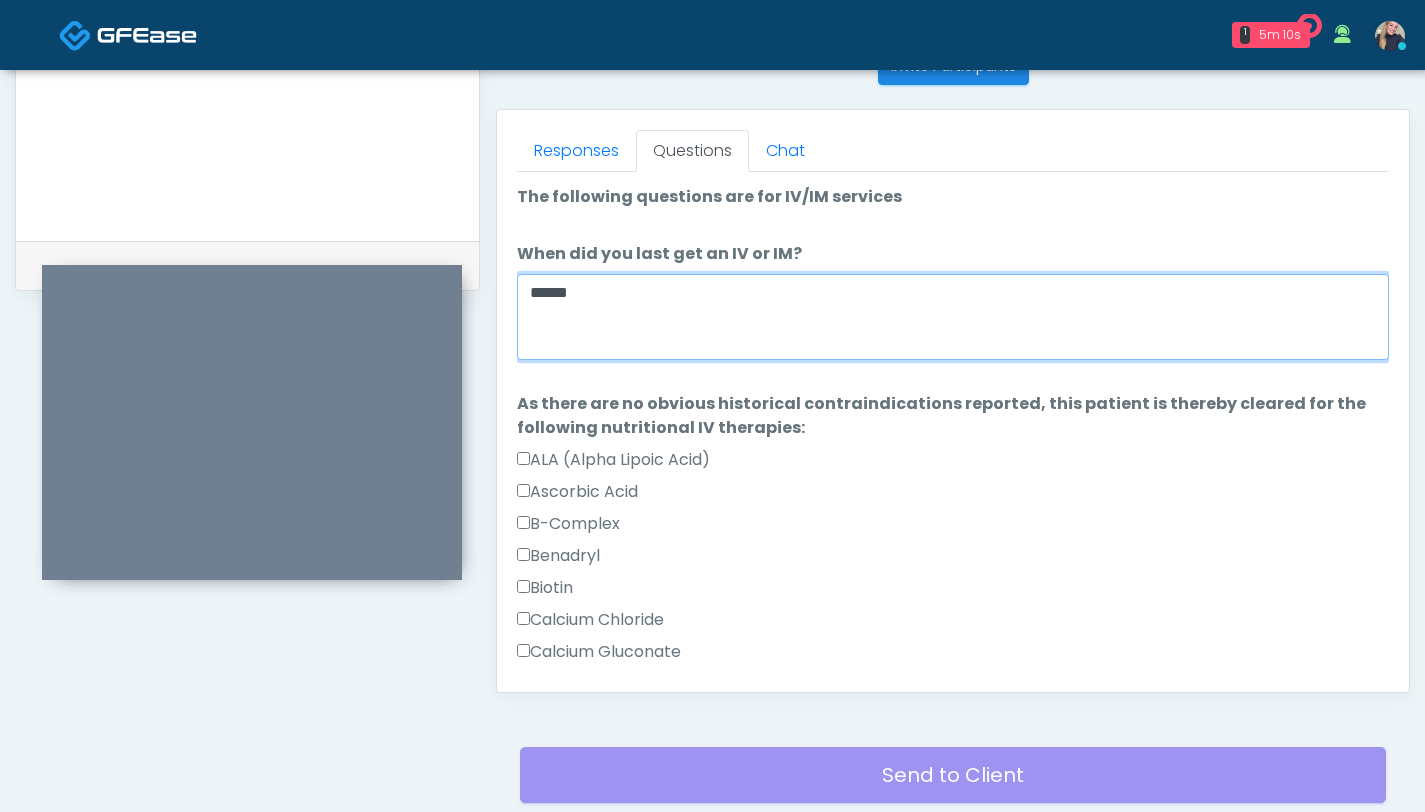 click on "*****" at bounding box center [953, 317] 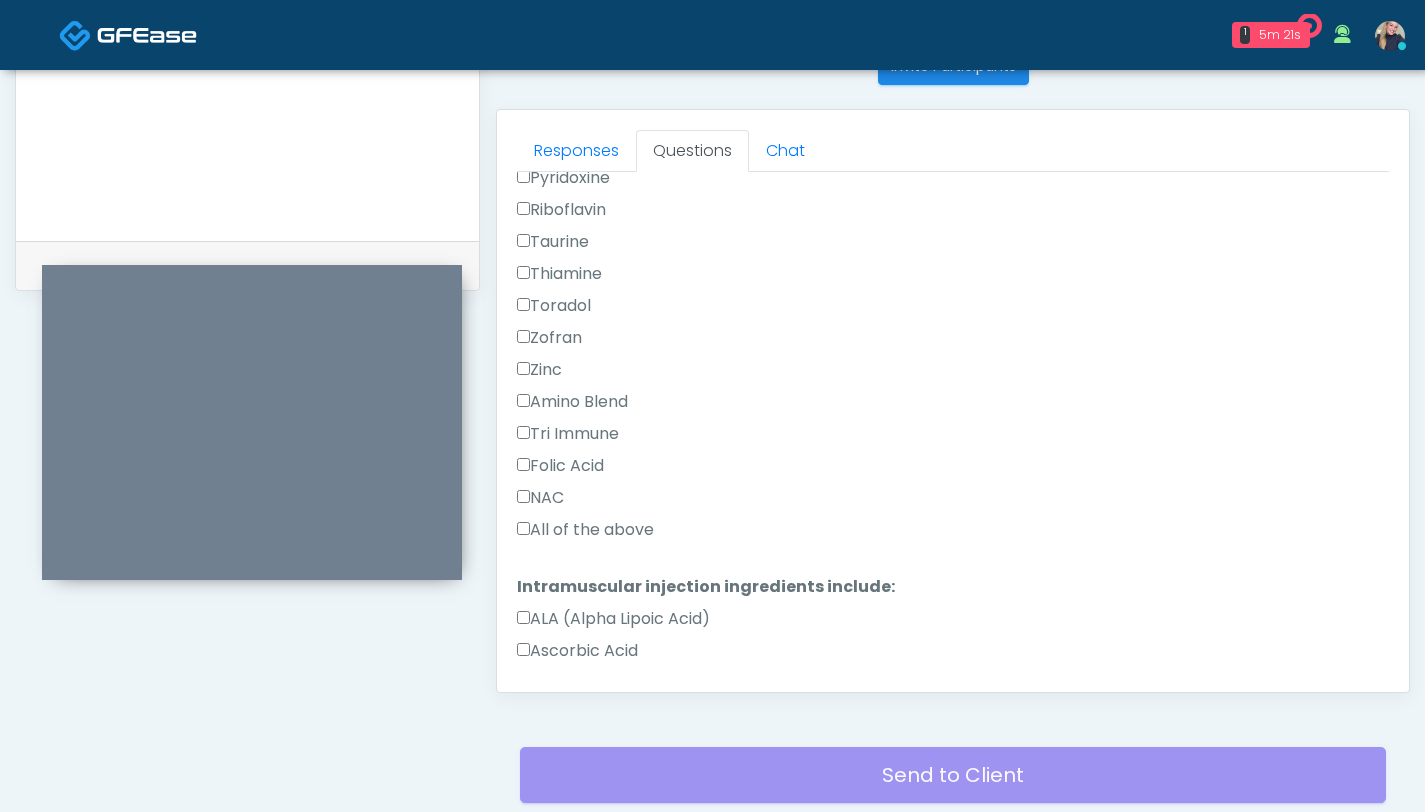 scroll, scrollTop: 923, scrollLeft: 0, axis: vertical 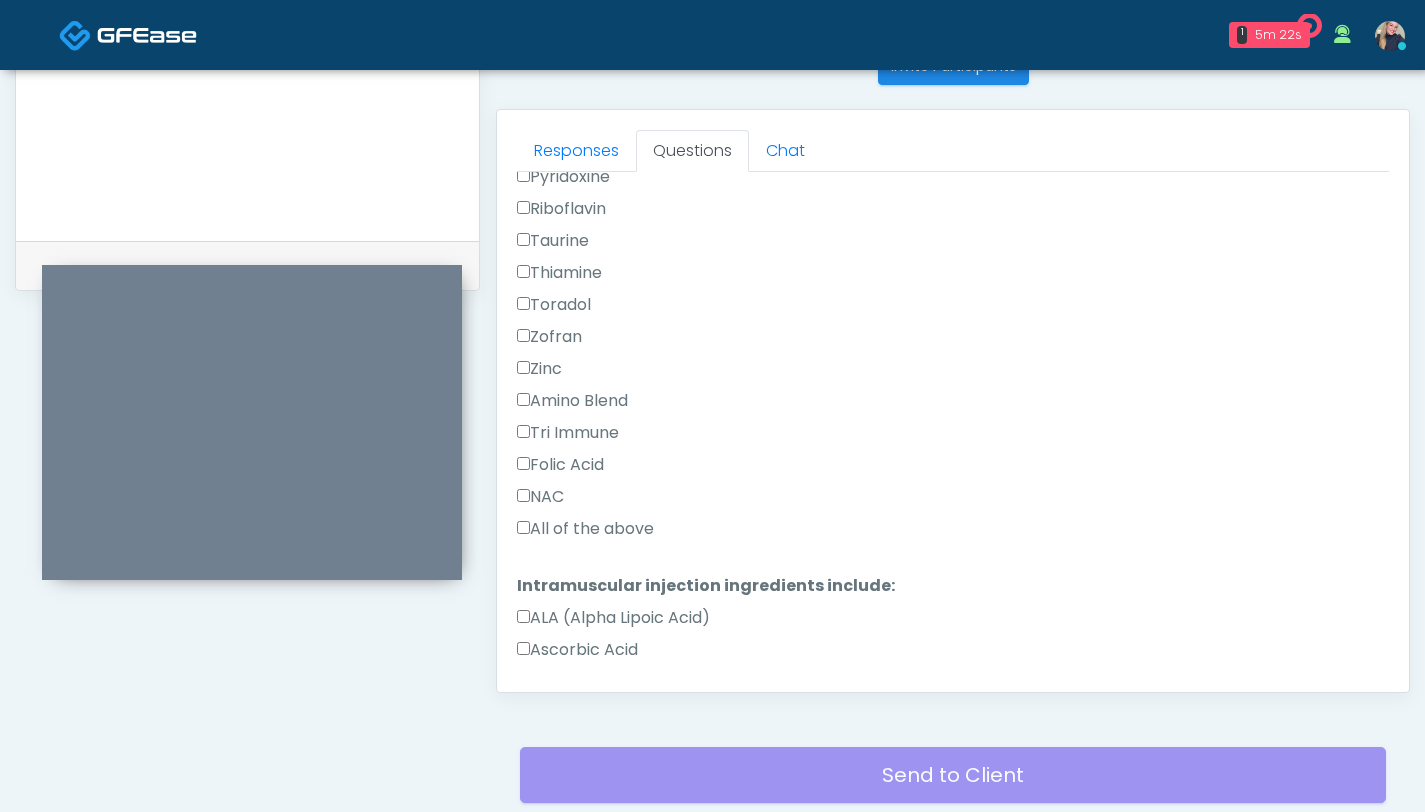 type on "********" 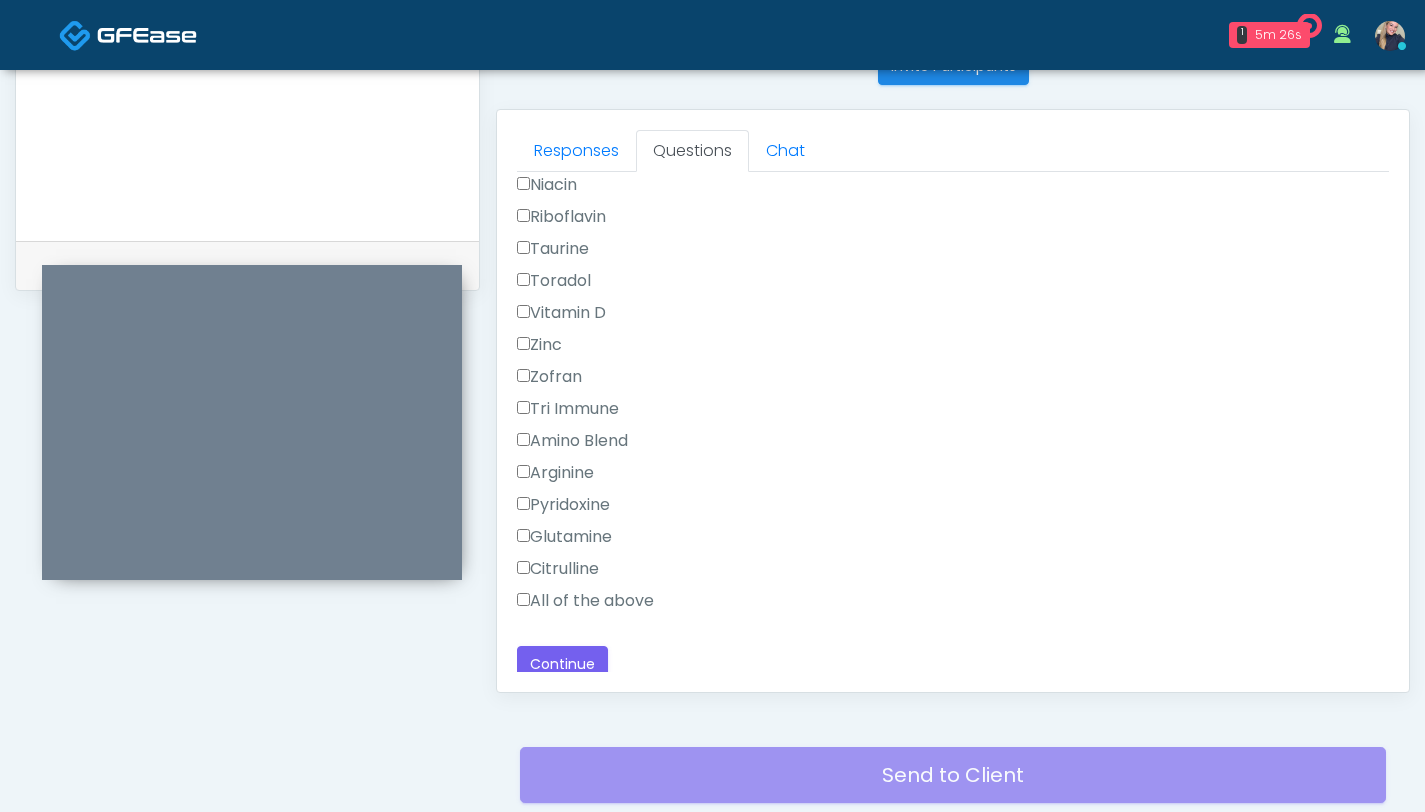 scroll, scrollTop: 1878, scrollLeft: 0, axis: vertical 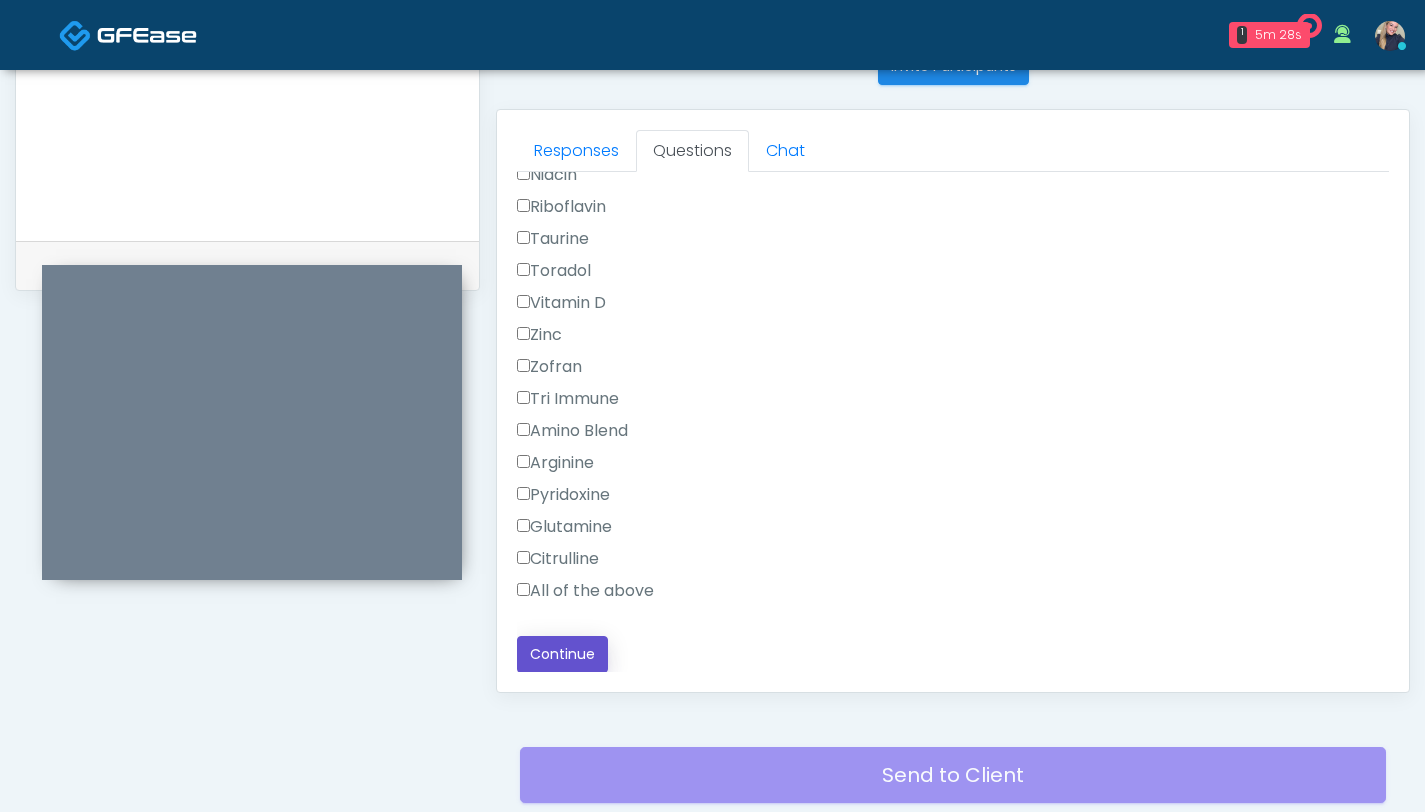 click on "Continue" at bounding box center (562, 654) 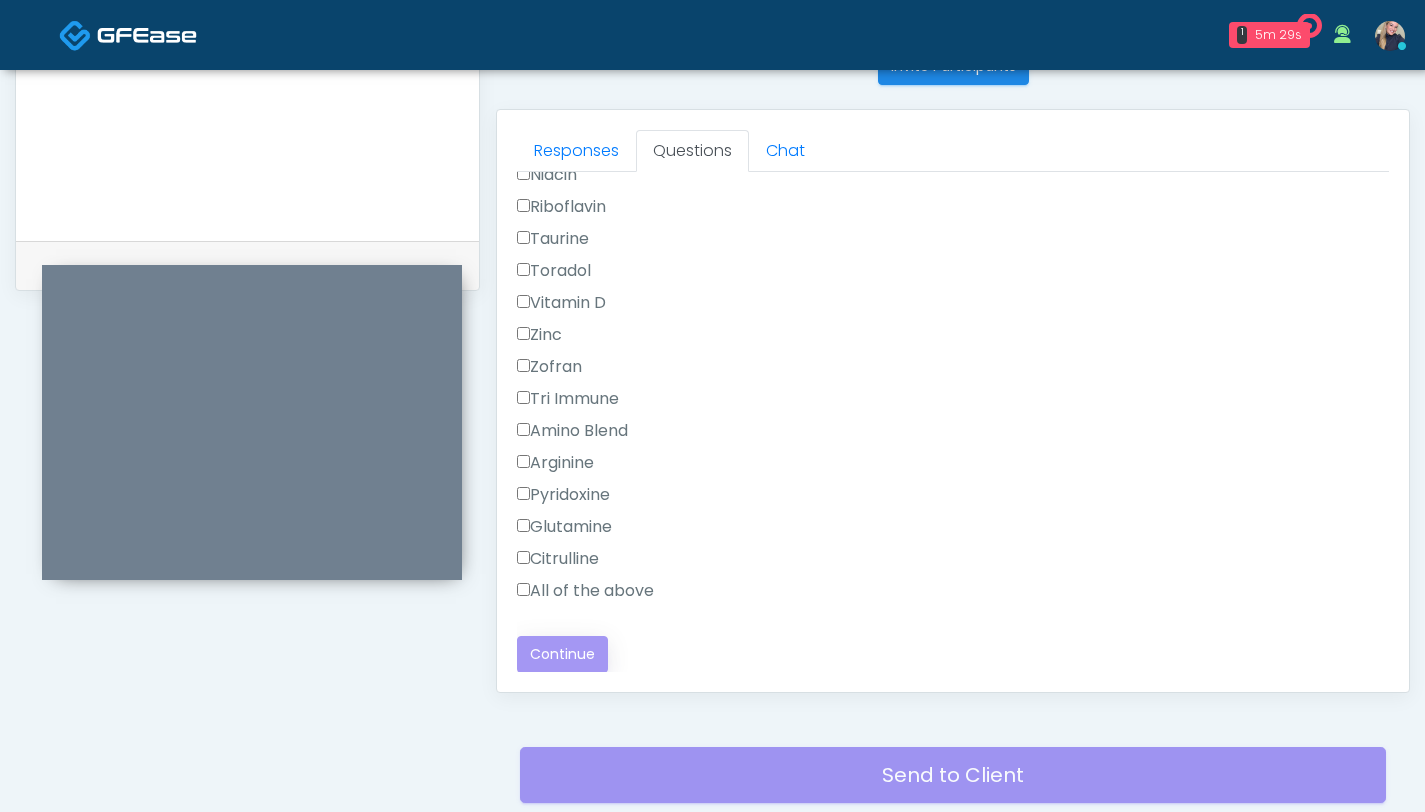 scroll, scrollTop: 1103, scrollLeft: 0, axis: vertical 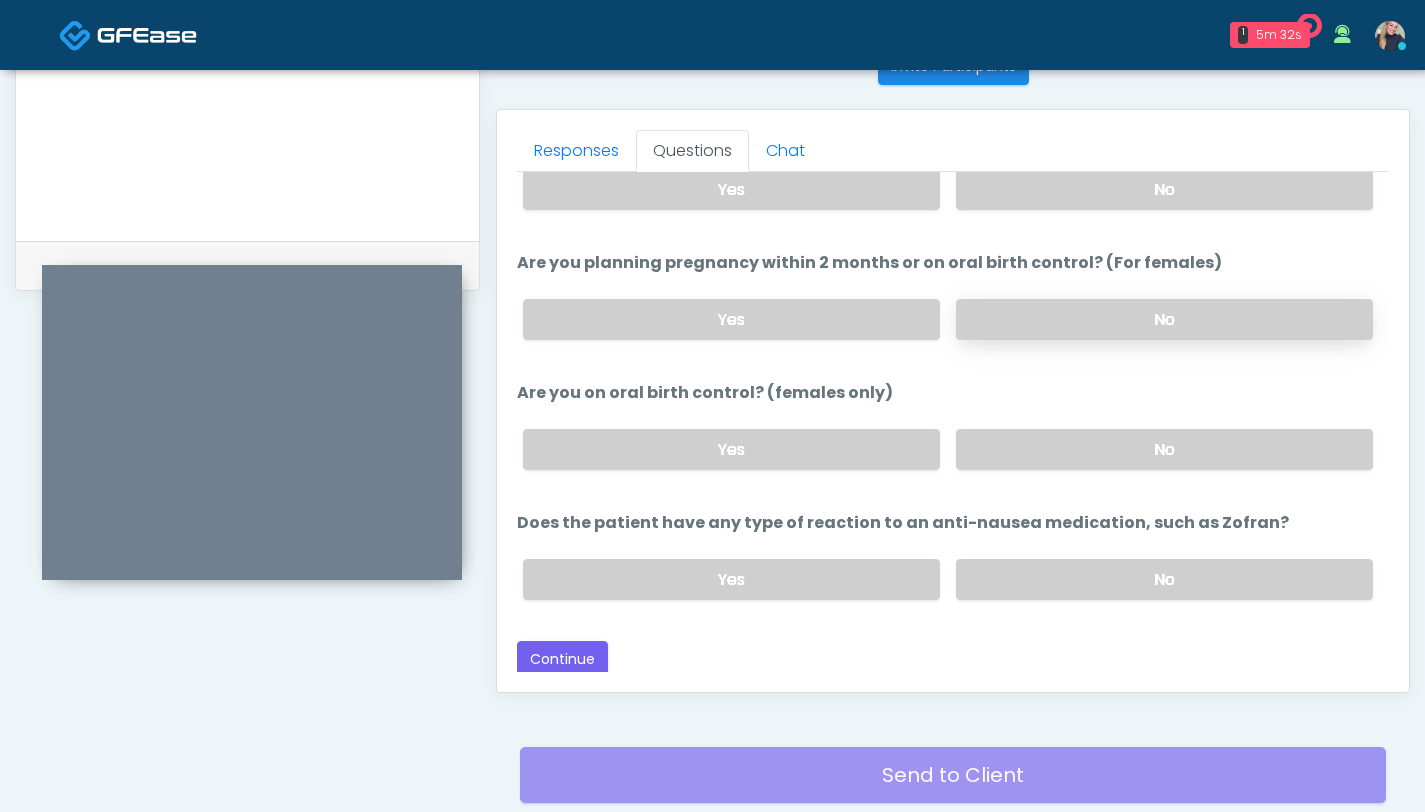 click on "No" at bounding box center [1164, 319] 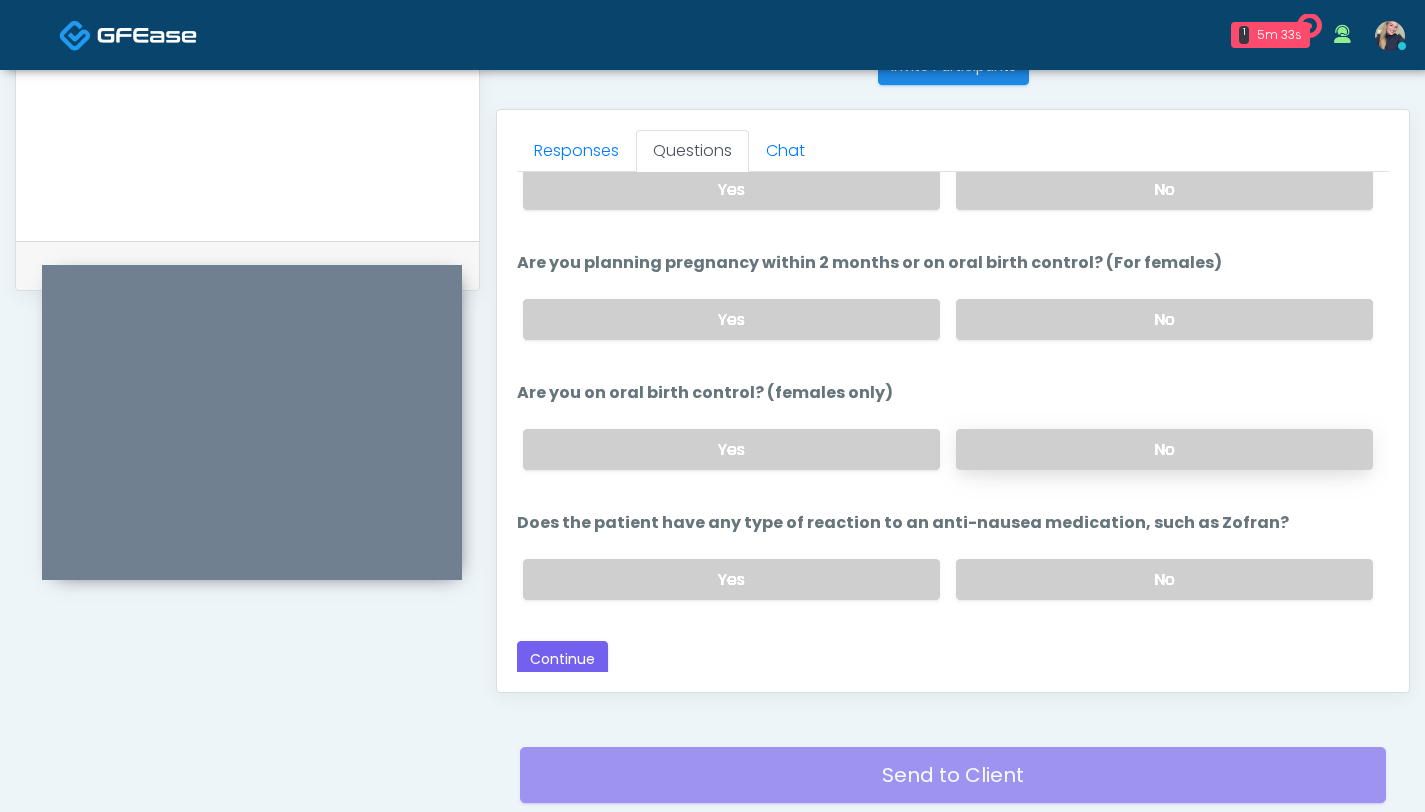 click on "No" at bounding box center (1164, 449) 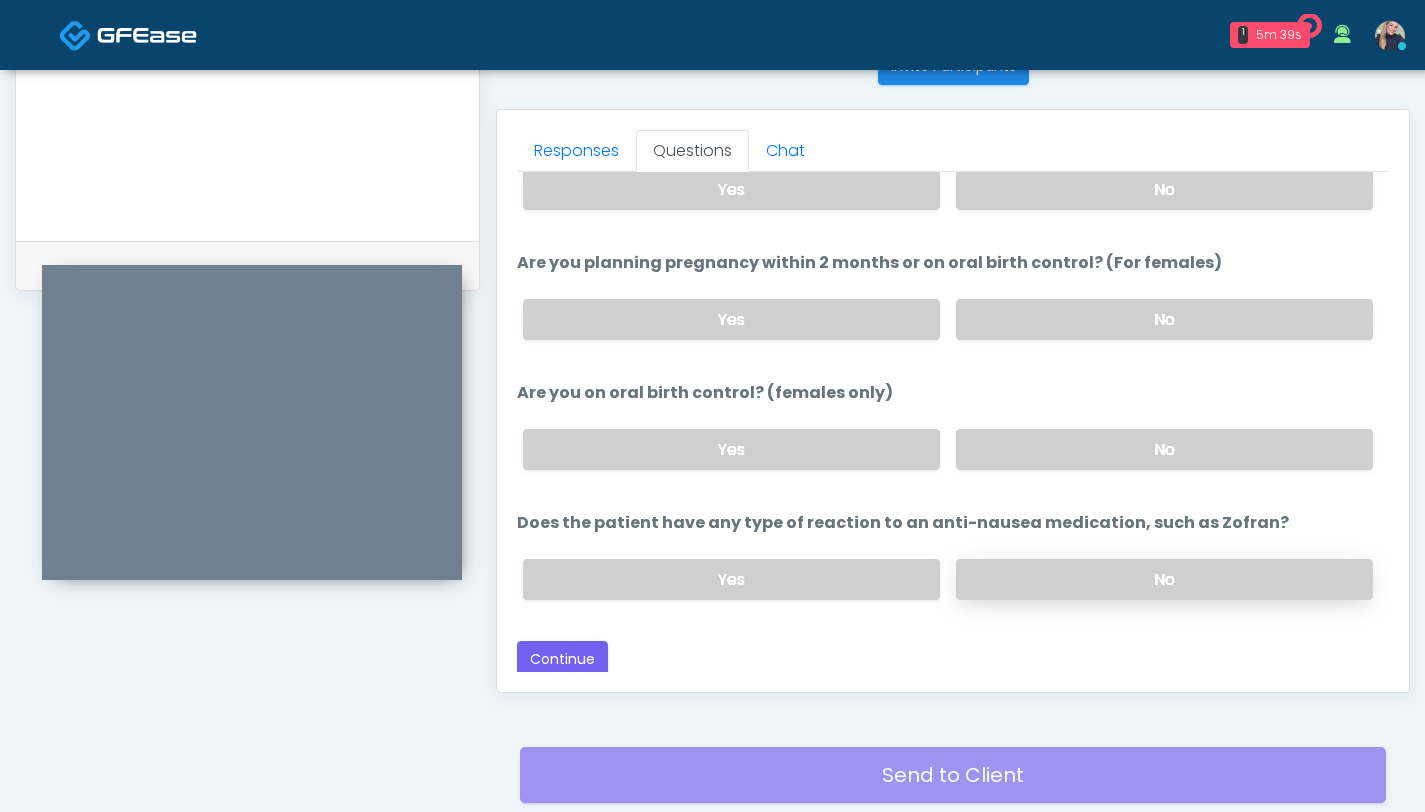 click on "No" at bounding box center [1164, 579] 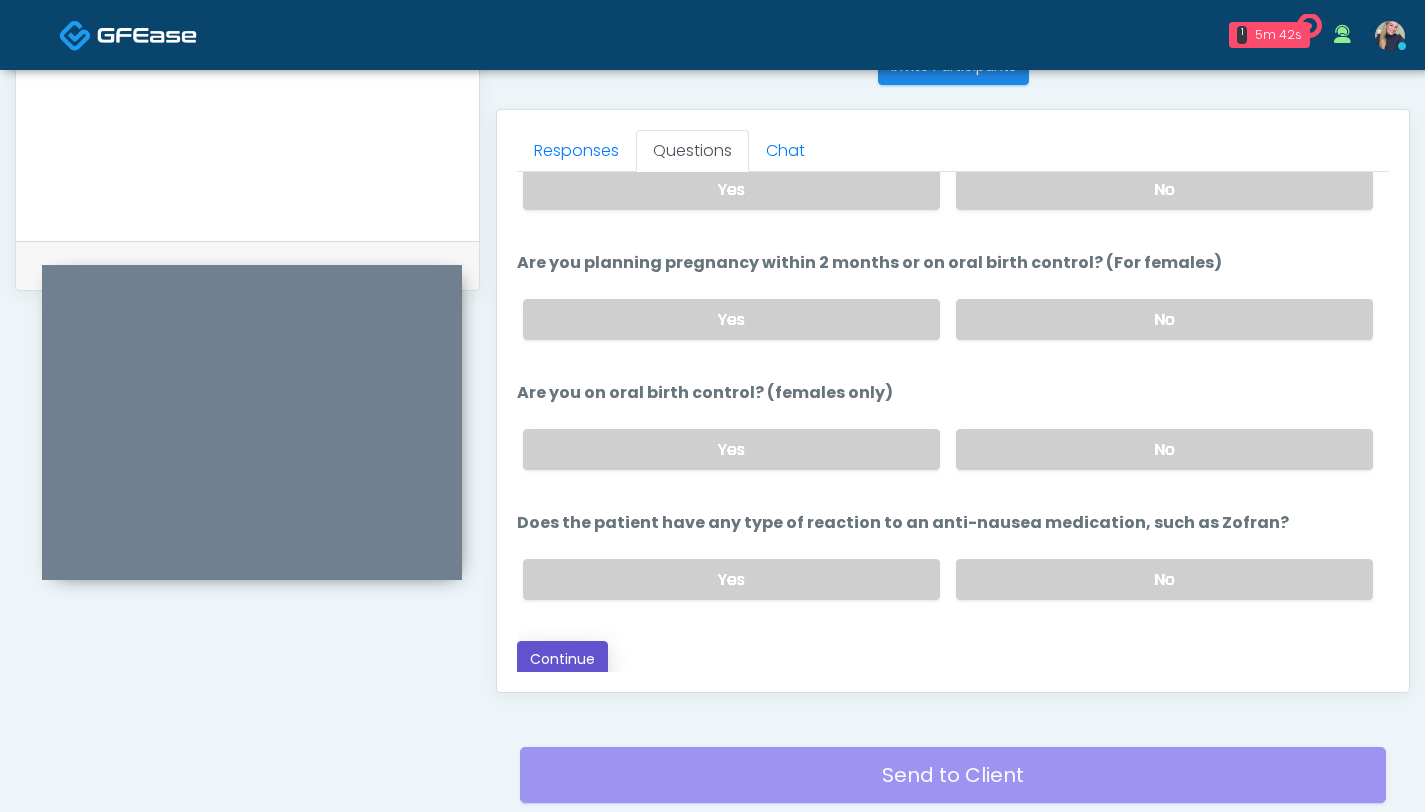 click on "Continue" at bounding box center [562, 659] 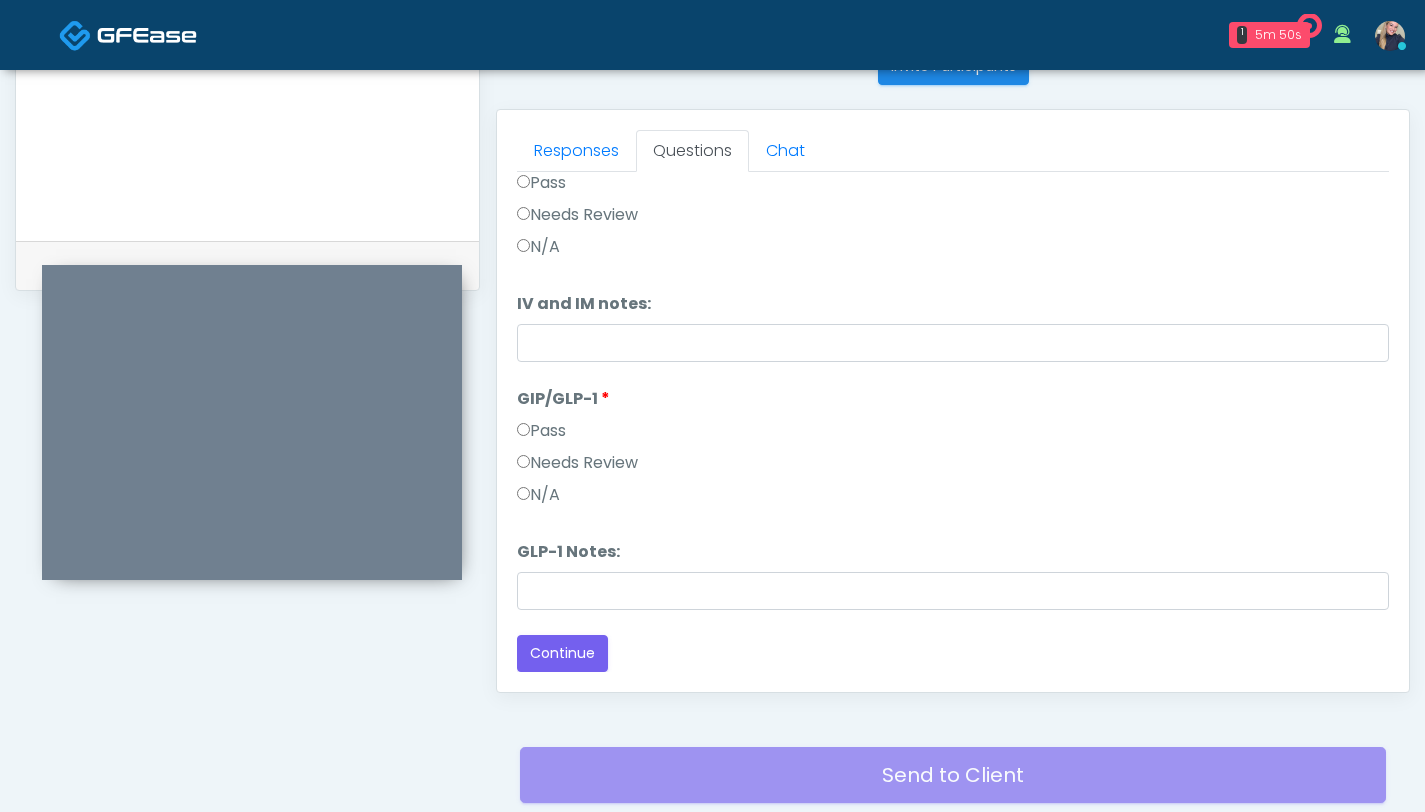 scroll, scrollTop: 0, scrollLeft: 0, axis: both 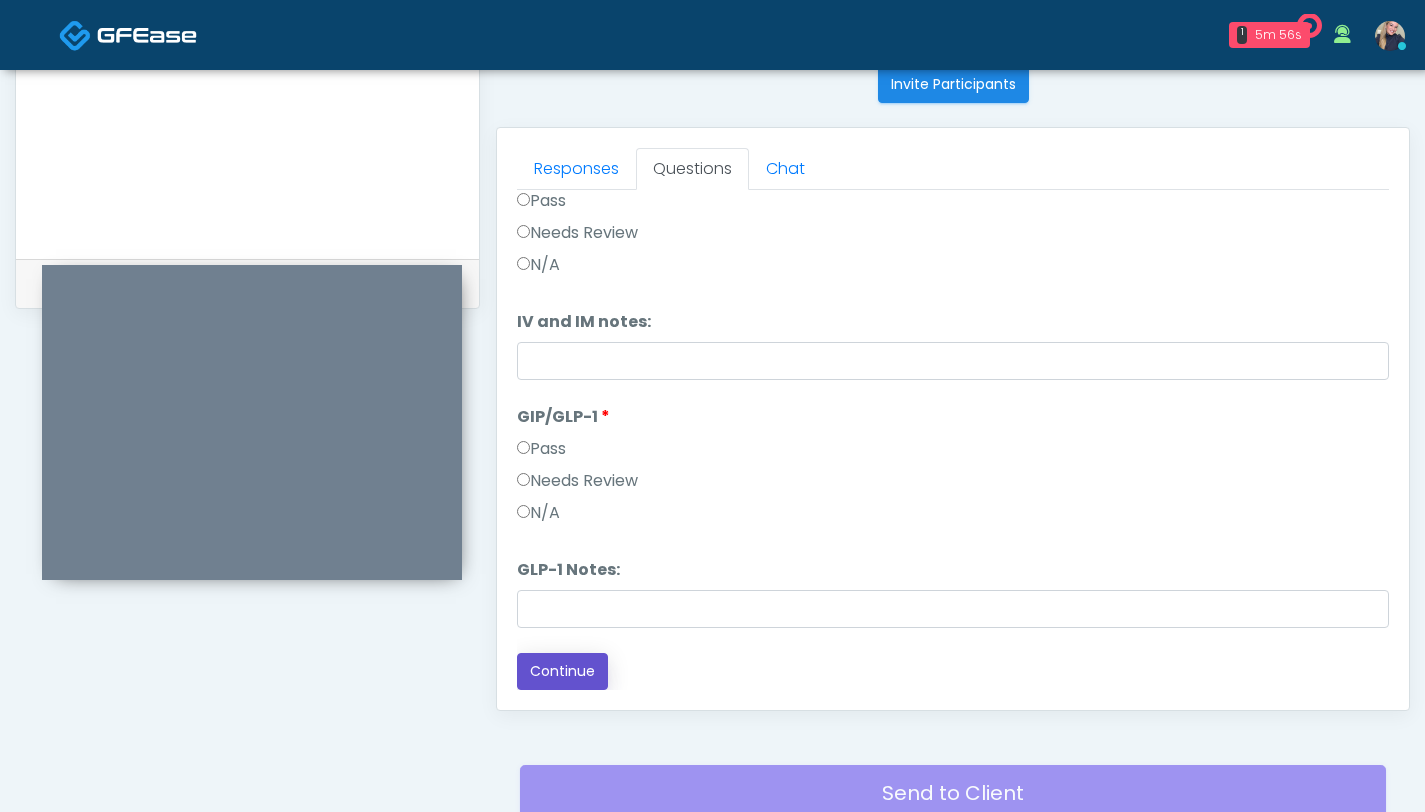 click on "Continue" at bounding box center [562, 671] 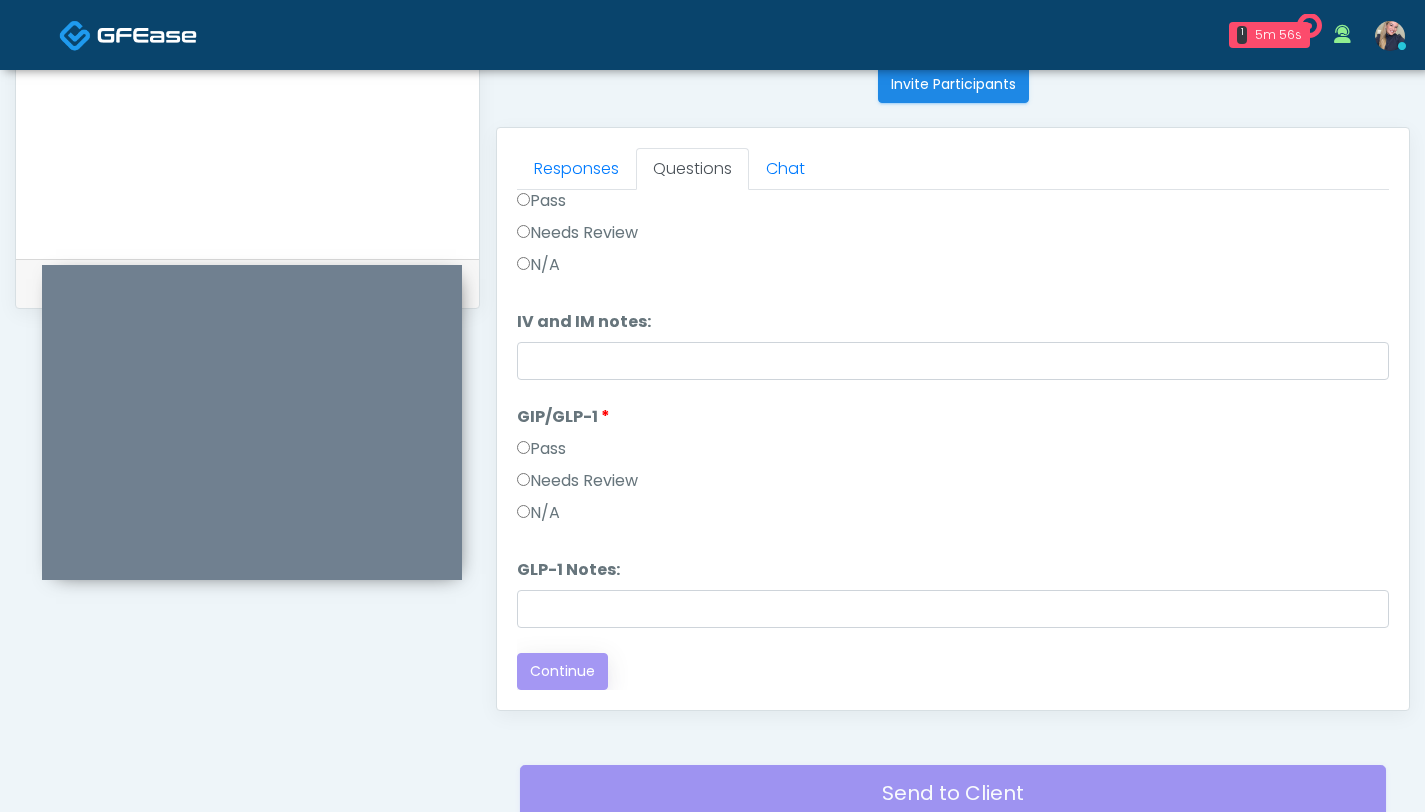 scroll, scrollTop: 0, scrollLeft: 0, axis: both 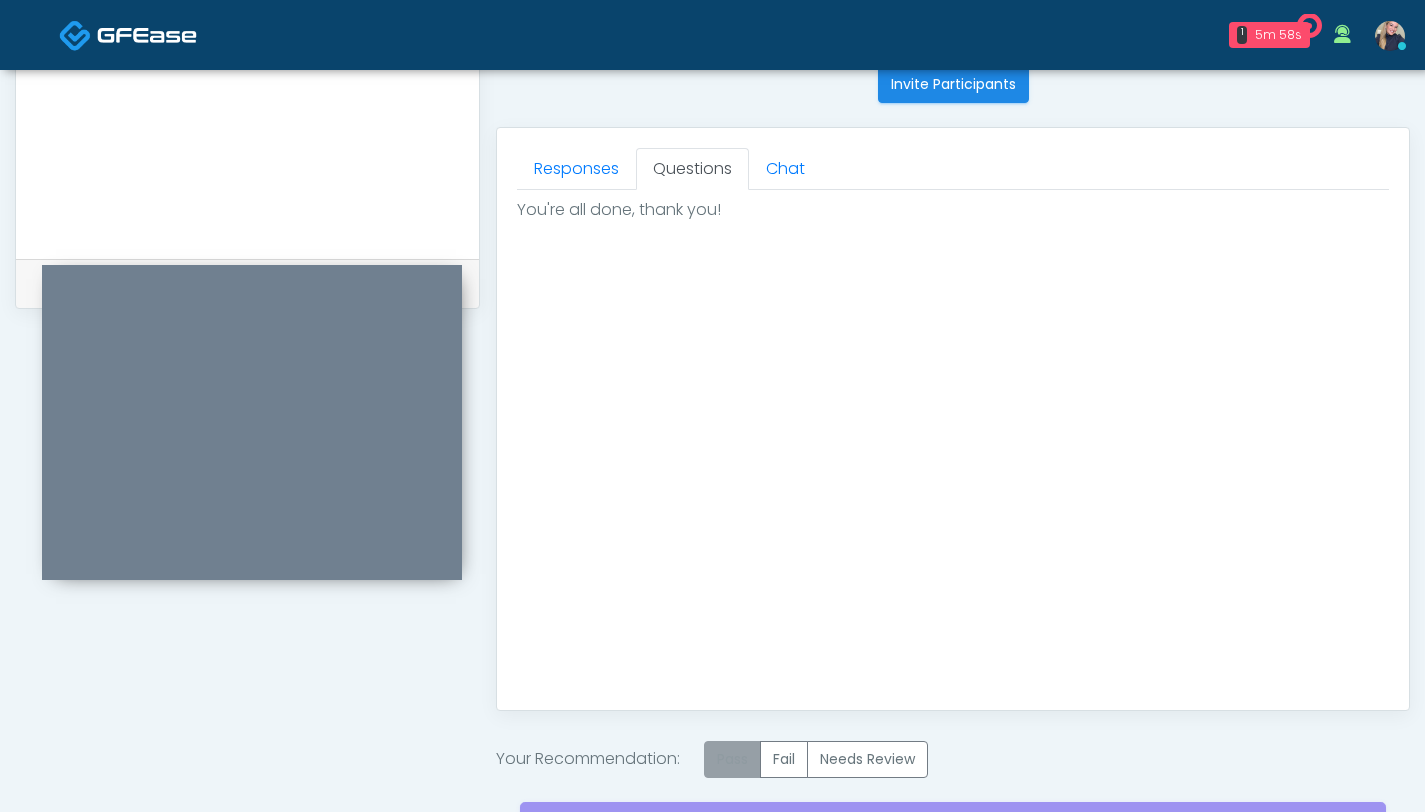 click on "Pass" at bounding box center (732, 759) 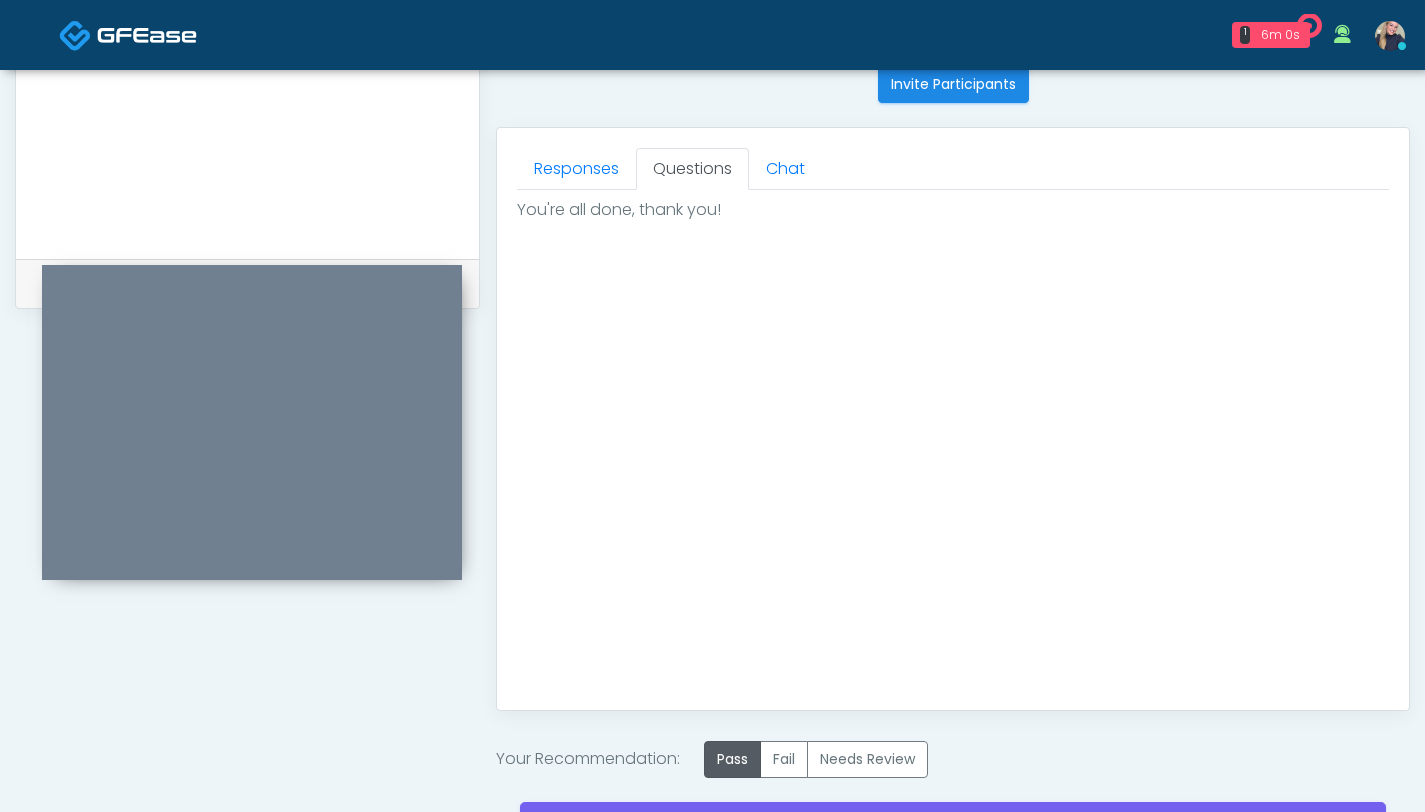scroll, scrollTop: 898, scrollLeft: 0, axis: vertical 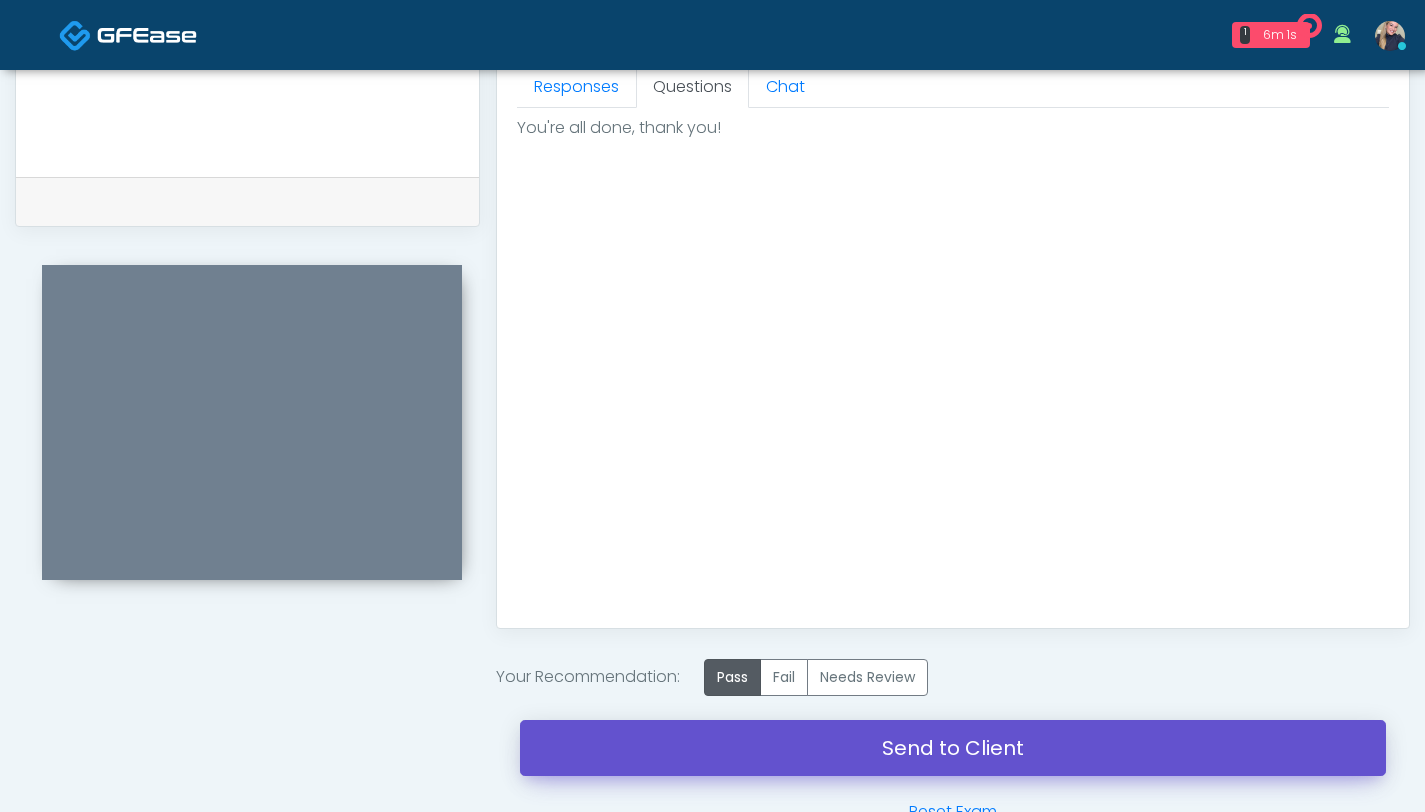 click on "Send to Client" at bounding box center (953, 748) 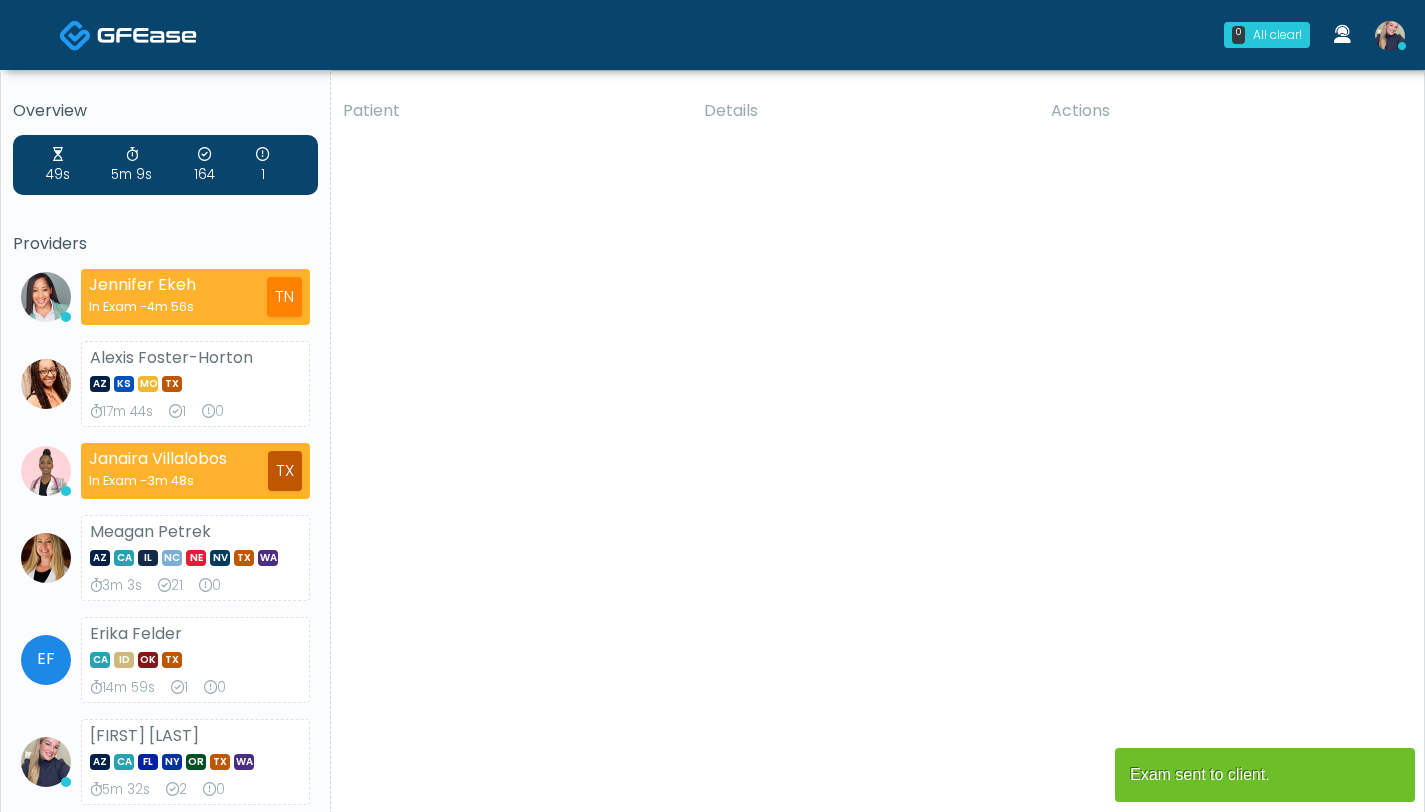 scroll, scrollTop: 0, scrollLeft: 0, axis: both 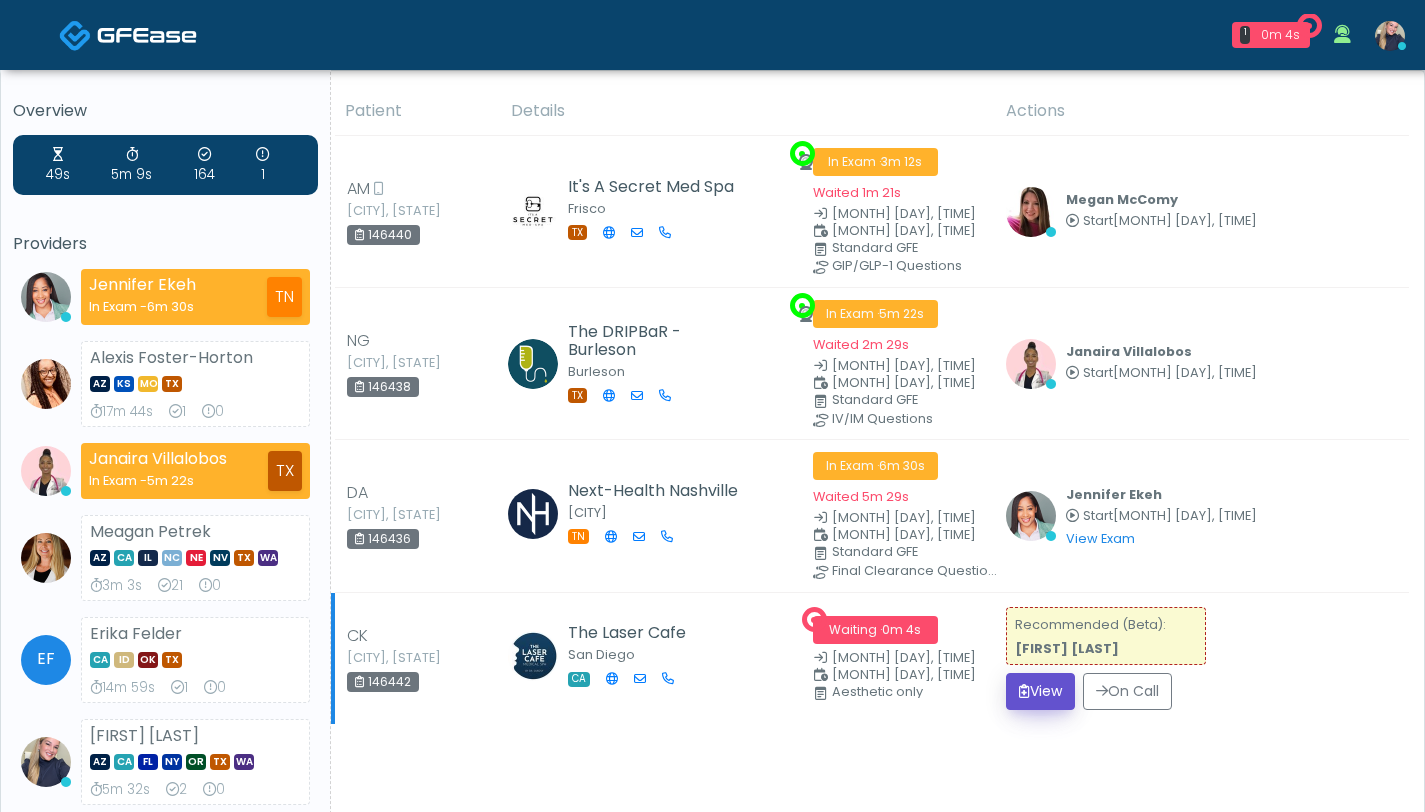 click on "View" at bounding box center [1040, 691] 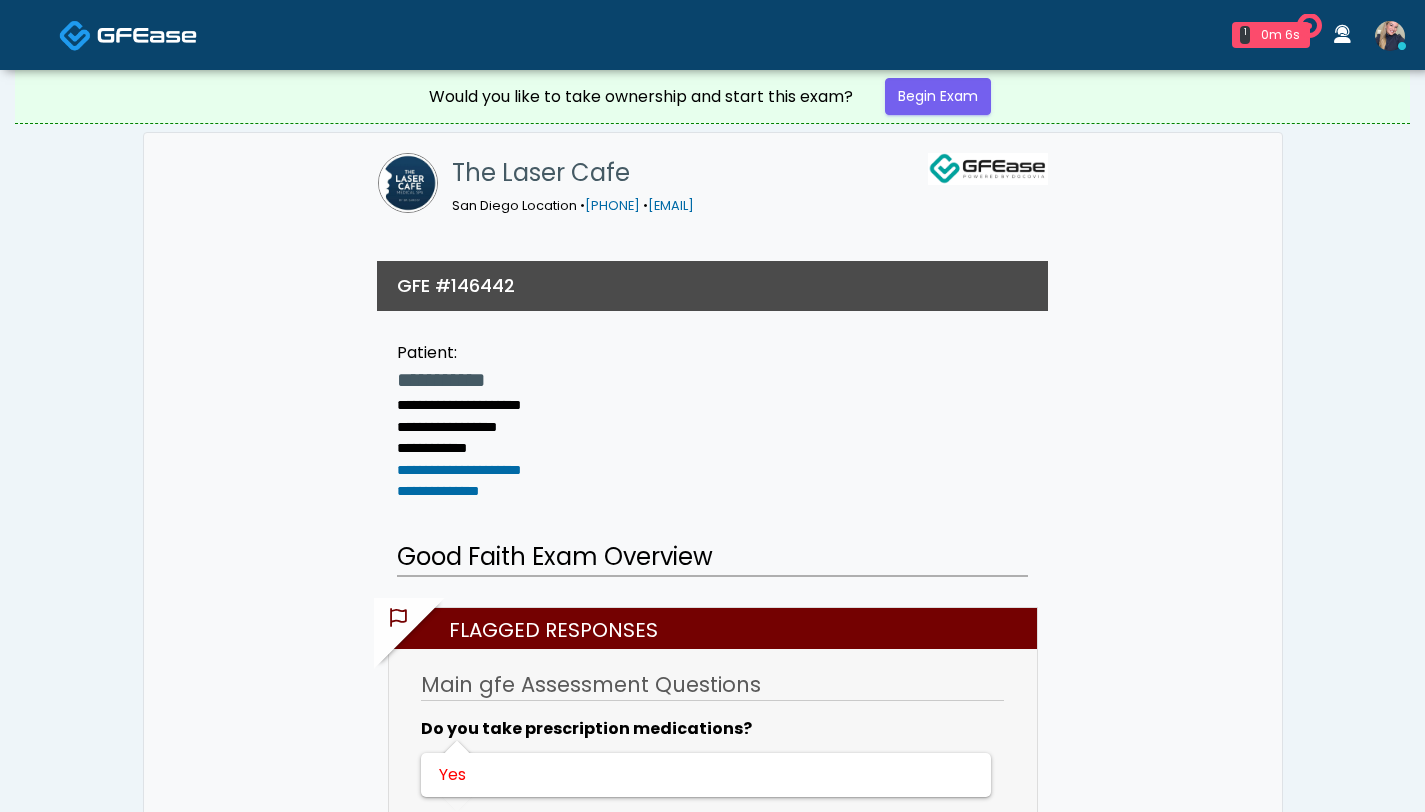 scroll, scrollTop: 0, scrollLeft: 0, axis: both 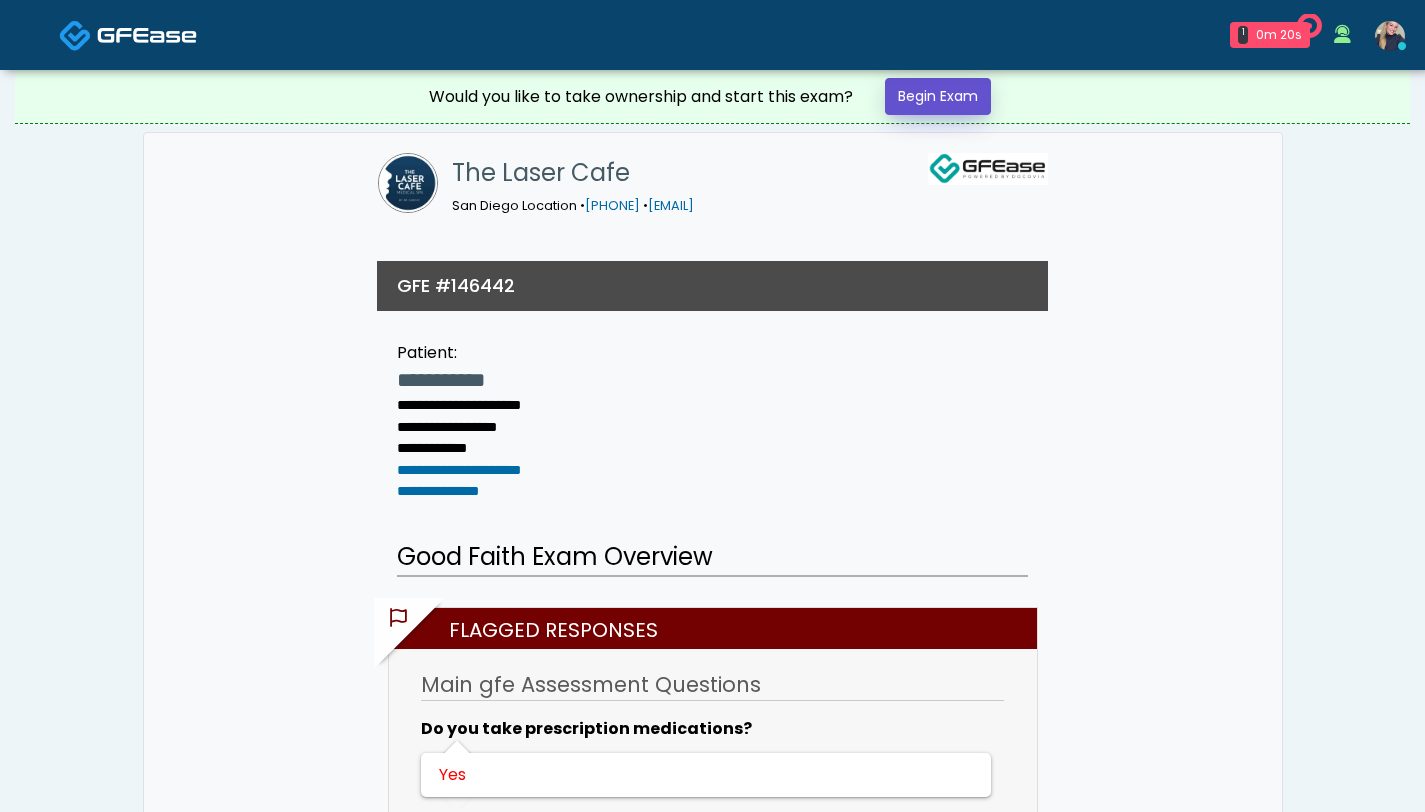 click on "Begin Exam" at bounding box center [938, 96] 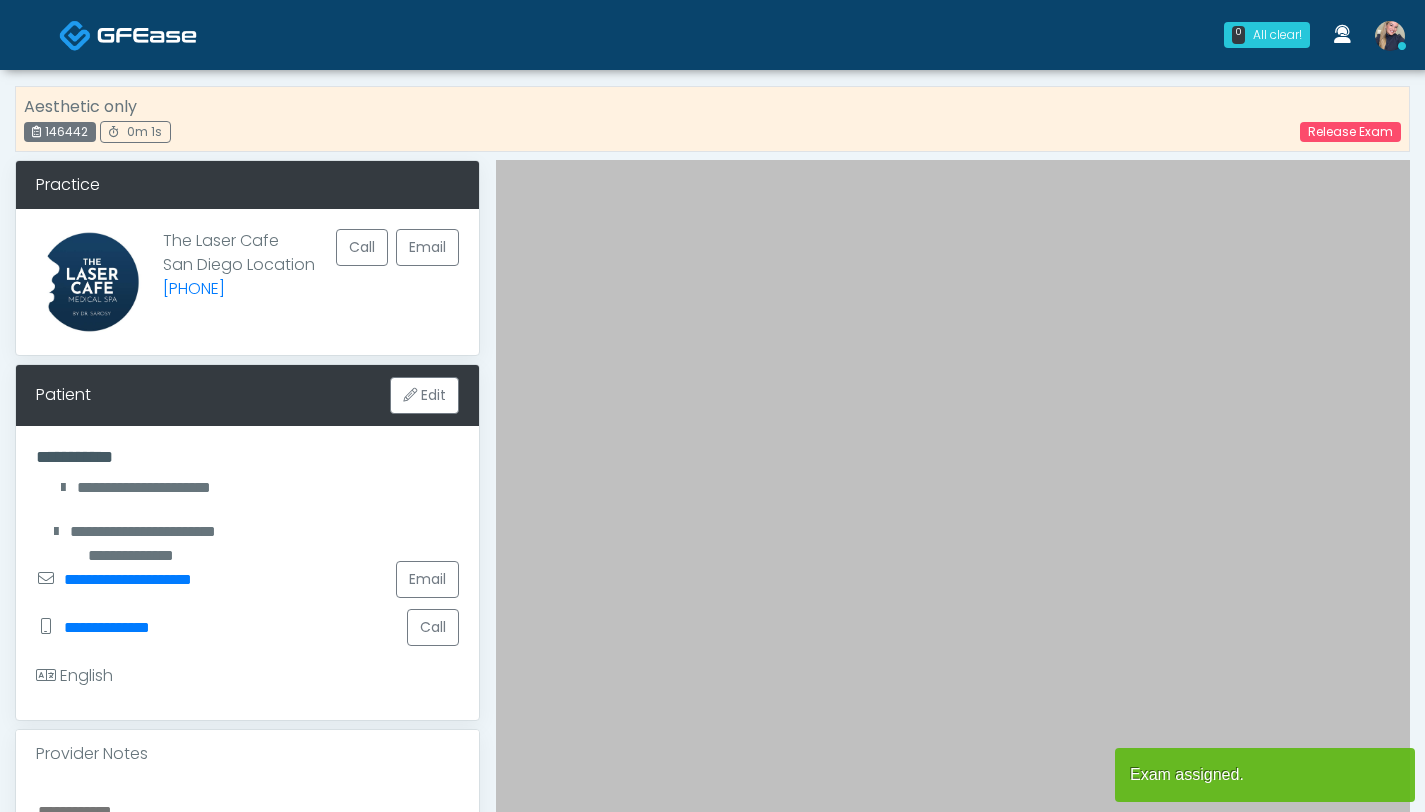 scroll, scrollTop: 0, scrollLeft: 0, axis: both 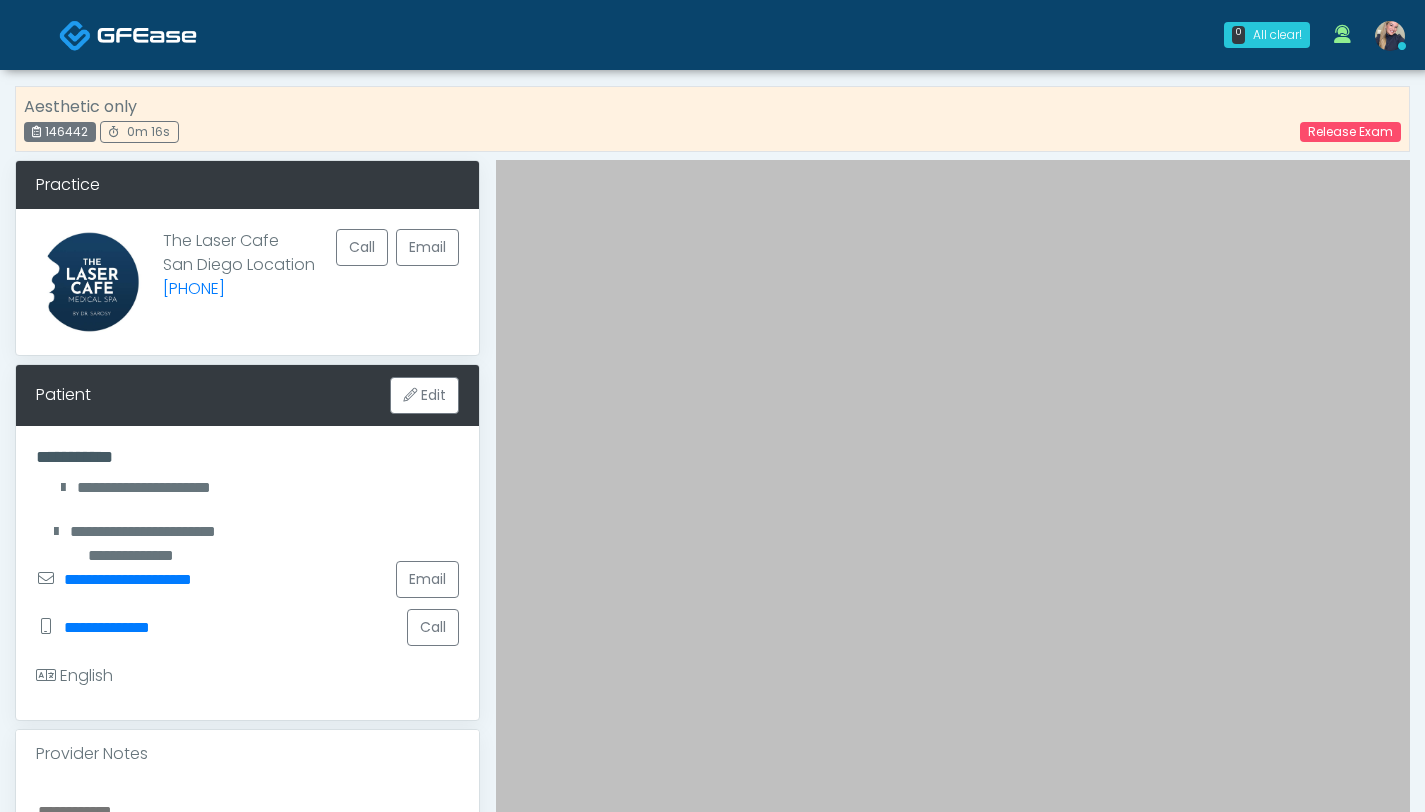 click on "Release Exam" at bounding box center (1338, 131) 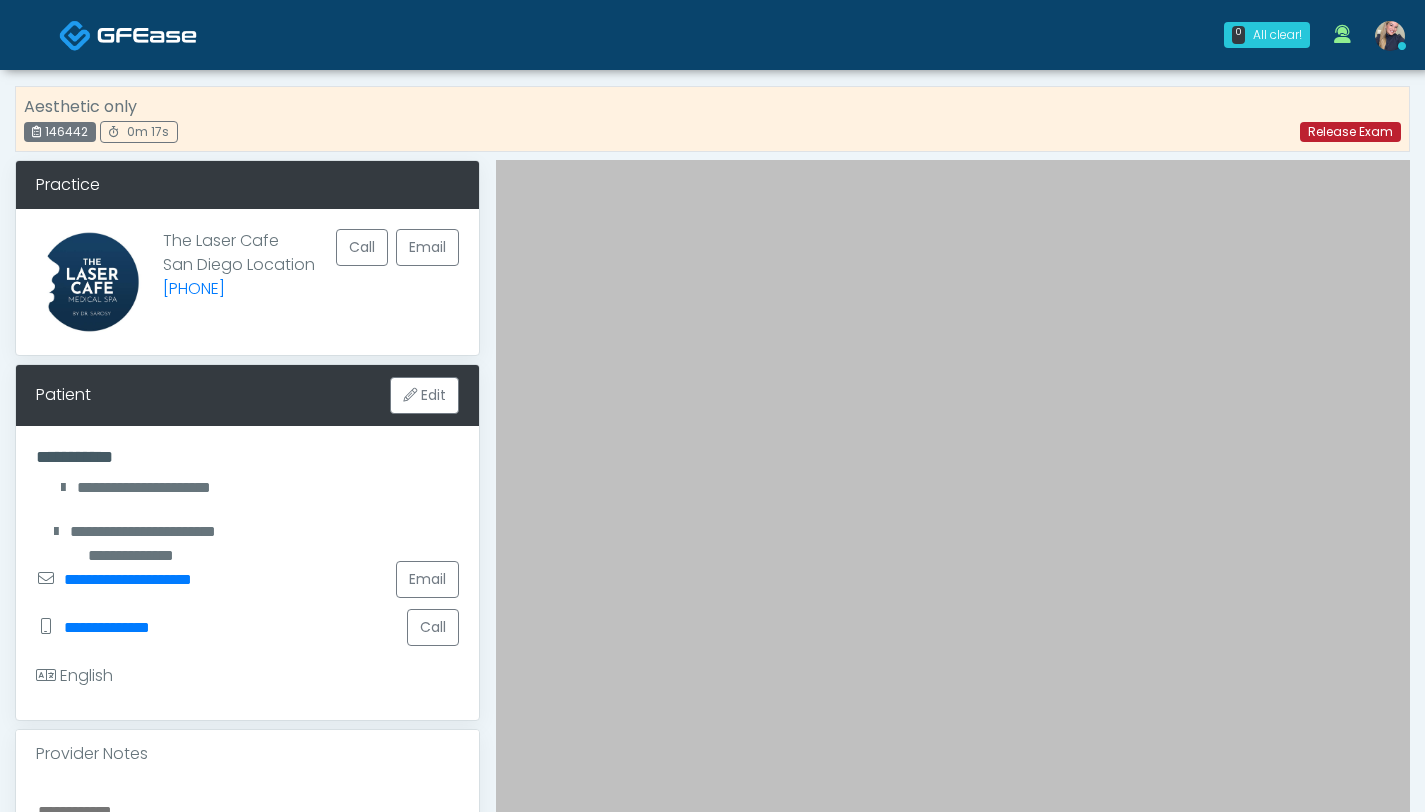 click on "Release Exam" at bounding box center (1350, 132) 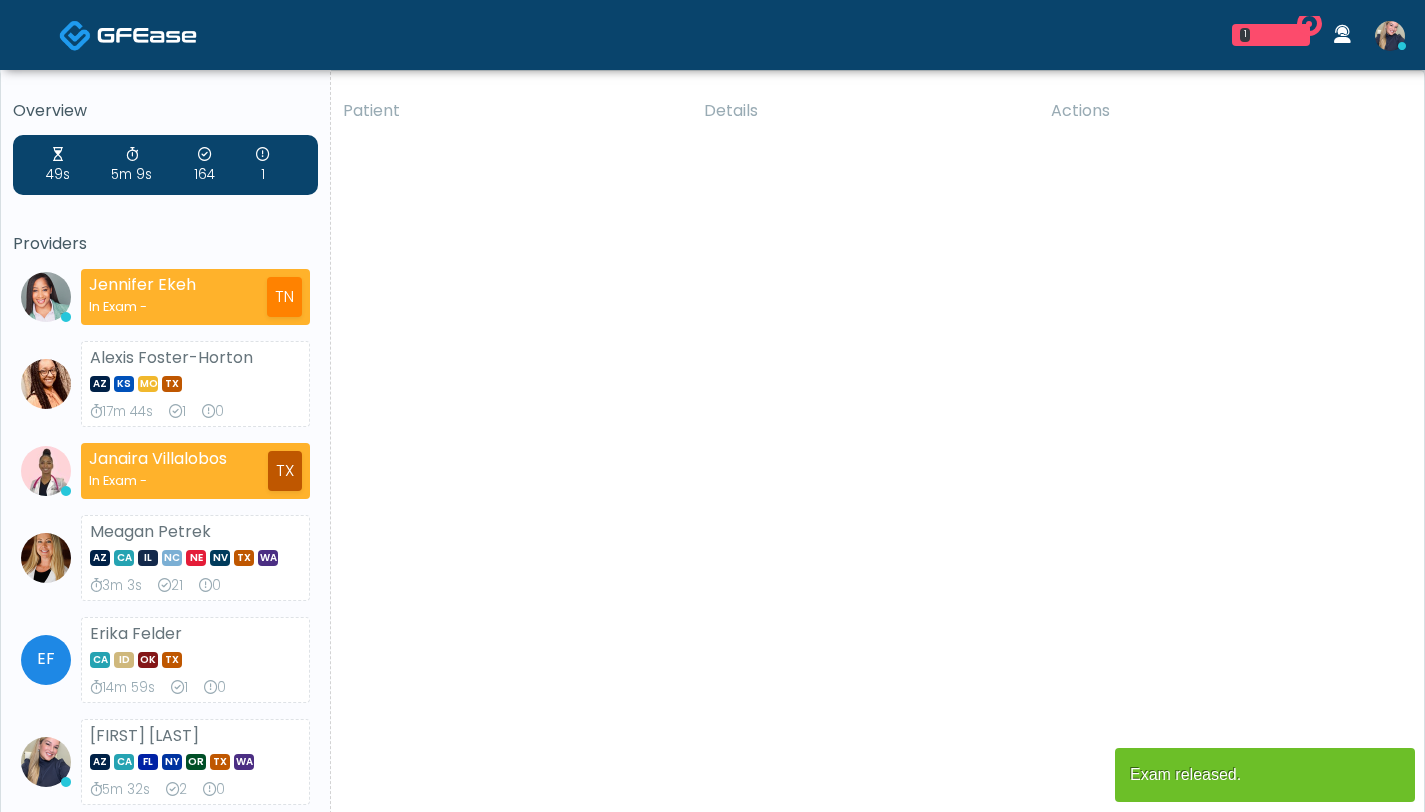 scroll, scrollTop: 0, scrollLeft: 0, axis: both 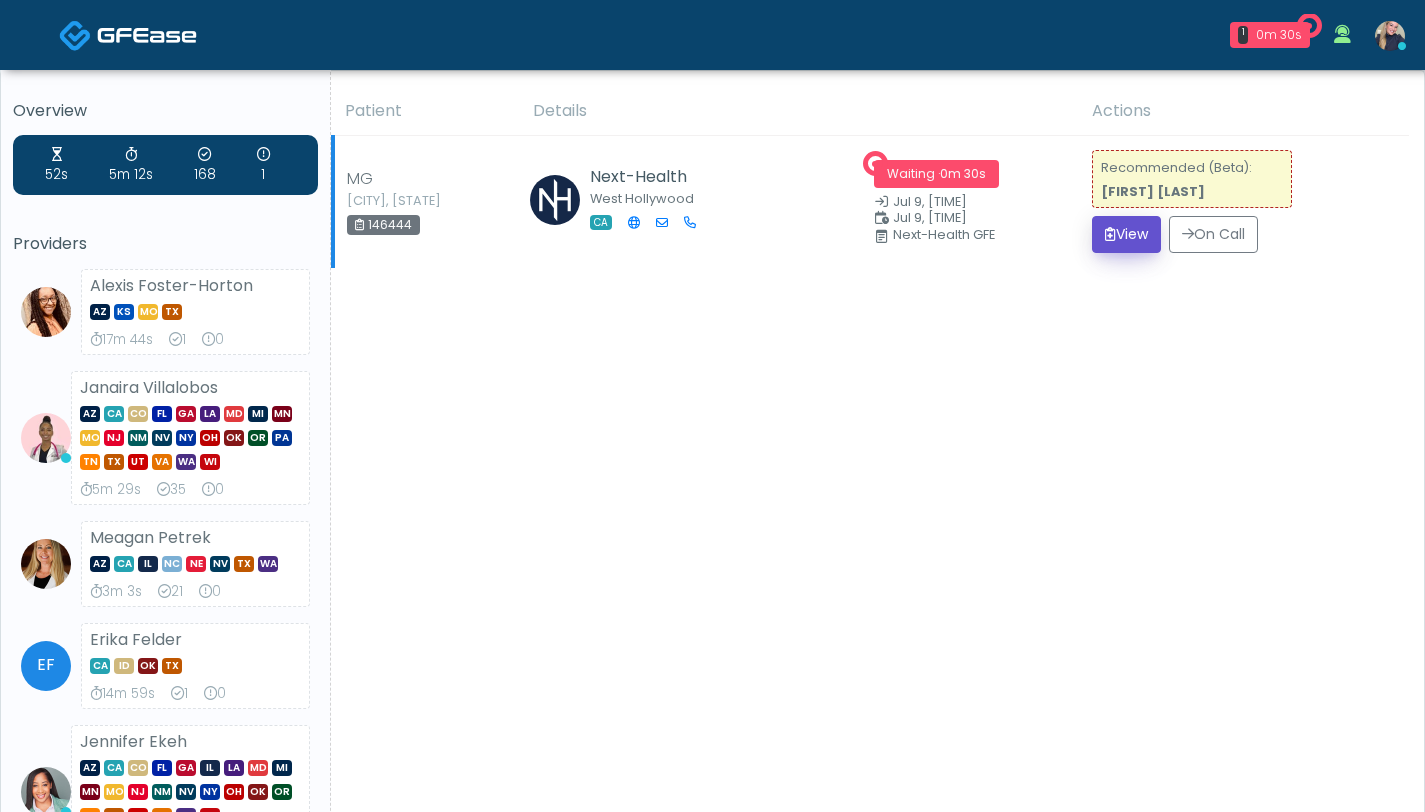 click on "View" at bounding box center [1126, 234] 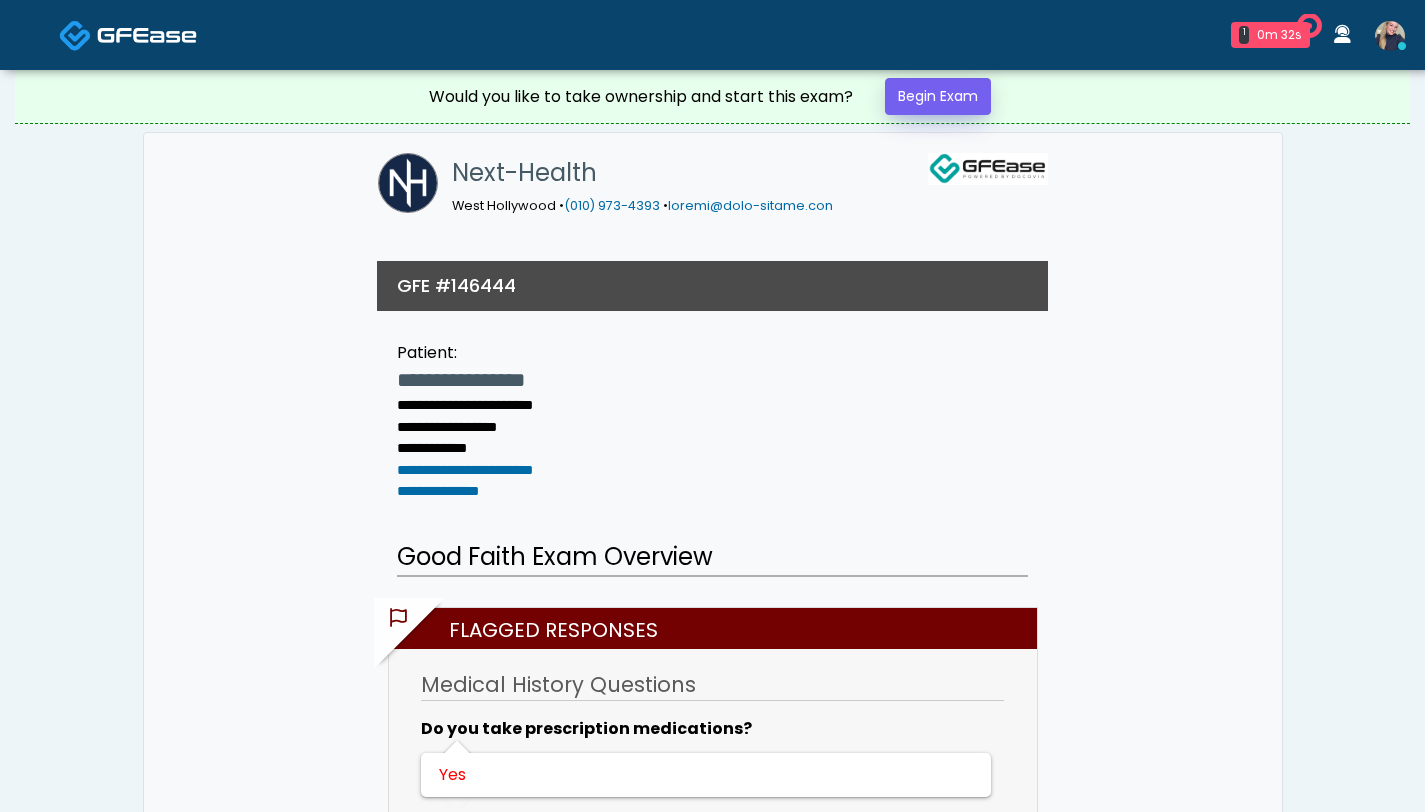 scroll, scrollTop: 0, scrollLeft: 0, axis: both 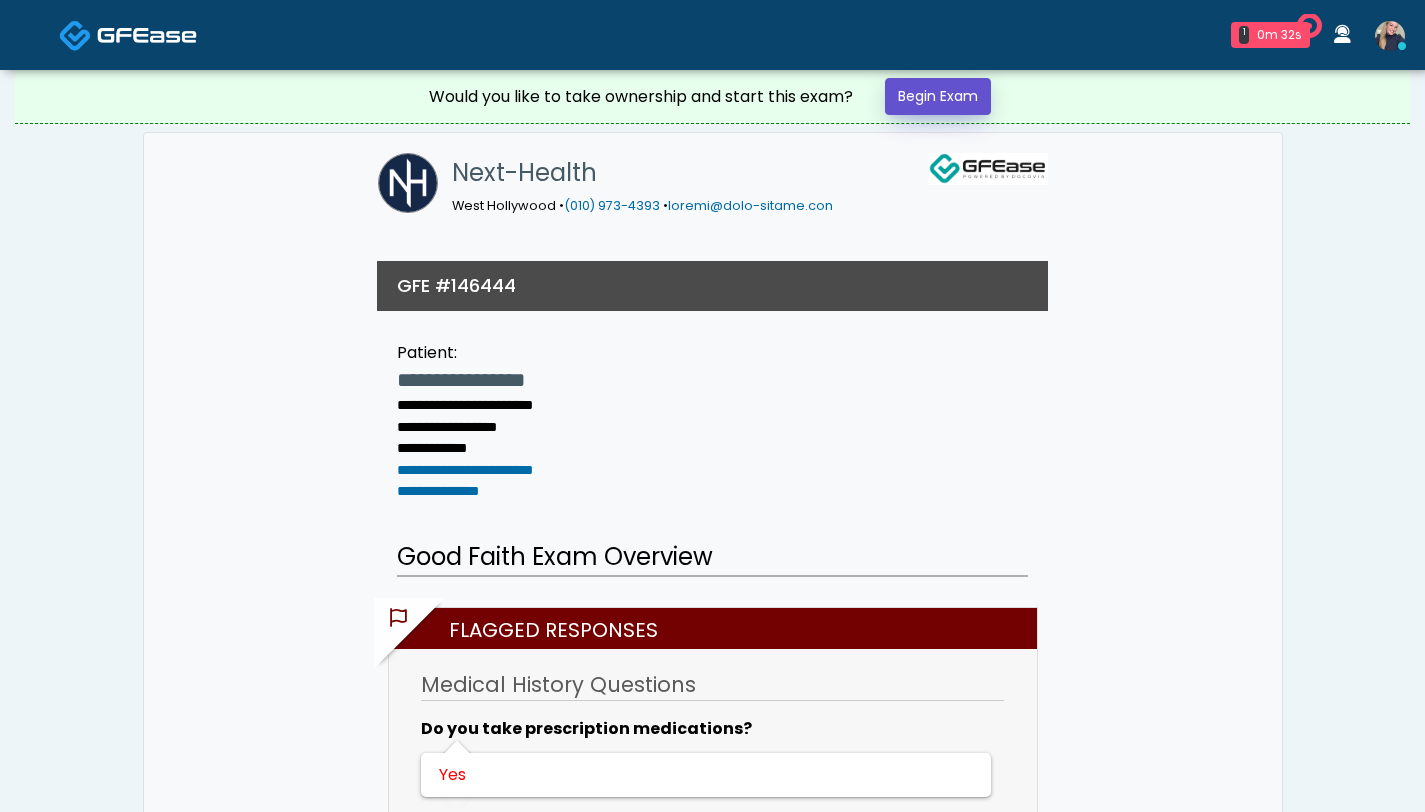 click on "Begin Exam" at bounding box center [938, 96] 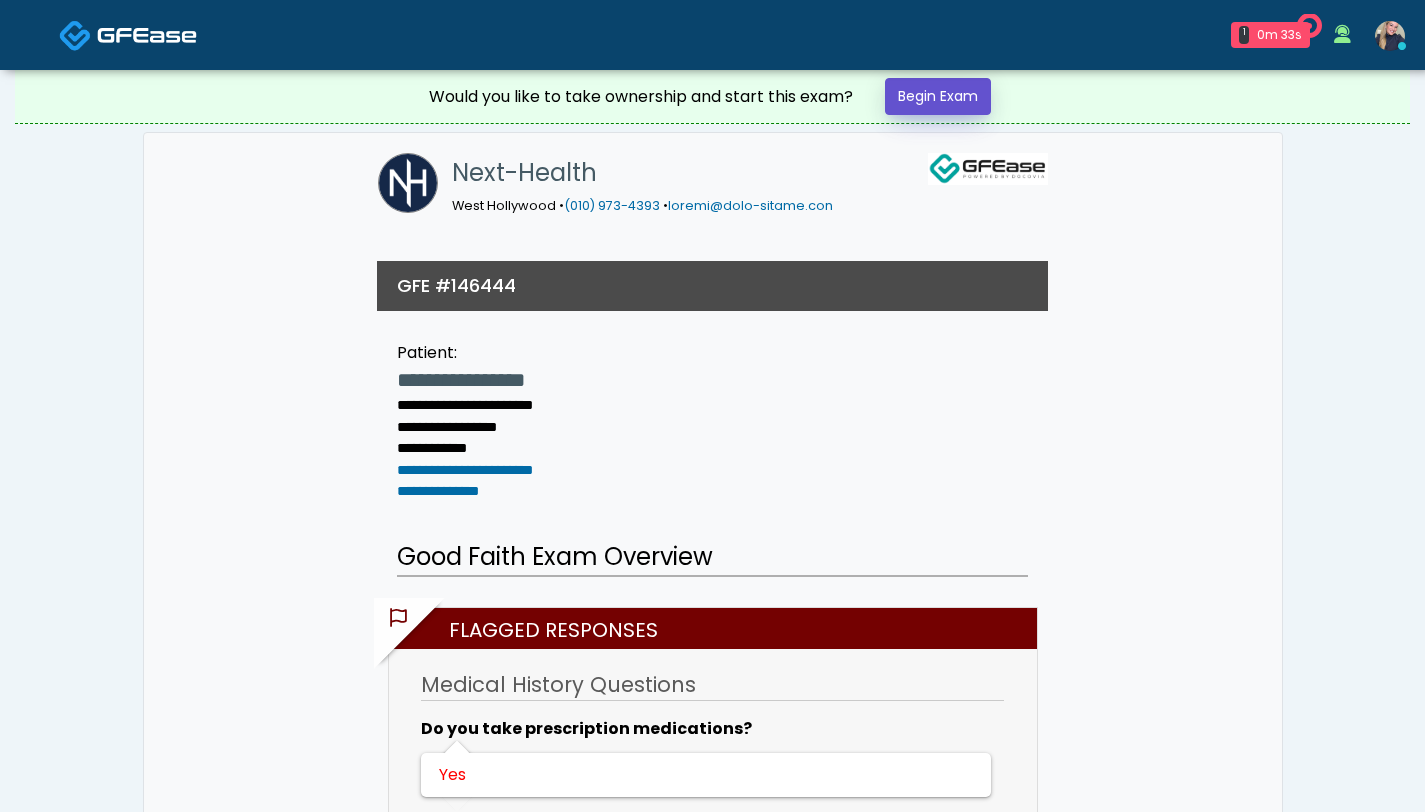 scroll, scrollTop: 0, scrollLeft: 0, axis: both 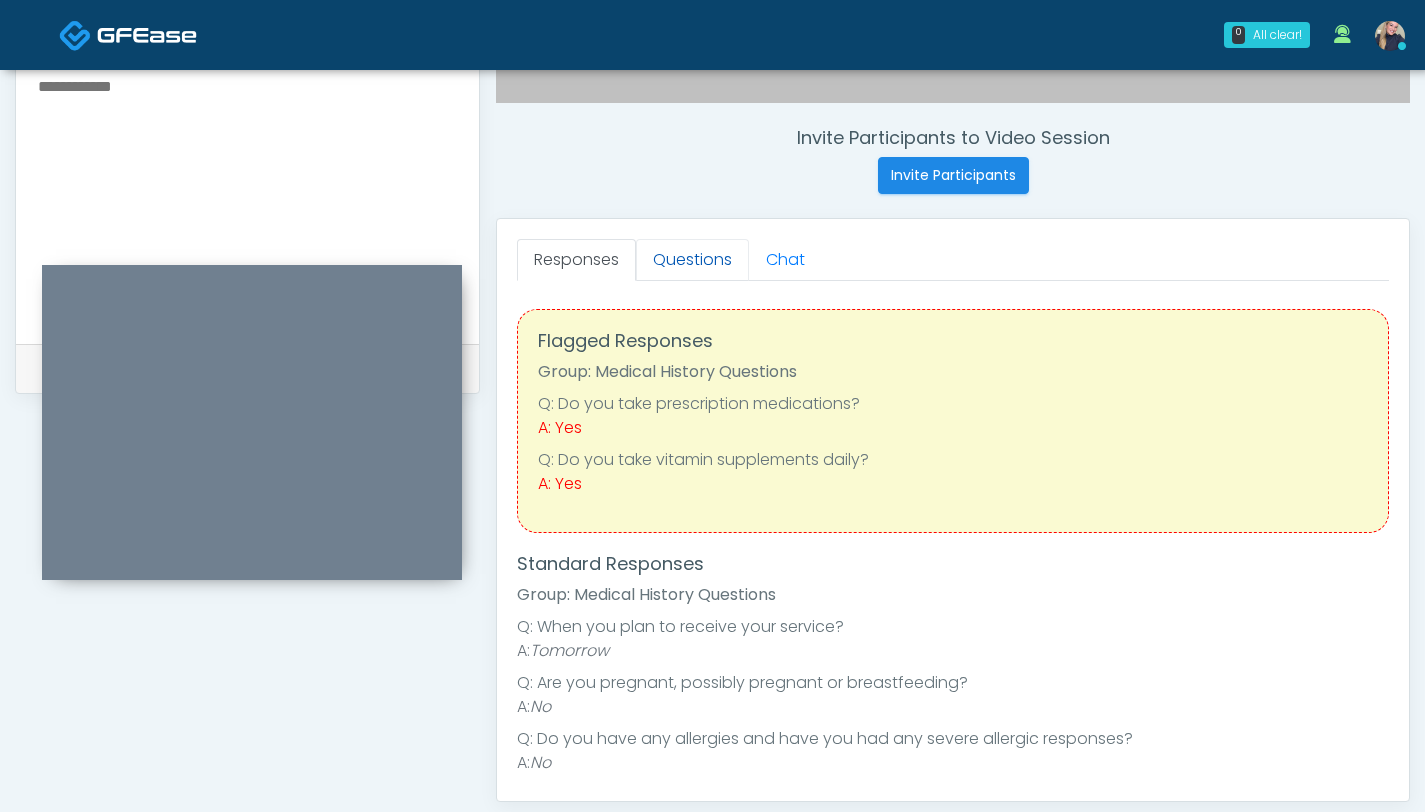 click on "Questions" at bounding box center (692, 260) 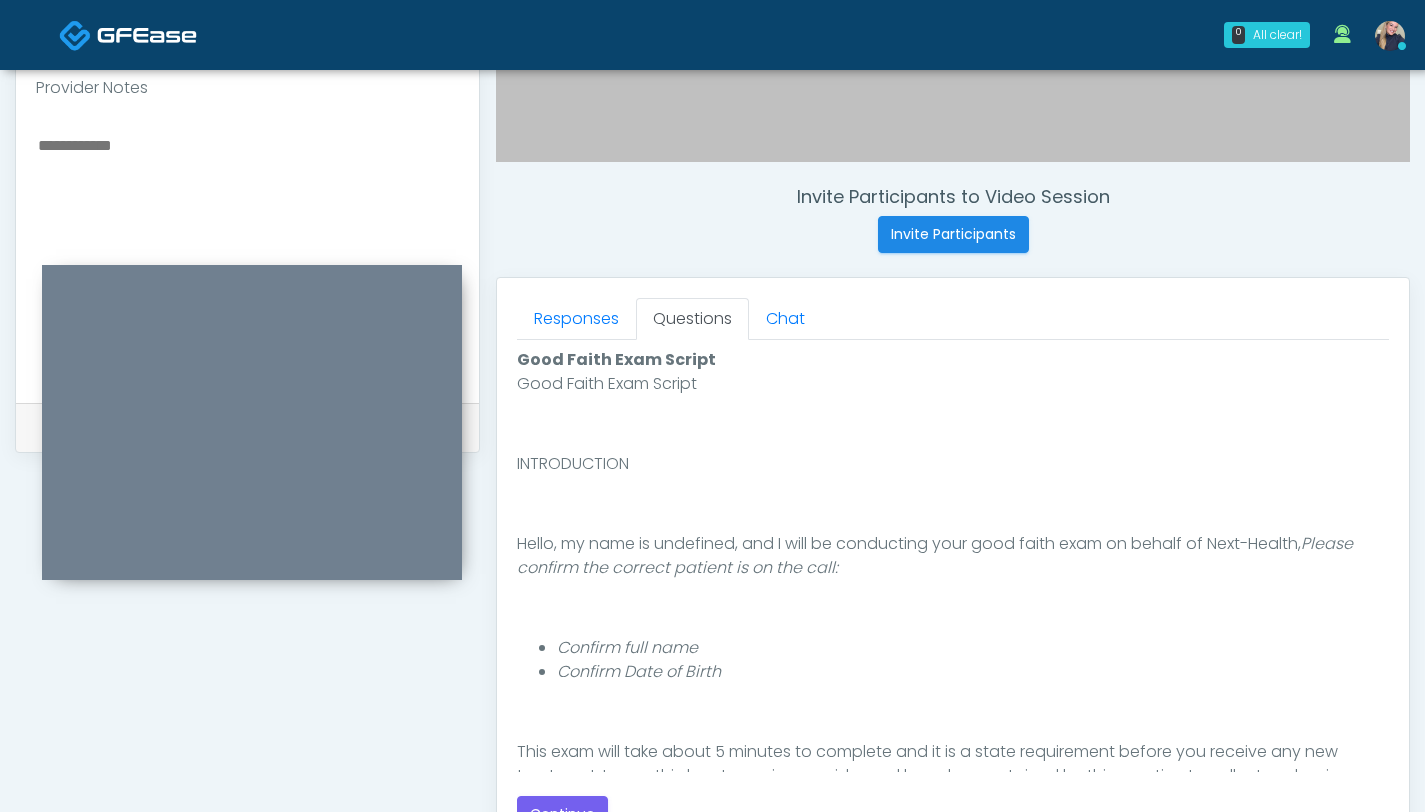 scroll, scrollTop: 667, scrollLeft: 0, axis: vertical 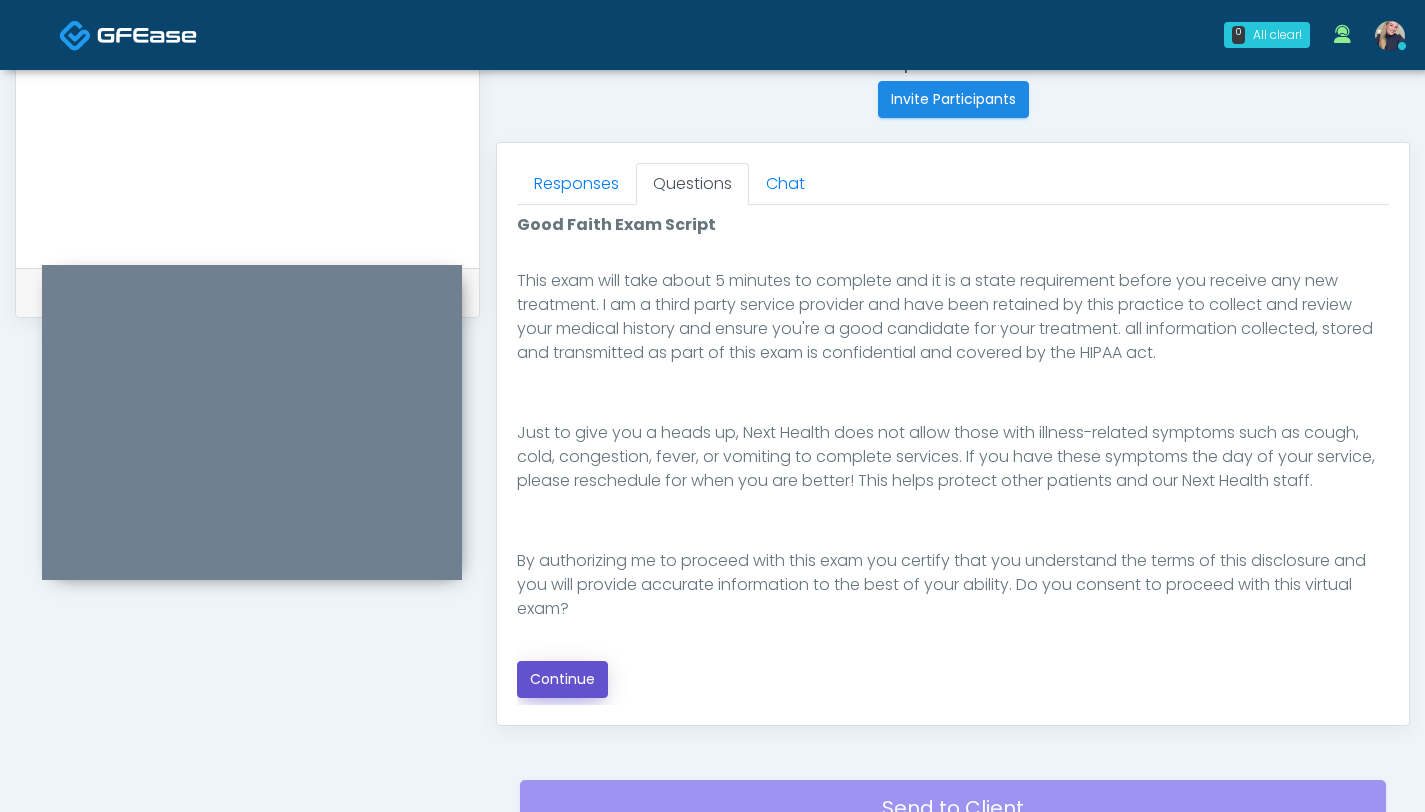 click on "Continue" at bounding box center [562, 679] 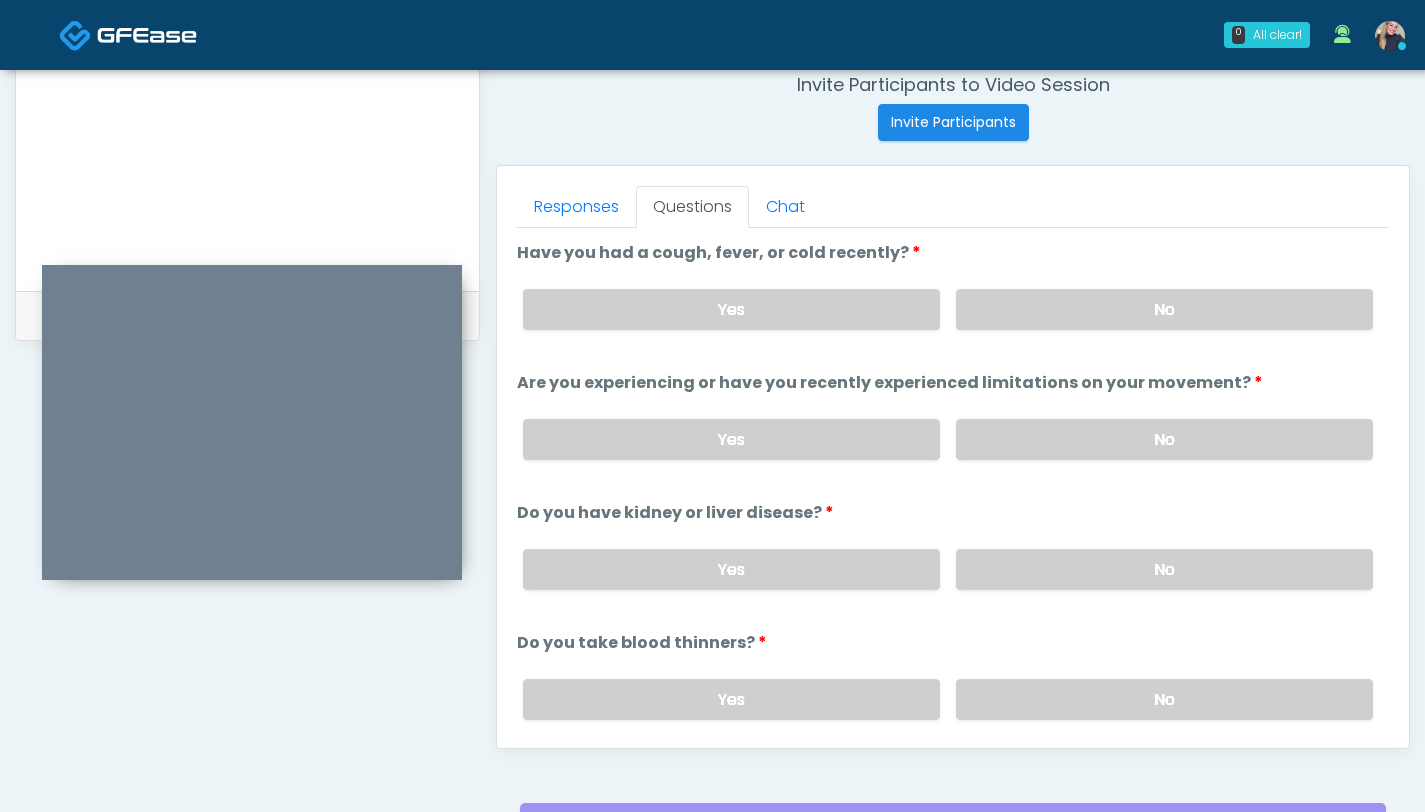 scroll, scrollTop: 773, scrollLeft: 0, axis: vertical 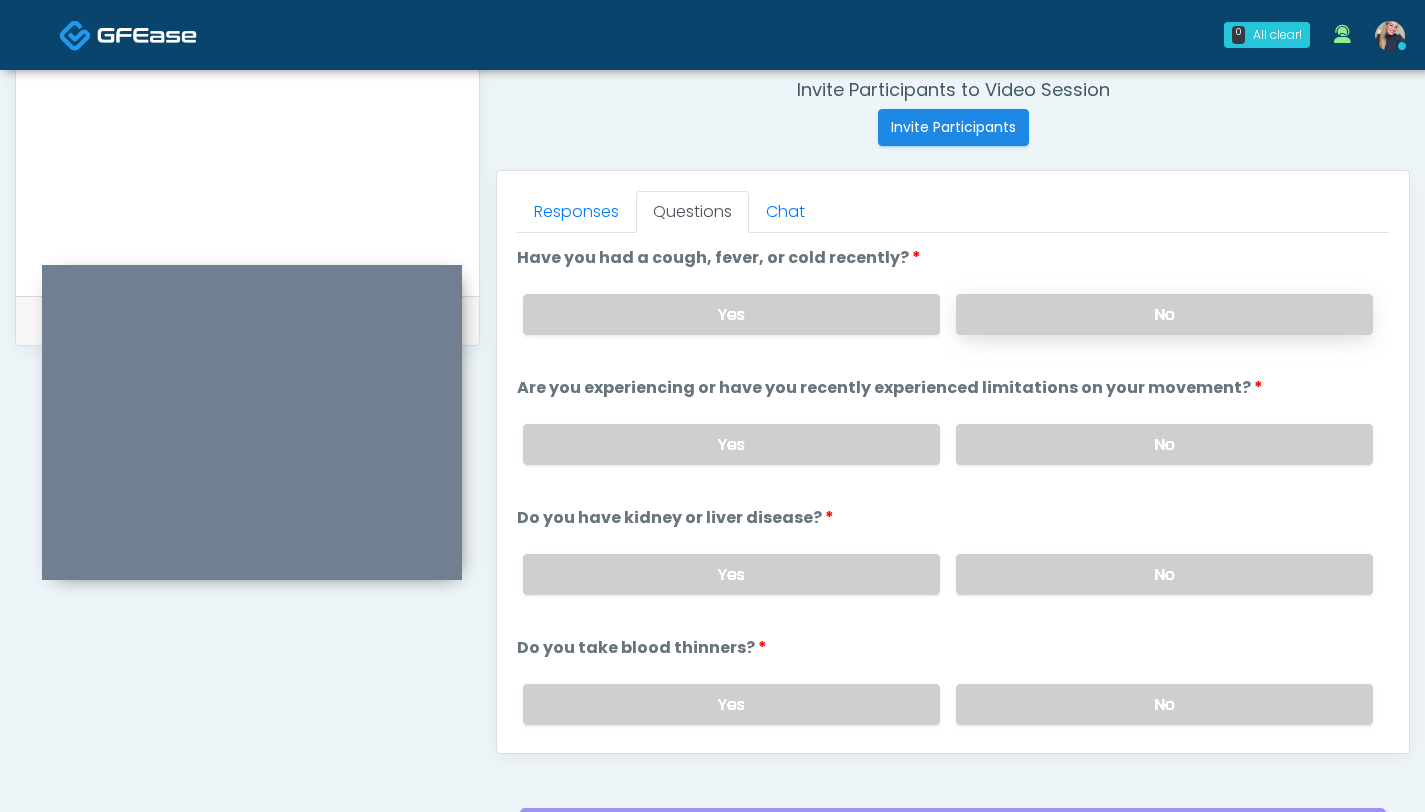 click on "No" at bounding box center (1164, 314) 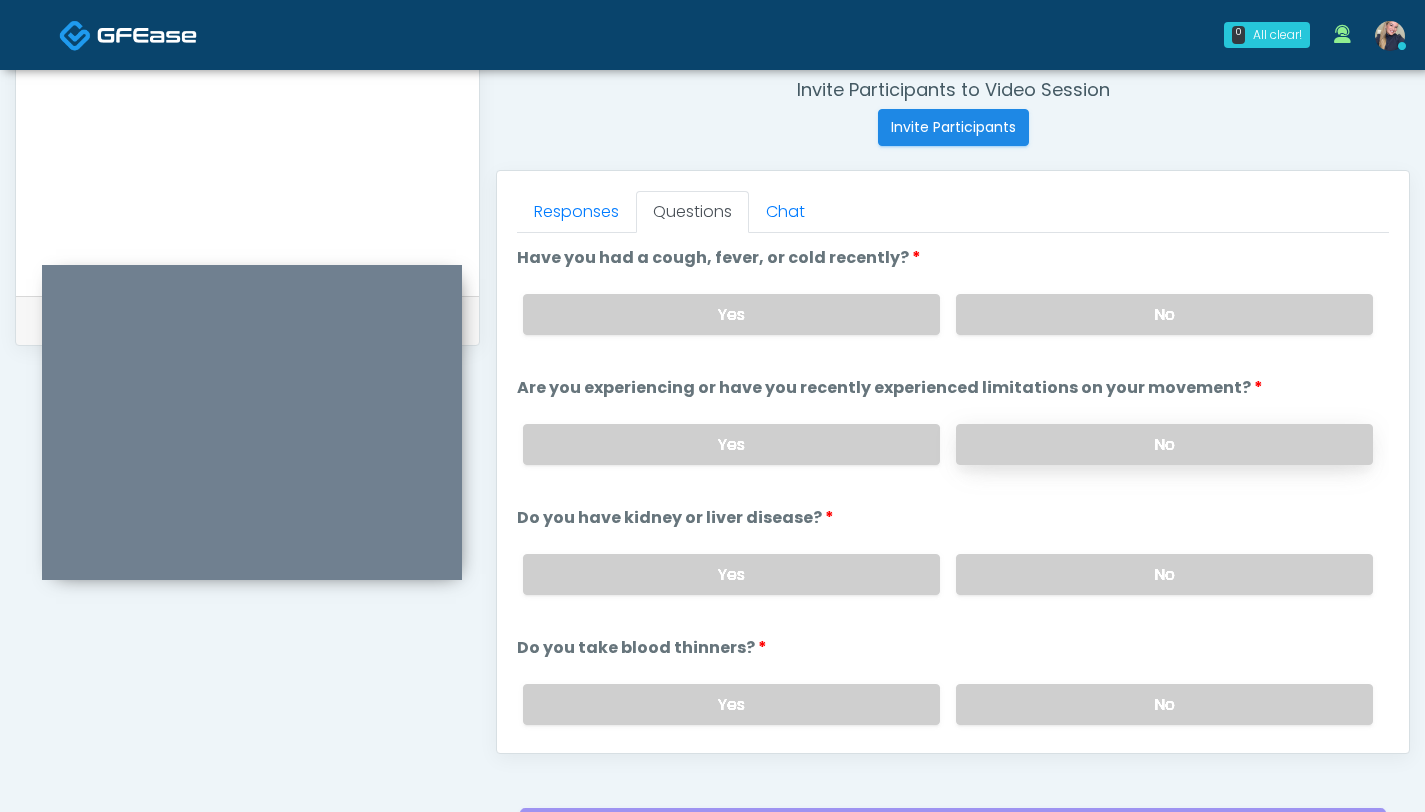 click on "No" at bounding box center [1164, 444] 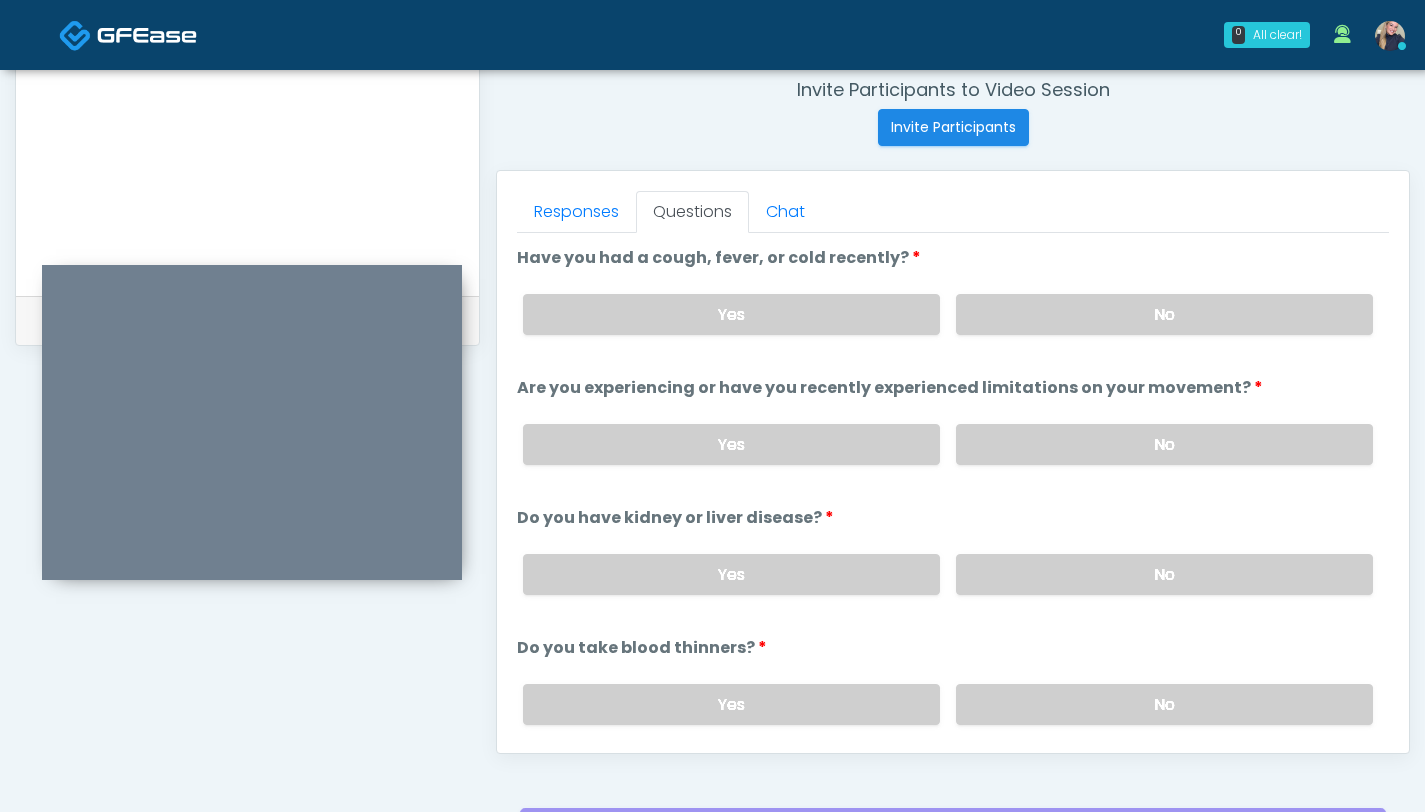 scroll, scrollTop: 44, scrollLeft: 0, axis: vertical 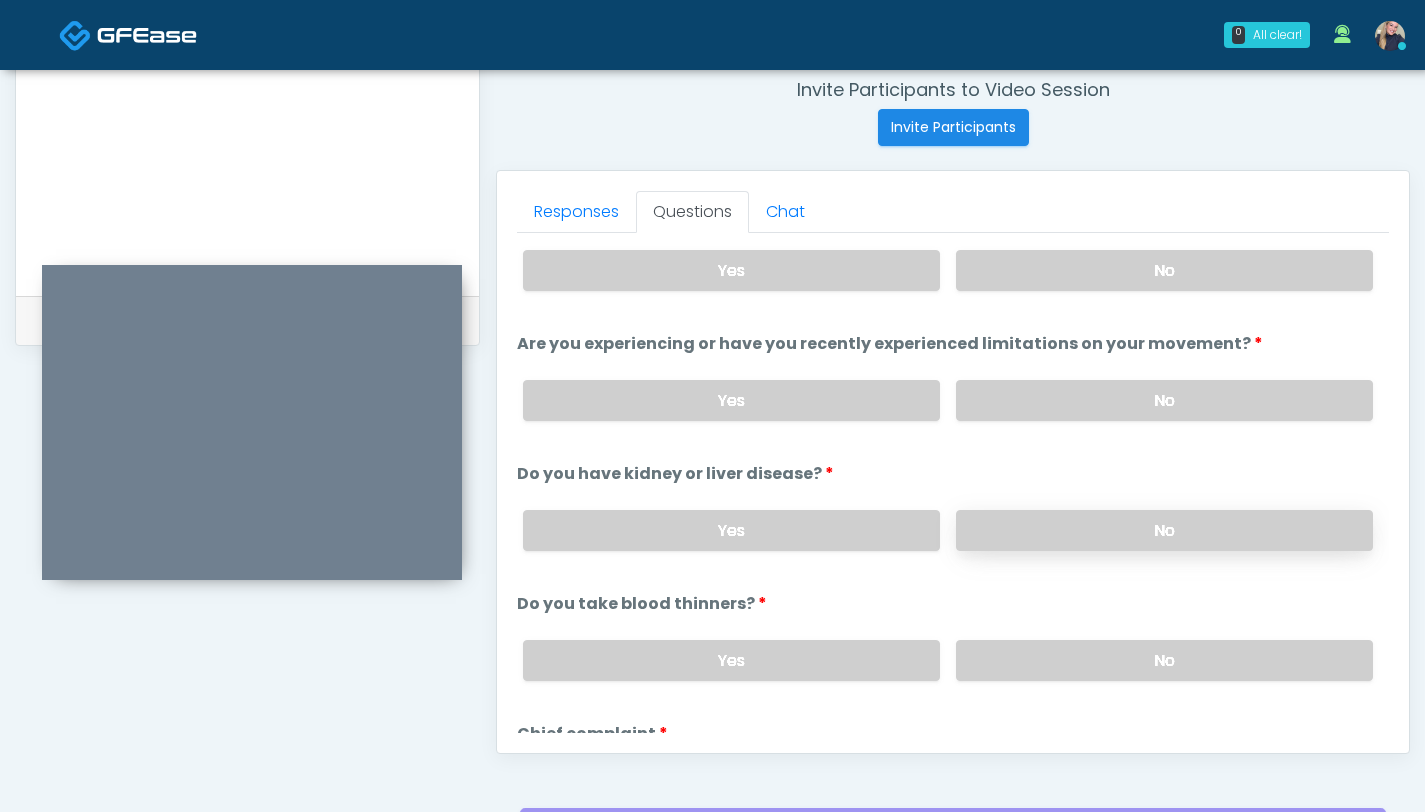 click on "No" at bounding box center [1164, 530] 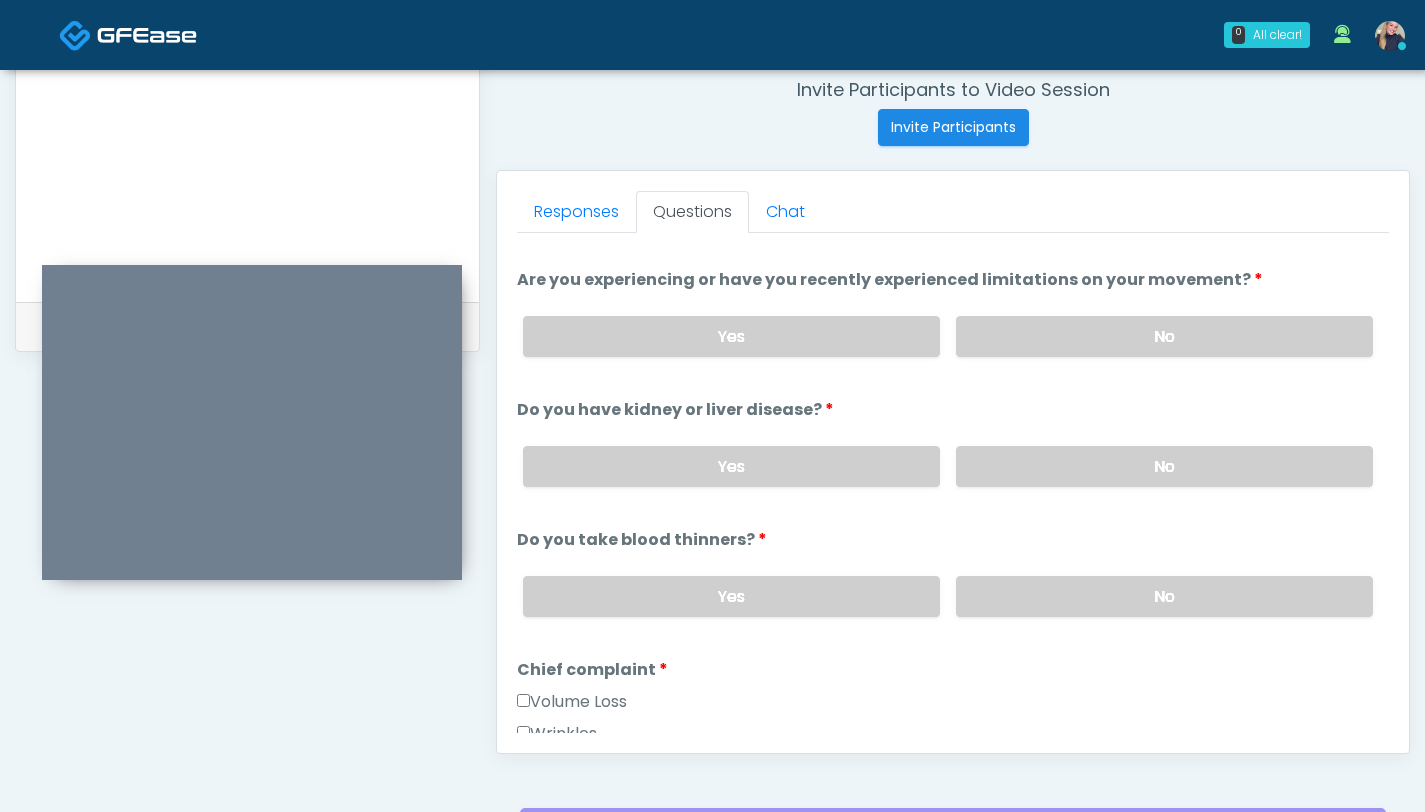 scroll, scrollTop: 107, scrollLeft: 0, axis: vertical 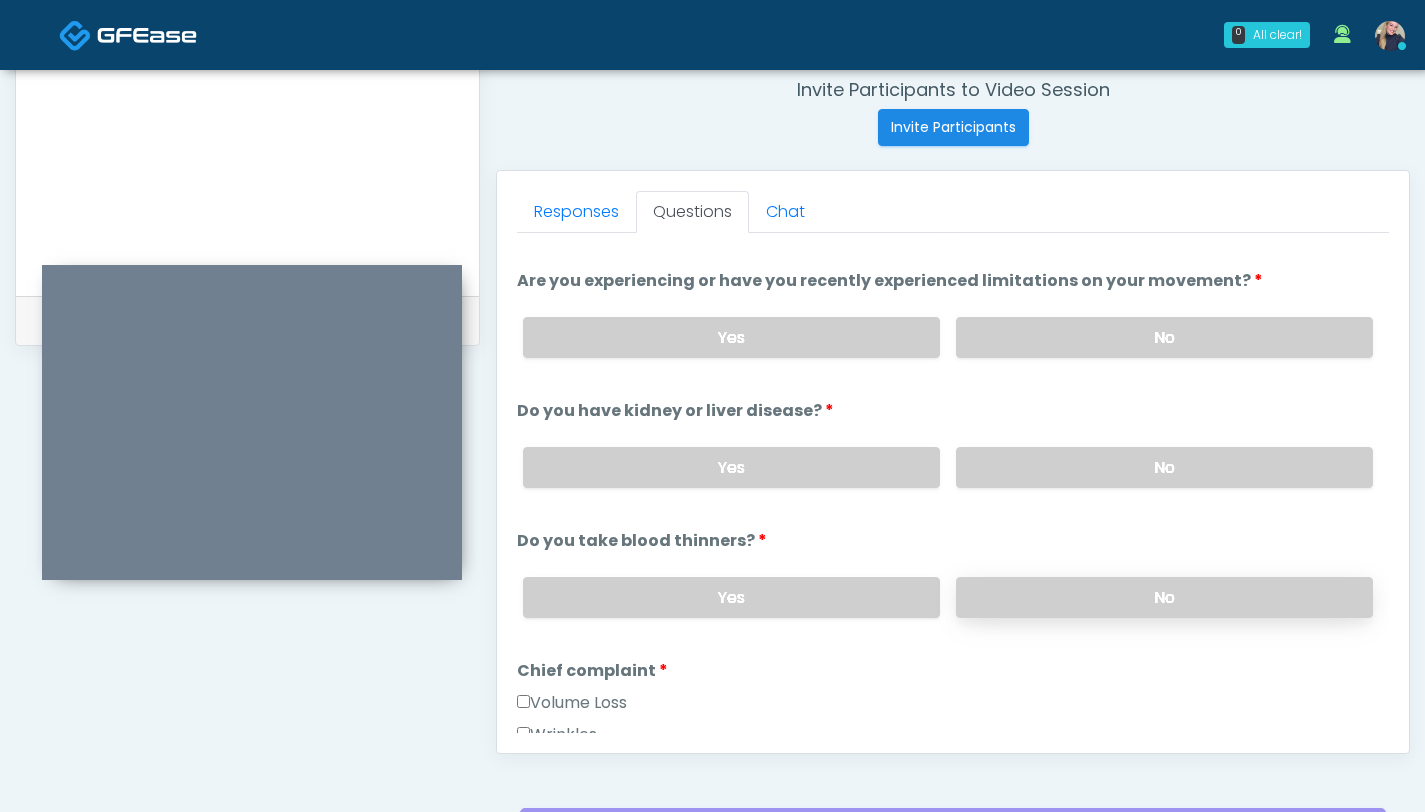 click on "No" at bounding box center (1164, 597) 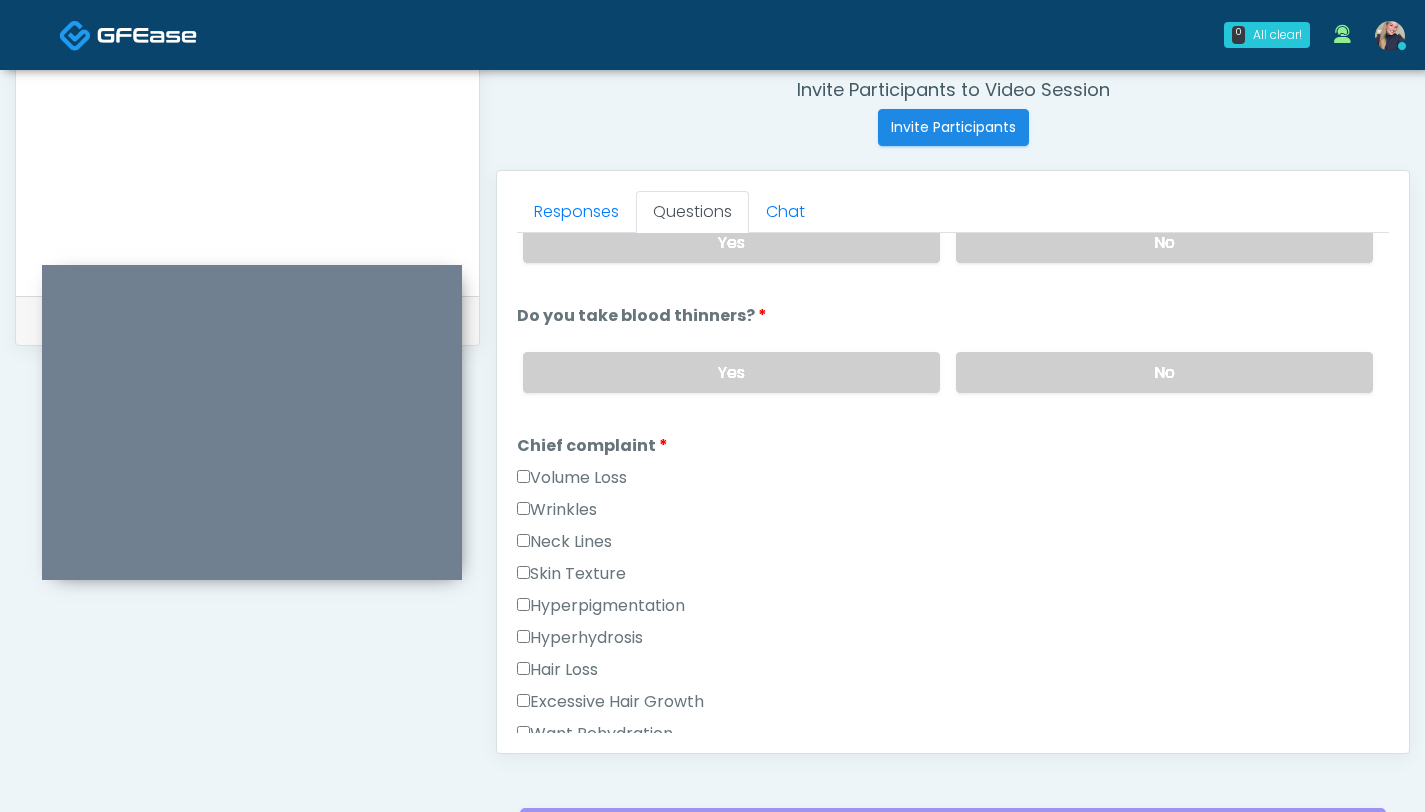 scroll, scrollTop: 334, scrollLeft: 0, axis: vertical 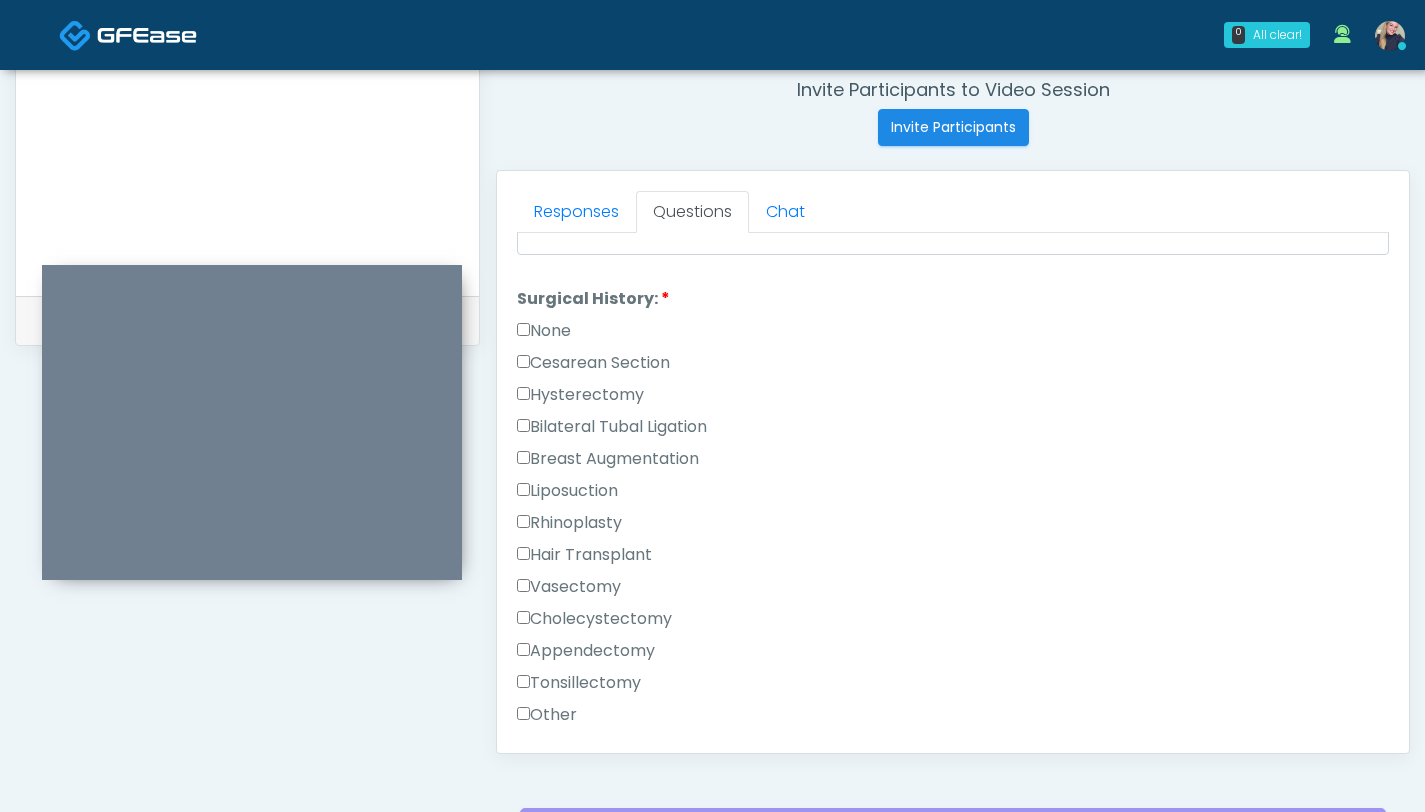 click on "Tonsillectomy" at bounding box center [579, 683] 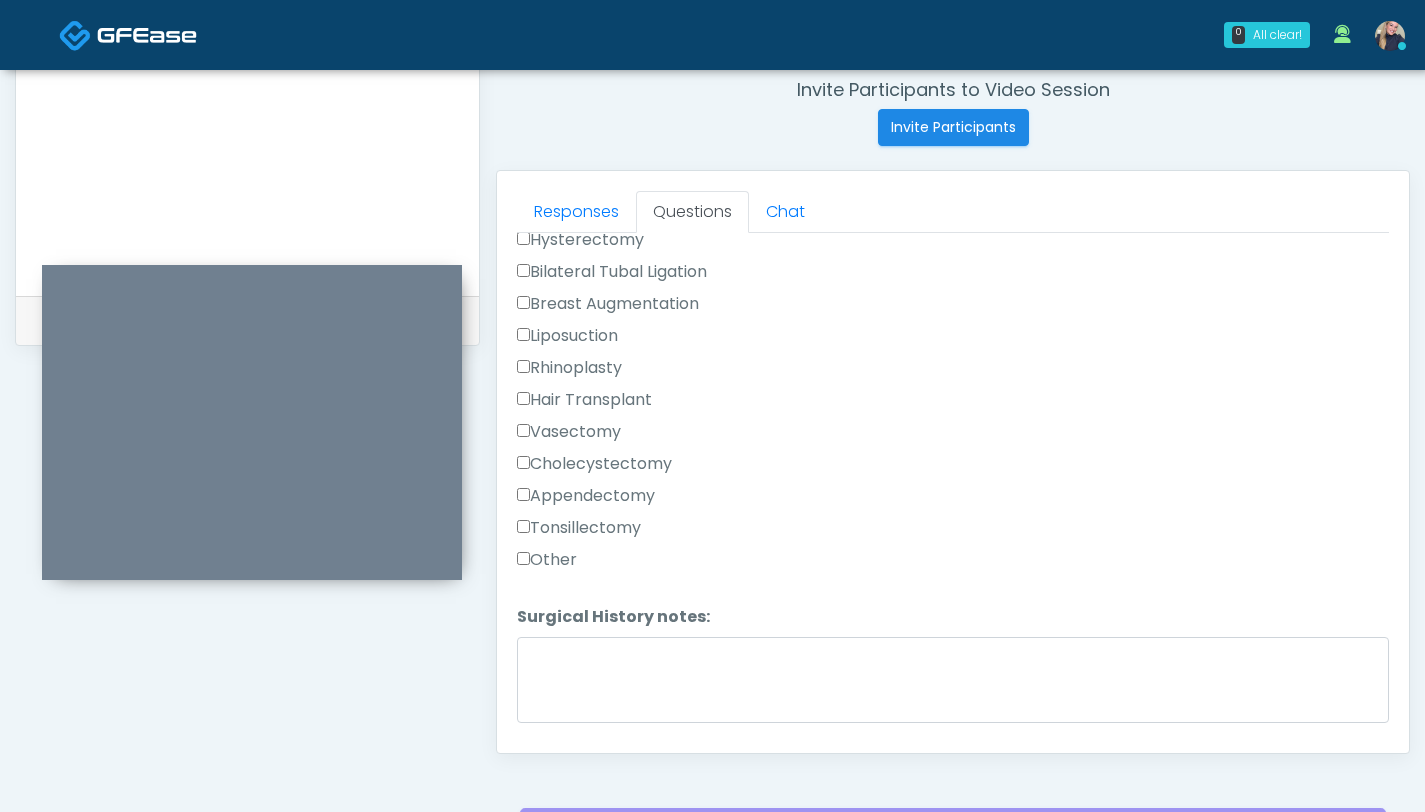 scroll, scrollTop: 1247, scrollLeft: 0, axis: vertical 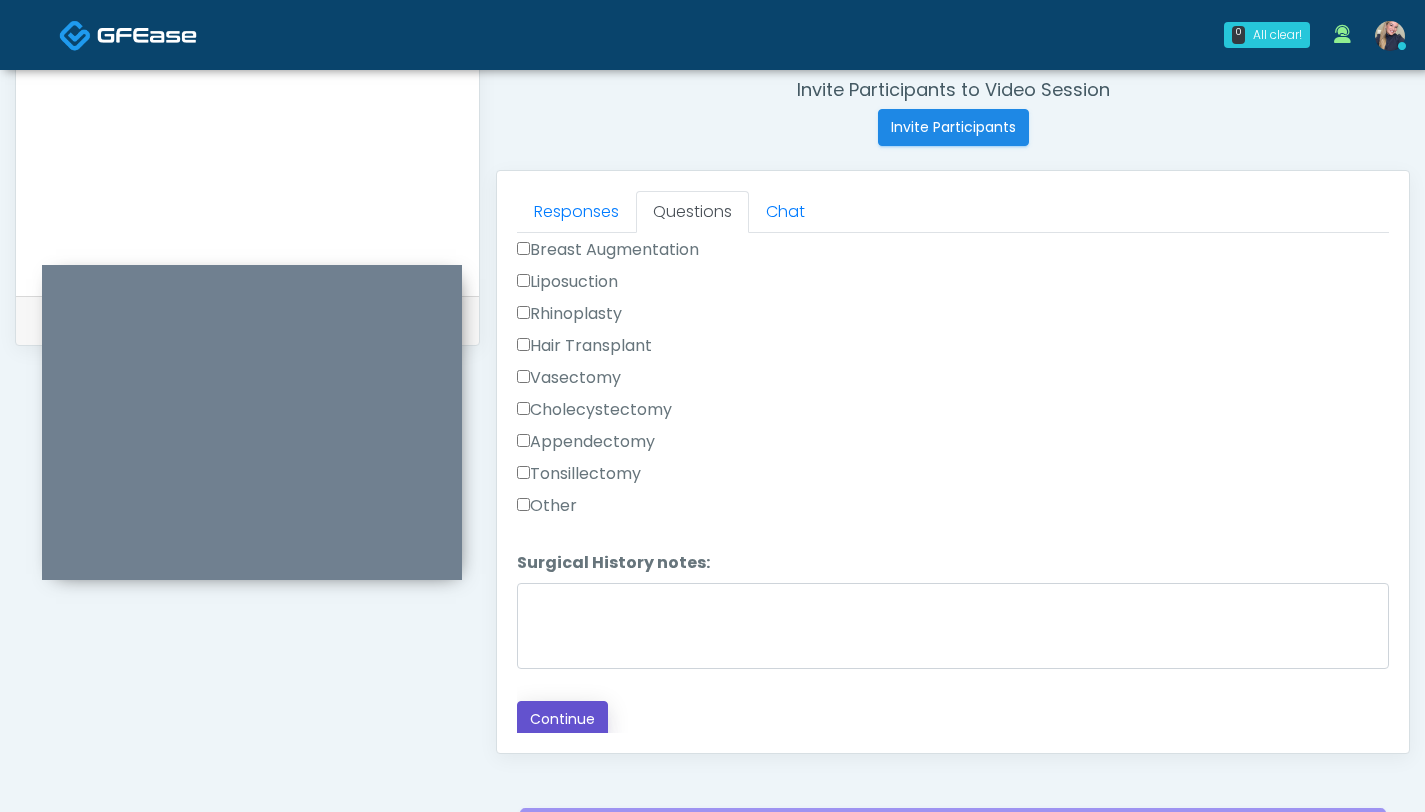 click on "Continue" at bounding box center (562, 719) 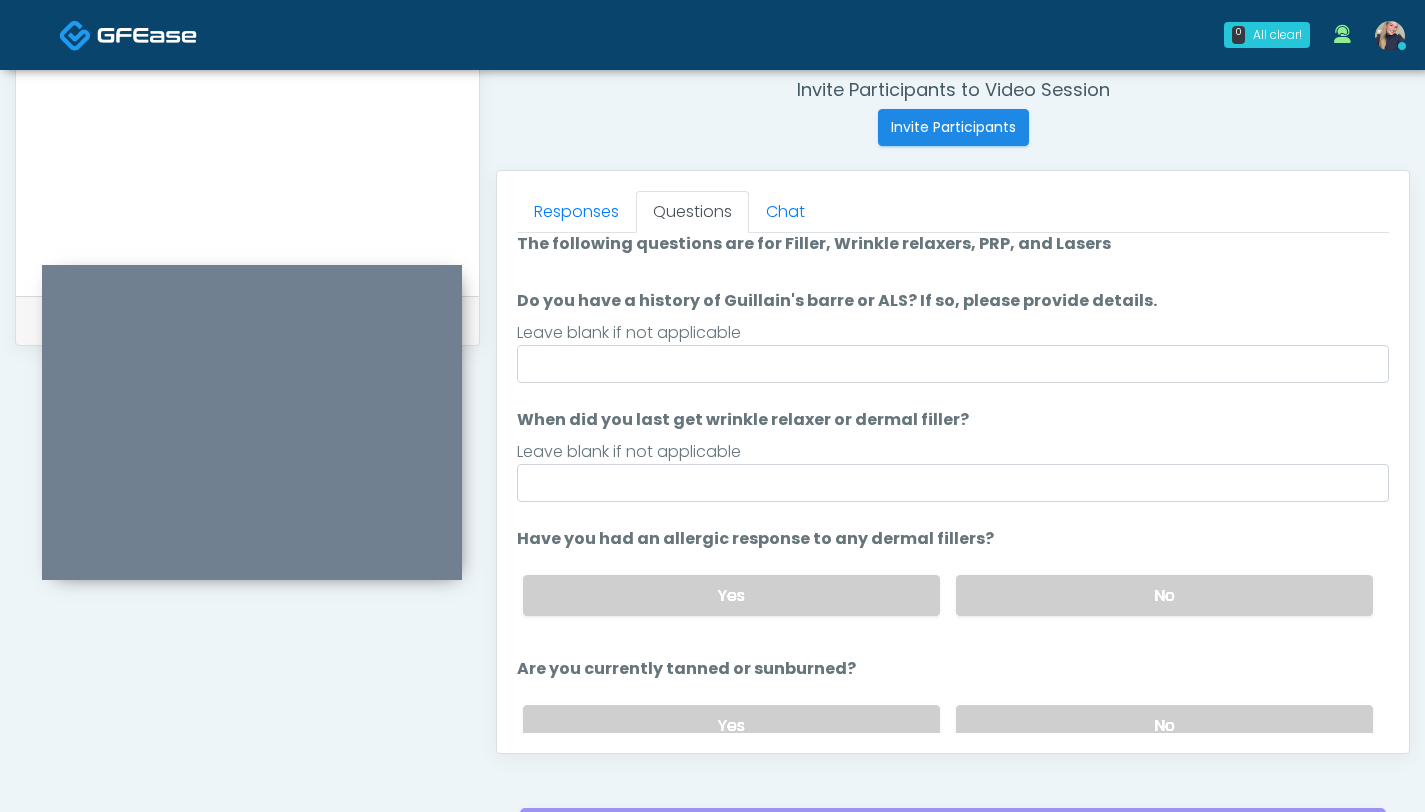 scroll, scrollTop: 0, scrollLeft: 0, axis: both 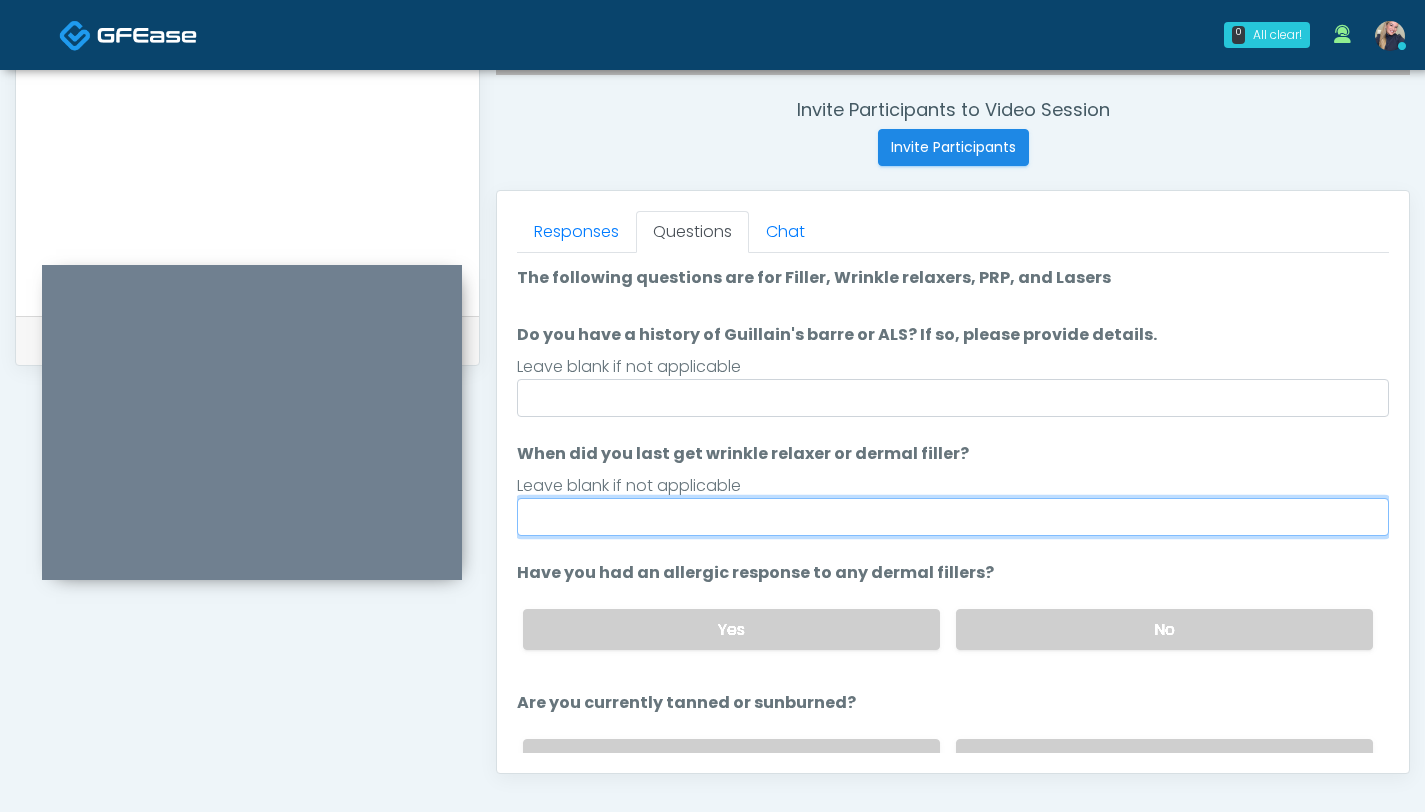 click on "When did you last get wrinkle relaxer or dermal filler?" at bounding box center [953, 517] 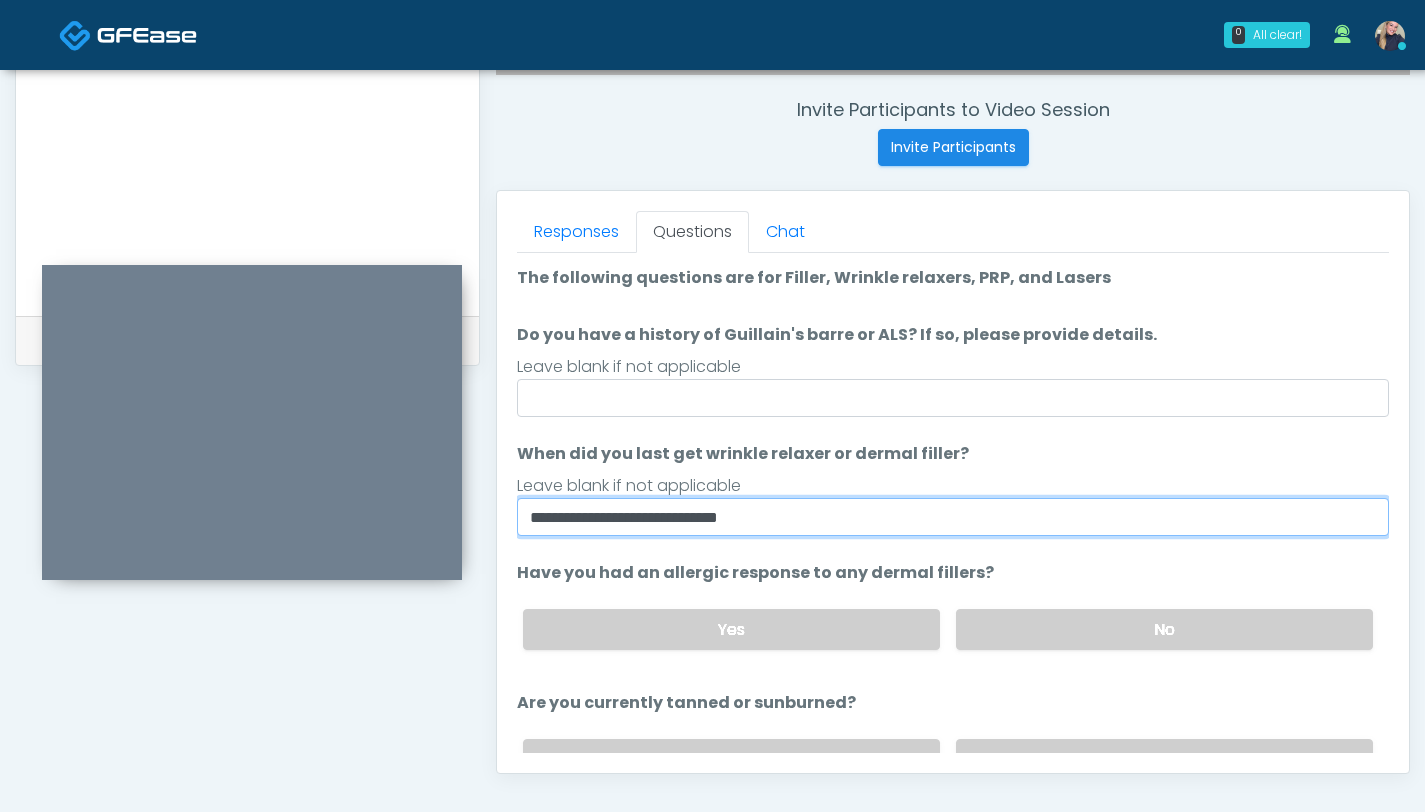 type on "**********" 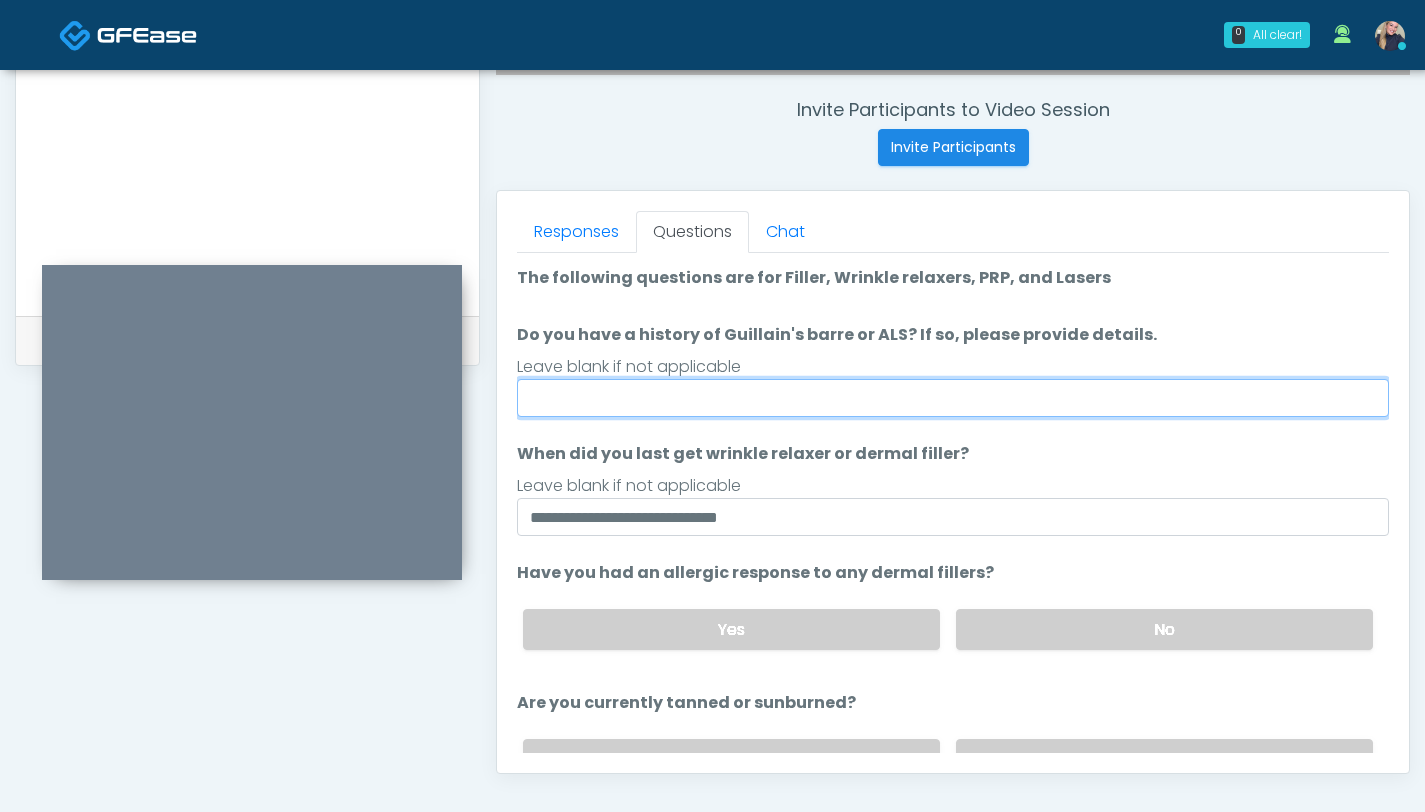 click on "Do you have a history of Guillain's barre or ALS? If so, please provide details." at bounding box center [953, 398] 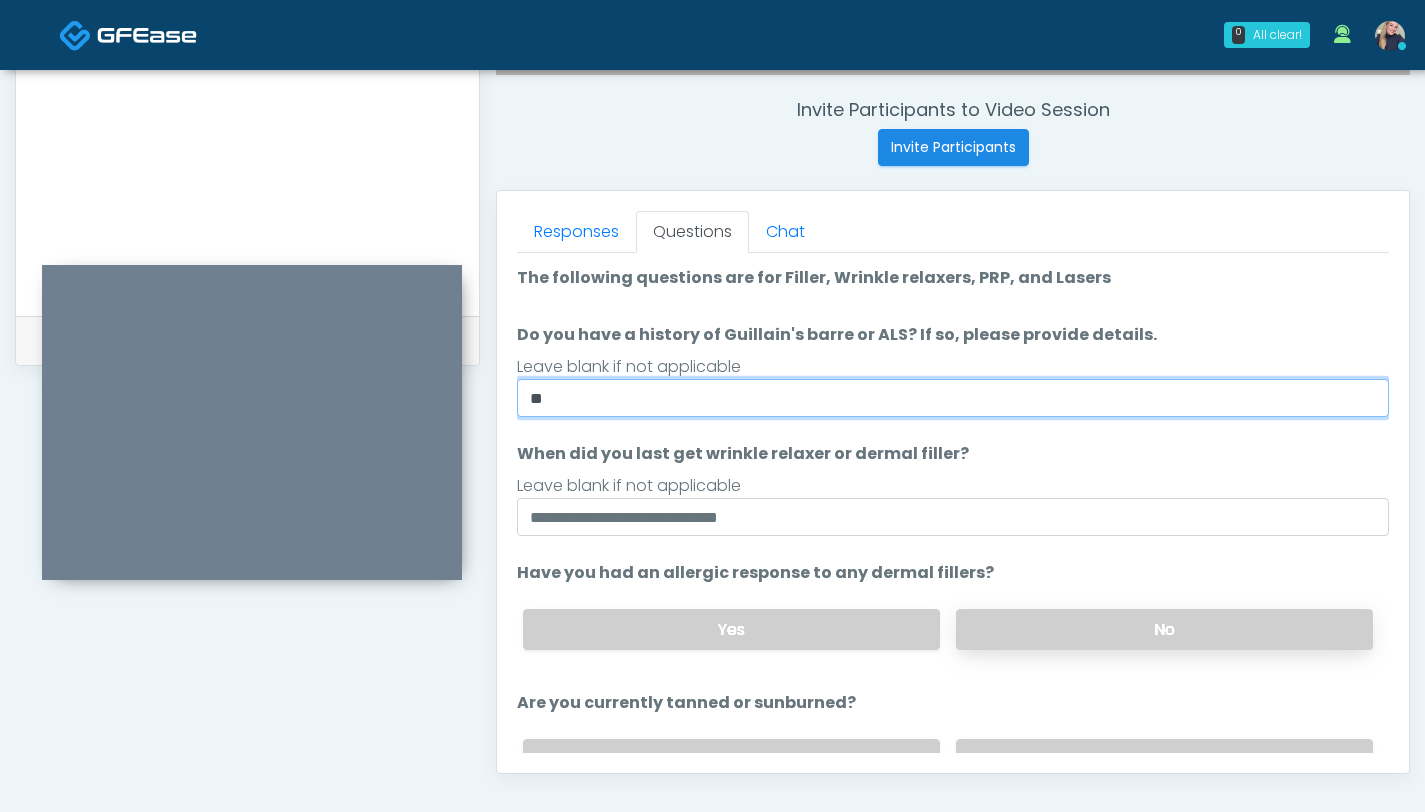 type on "**" 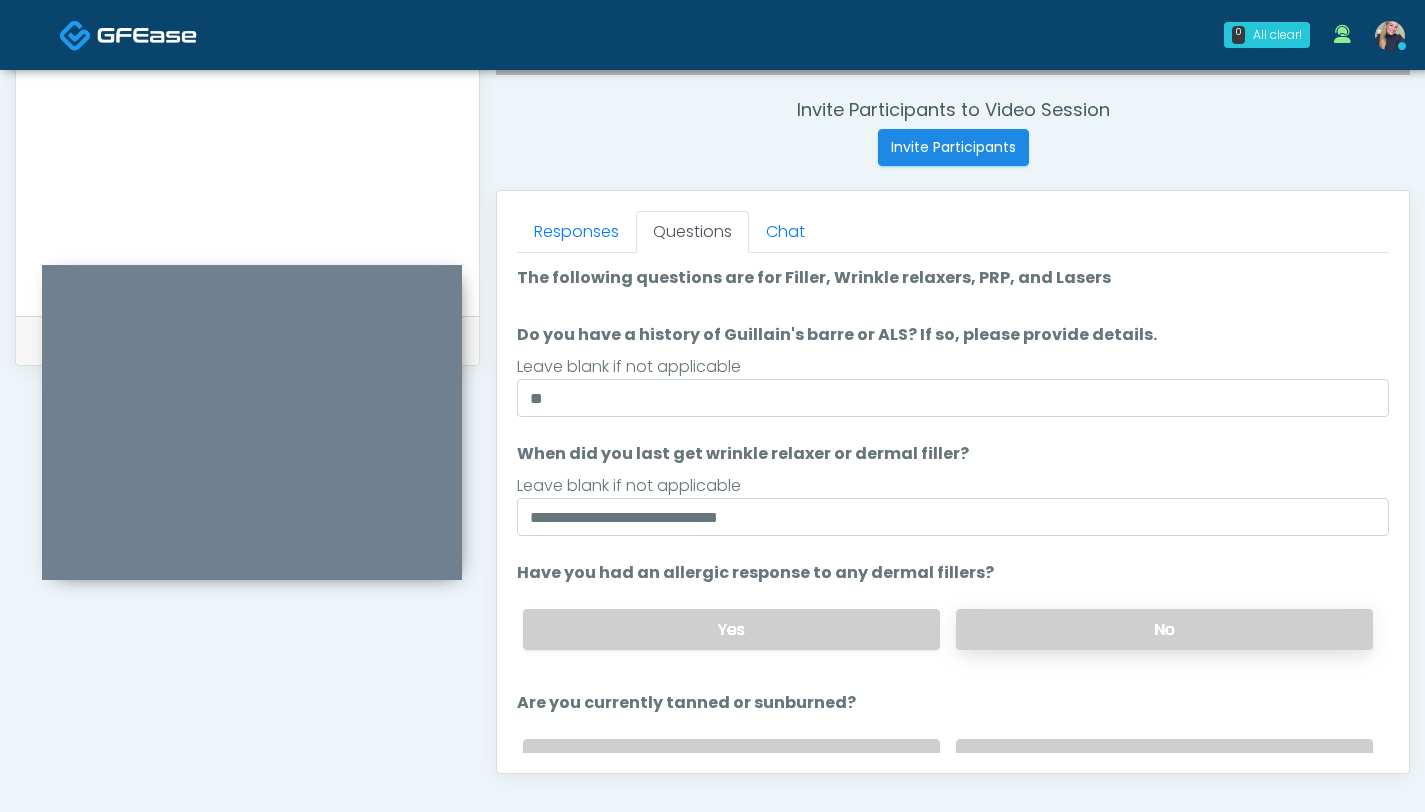 click on "No" at bounding box center (1164, 629) 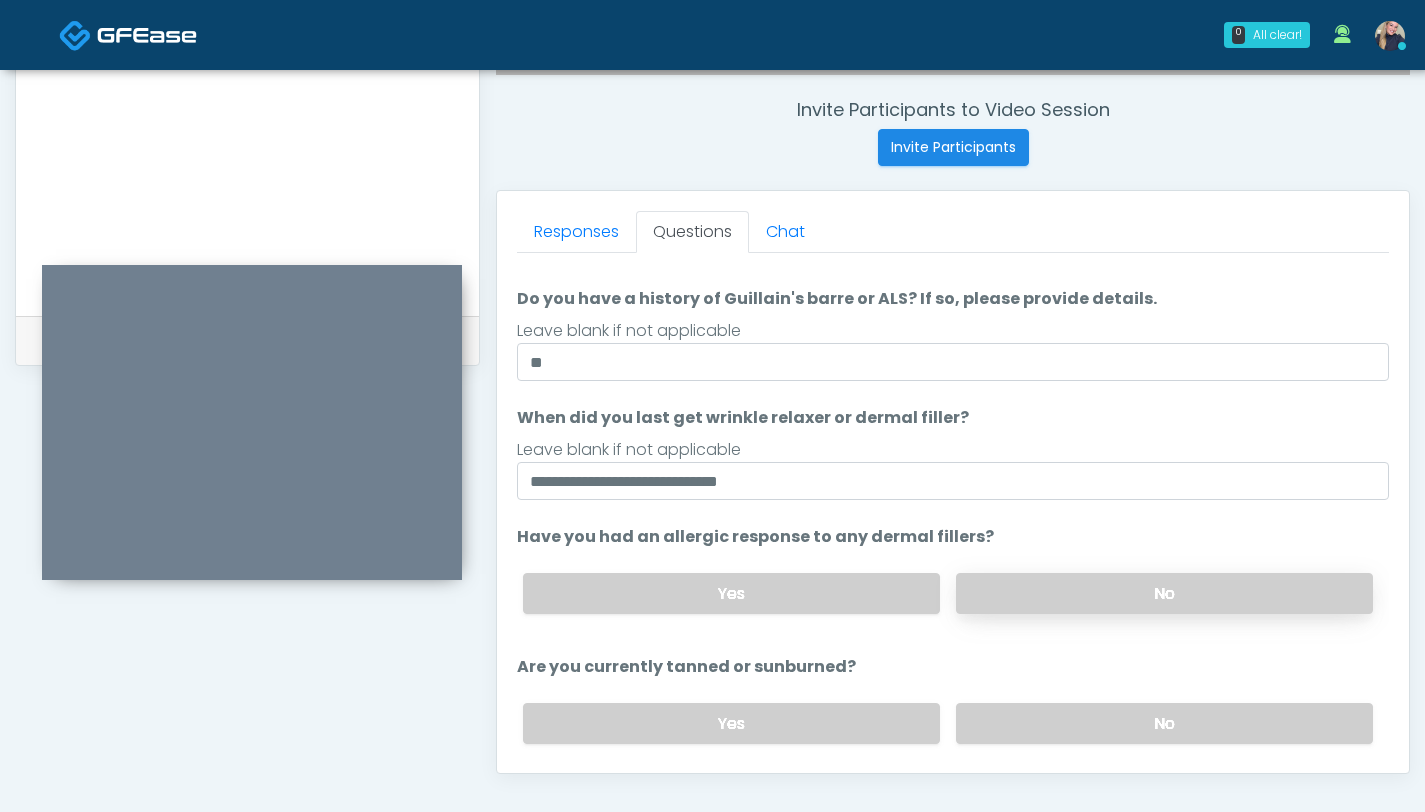 scroll, scrollTop: 32, scrollLeft: 0, axis: vertical 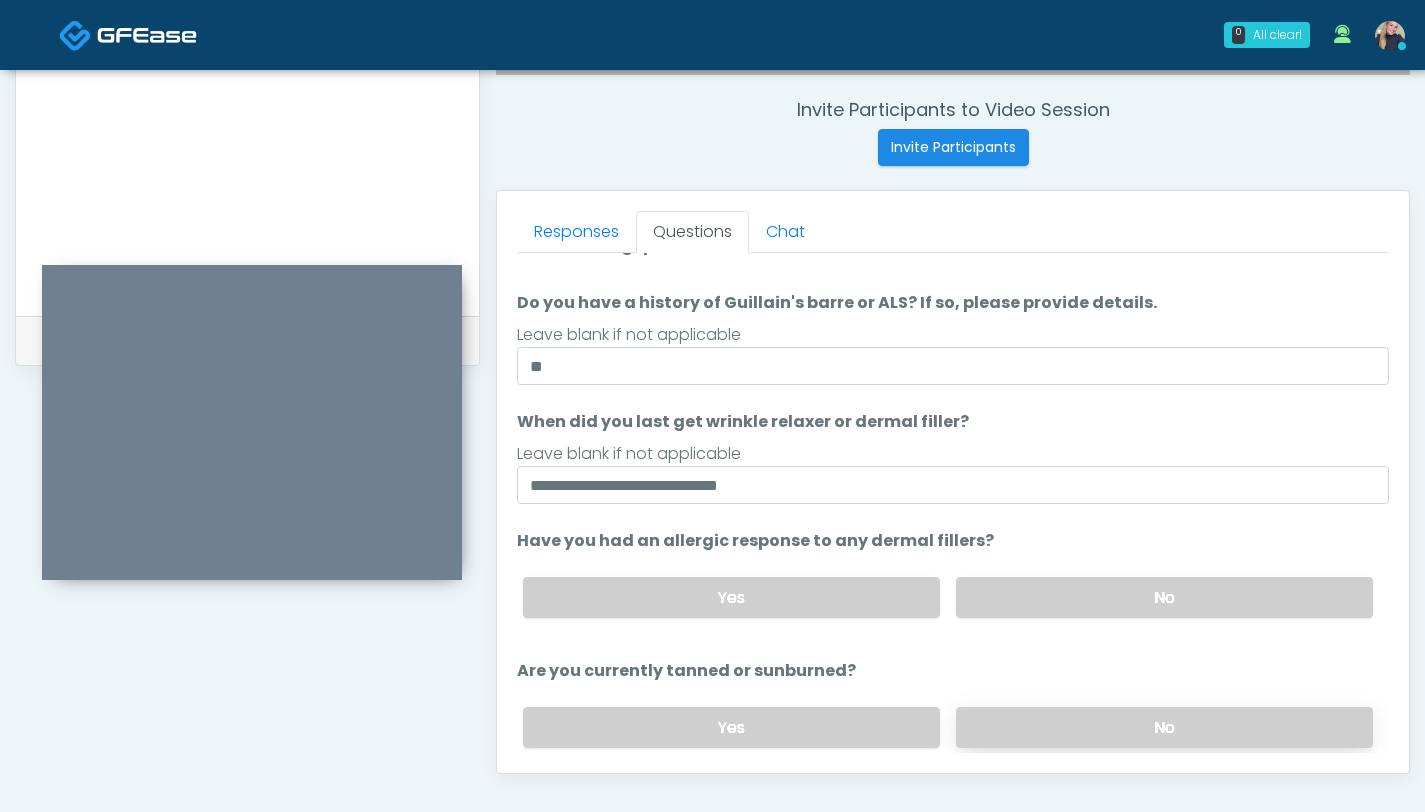 click on "No" at bounding box center [1164, 727] 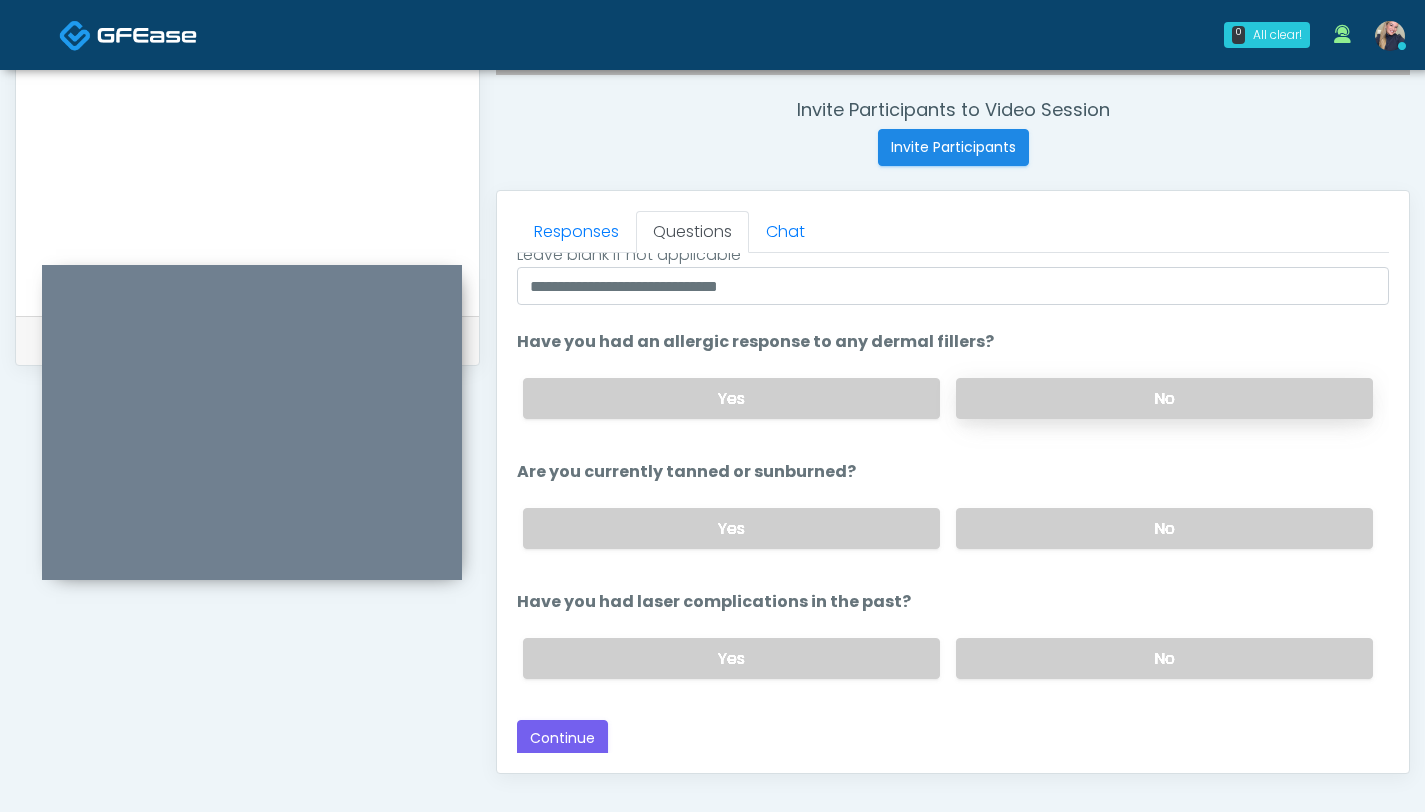 scroll, scrollTop: 232, scrollLeft: 0, axis: vertical 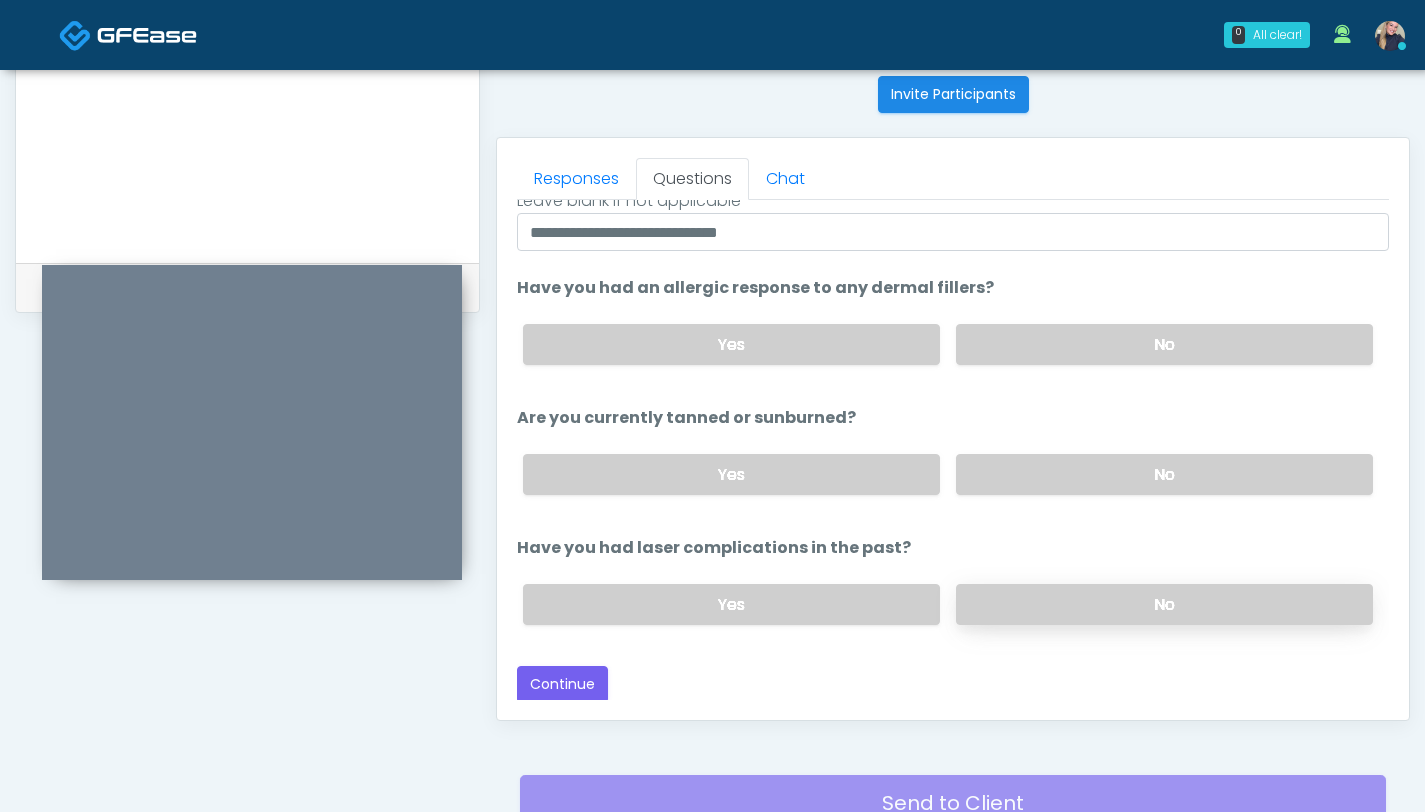 click on "No" at bounding box center [1164, 604] 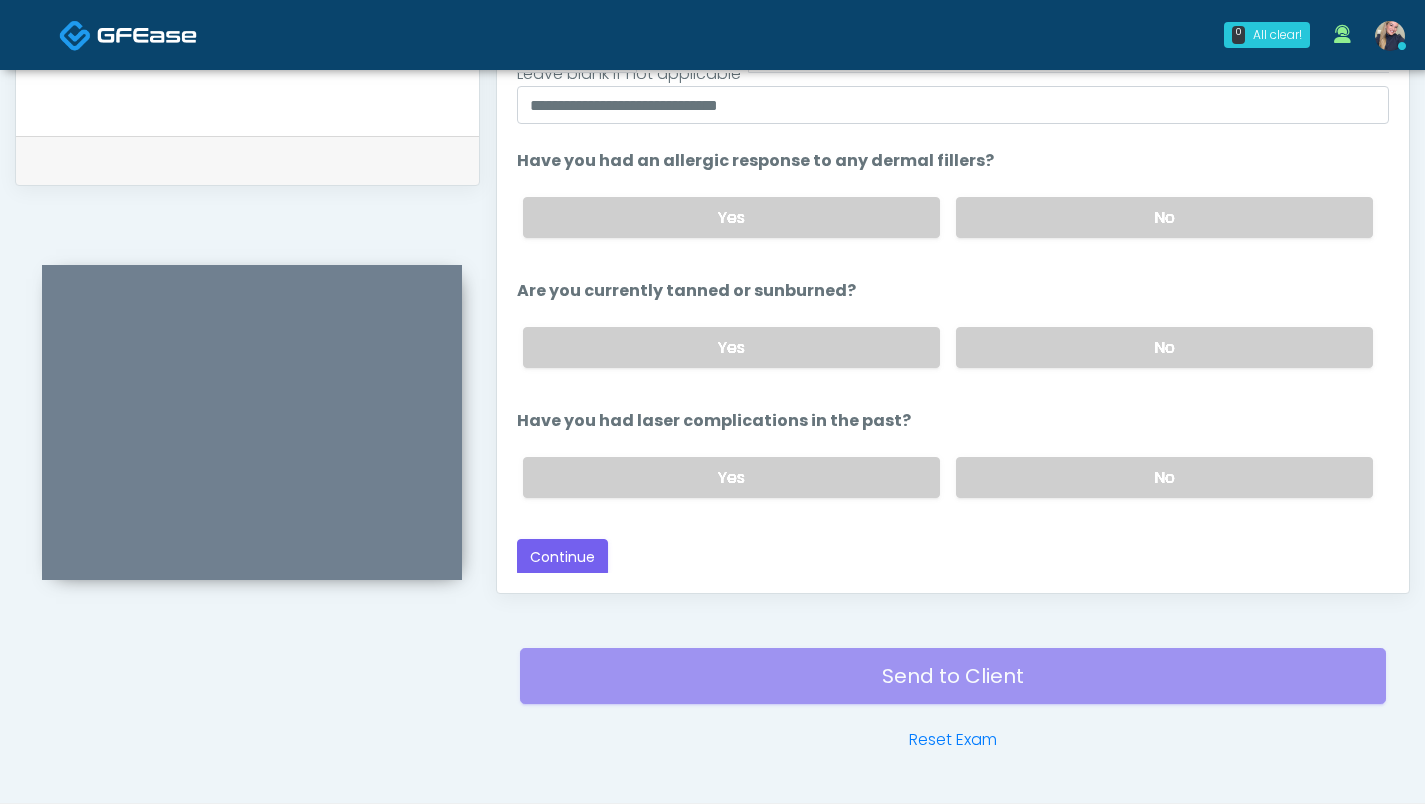 scroll, scrollTop: 934, scrollLeft: 0, axis: vertical 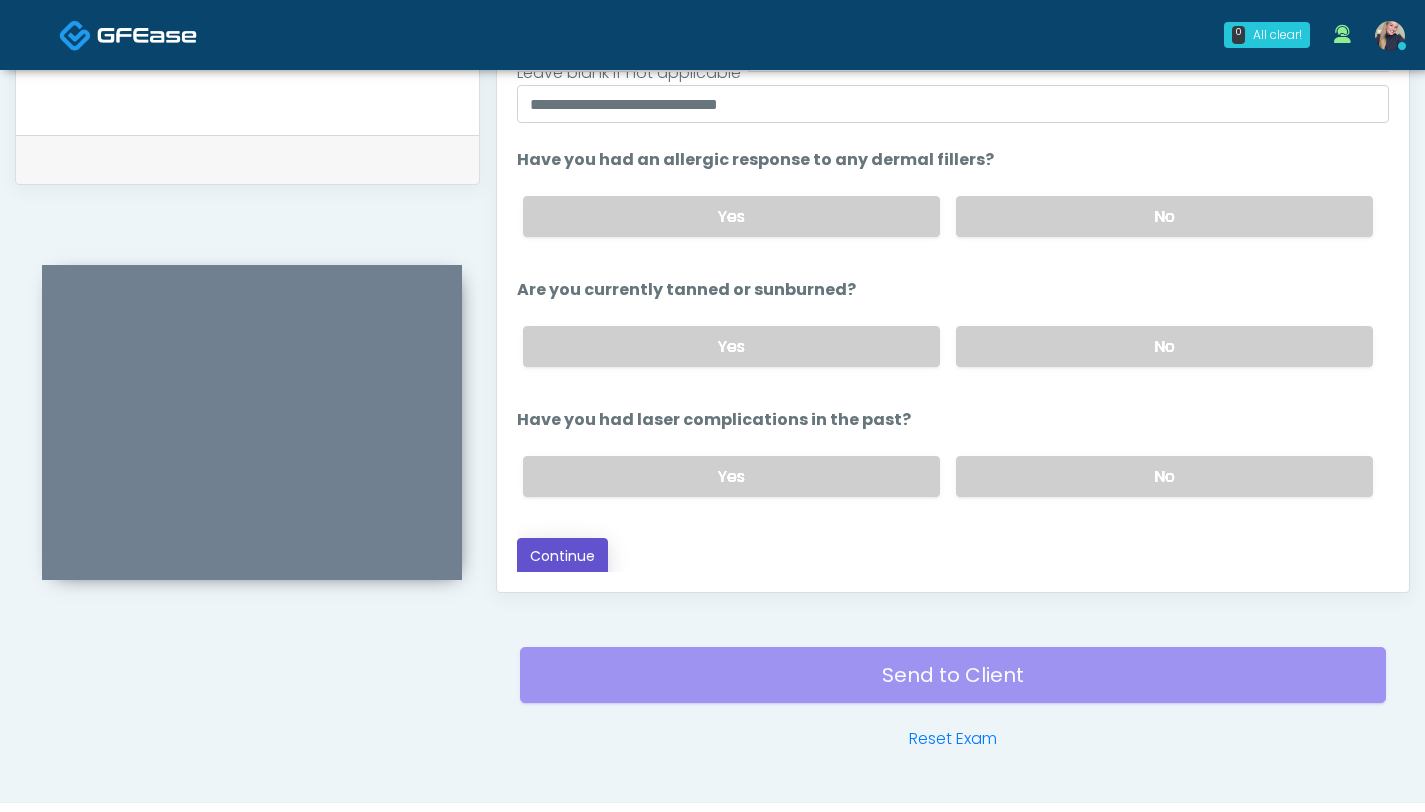 click on "Continue" at bounding box center [562, 556] 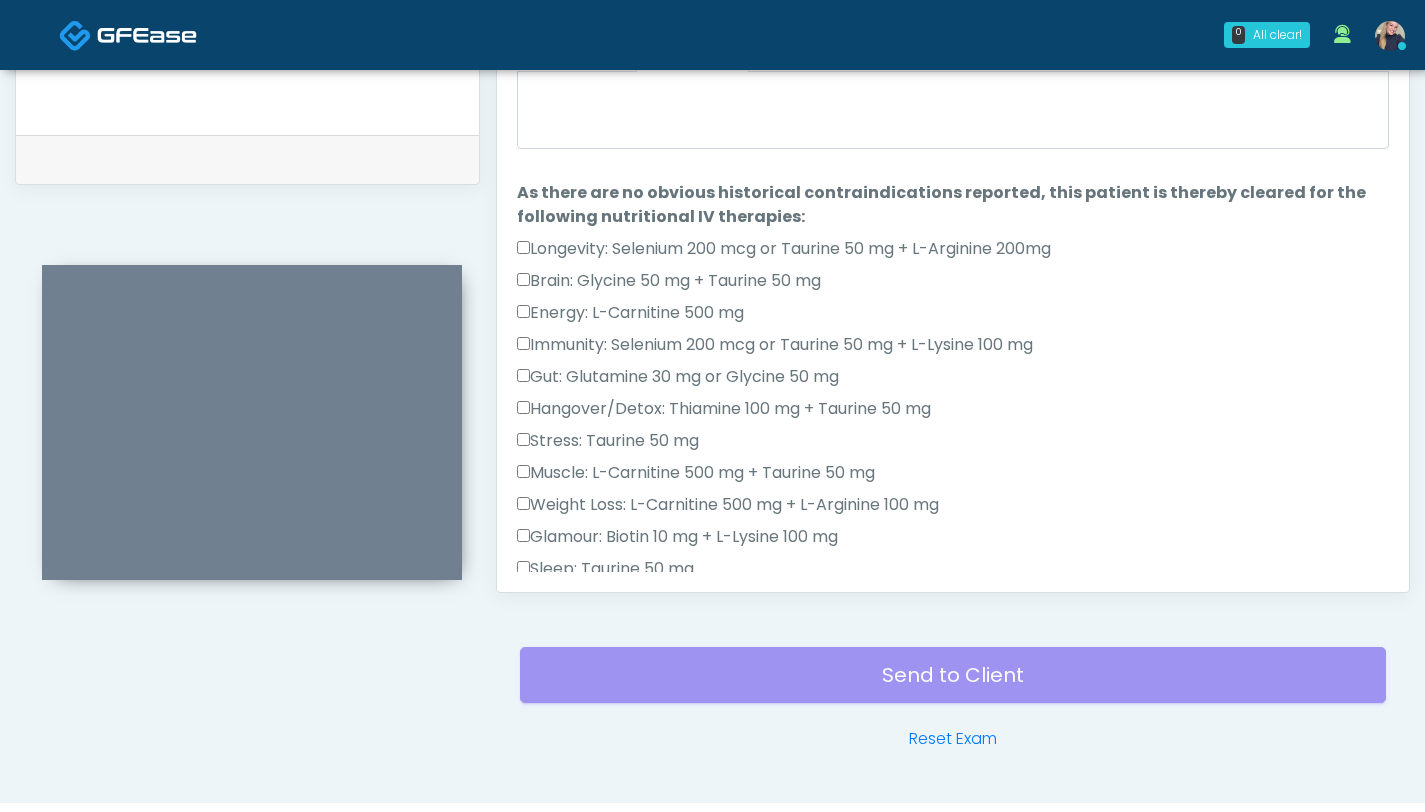 scroll, scrollTop: 0, scrollLeft: 0, axis: both 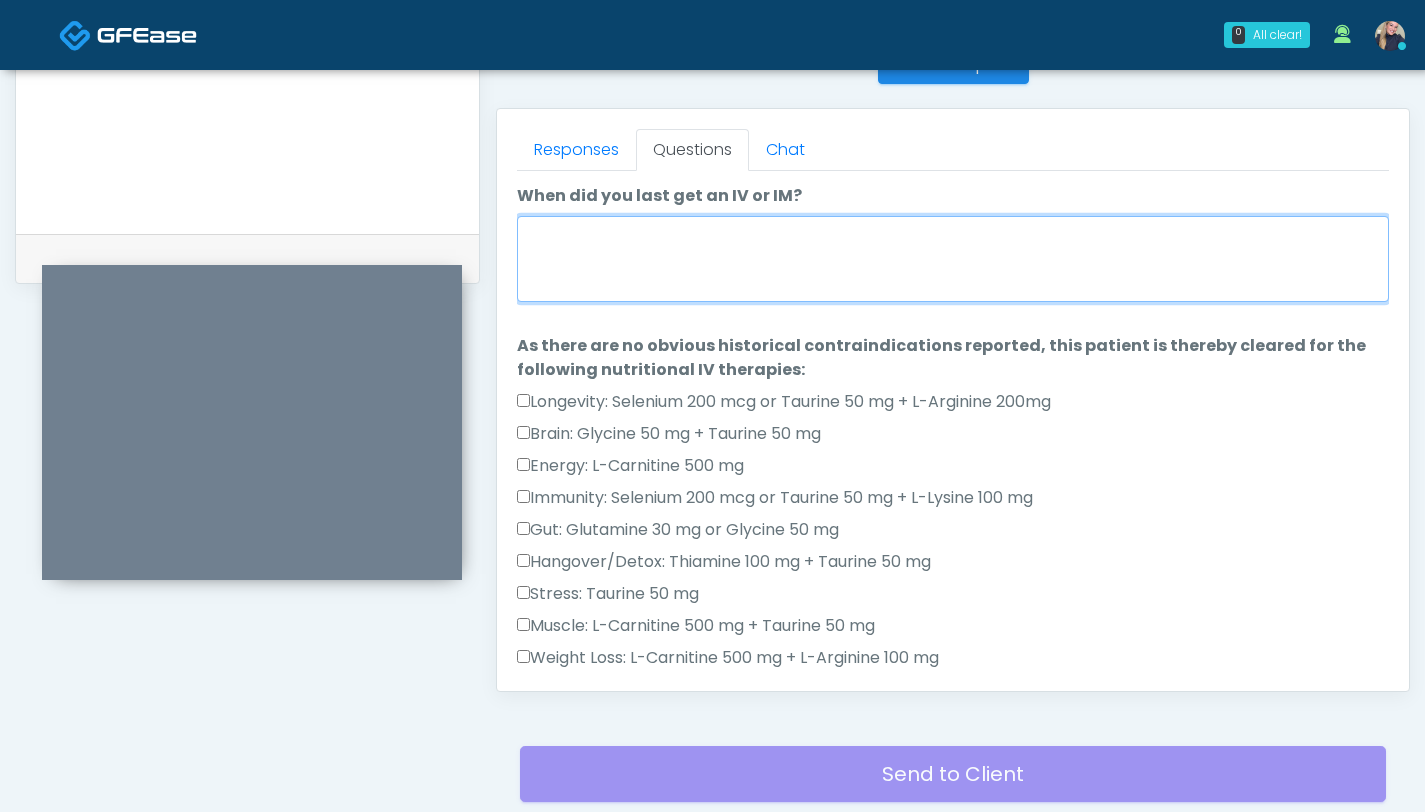 click on "When did you last get an IV or IM?" at bounding box center (953, 259) 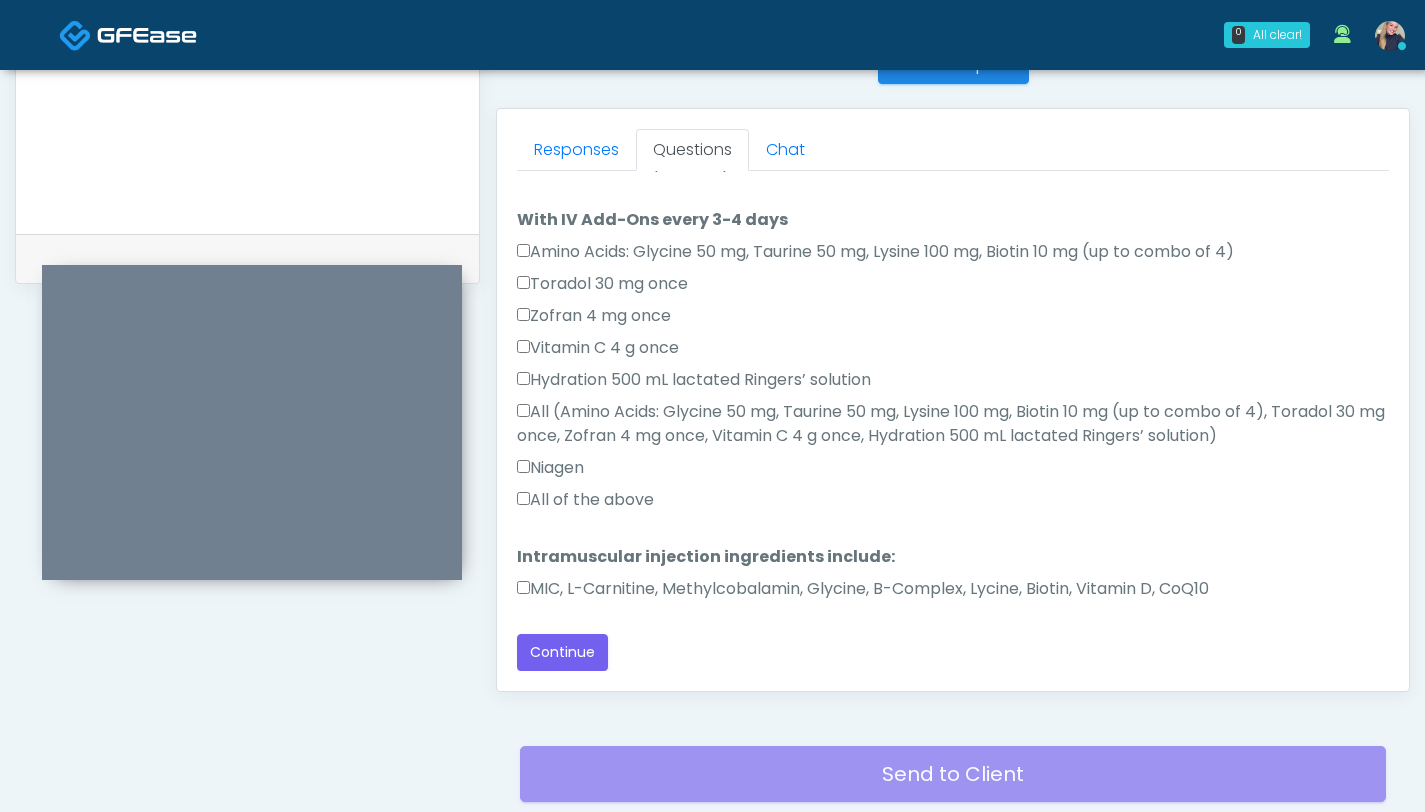 scroll, scrollTop: 1231, scrollLeft: 0, axis: vertical 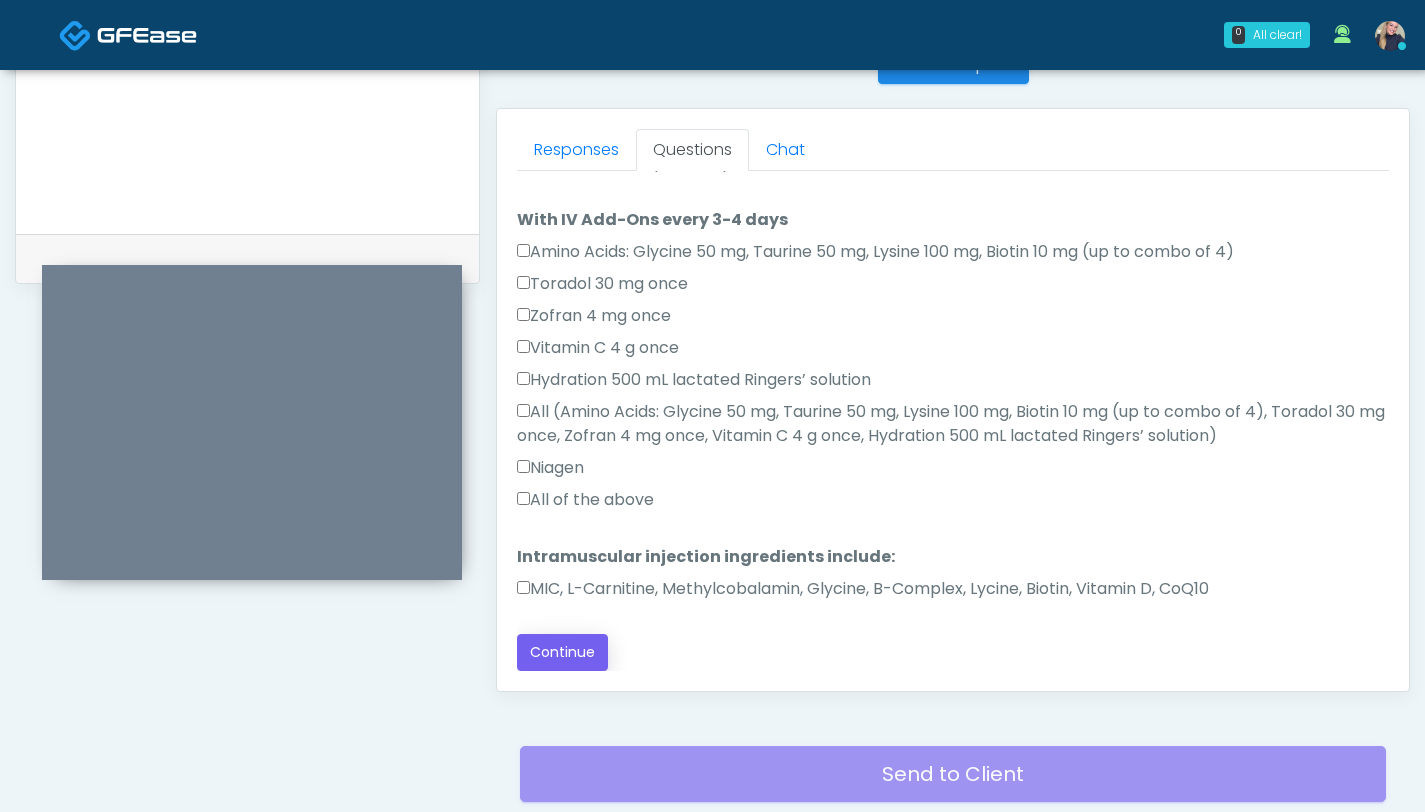 type on "******" 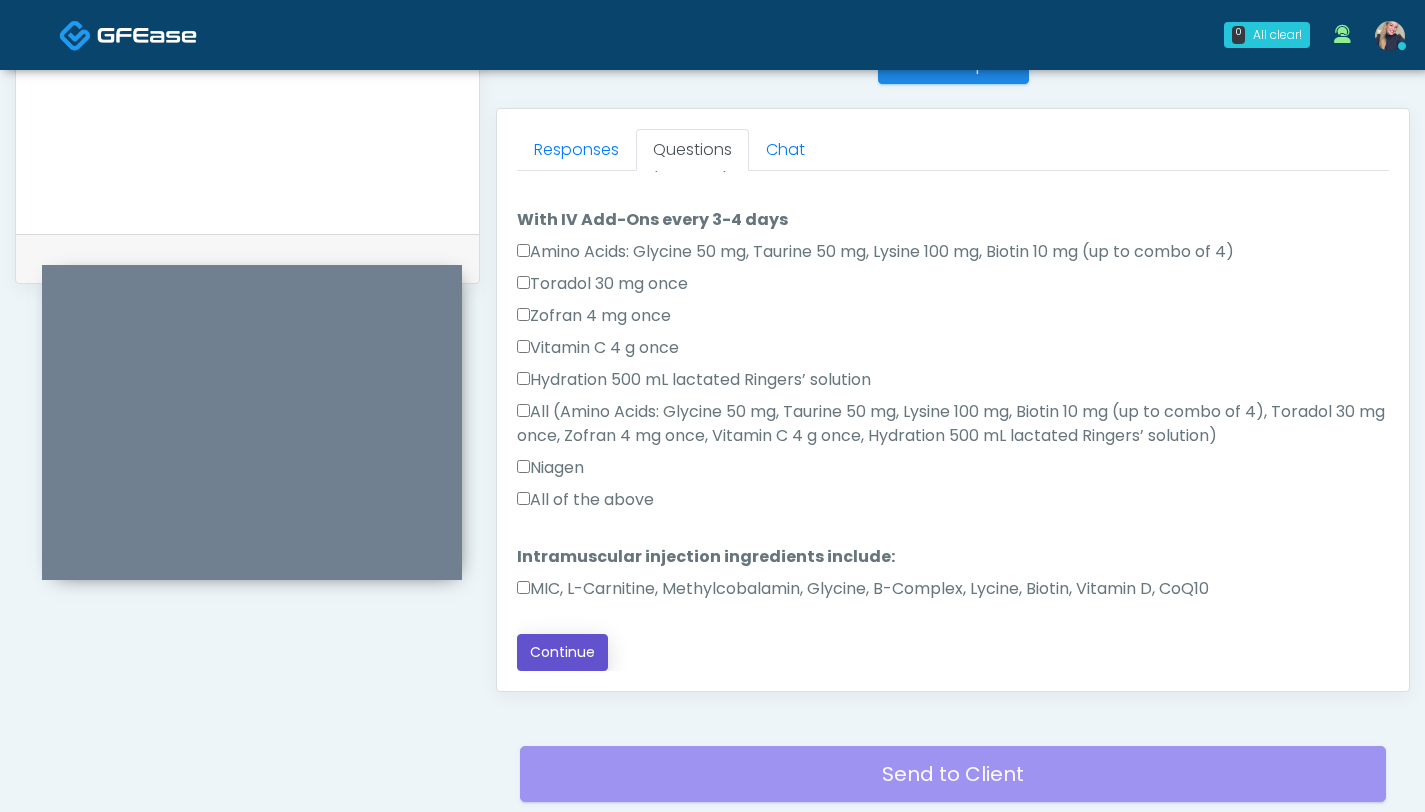 click on "Continue" at bounding box center (562, 652) 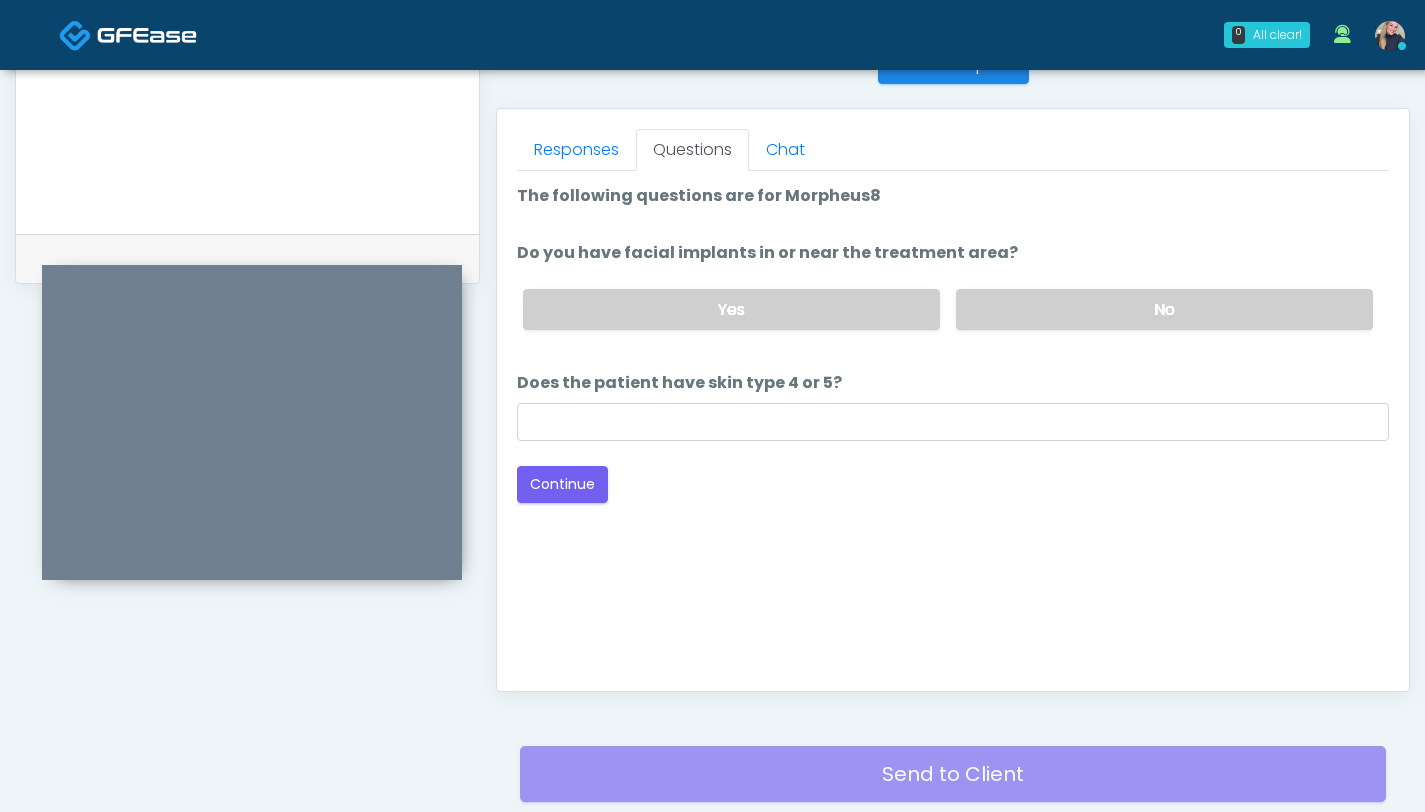 scroll, scrollTop: 0, scrollLeft: 0, axis: both 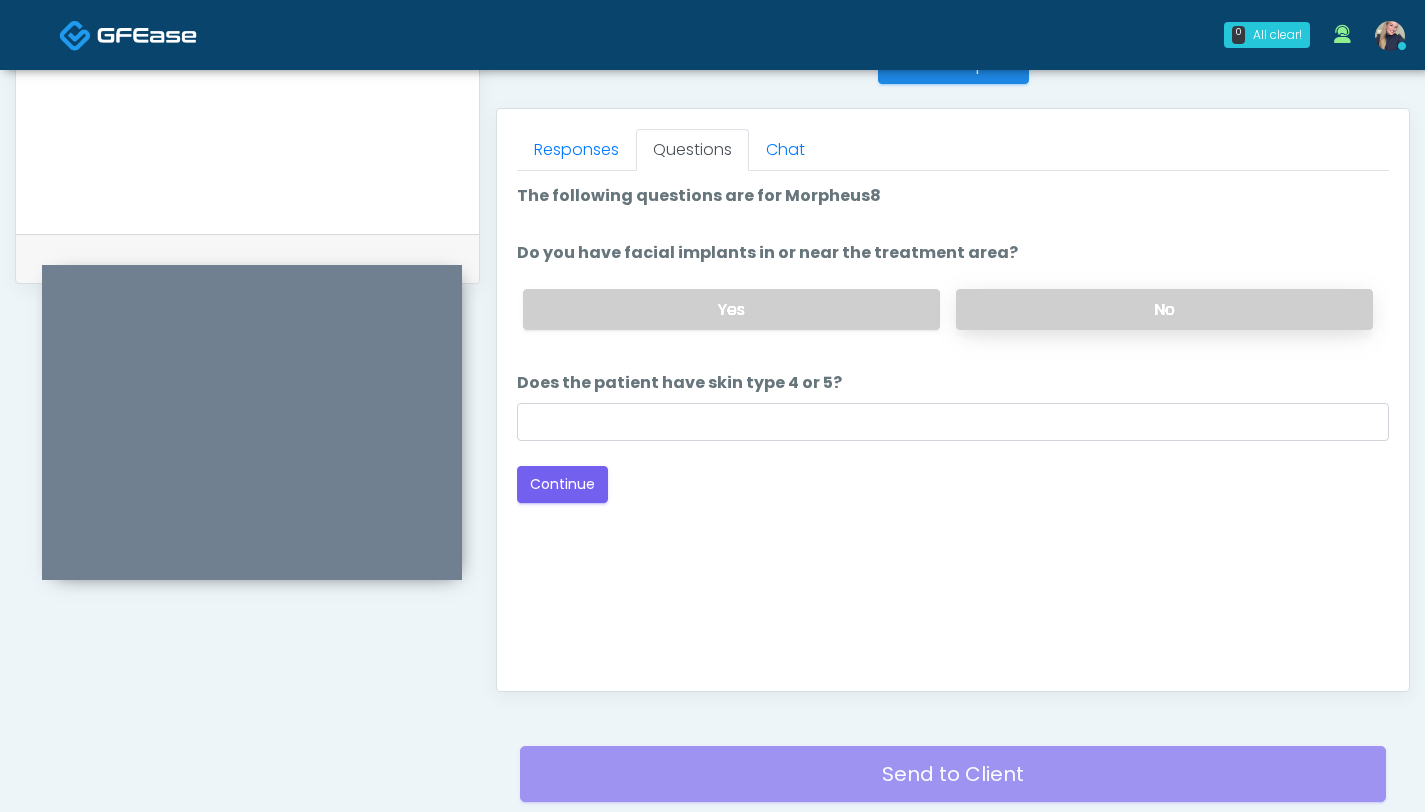 click on "No" at bounding box center (1164, 309) 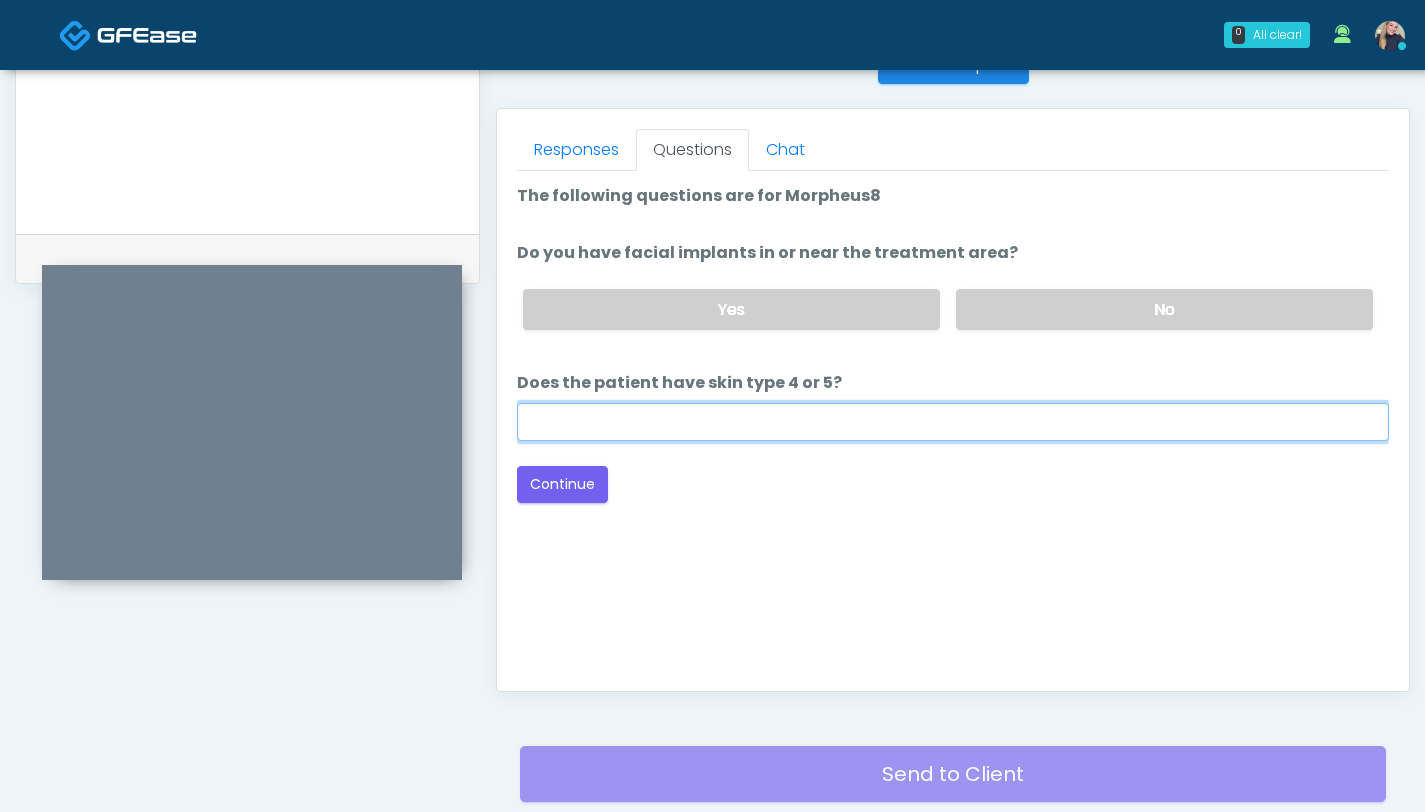 click on "Does the patient have skin type 4 or 5?" at bounding box center [953, 422] 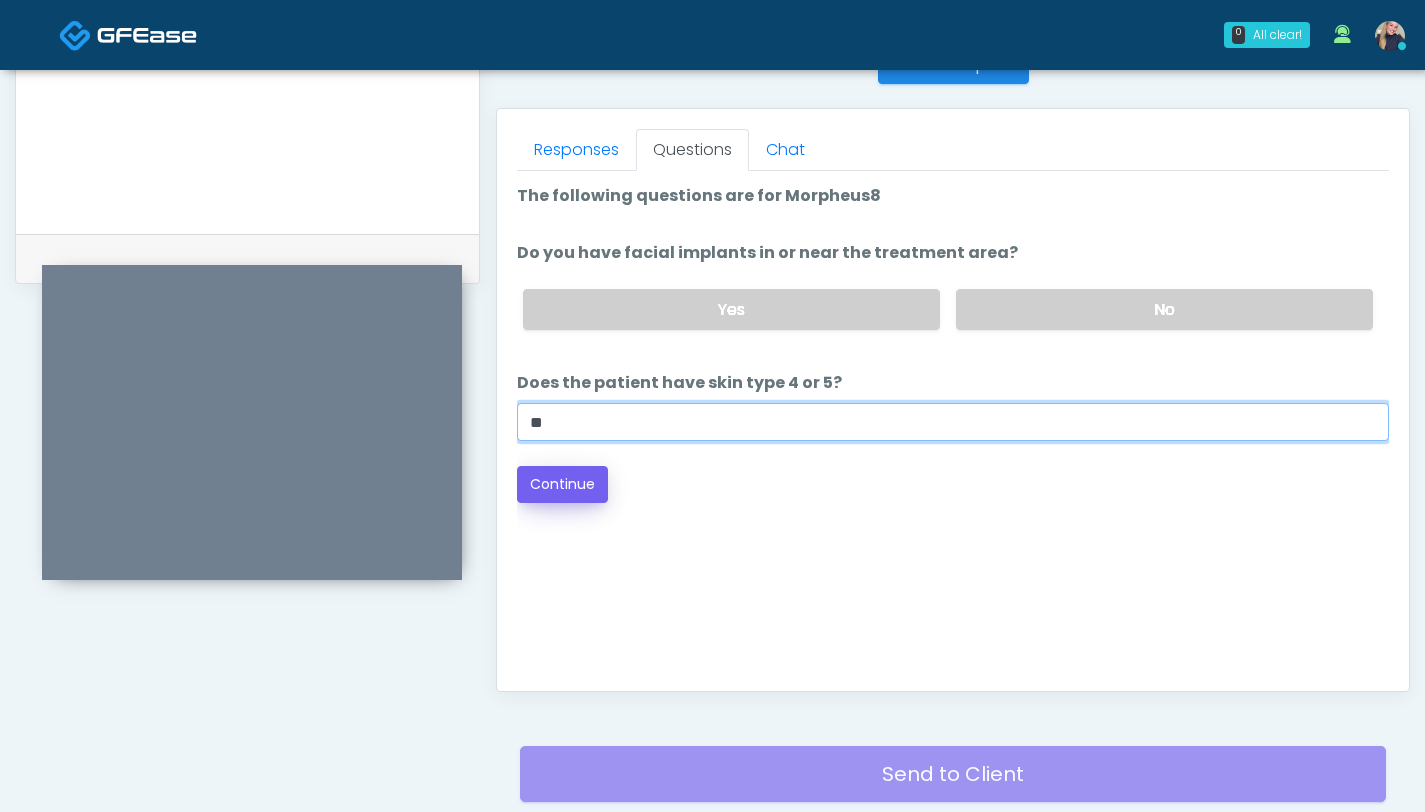 type on "**" 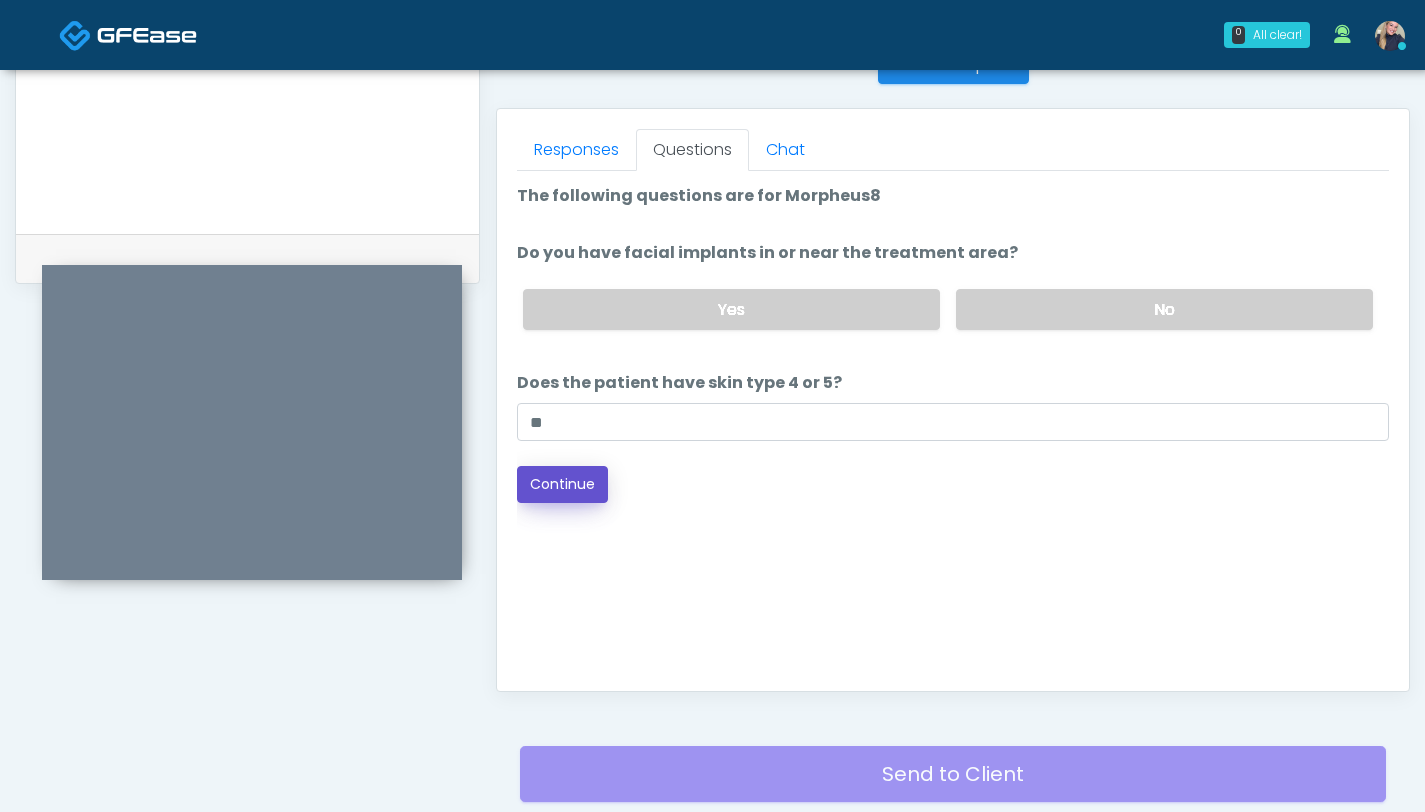 click on "Continue" at bounding box center [562, 484] 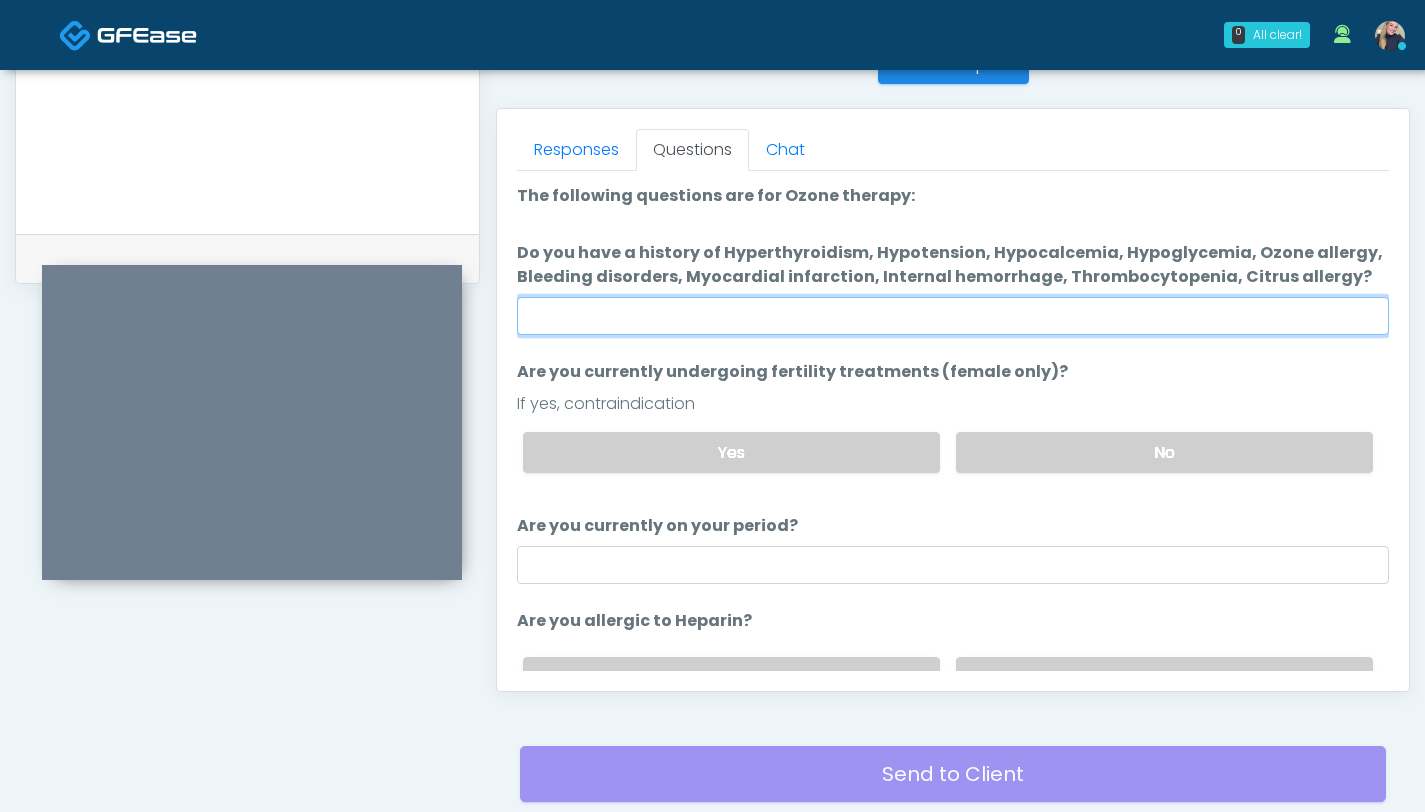 click on "Do you have a history of Hyperthyroidism, Hypotension, Hypocalcemia, Hypoglycemia, Ozone allergy, Bleeding disorders, Myocardial infarction, Internal hemorrhage, Thrombocytopenia, Citrus allergy?" at bounding box center (953, 316) 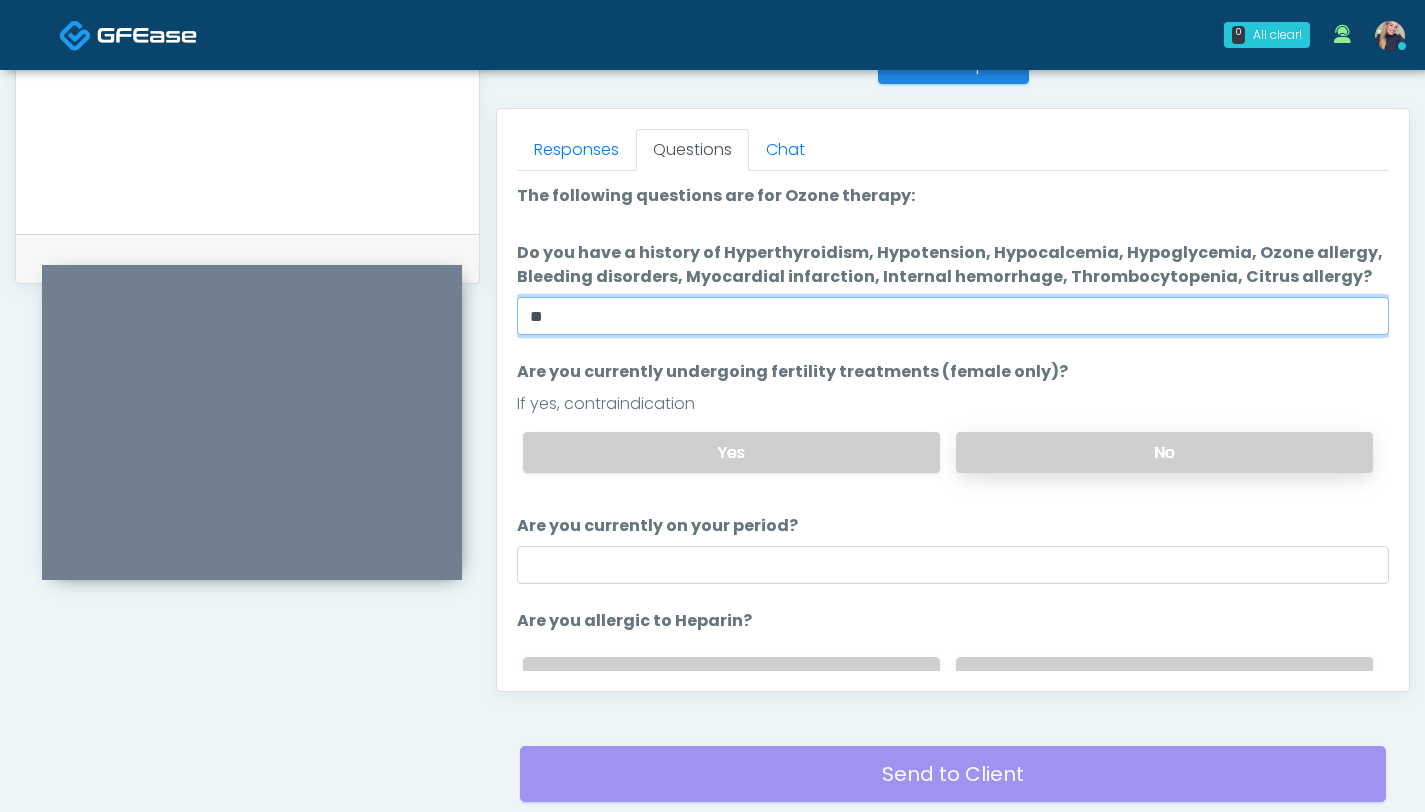type on "**" 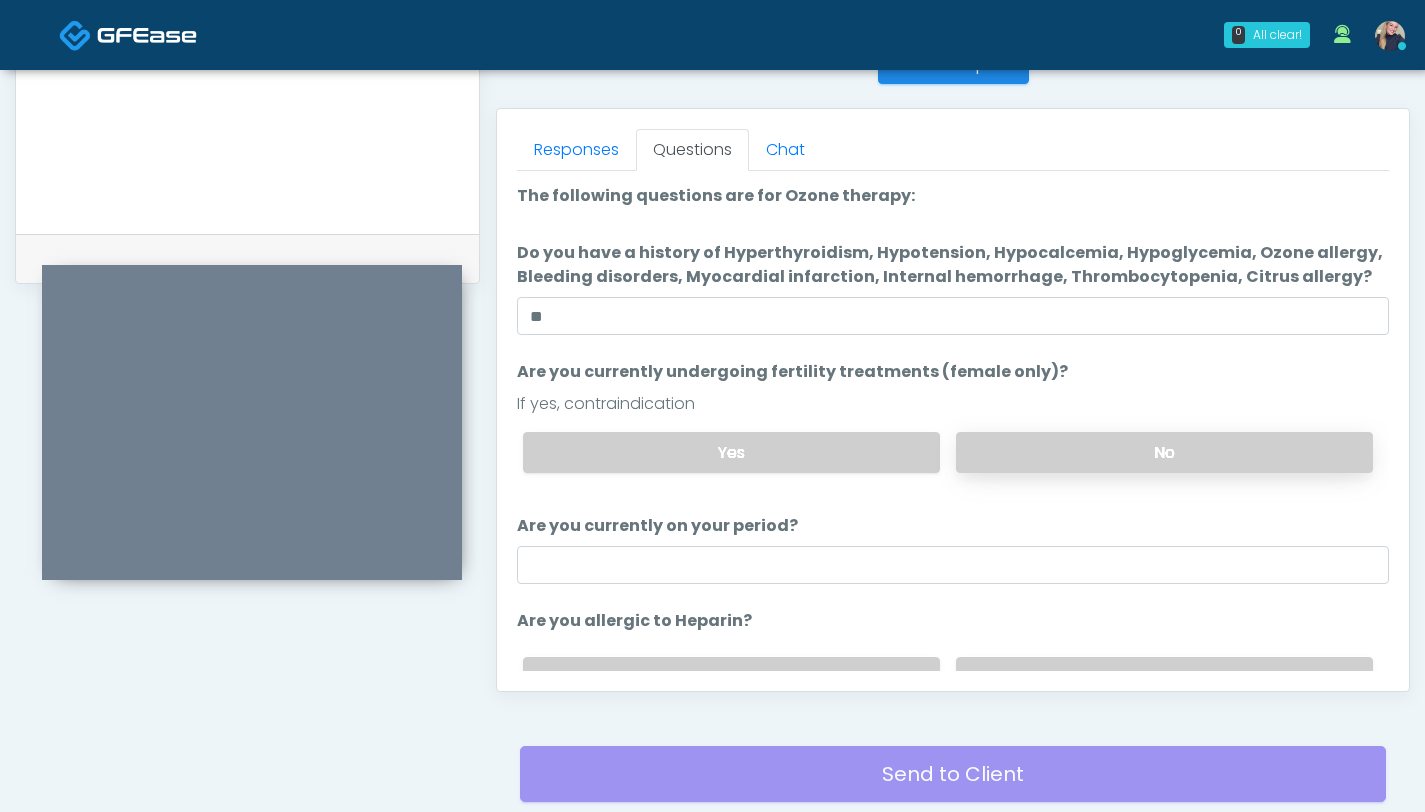 click on "No" at bounding box center [1164, 452] 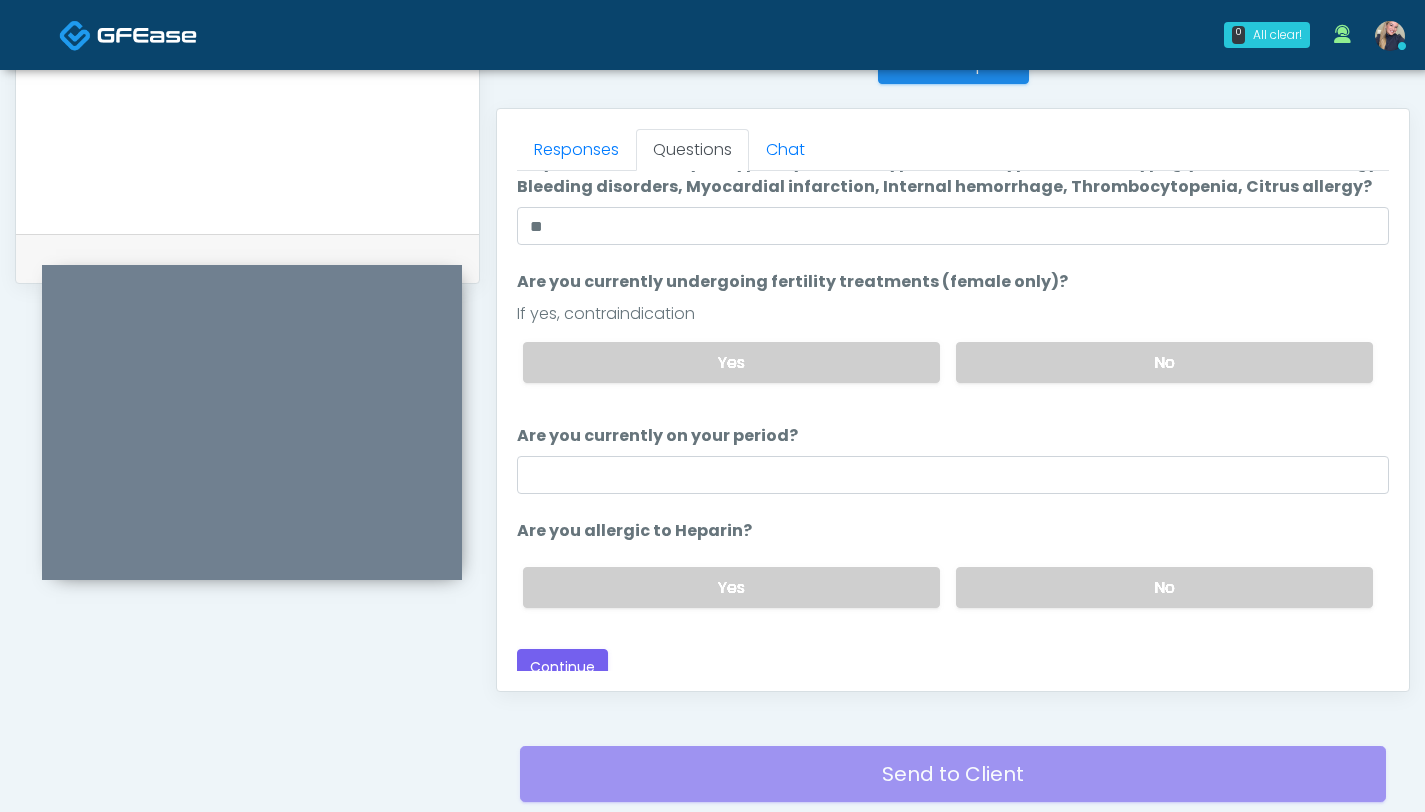 scroll, scrollTop: 103, scrollLeft: 0, axis: vertical 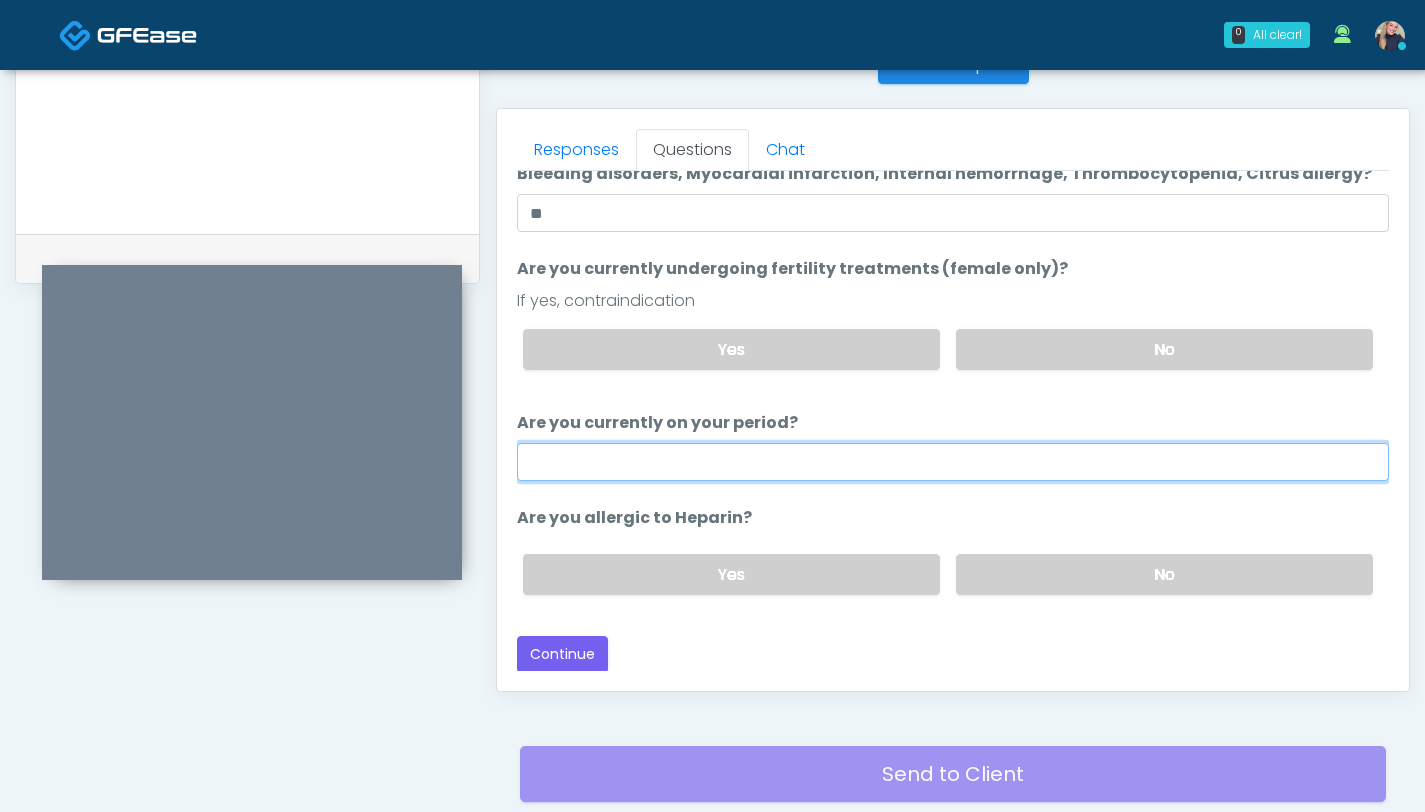 click on "Are you currently on your period?" at bounding box center [953, 462] 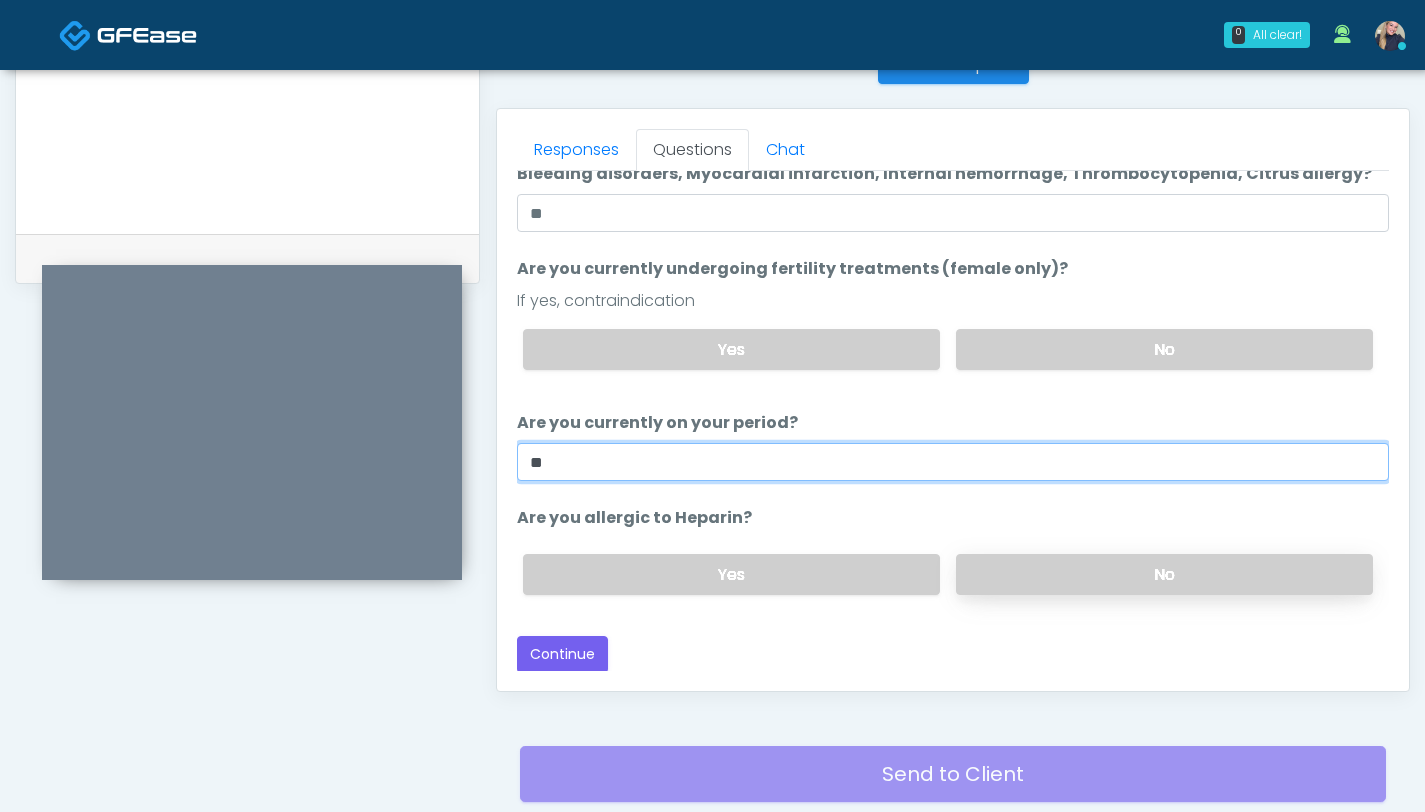 type on "**" 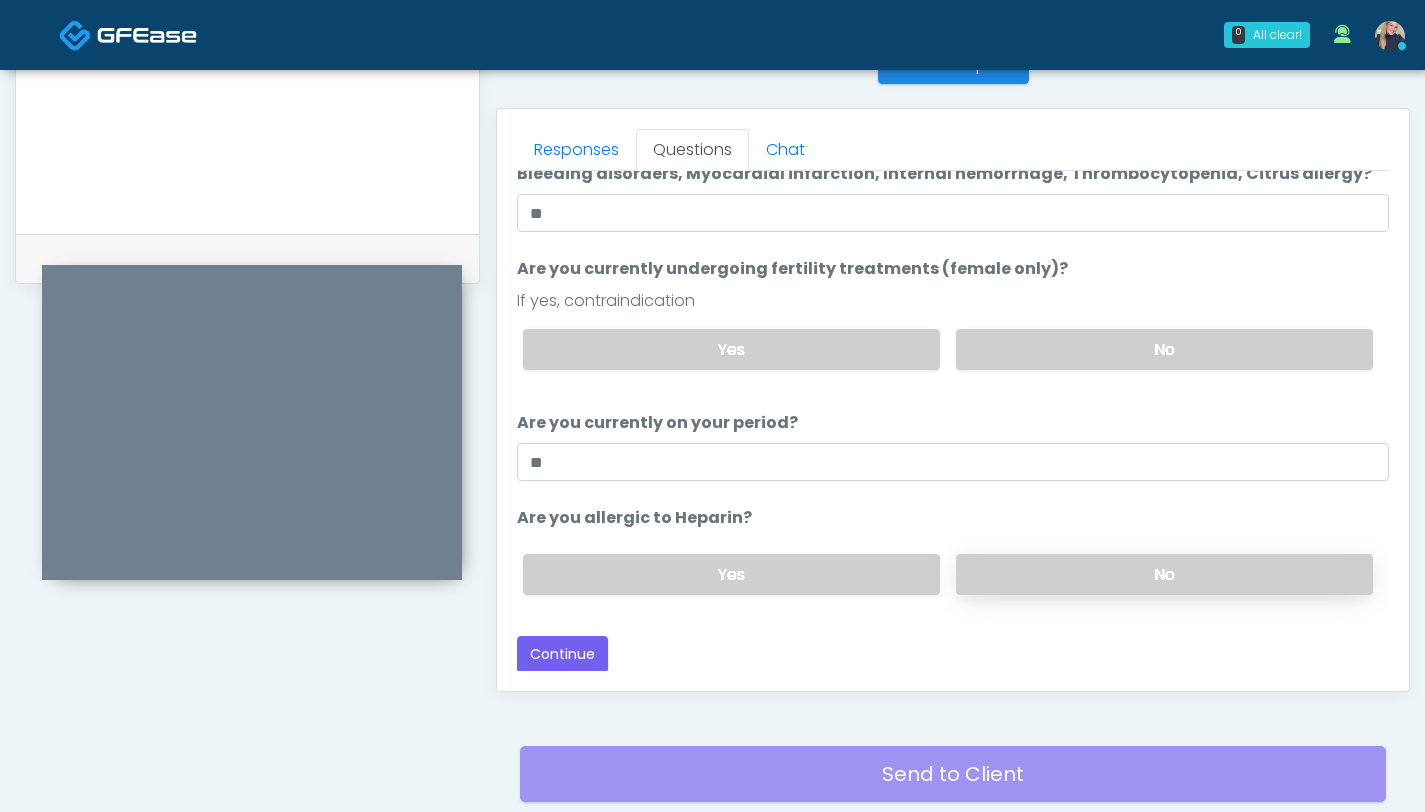 click on "No" at bounding box center [1164, 574] 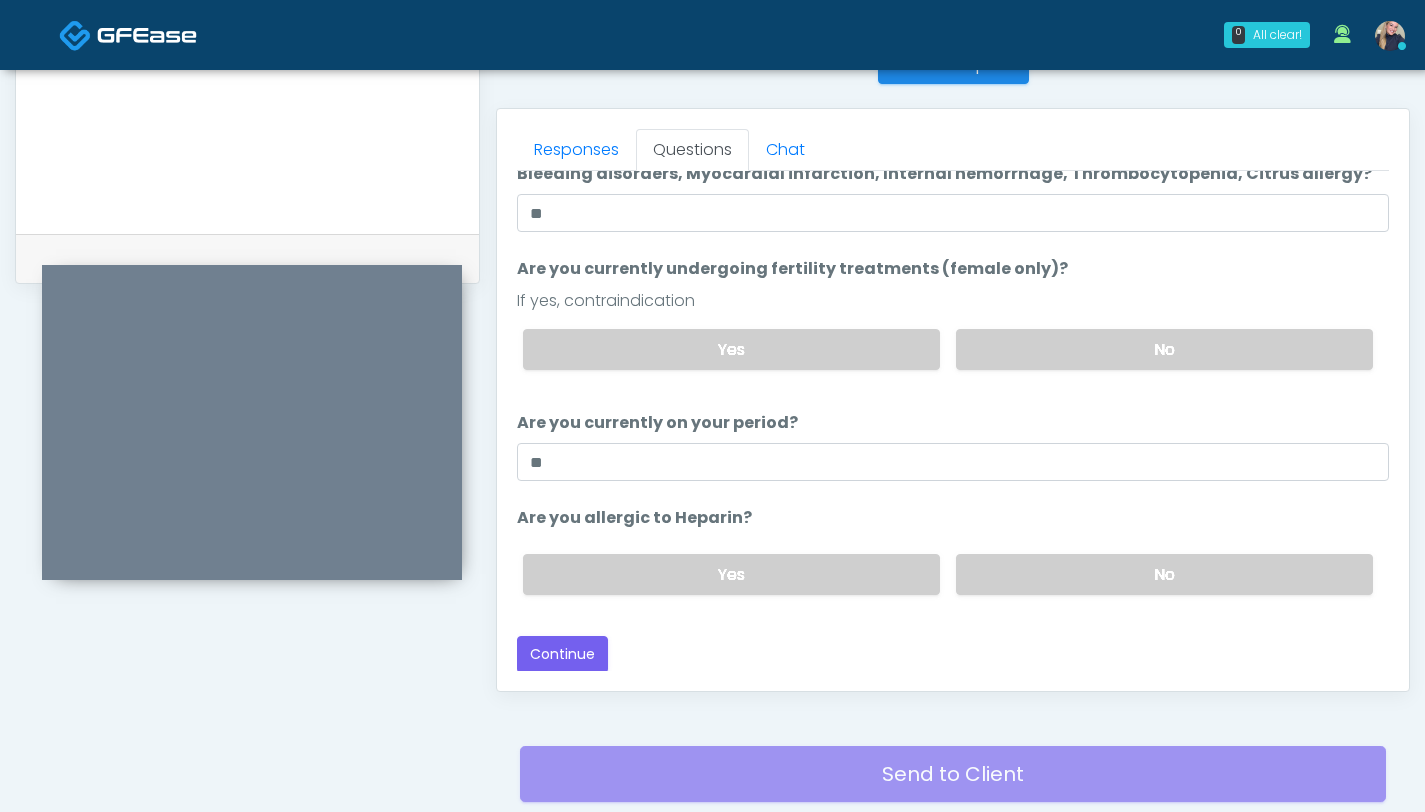 scroll, scrollTop: 909, scrollLeft: 0, axis: vertical 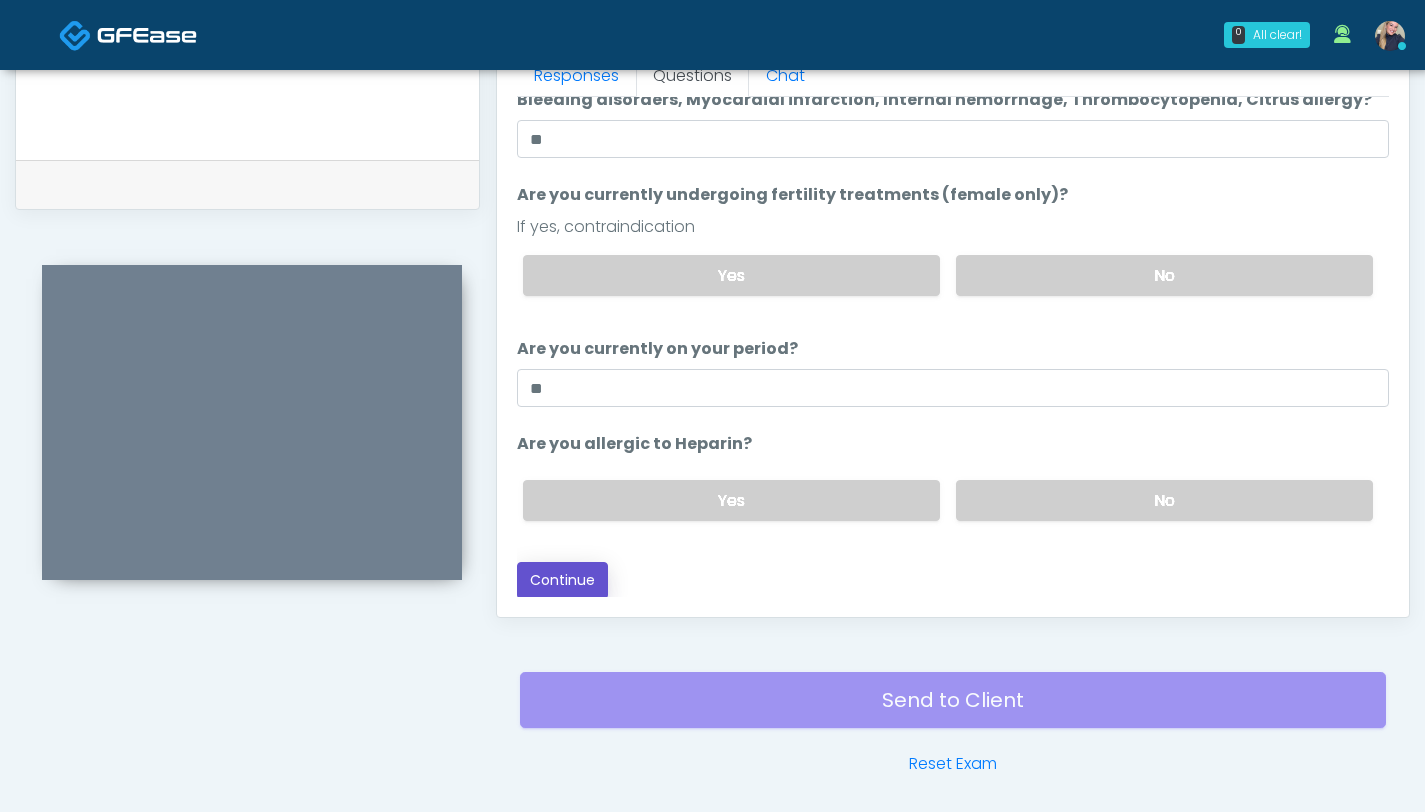 click on "Continue" at bounding box center (562, 580) 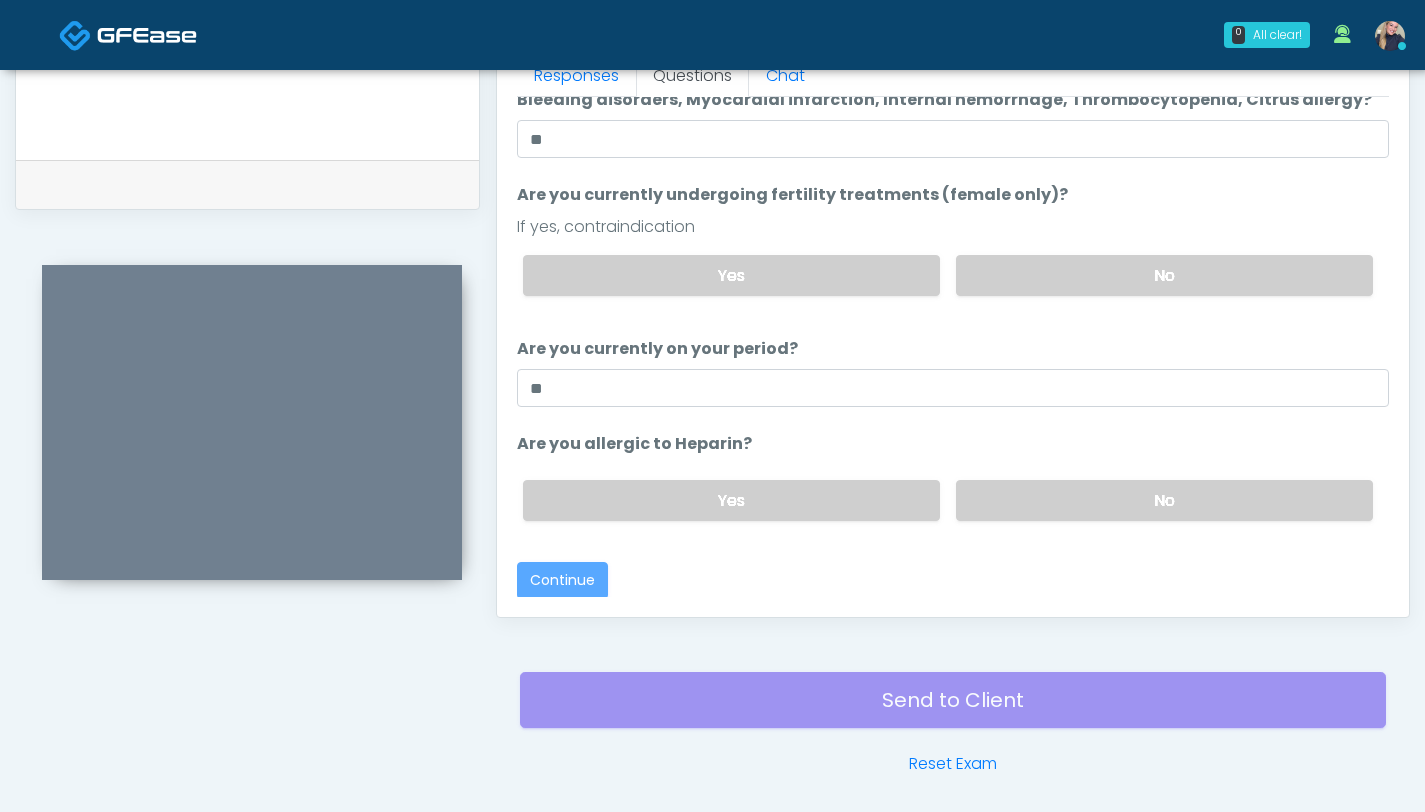 scroll, scrollTop: 0, scrollLeft: 0, axis: both 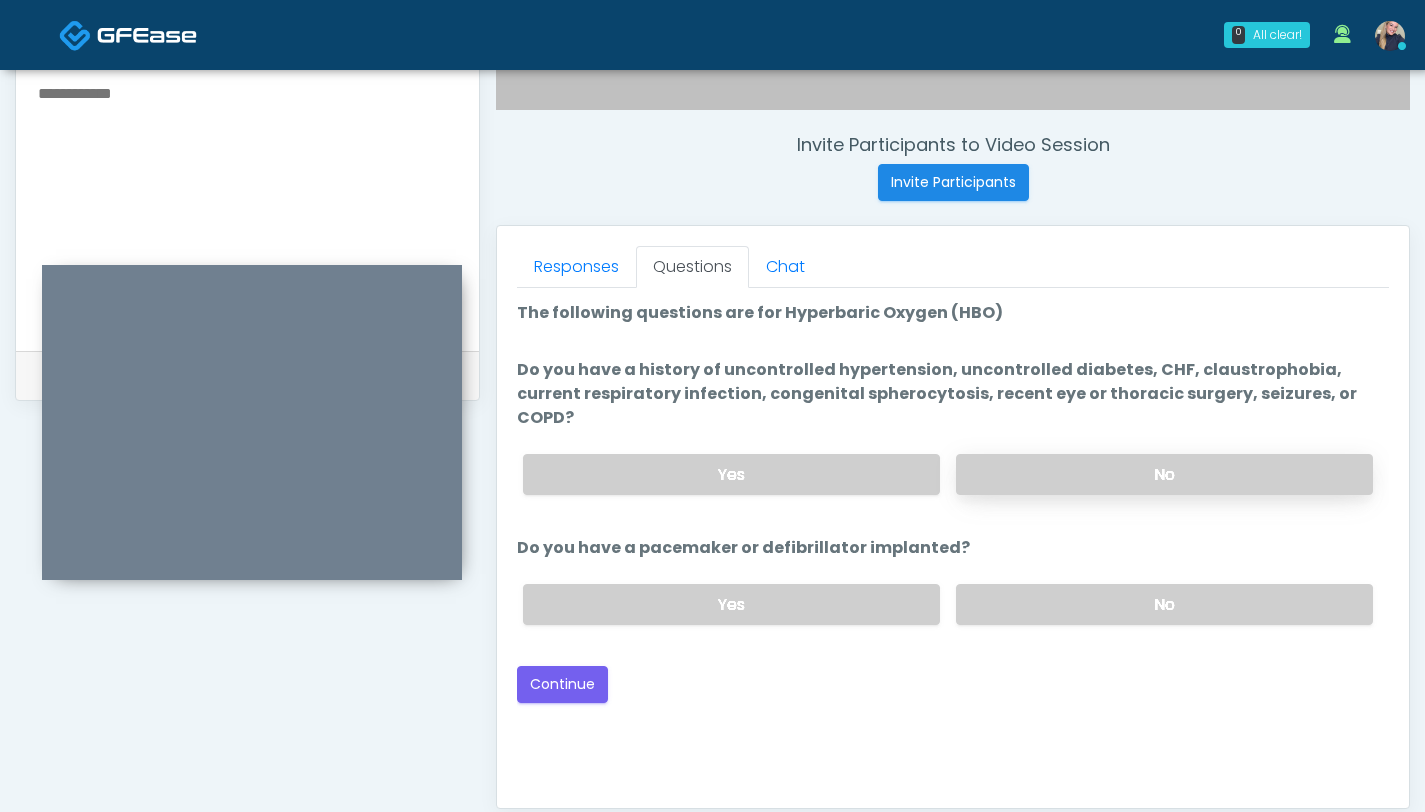 click on "No" at bounding box center (1164, 474) 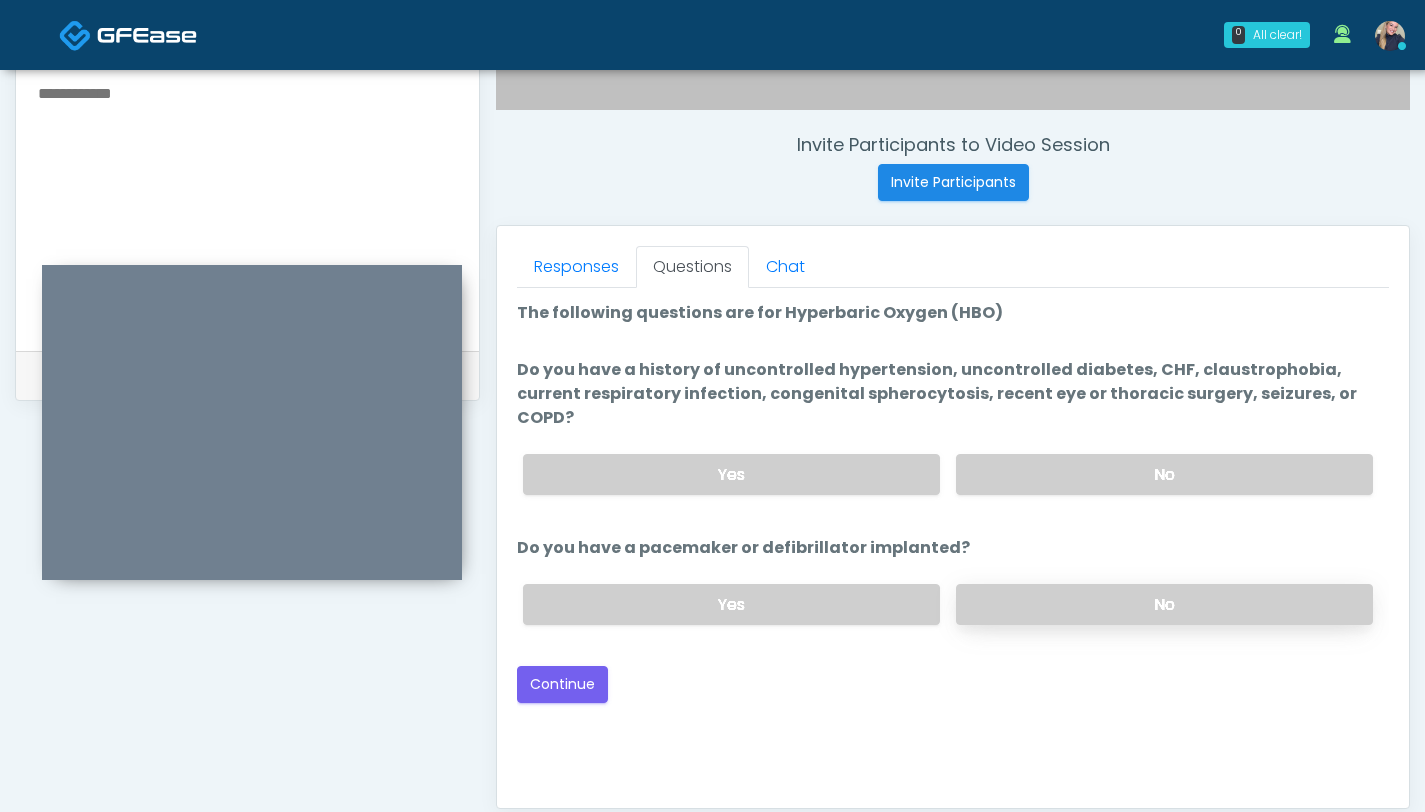 click on "No" at bounding box center [1164, 604] 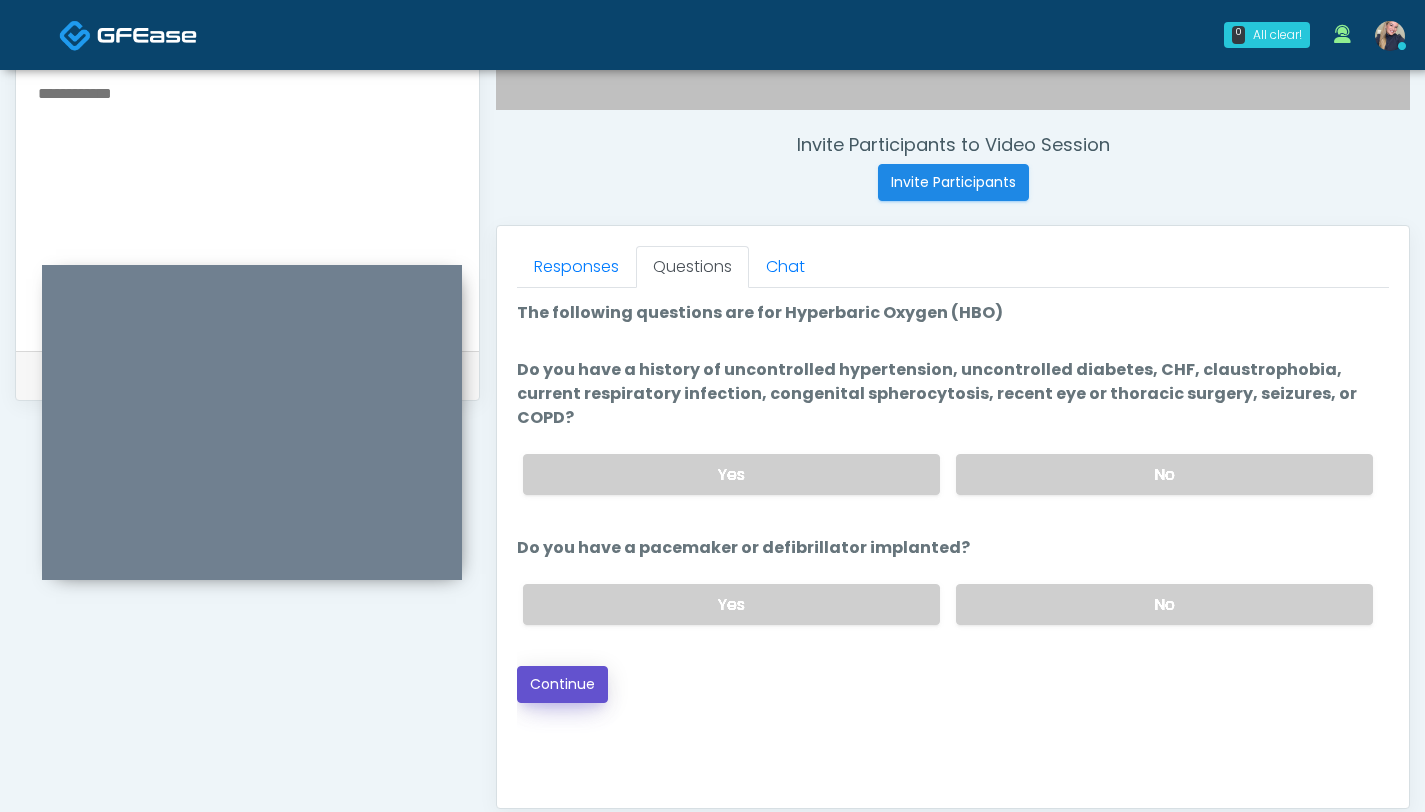 click on "Continue" at bounding box center [562, 684] 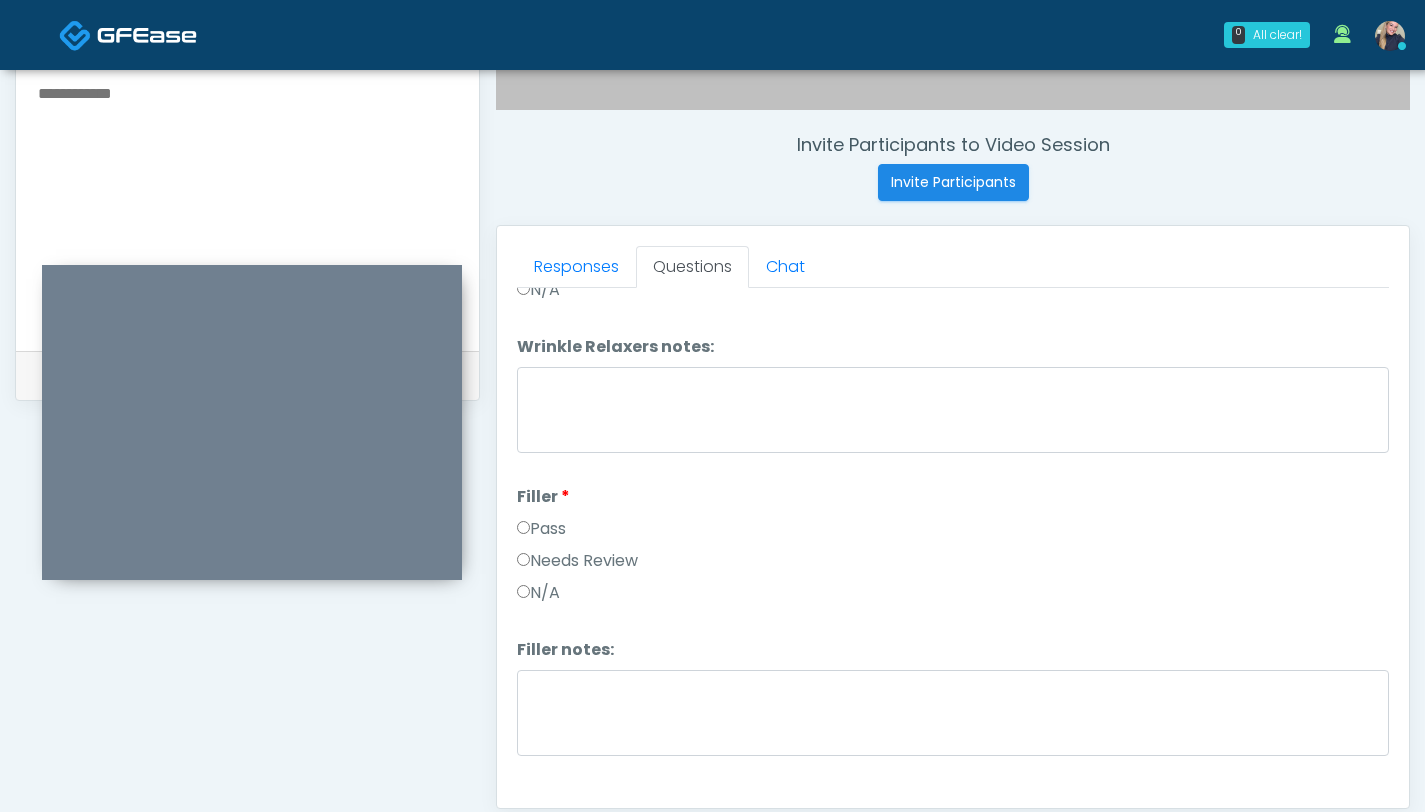 scroll, scrollTop: 157, scrollLeft: 0, axis: vertical 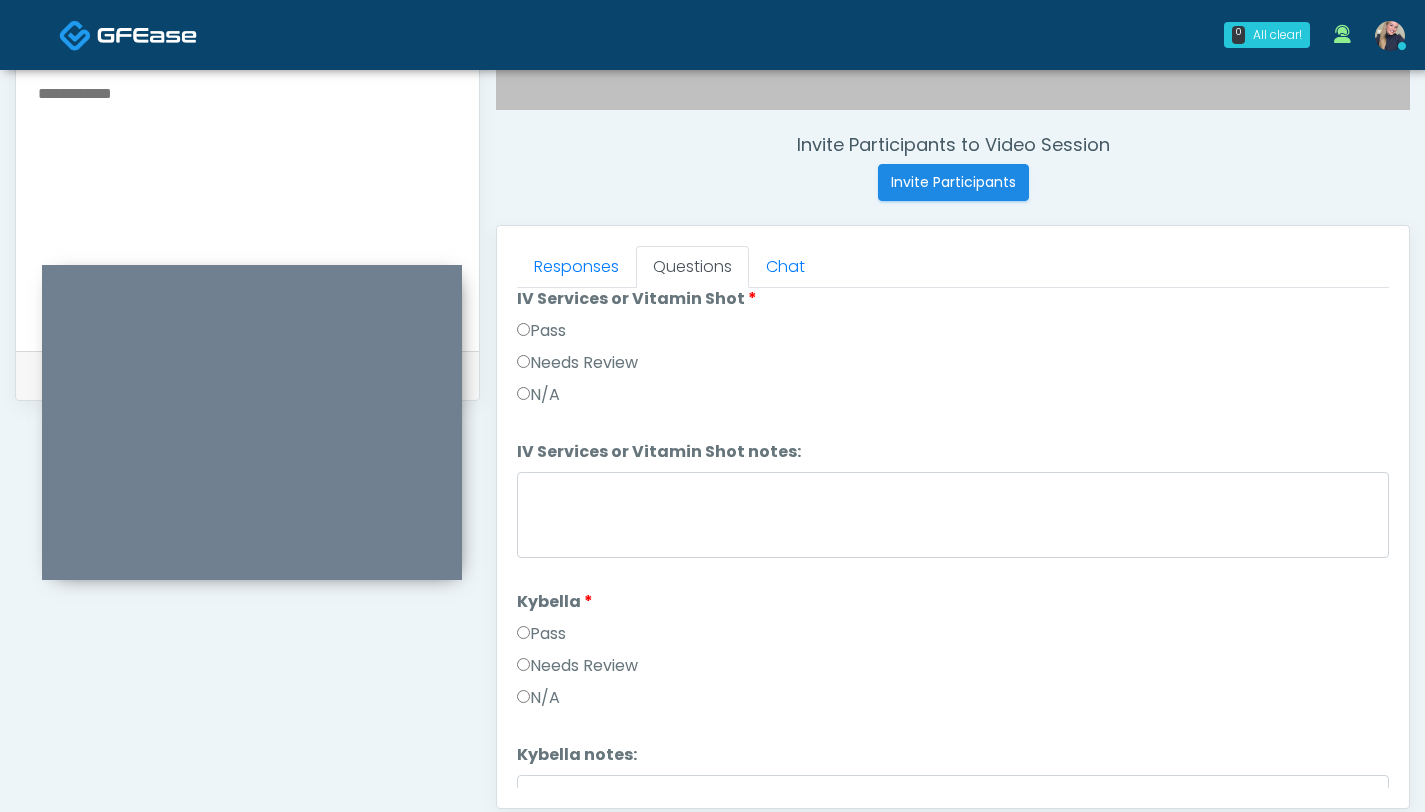 click on "Pass" at bounding box center [541, 634] 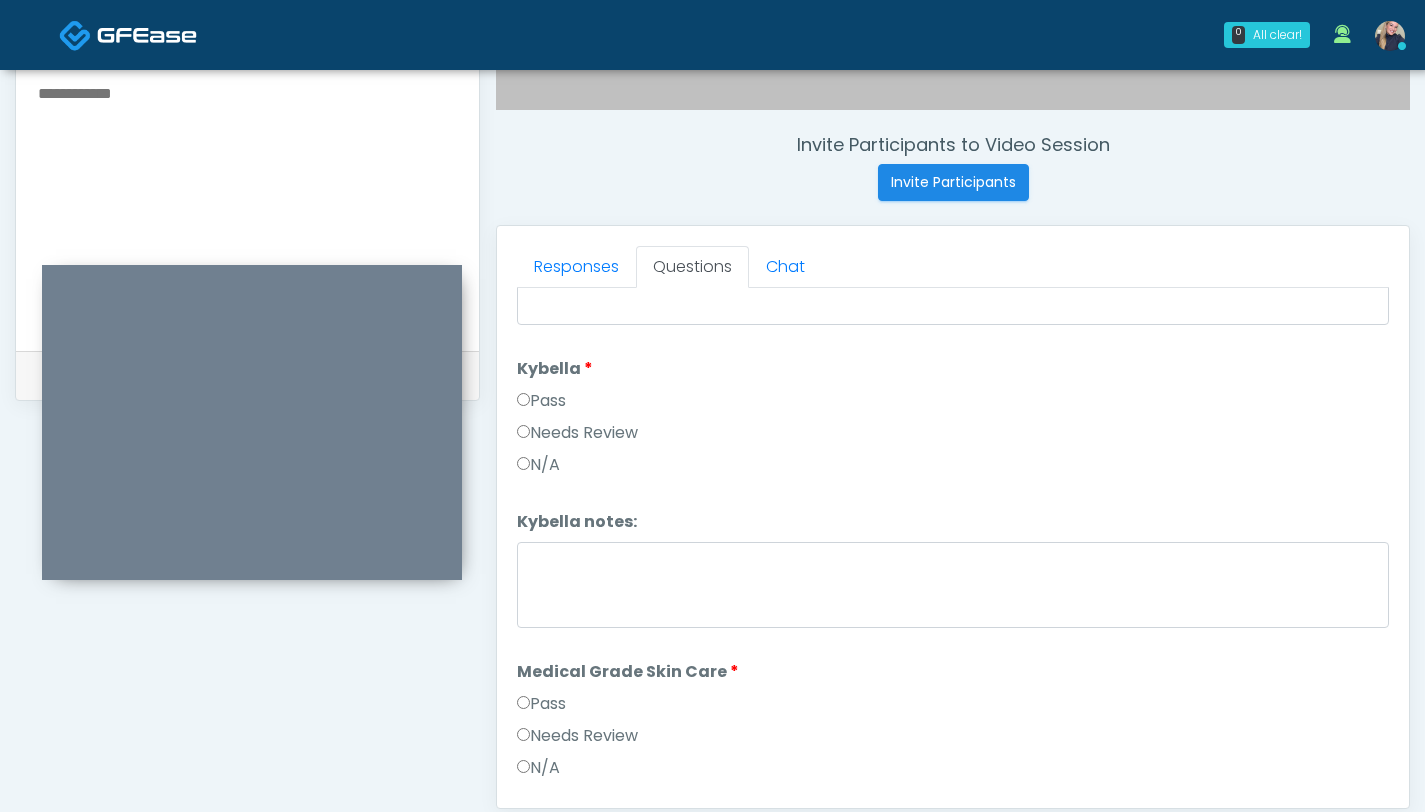 scroll, scrollTop: 1498, scrollLeft: 0, axis: vertical 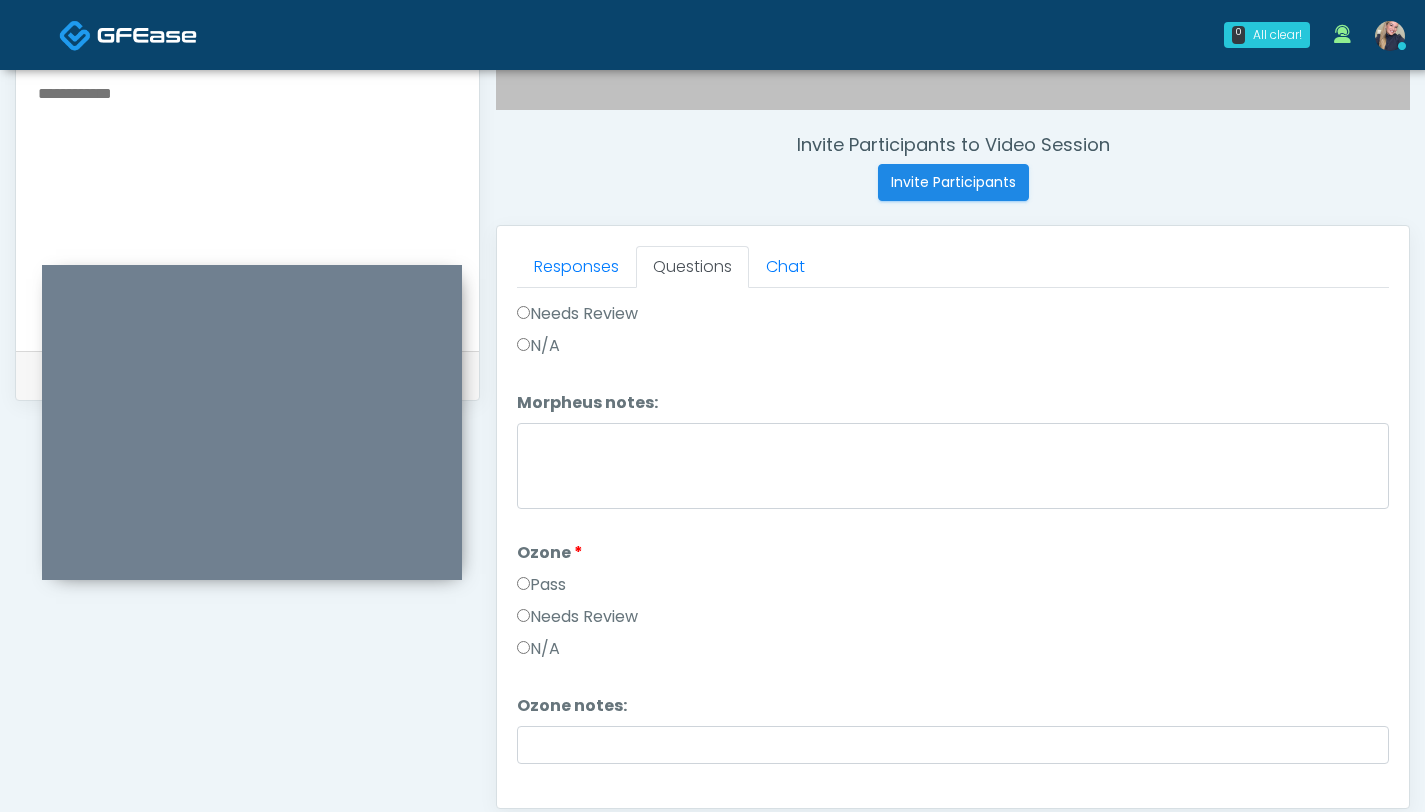 click on "Pass" at bounding box center [541, 585] 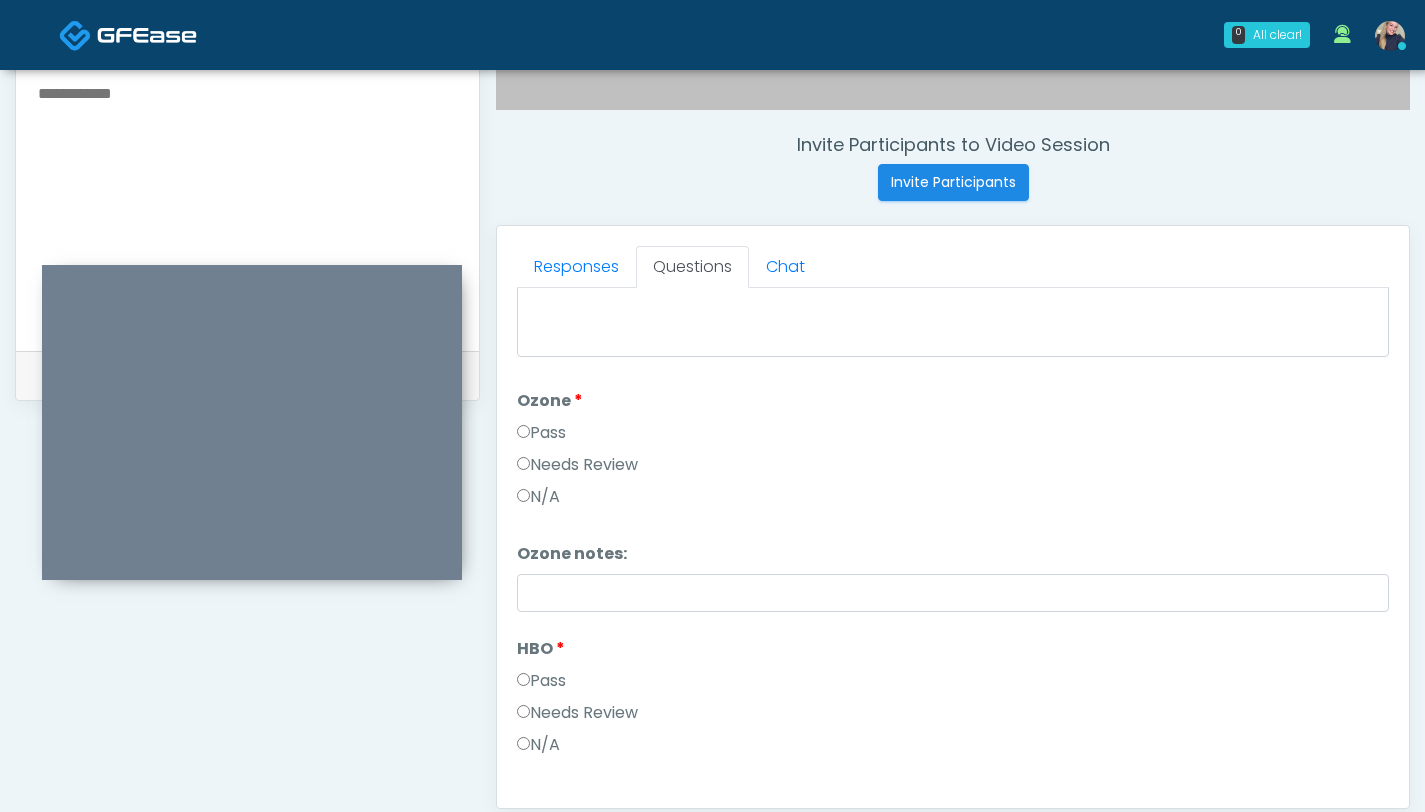 scroll, scrollTop: 2503, scrollLeft: 0, axis: vertical 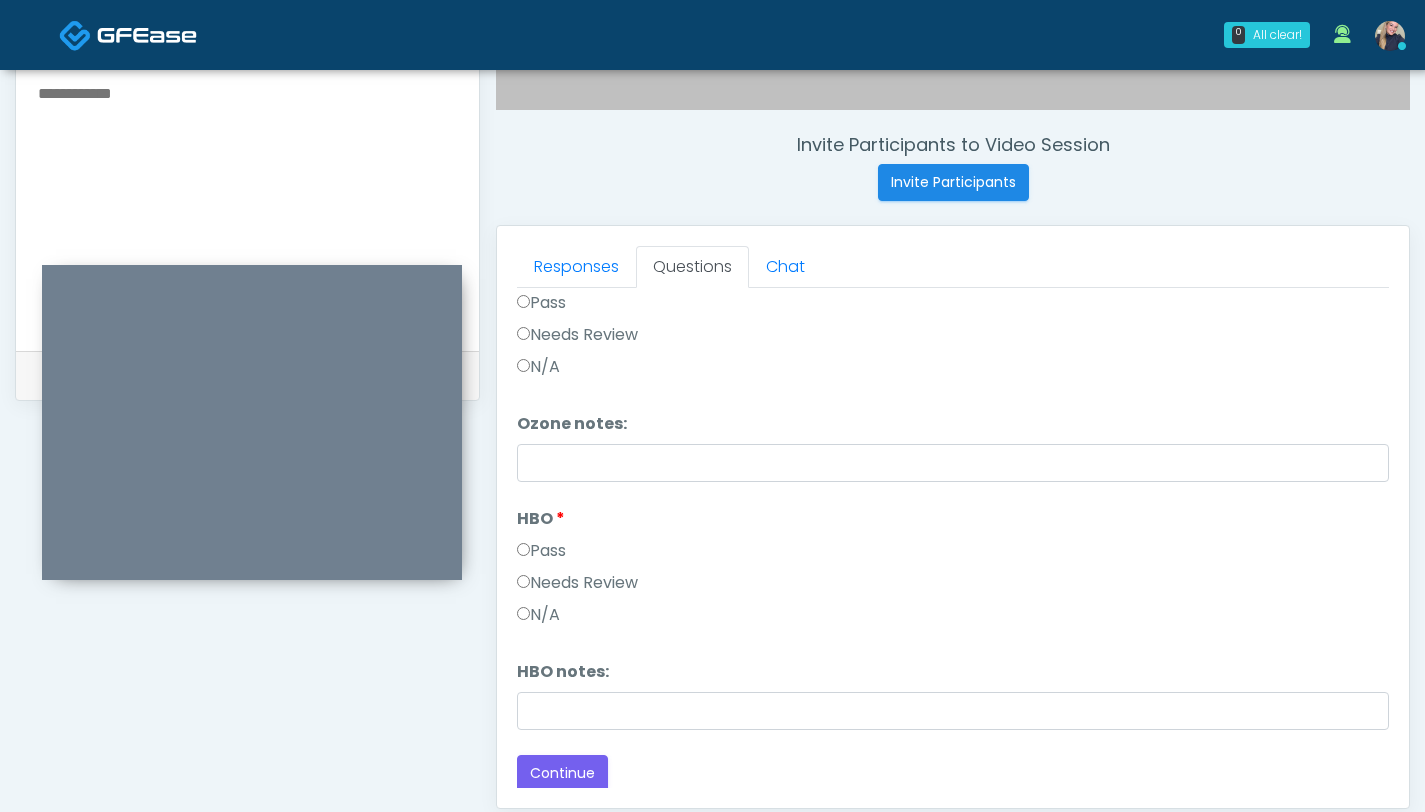 click on "Pass" at bounding box center [541, 551] 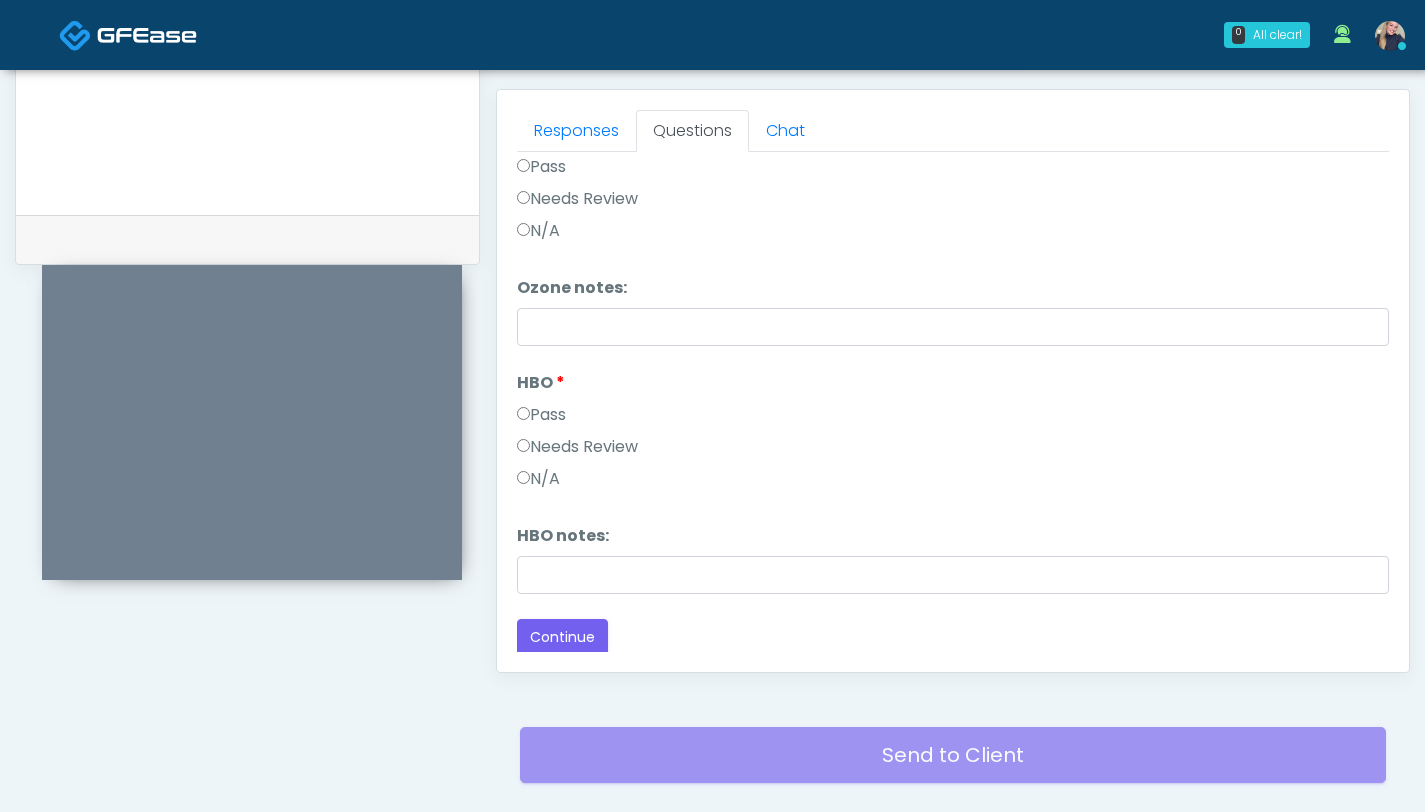 scroll, scrollTop: 855, scrollLeft: 0, axis: vertical 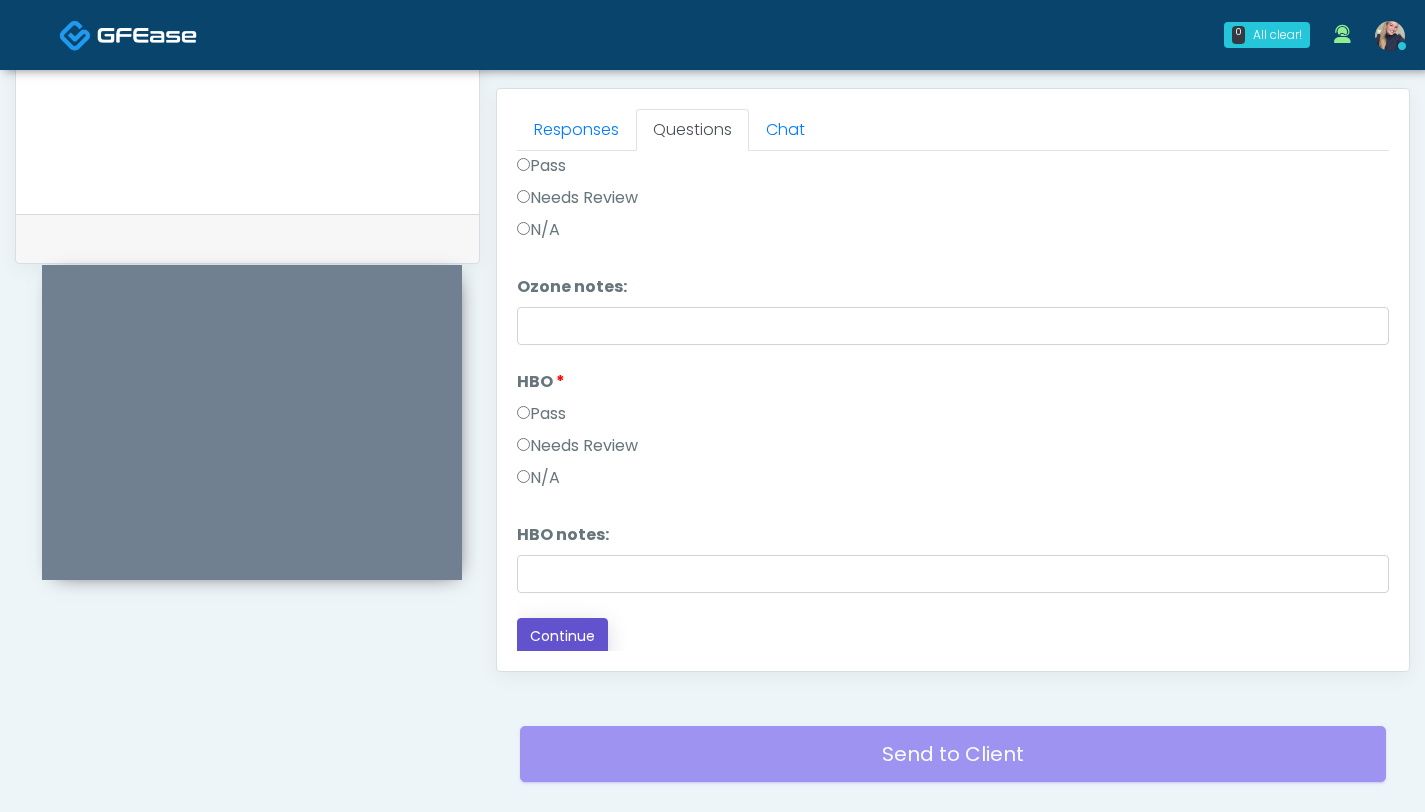 click on "Continue" at bounding box center (562, 636) 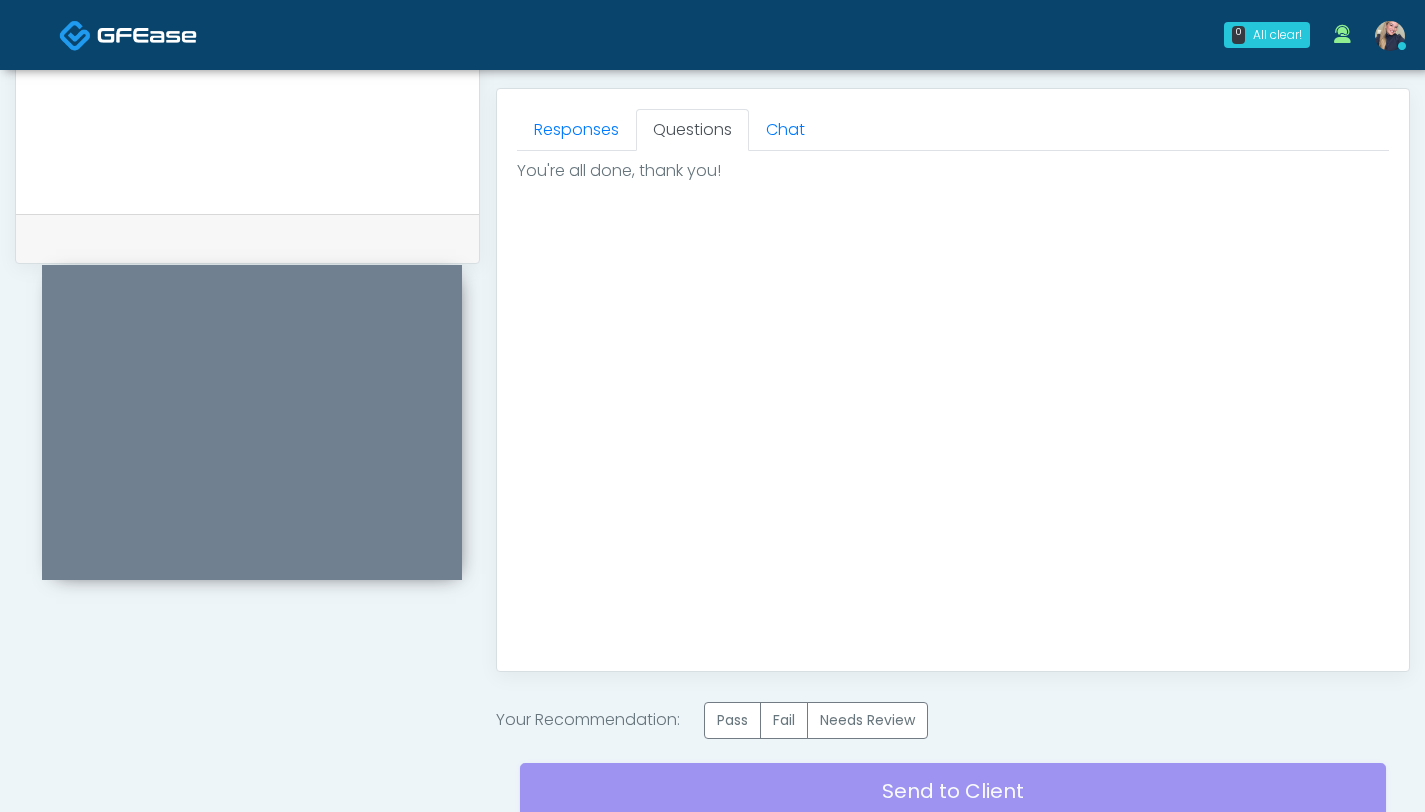 scroll, scrollTop: 0, scrollLeft: 0, axis: both 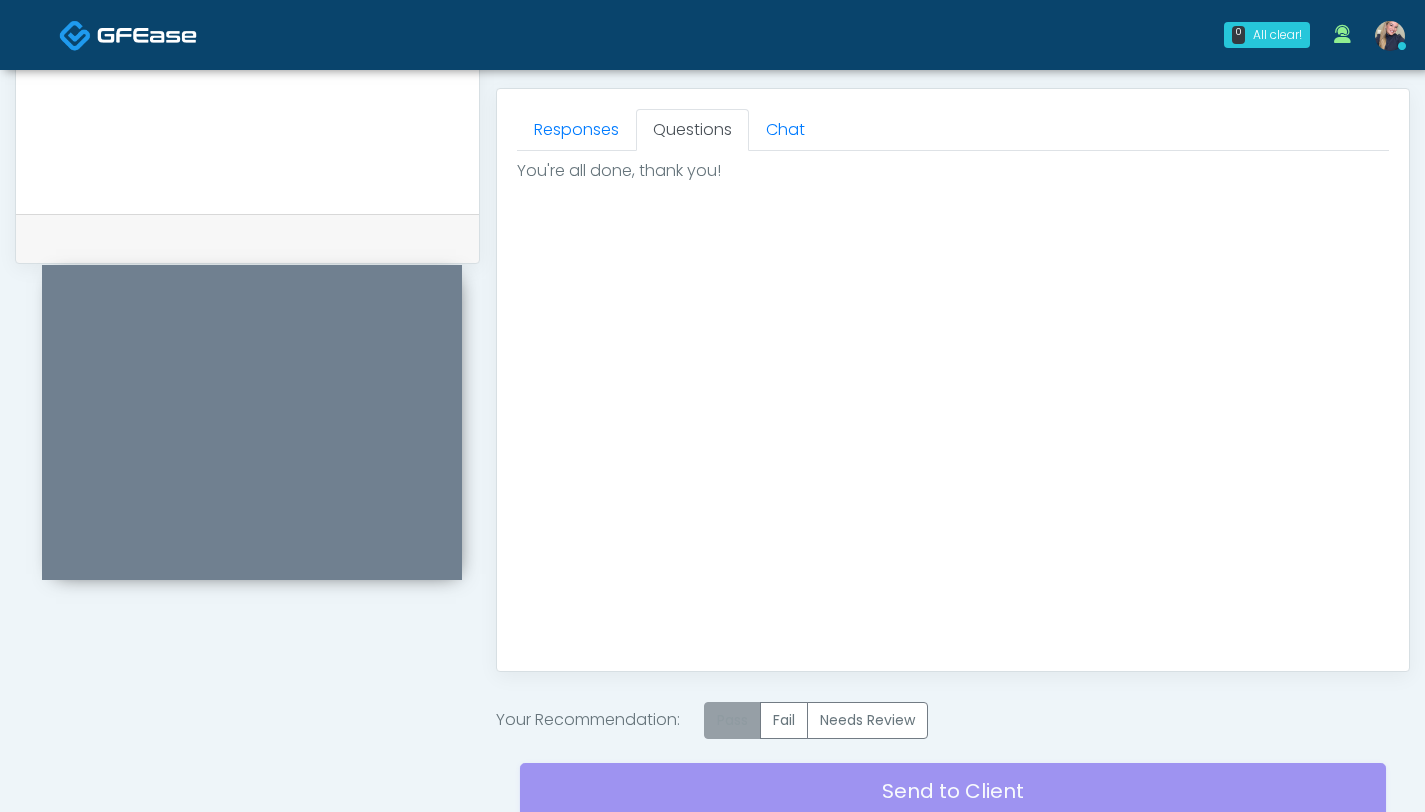 click on "Pass" at bounding box center [732, 720] 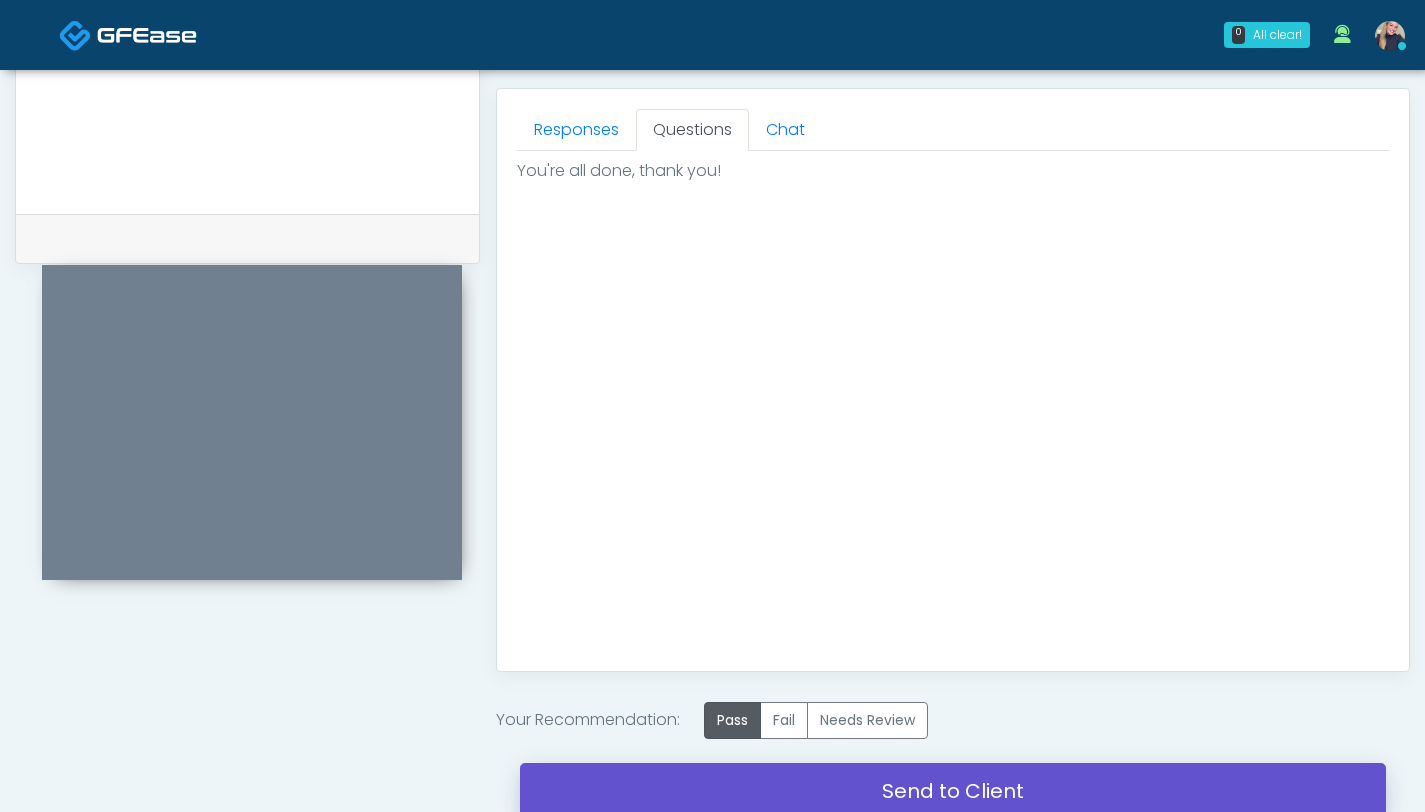 click on "Send to Client" at bounding box center (953, 791) 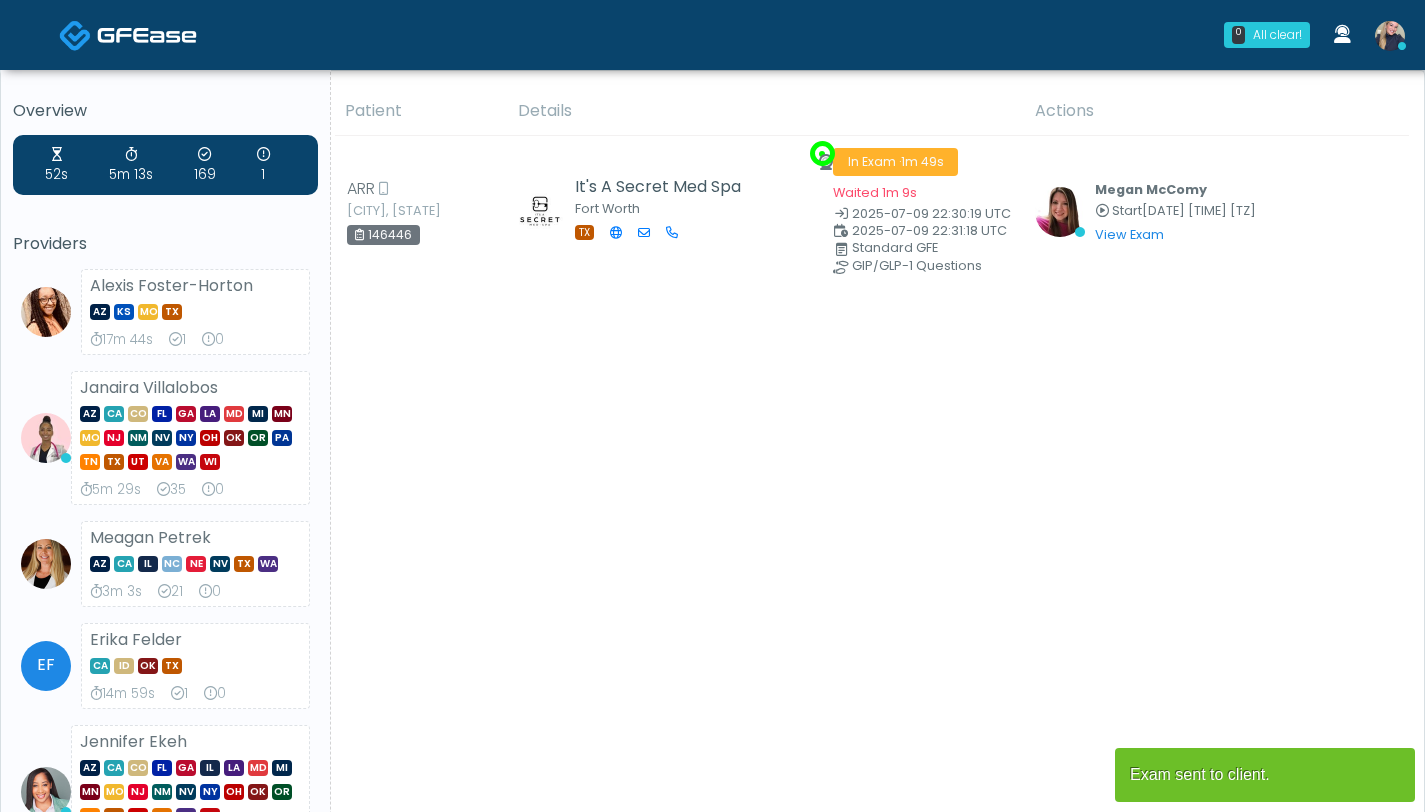 scroll, scrollTop: 0, scrollLeft: 0, axis: both 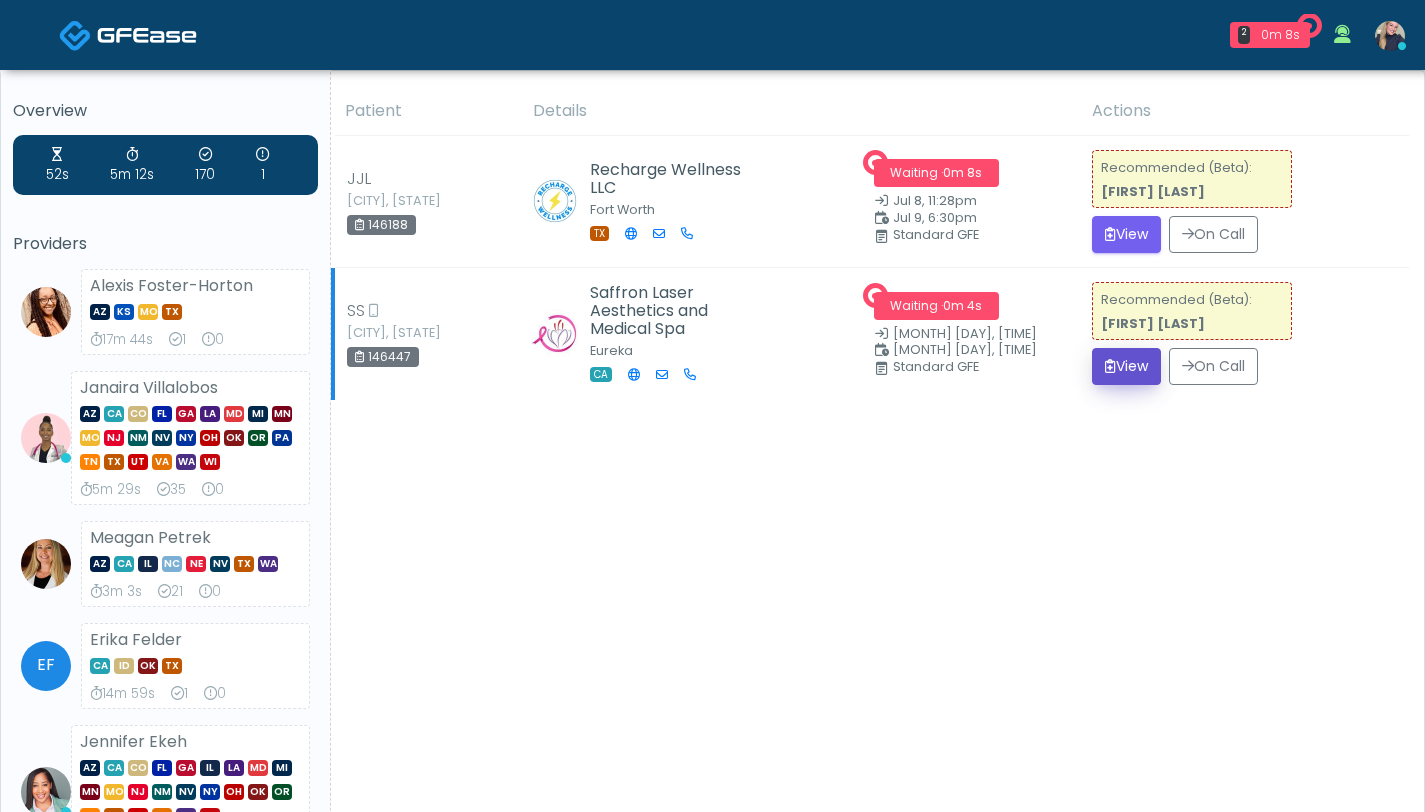 click on "View" at bounding box center [1126, 366] 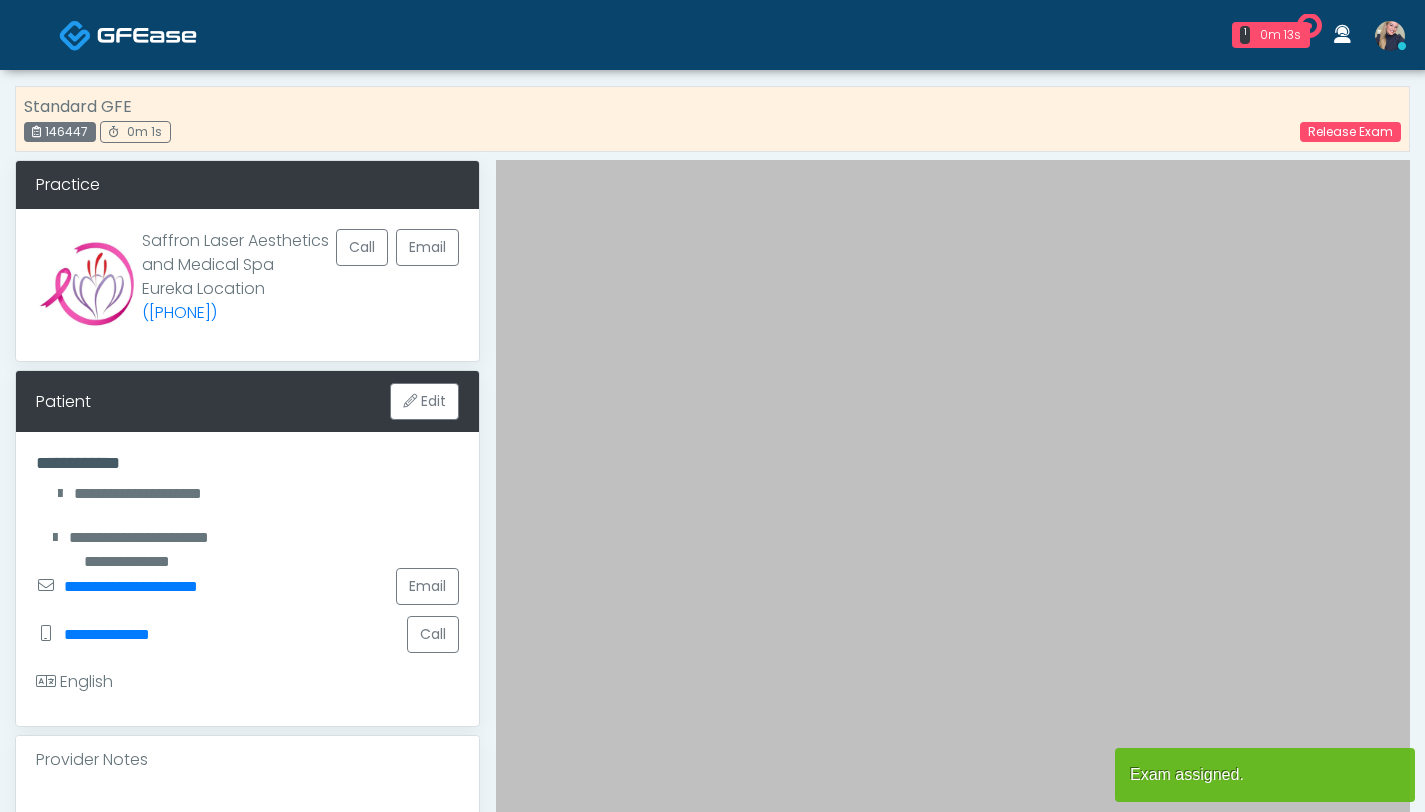 scroll, scrollTop: 0, scrollLeft: 0, axis: both 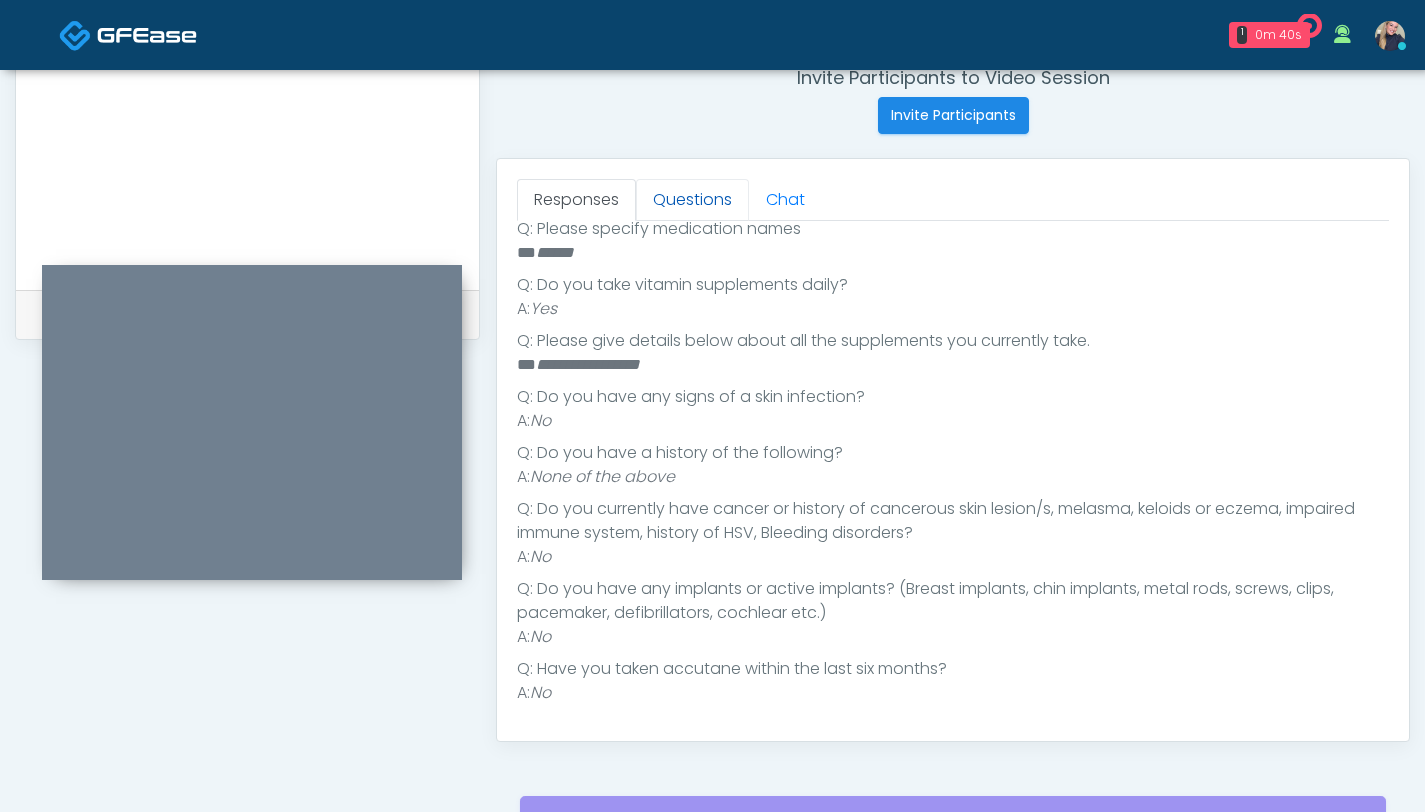click on "Questions" at bounding box center (692, 200) 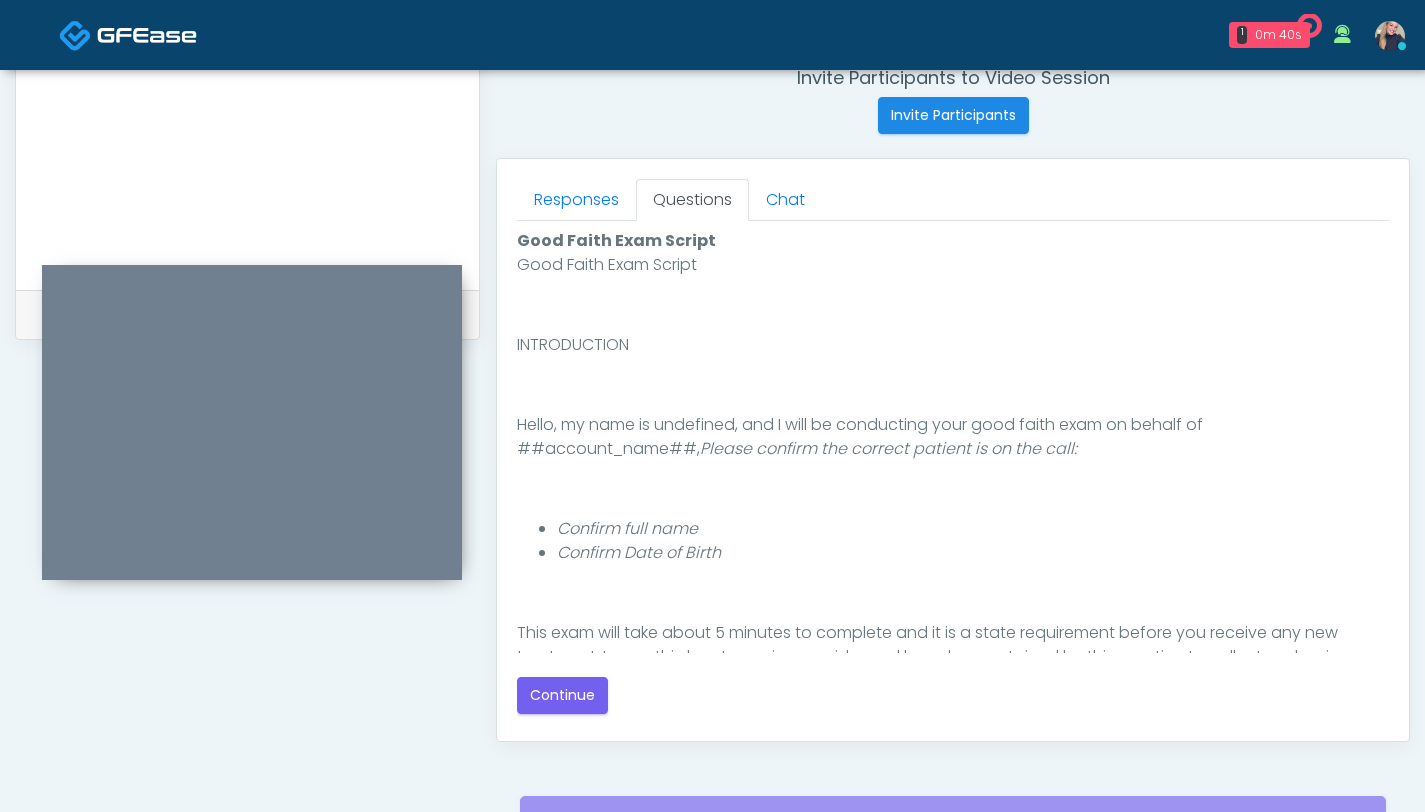 scroll, scrollTop: 0, scrollLeft: 0, axis: both 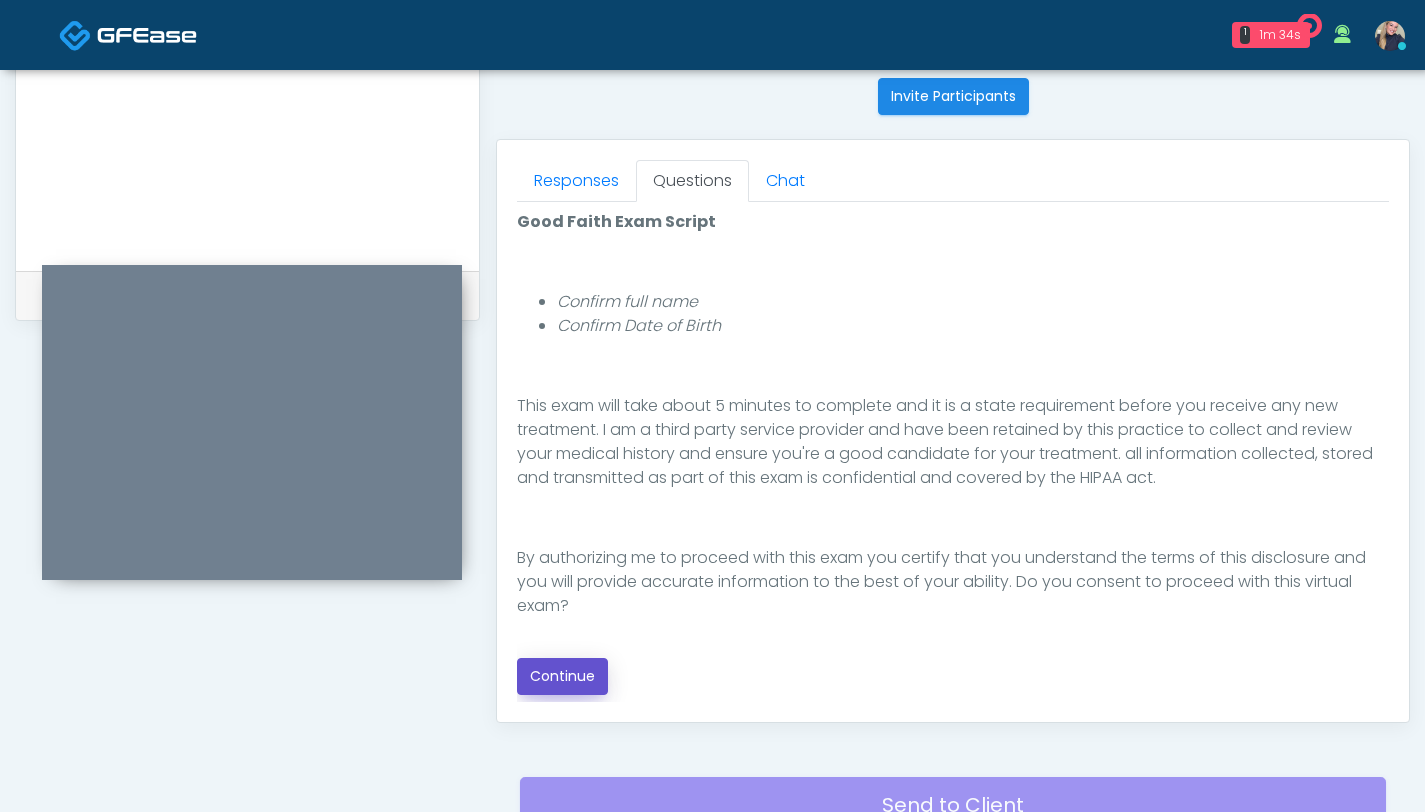 click on "Continue" at bounding box center (562, 676) 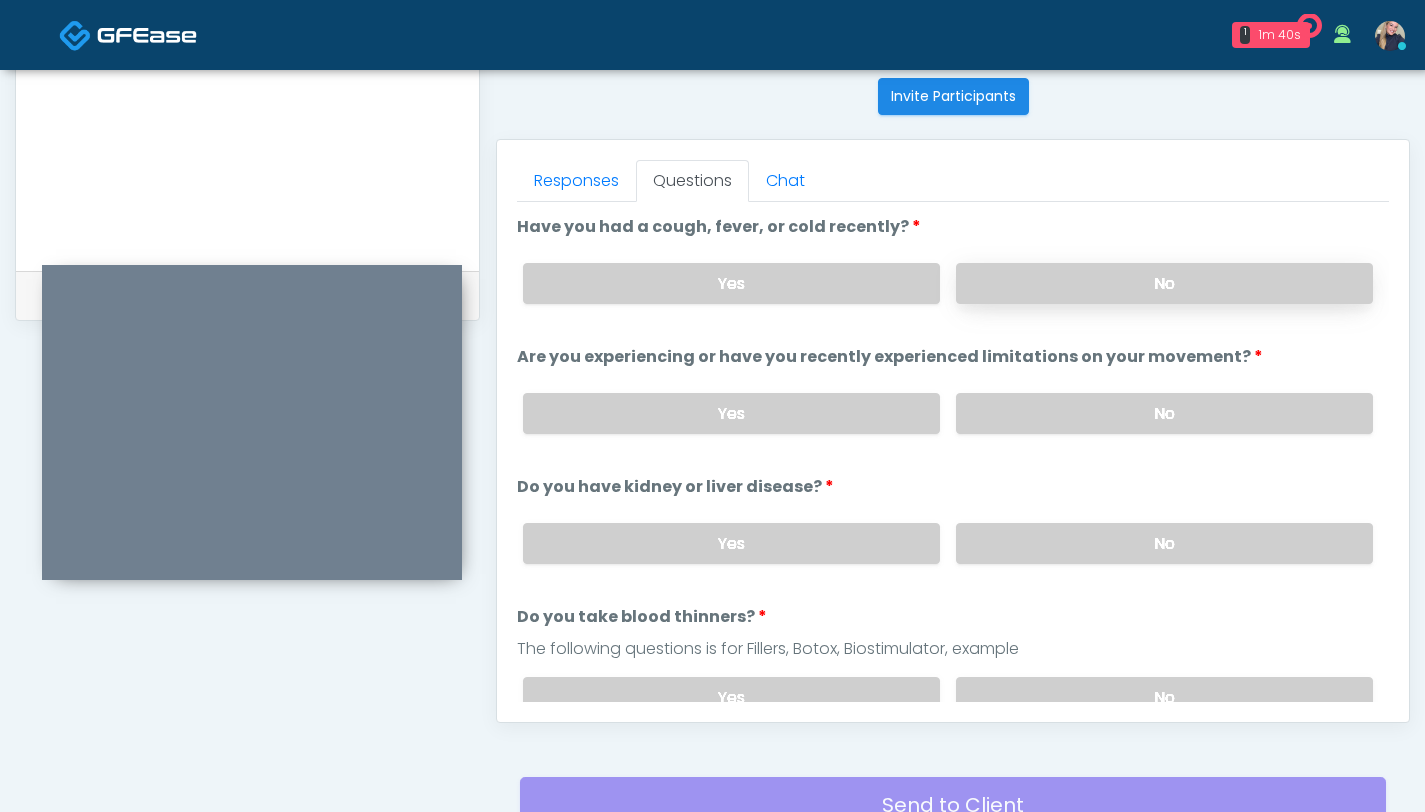 click on "No" at bounding box center (1164, 283) 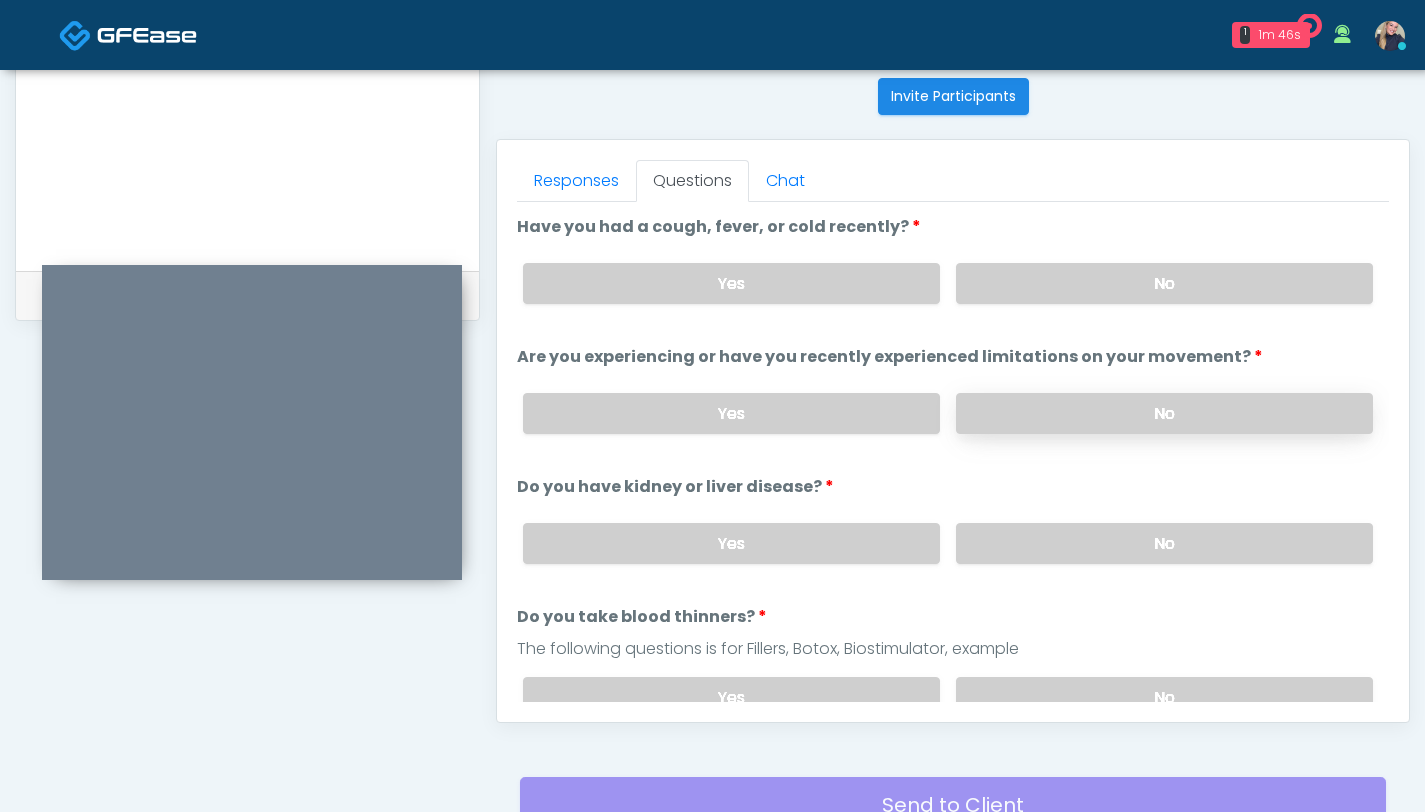click on "No" at bounding box center [1164, 413] 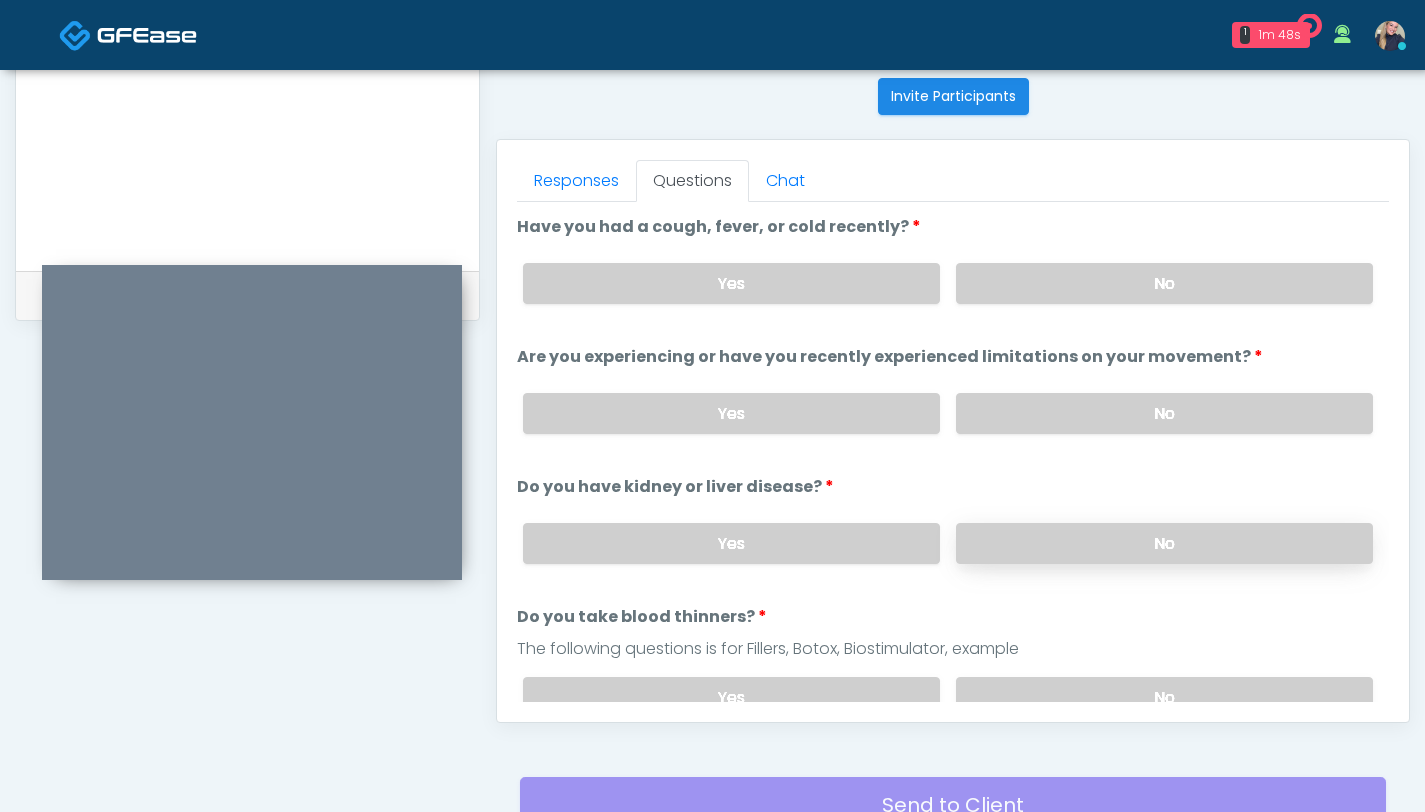 click on "No" at bounding box center [1164, 543] 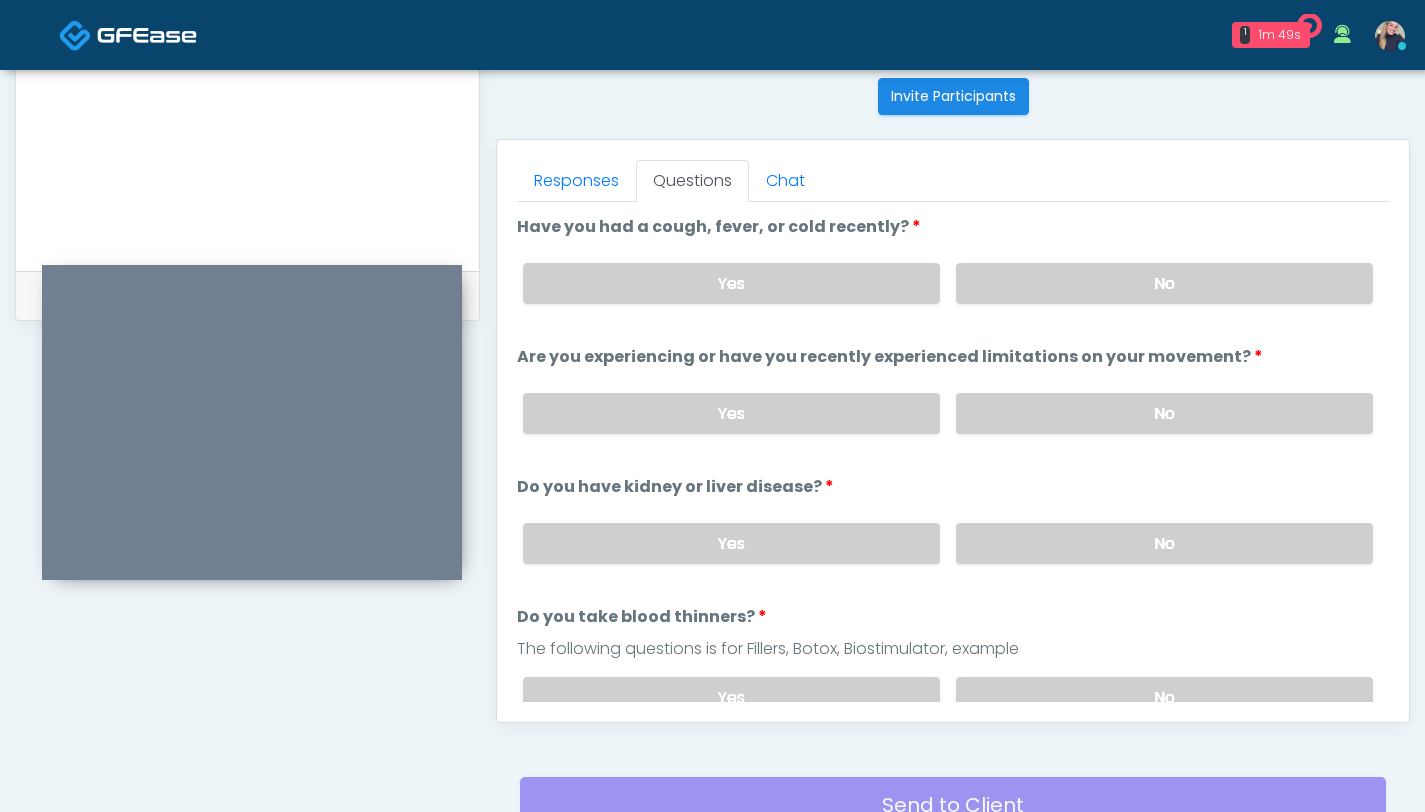 scroll, scrollTop: 105, scrollLeft: 0, axis: vertical 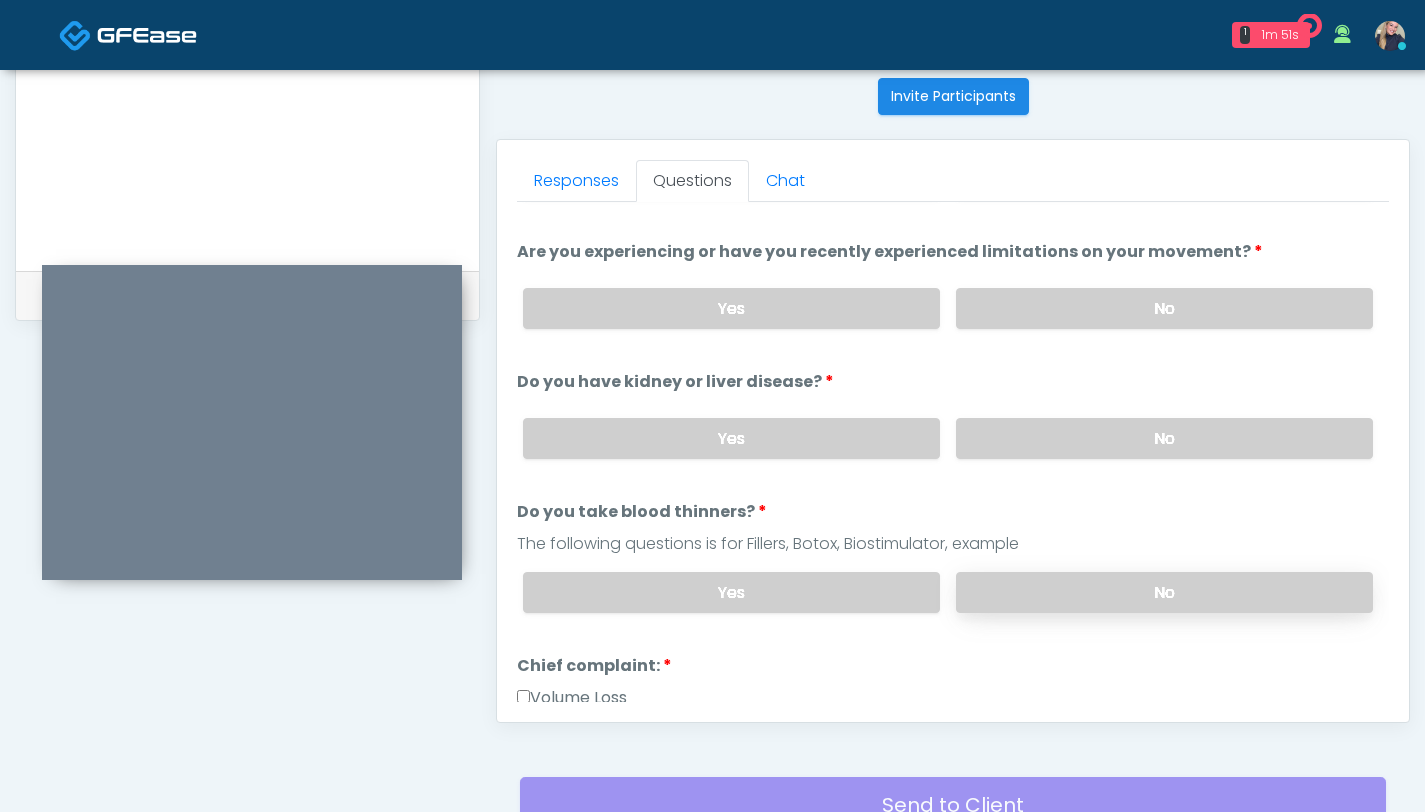 click on "No" at bounding box center [1164, 592] 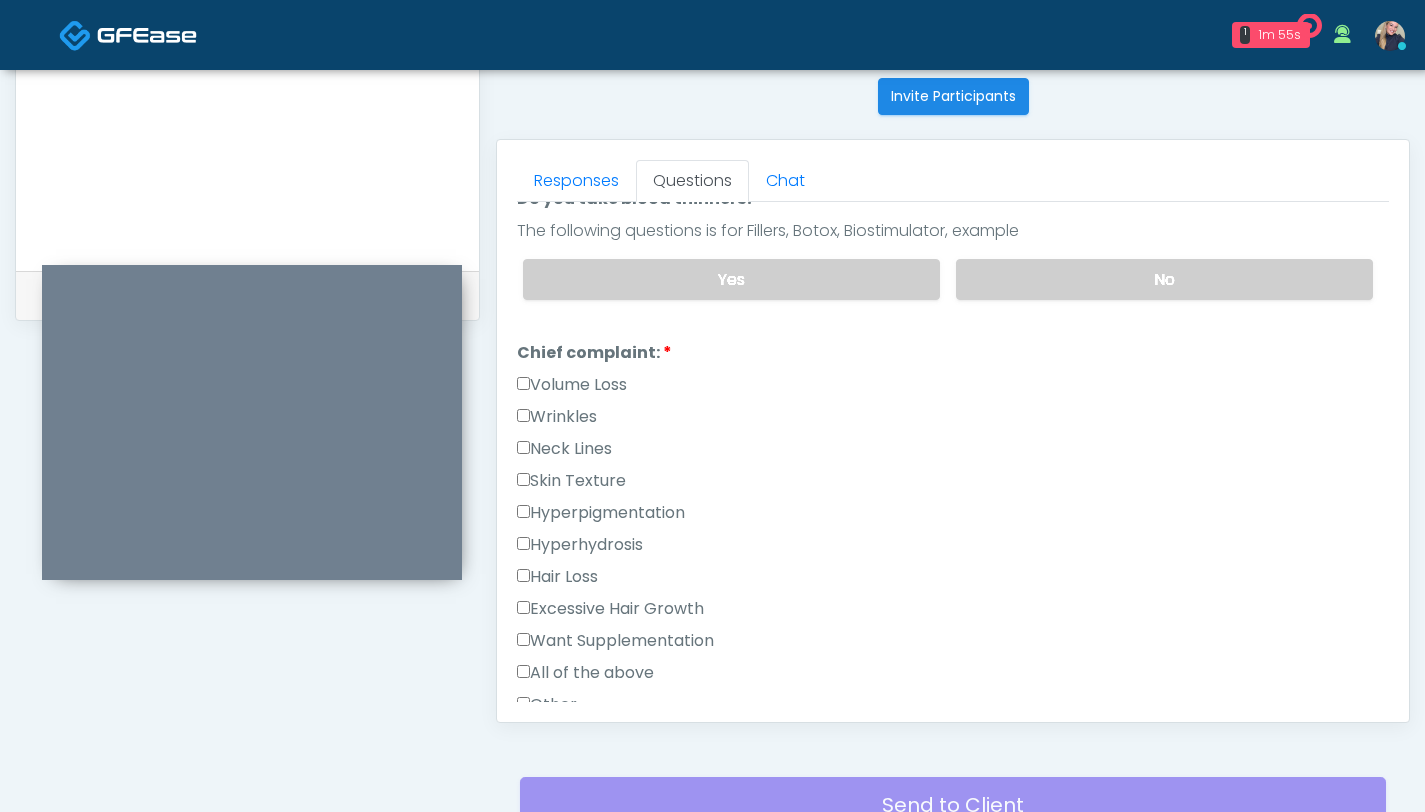scroll, scrollTop: 419, scrollLeft: 0, axis: vertical 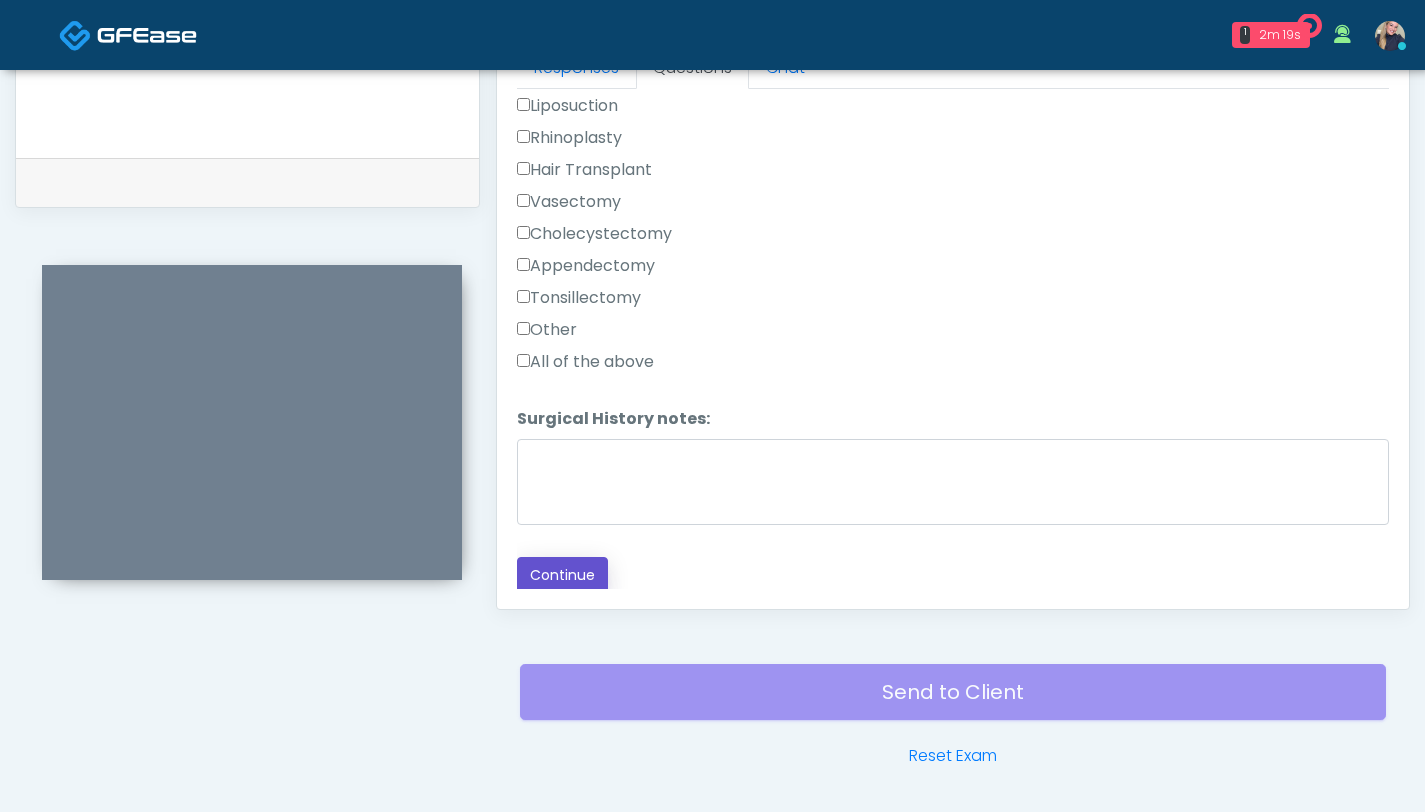 click on "Continue" at bounding box center (562, 575) 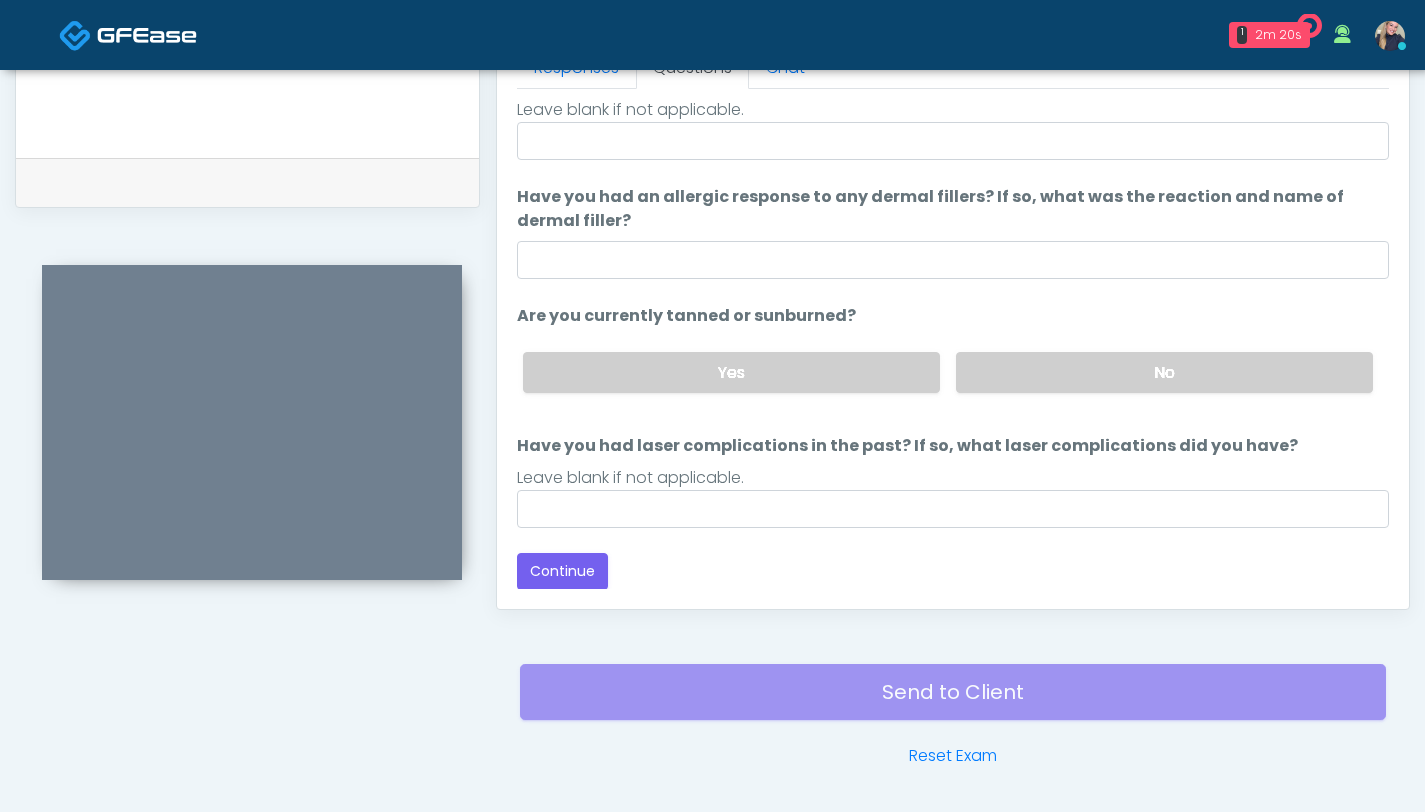 scroll, scrollTop: 0, scrollLeft: 0, axis: both 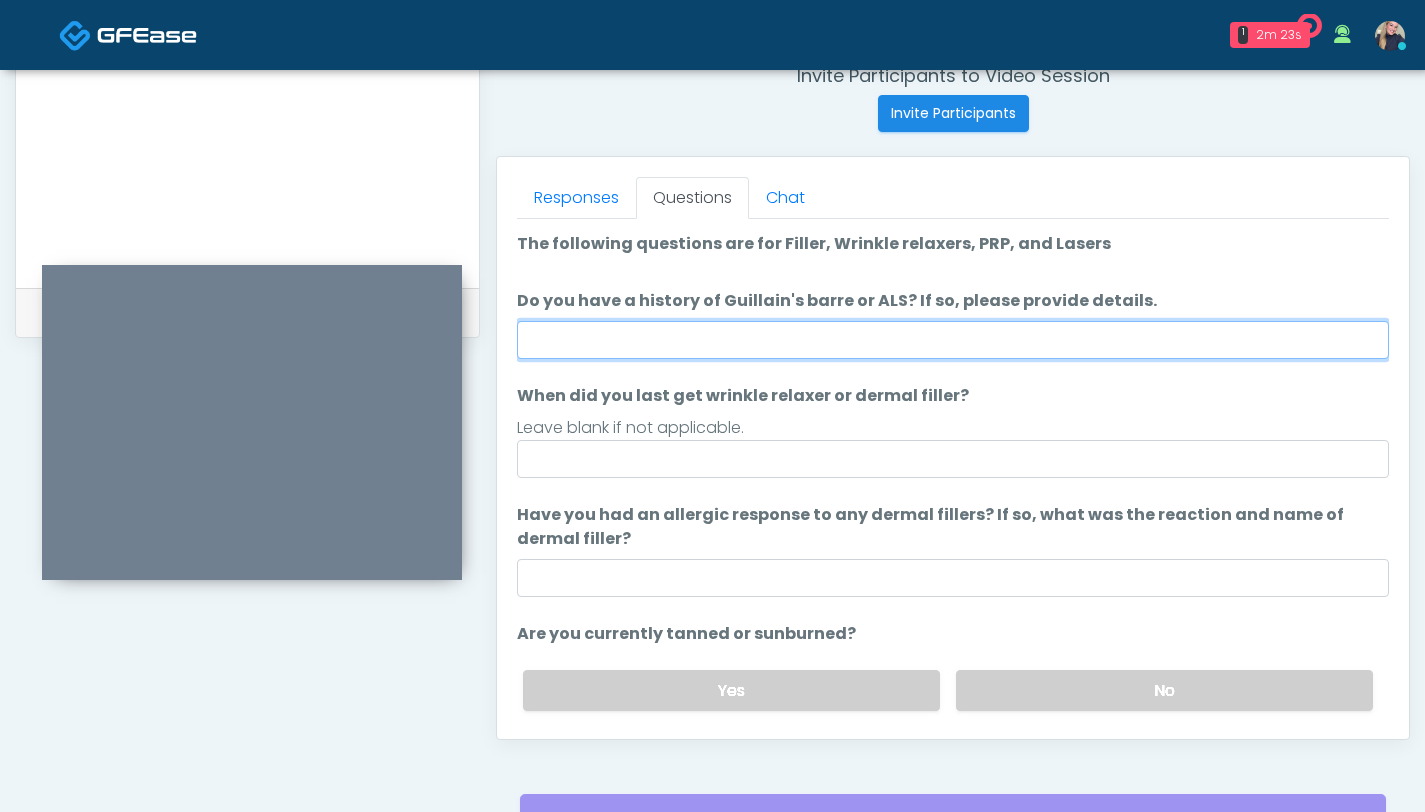 click on "Do you have a history of Guillain's barre or ALS? If so, please provide details." at bounding box center (953, 340) 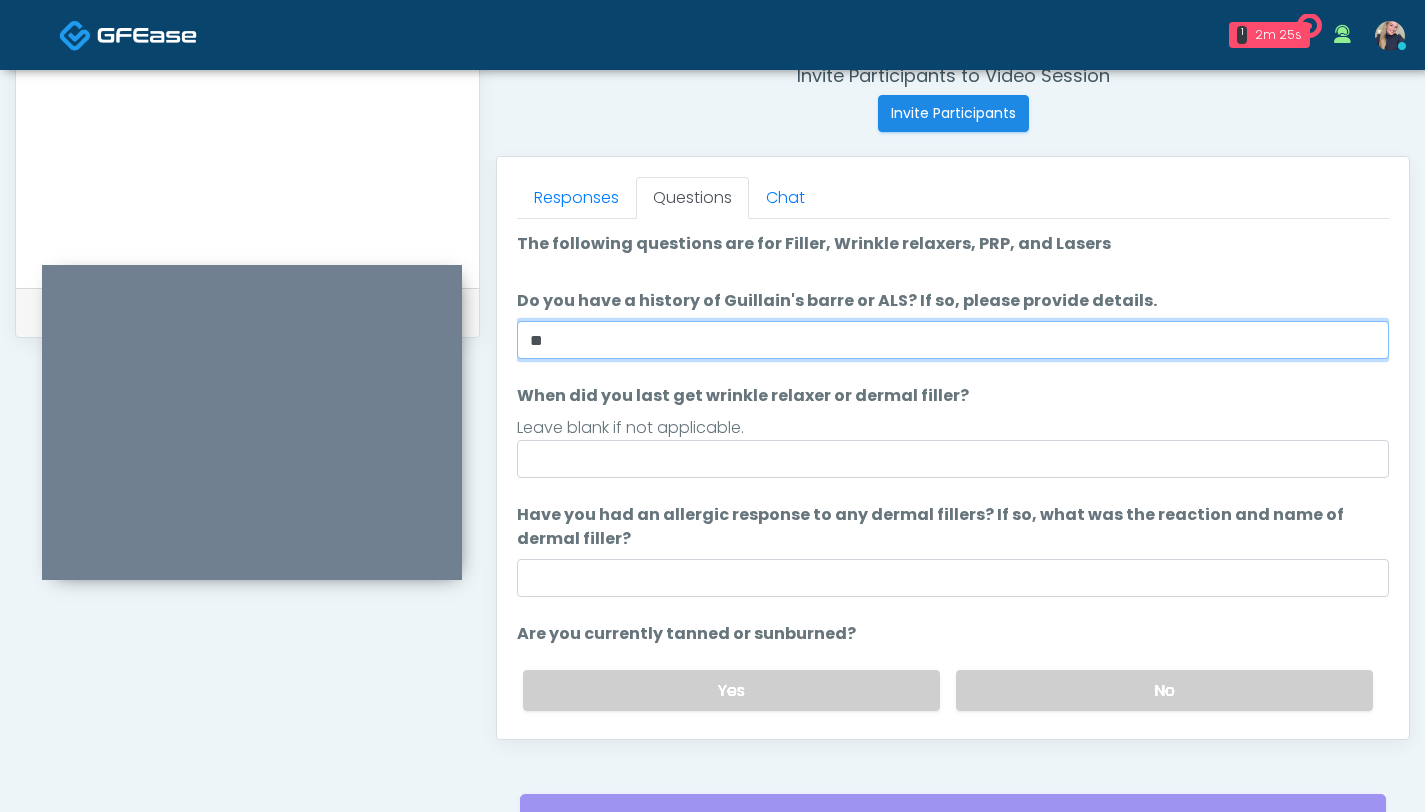 type on "**" 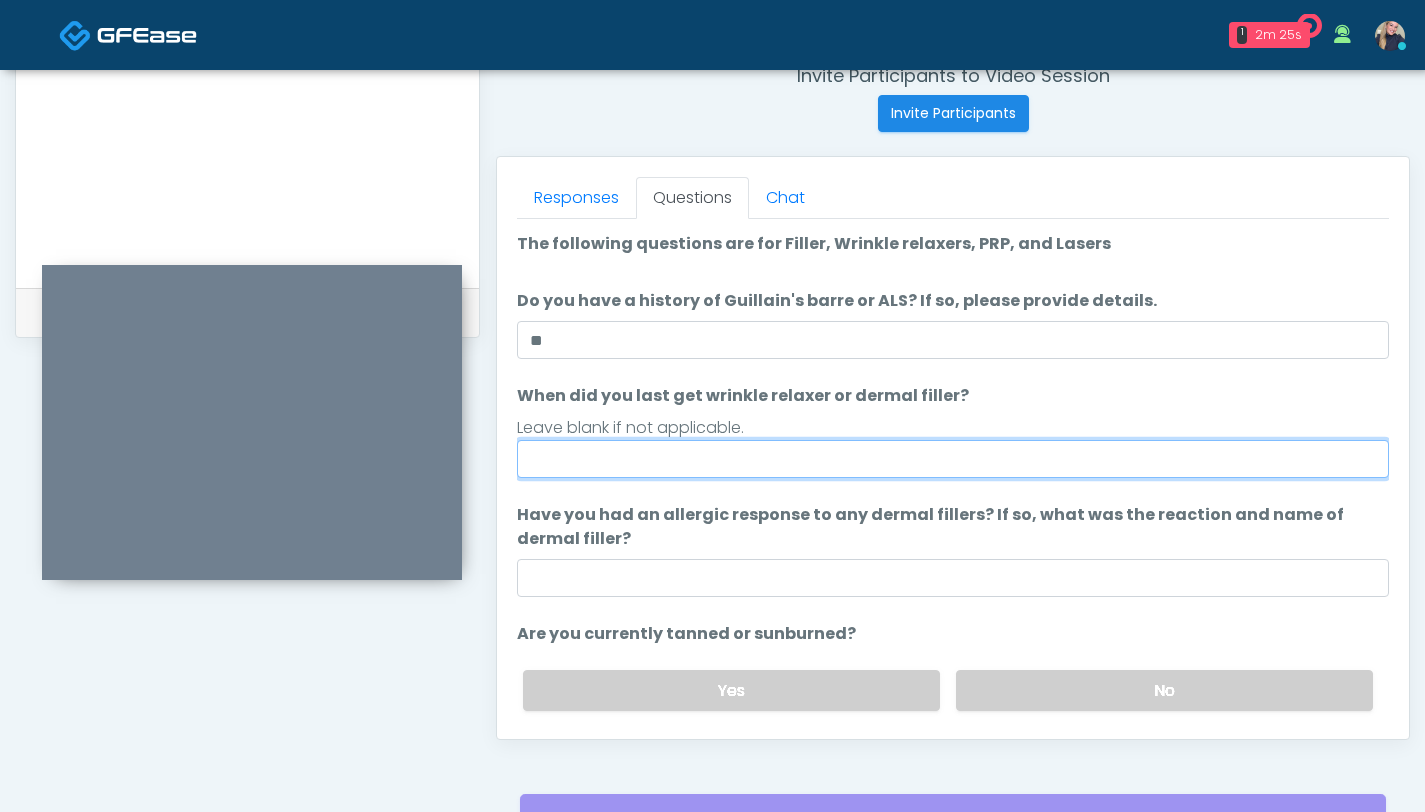click on "When did you last get wrinkle relaxer or dermal filler?" at bounding box center [953, 459] 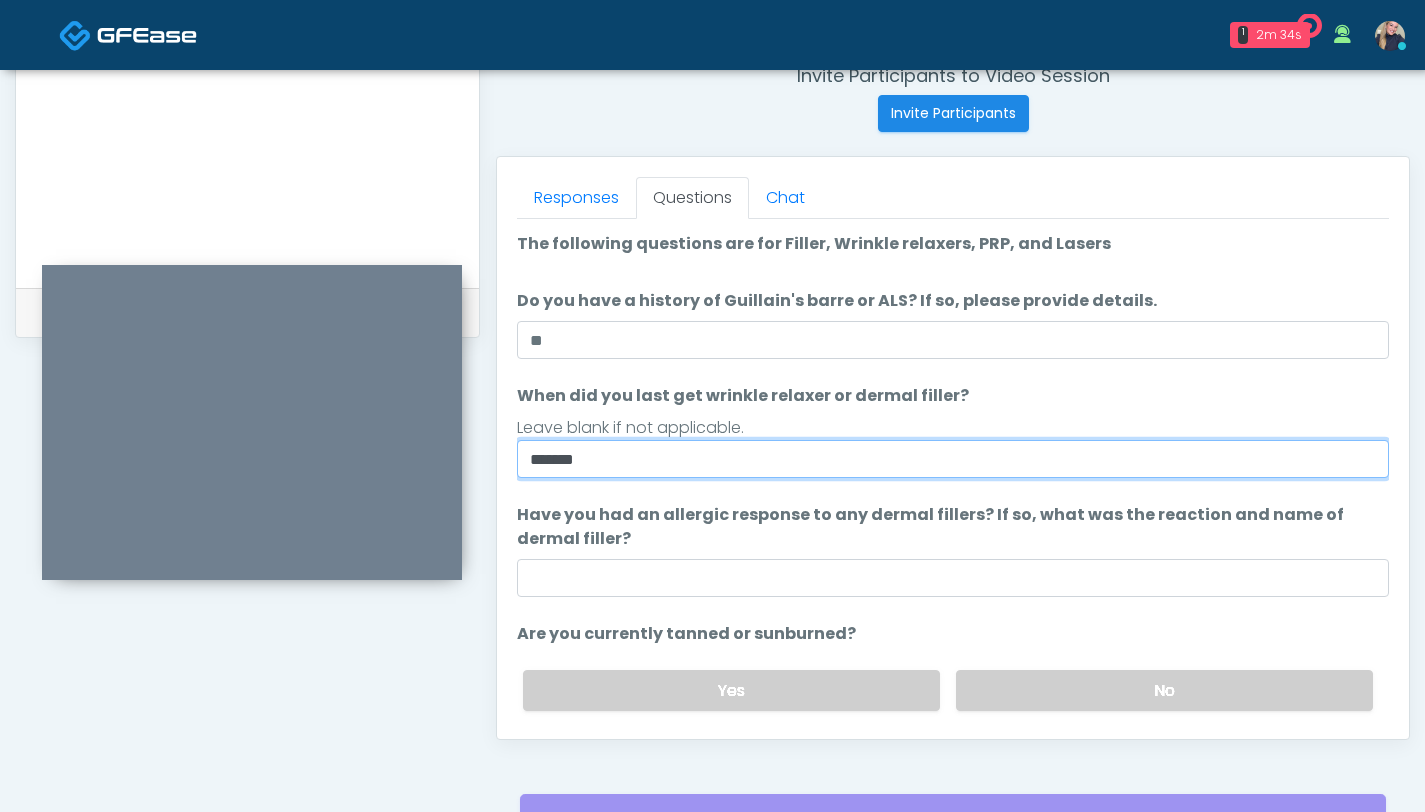 type on "*******" 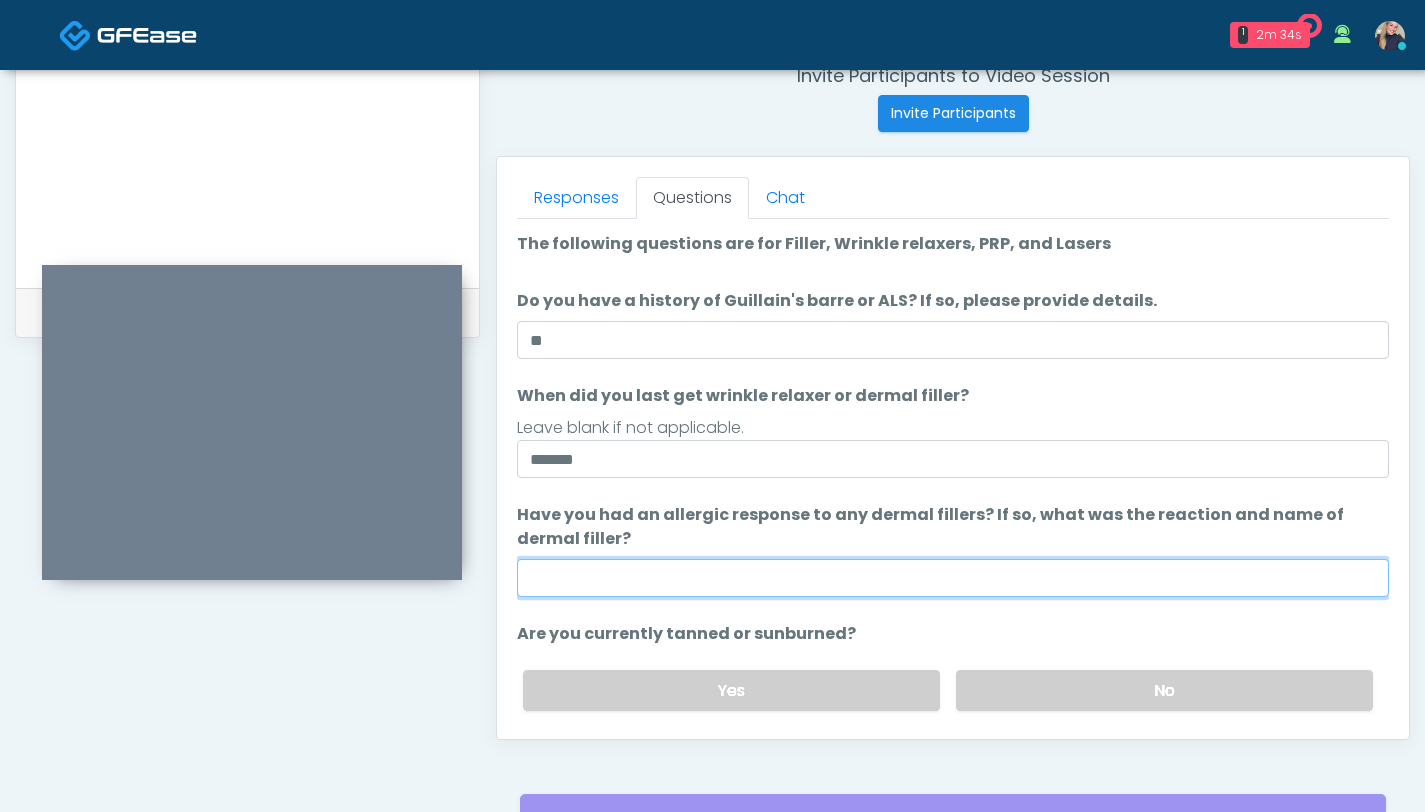 click on "Have you had an allergic response to any dermal fillers? If so, what was the reaction and name of dermal filler?" at bounding box center [953, 578] 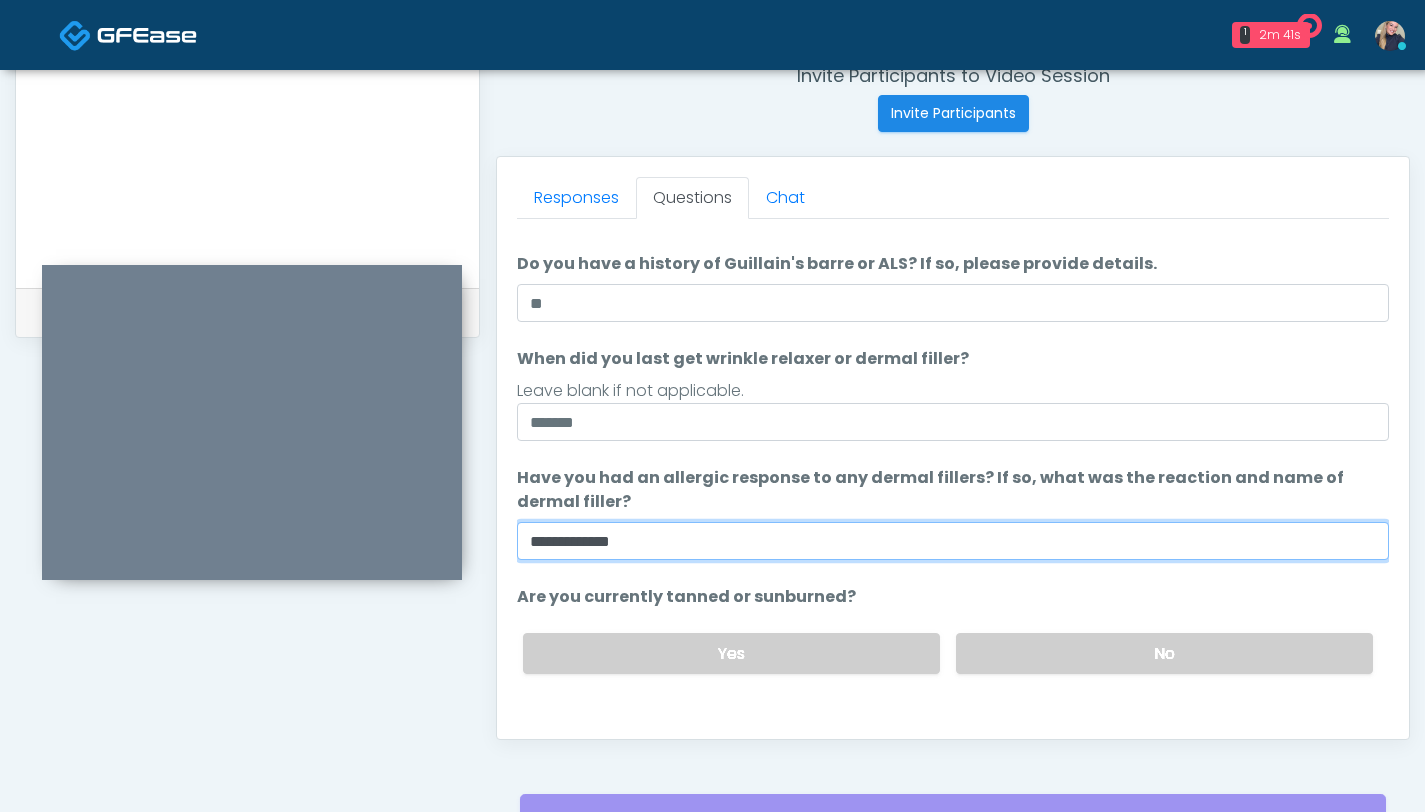 scroll, scrollTop: 40, scrollLeft: 0, axis: vertical 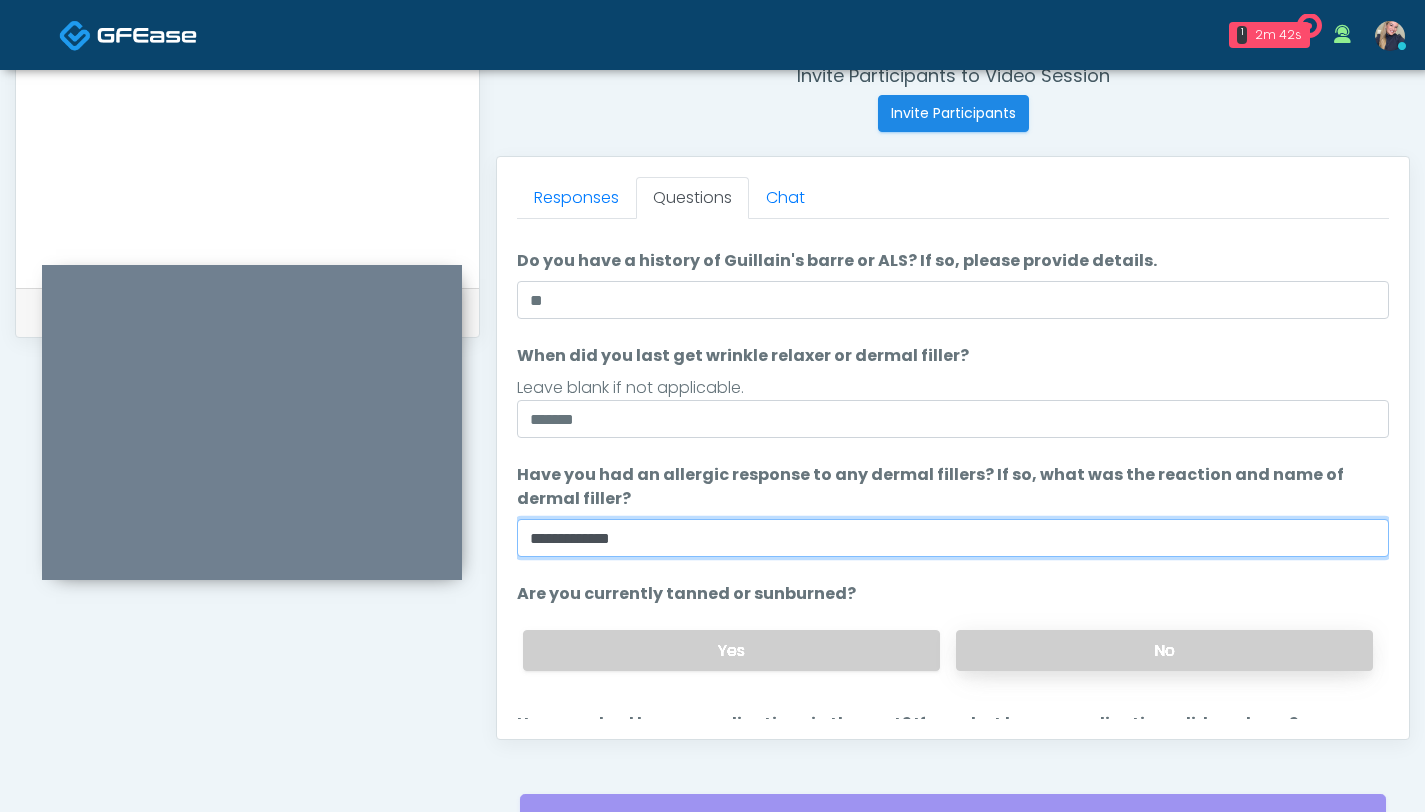 type on "**********" 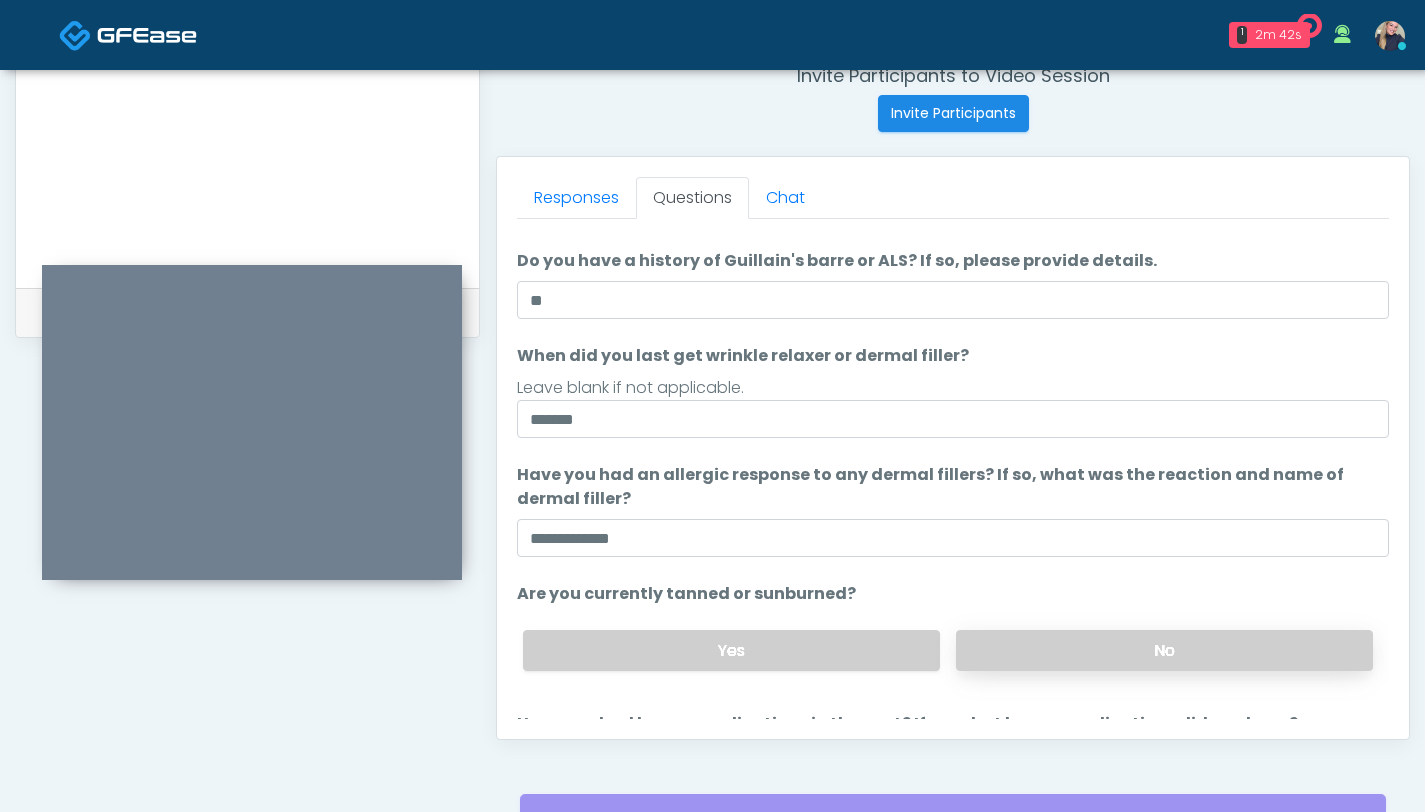 click on "No" at bounding box center [1164, 650] 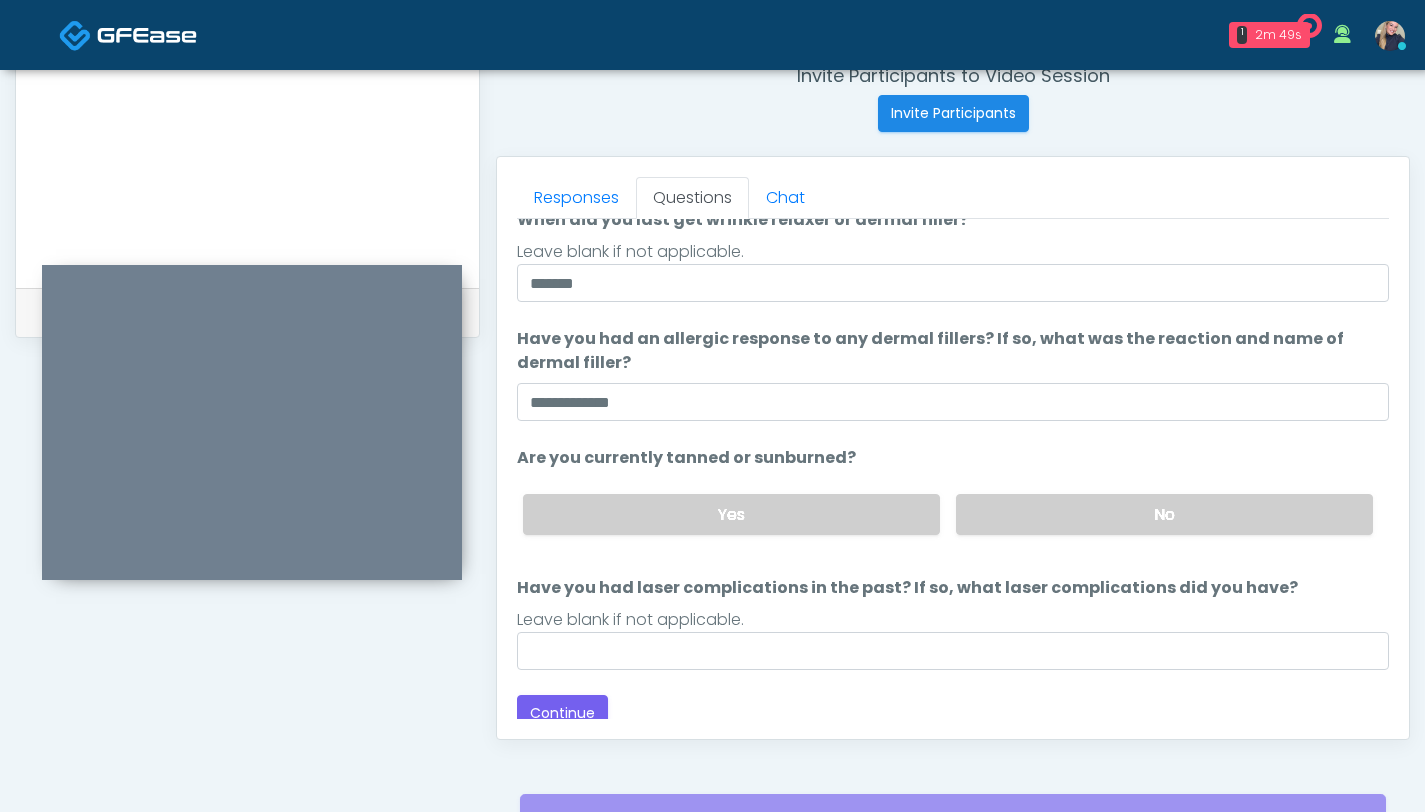 scroll, scrollTop: 188, scrollLeft: 0, axis: vertical 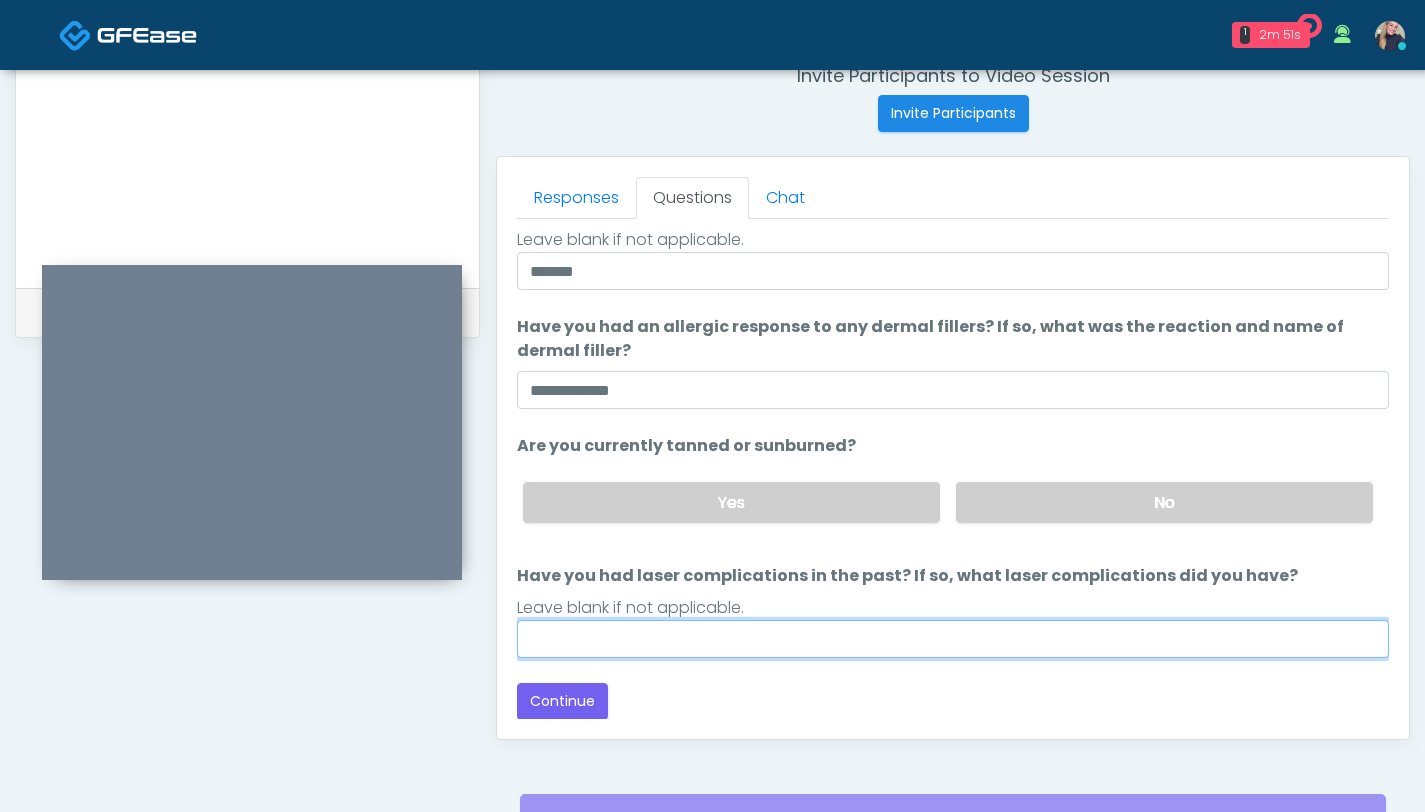 click on "Have you had laser complications in the past? If so, what laser complications did you have?" at bounding box center (953, 639) 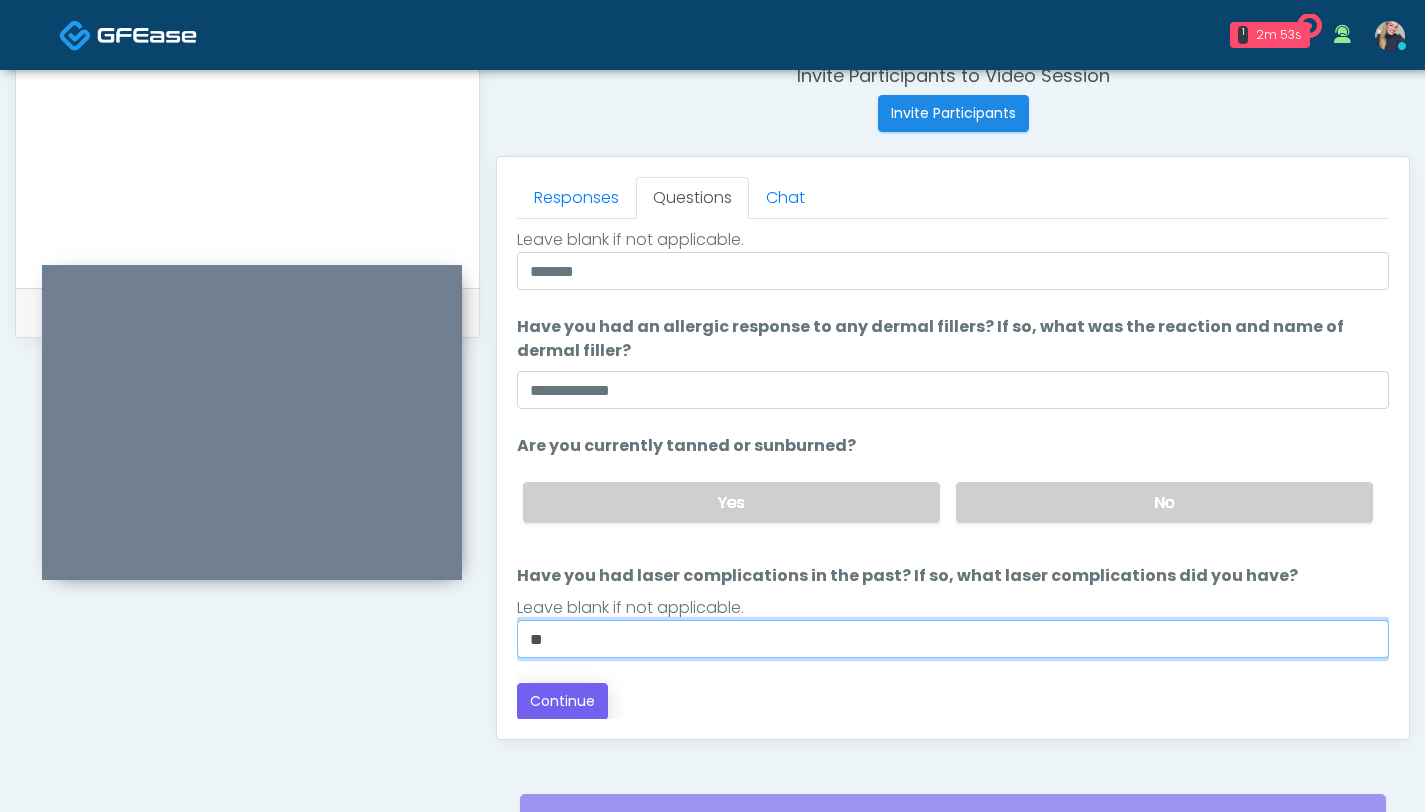 type on "**" 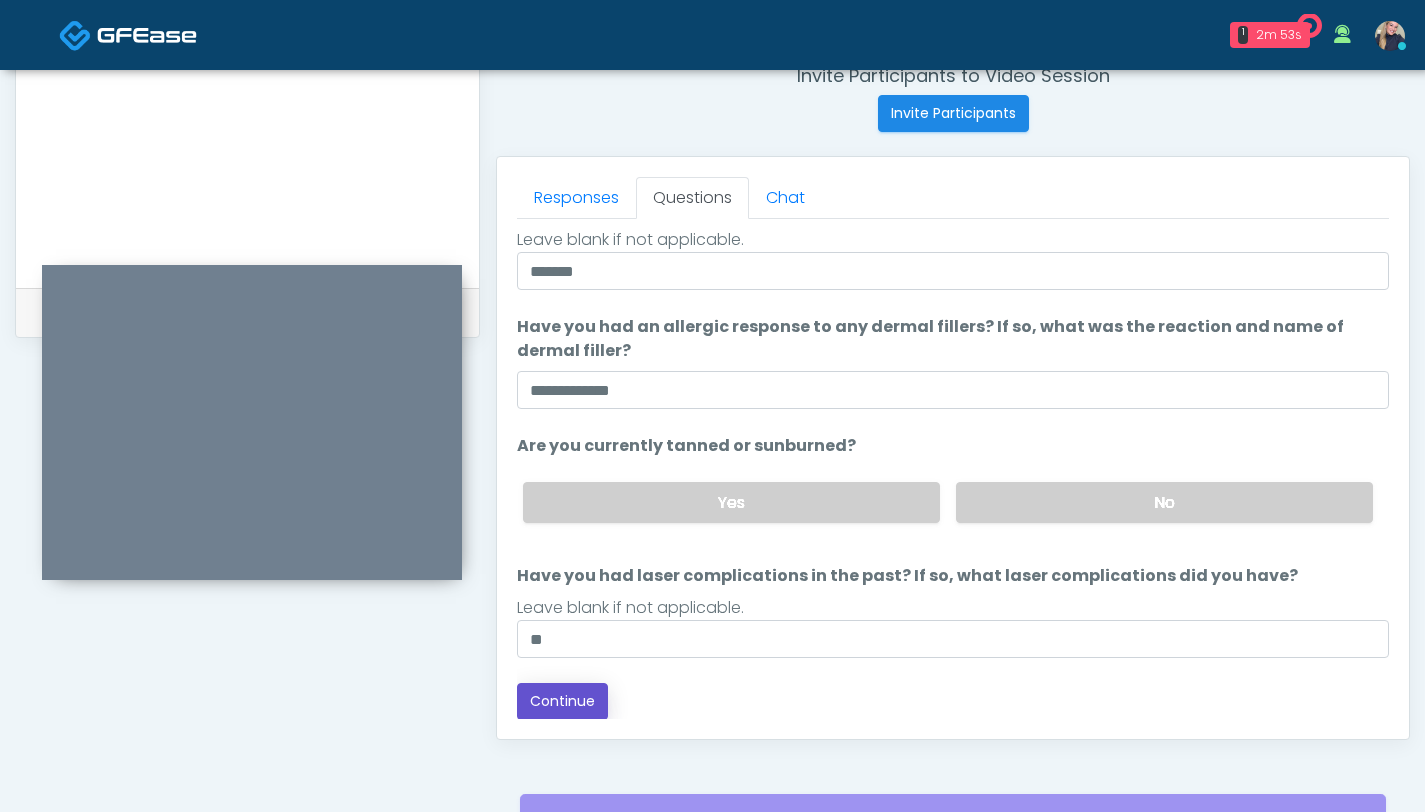 click on "Continue" at bounding box center (562, 701) 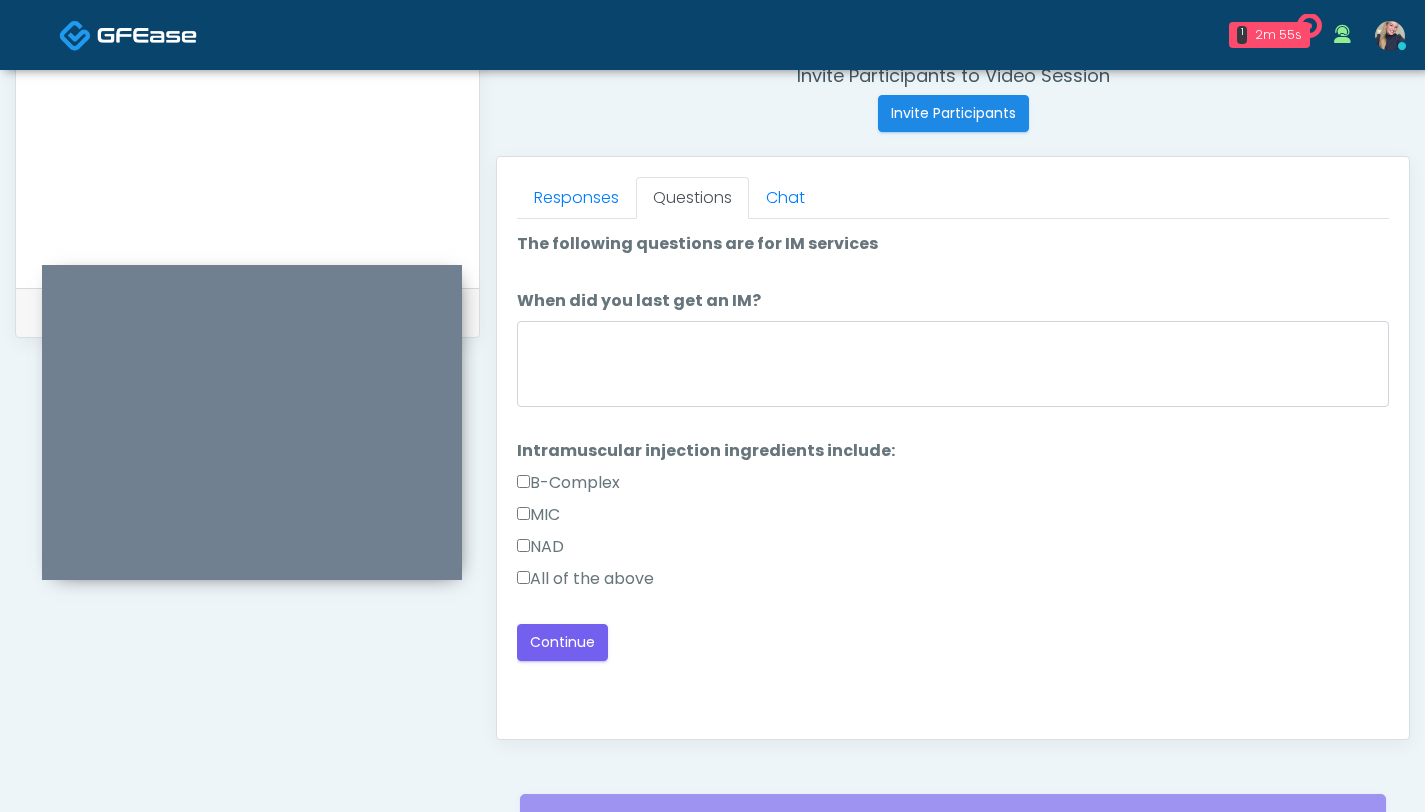 scroll, scrollTop: 0, scrollLeft: 0, axis: both 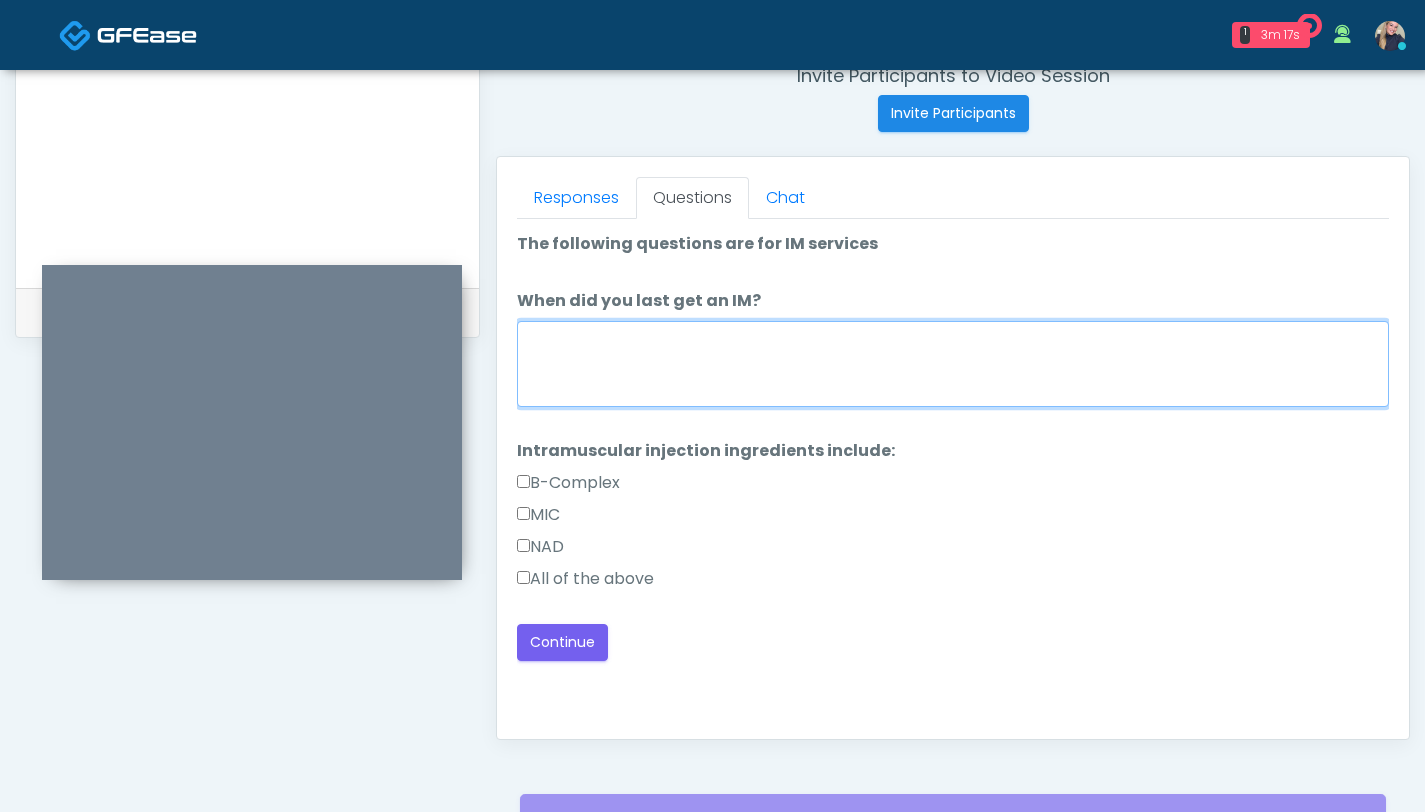 click on "When did you last get an IM?" at bounding box center (953, 364) 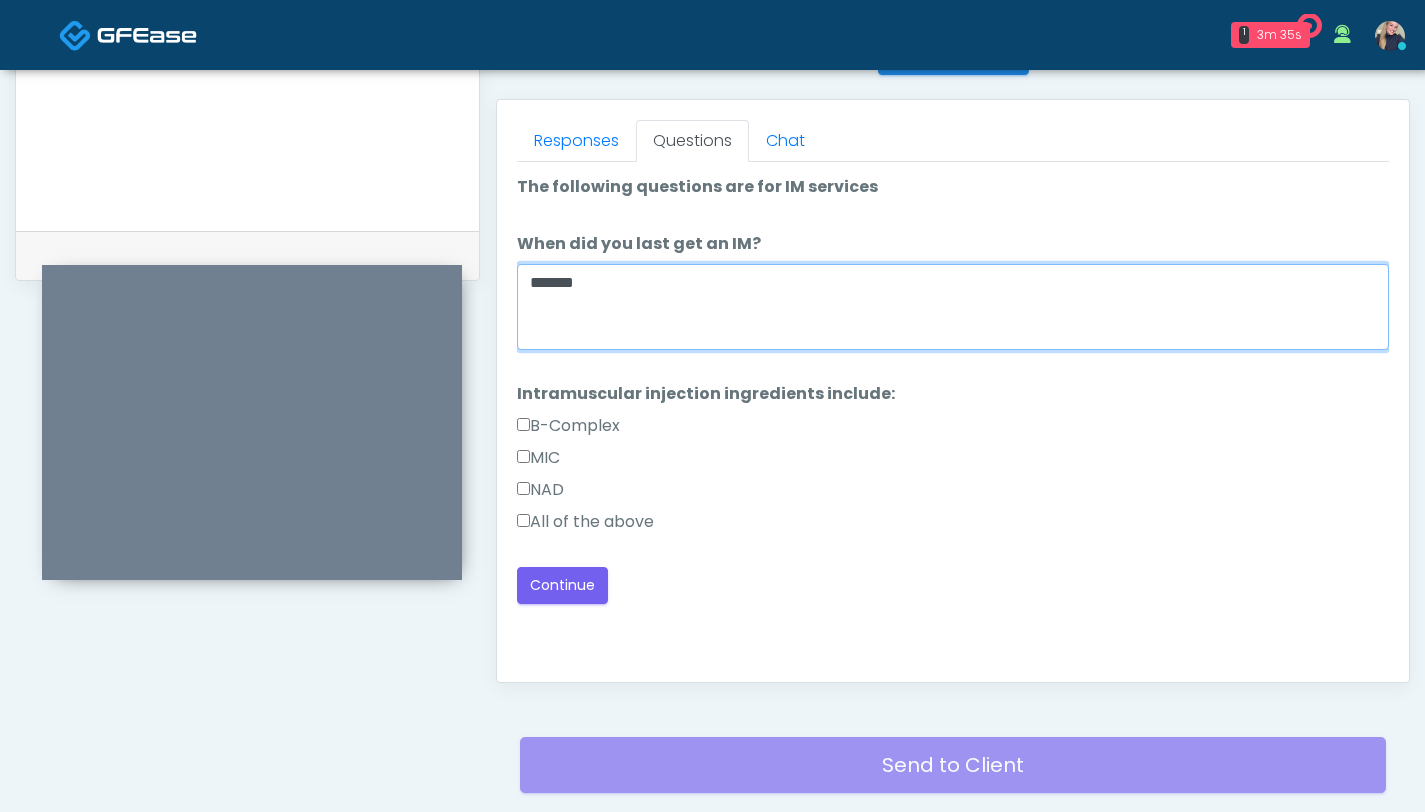 scroll, scrollTop: 871, scrollLeft: 0, axis: vertical 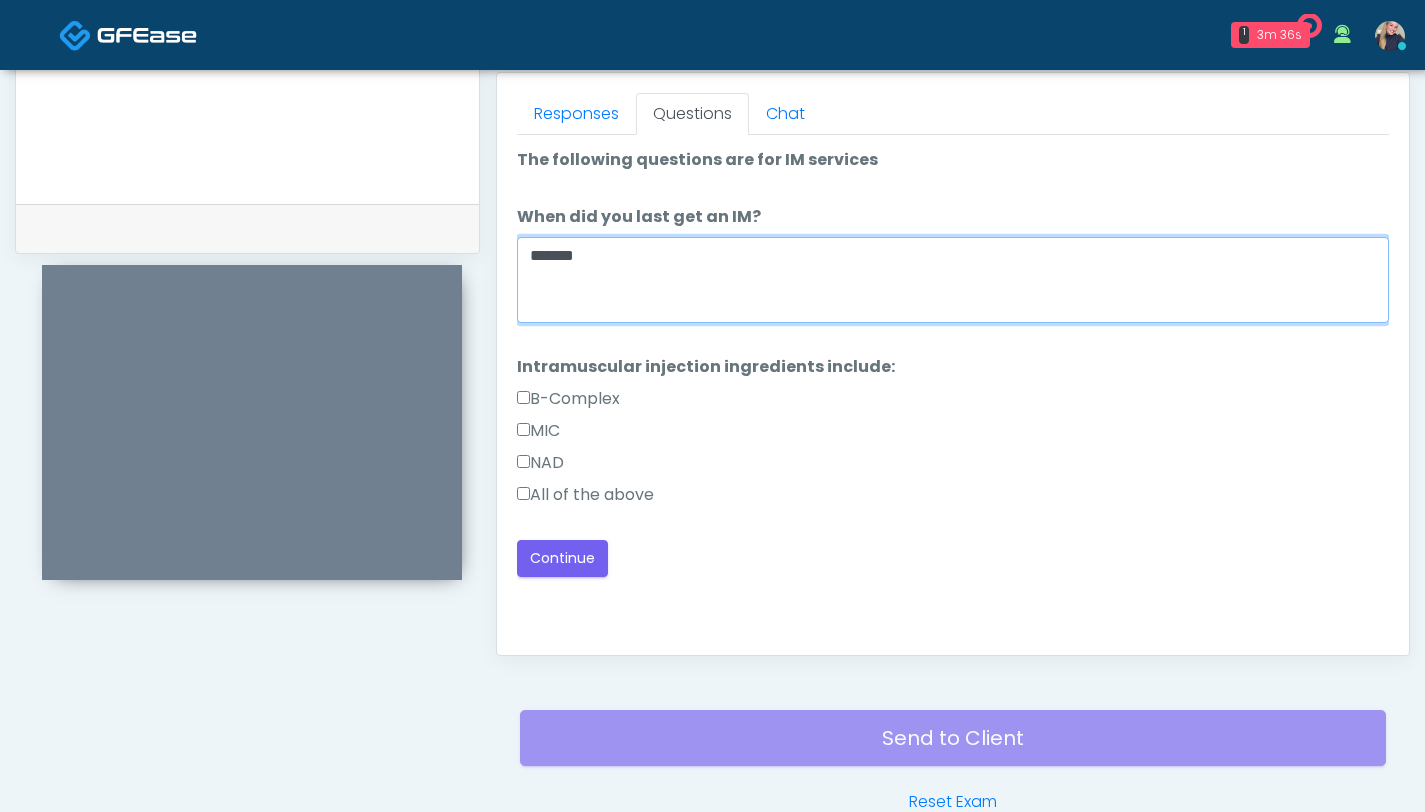 type on "*******" 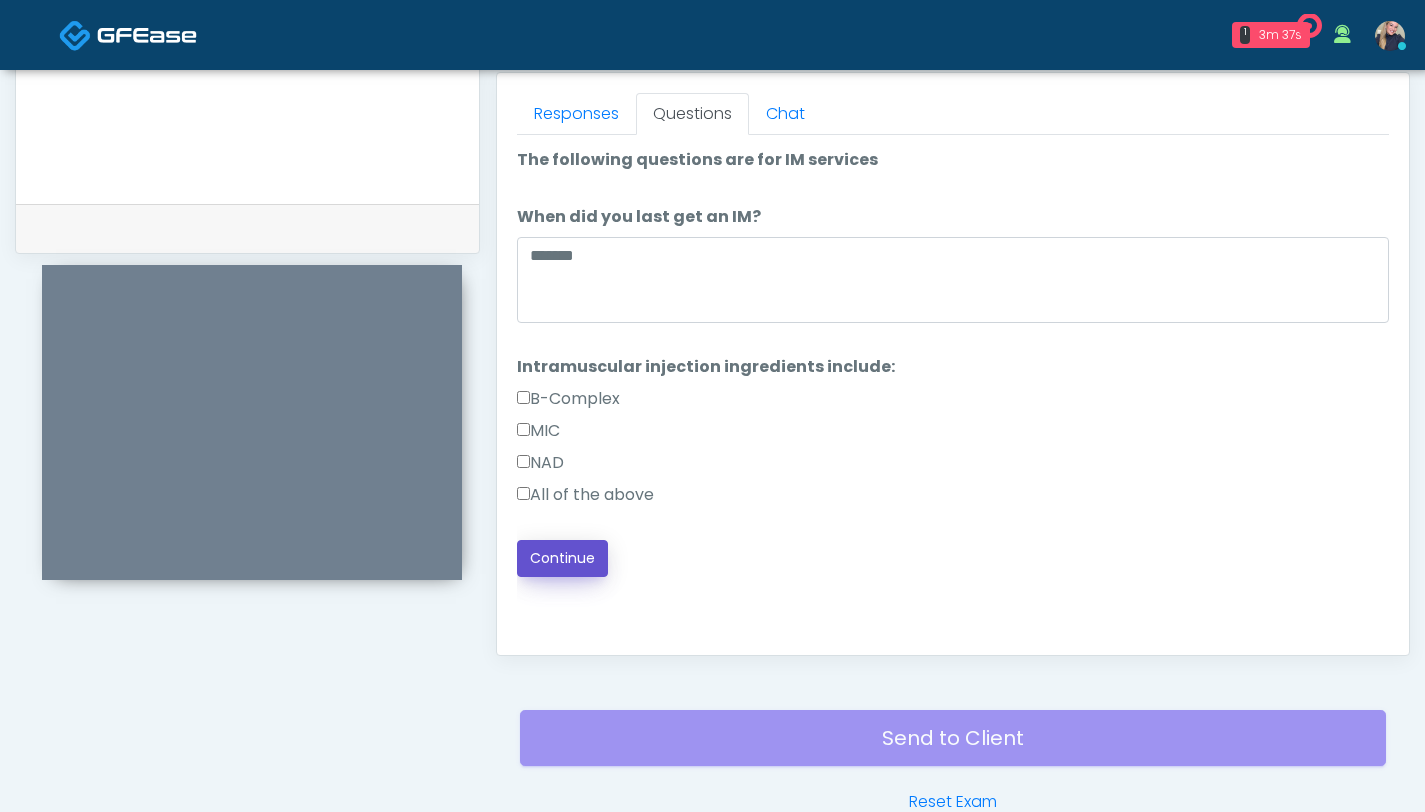 click on "Continue" at bounding box center [562, 558] 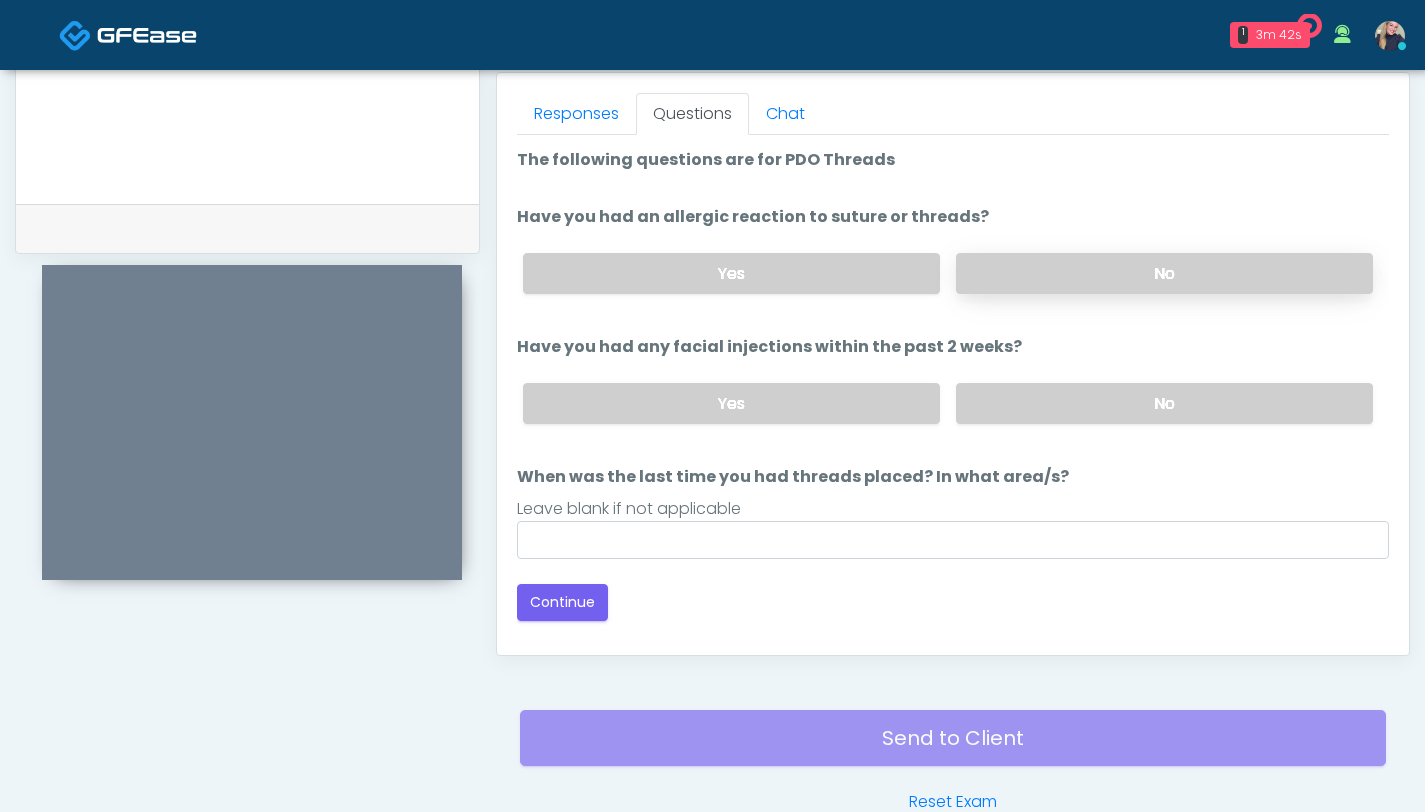 click on "No" at bounding box center [1164, 273] 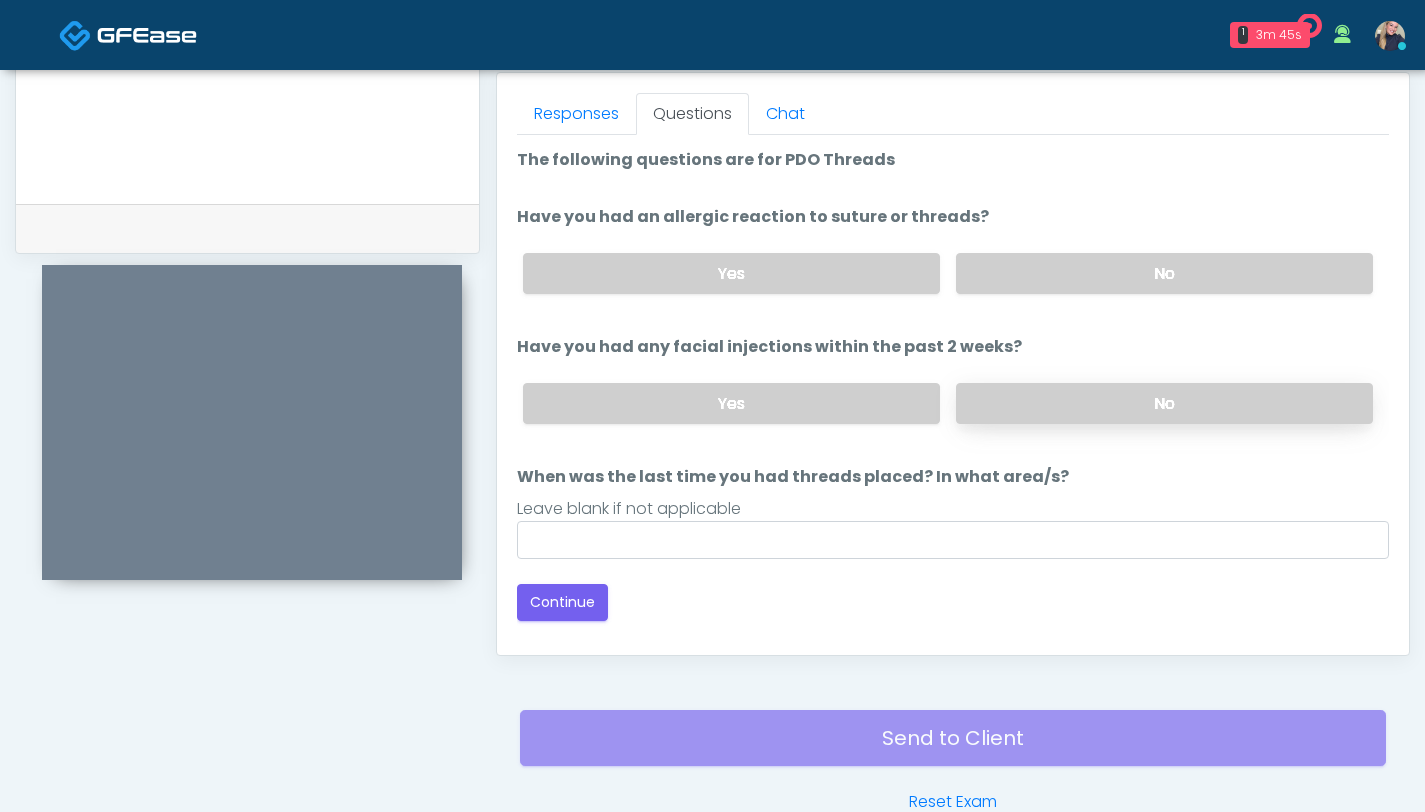 click on "No" at bounding box center (1164, 403) 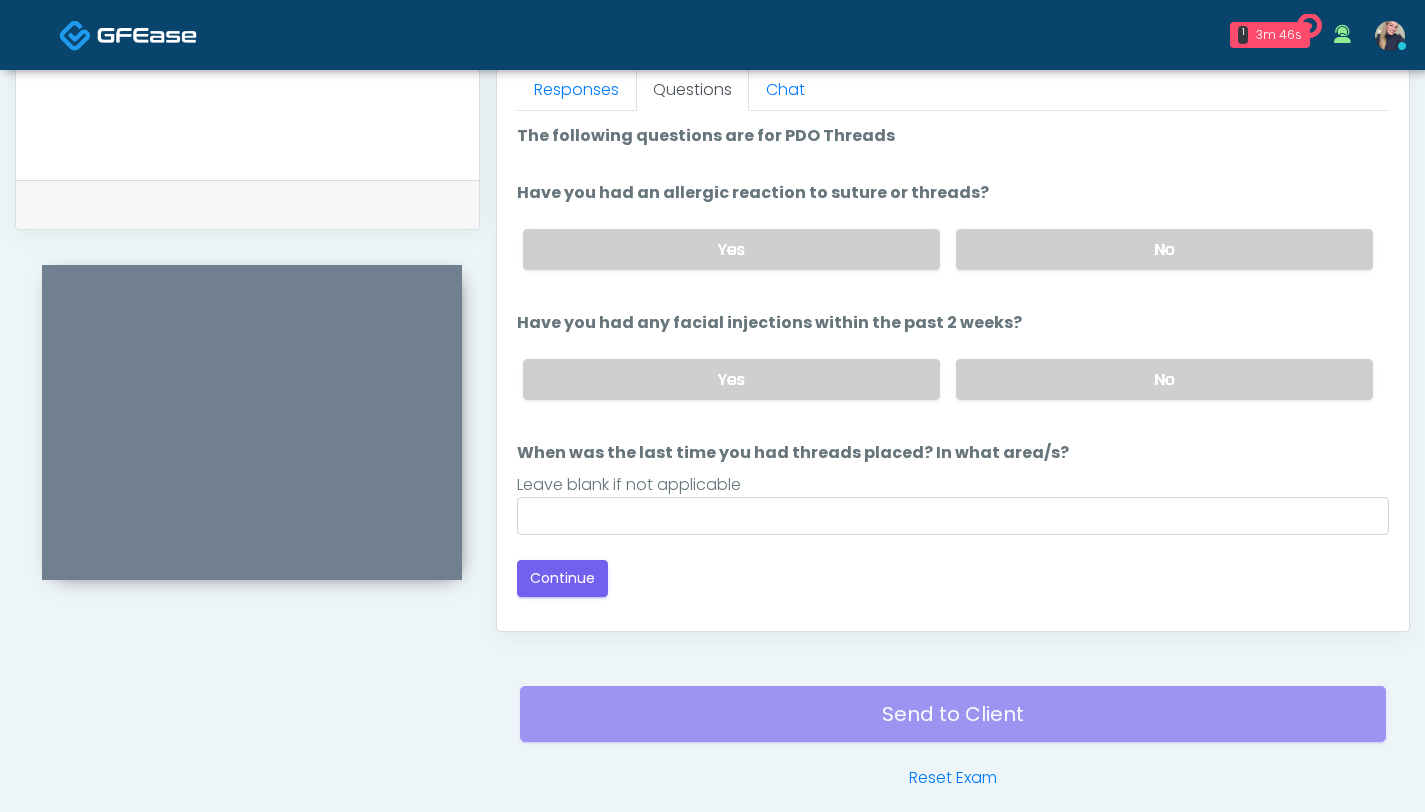 scroll, scrollTop: 899, scrollLeft: 0, axis: vertical 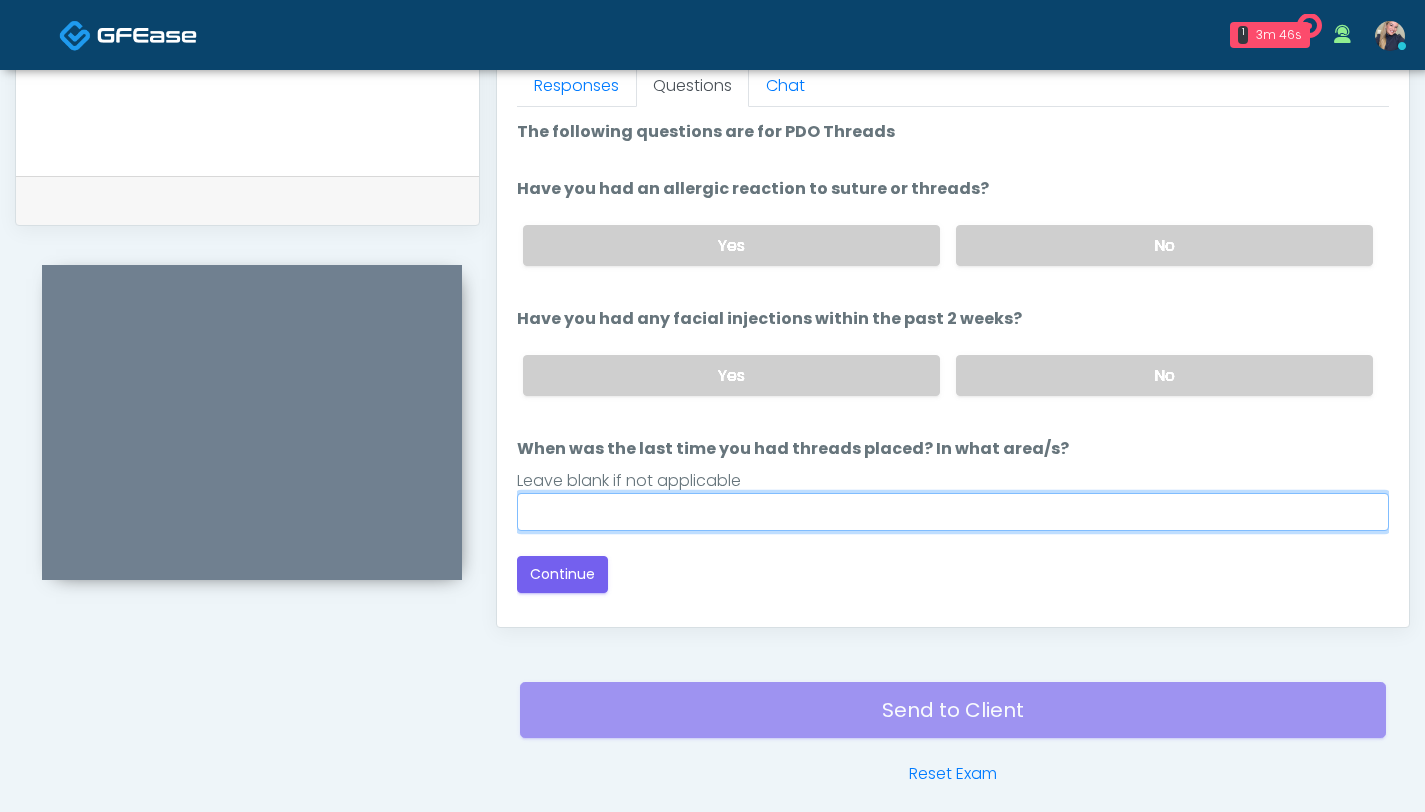 click on "When was the last time you had threads placed? In what area/s?" at bounding box center [953, 512] 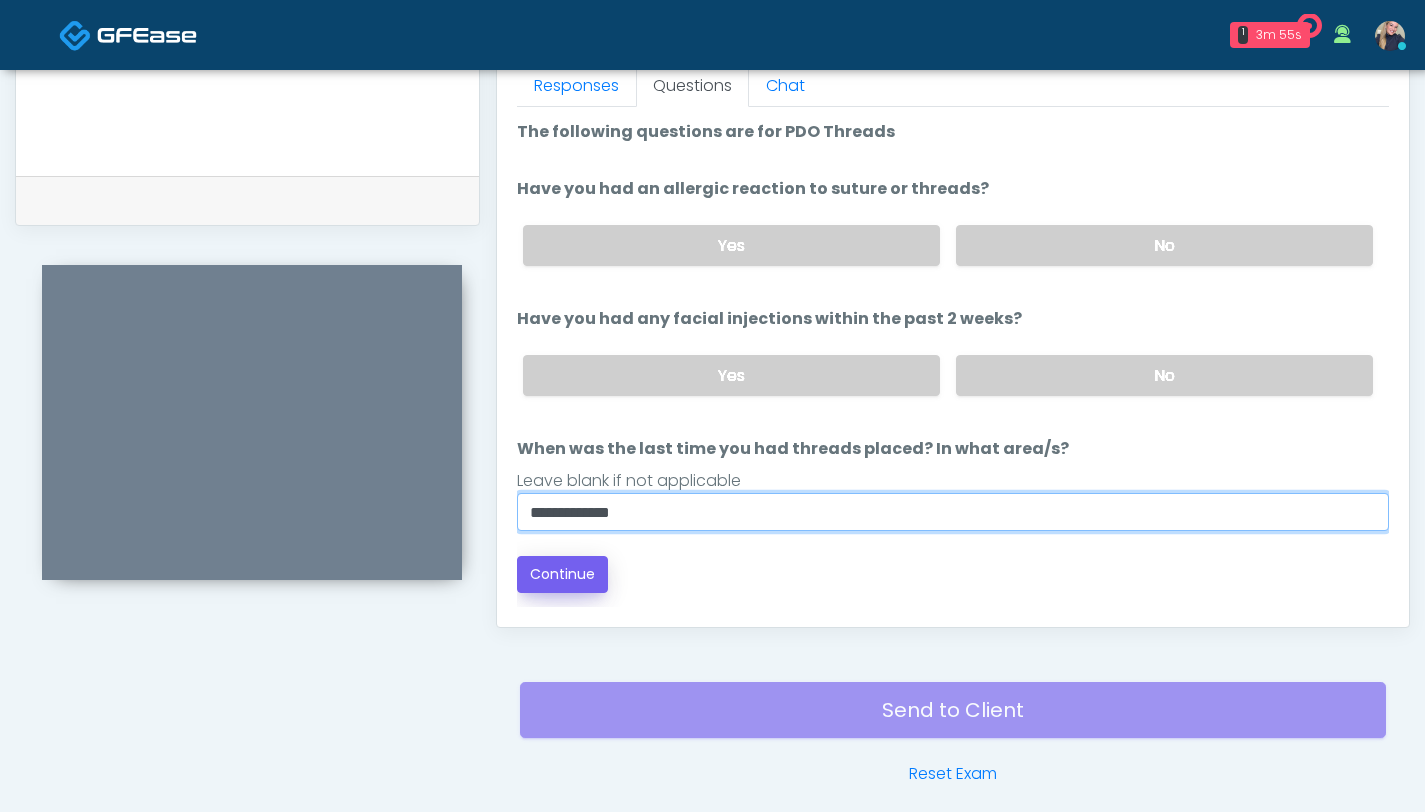 type on "**********" 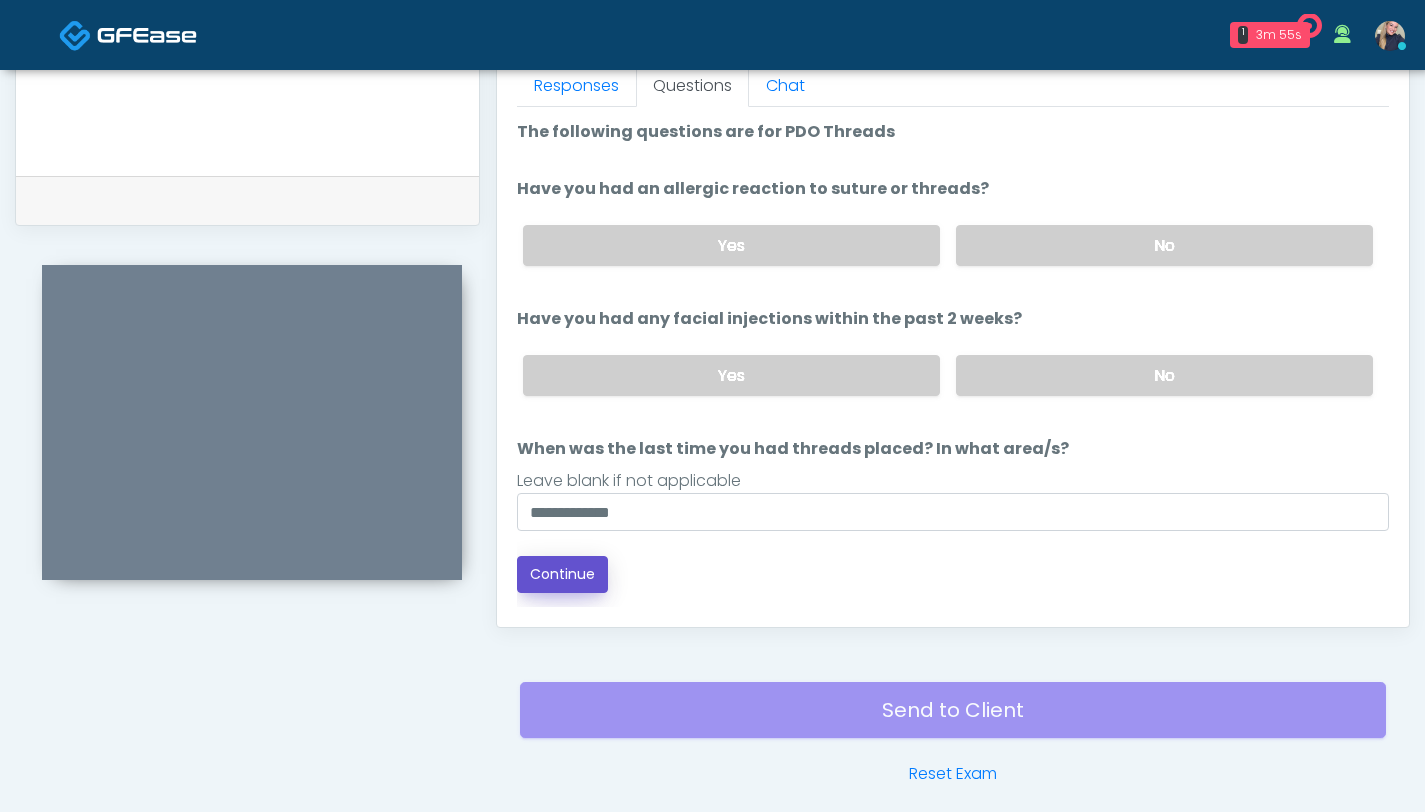 click on "Continue" at bounding box center (562, 574) 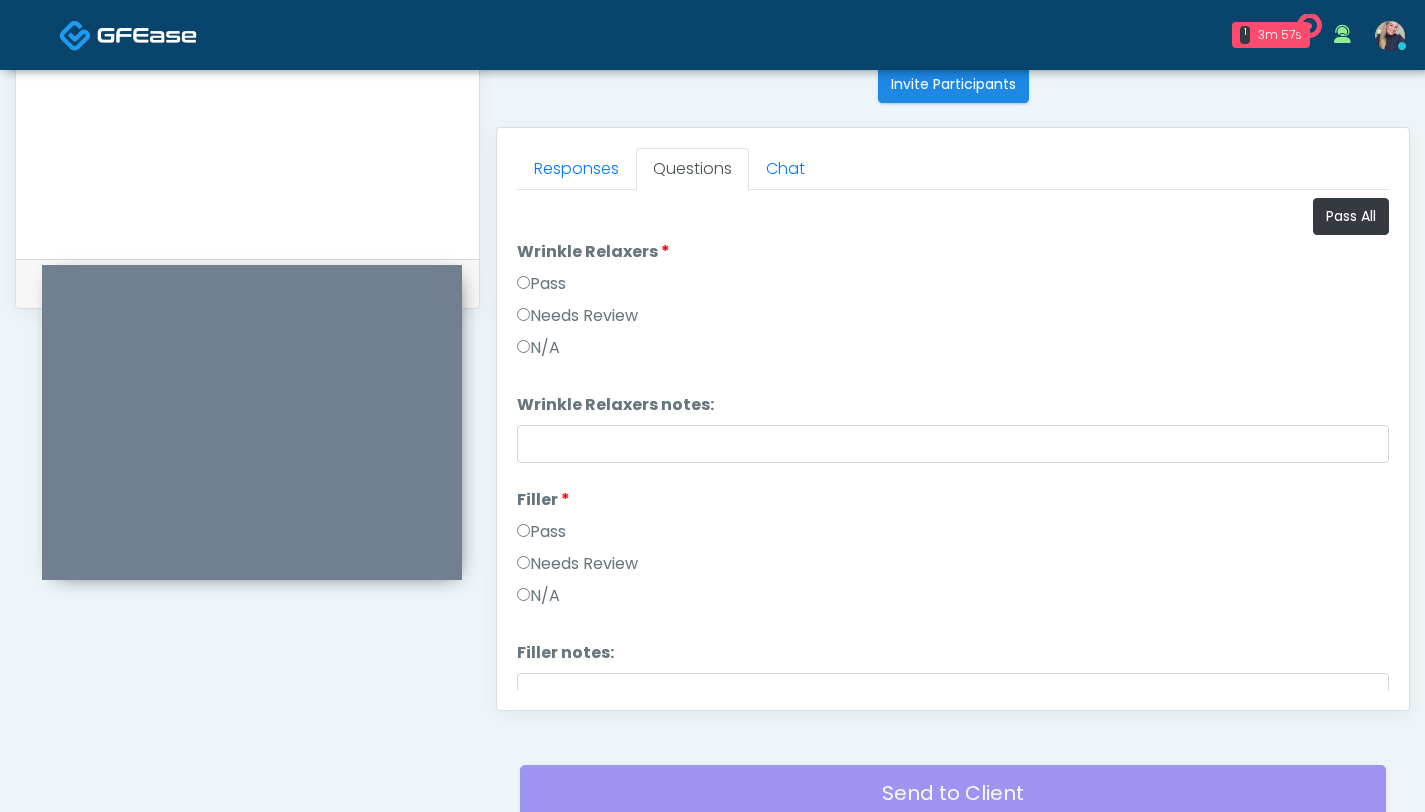 scroll, scrollTop: 786, scrollLeft: 0, axis: vertical 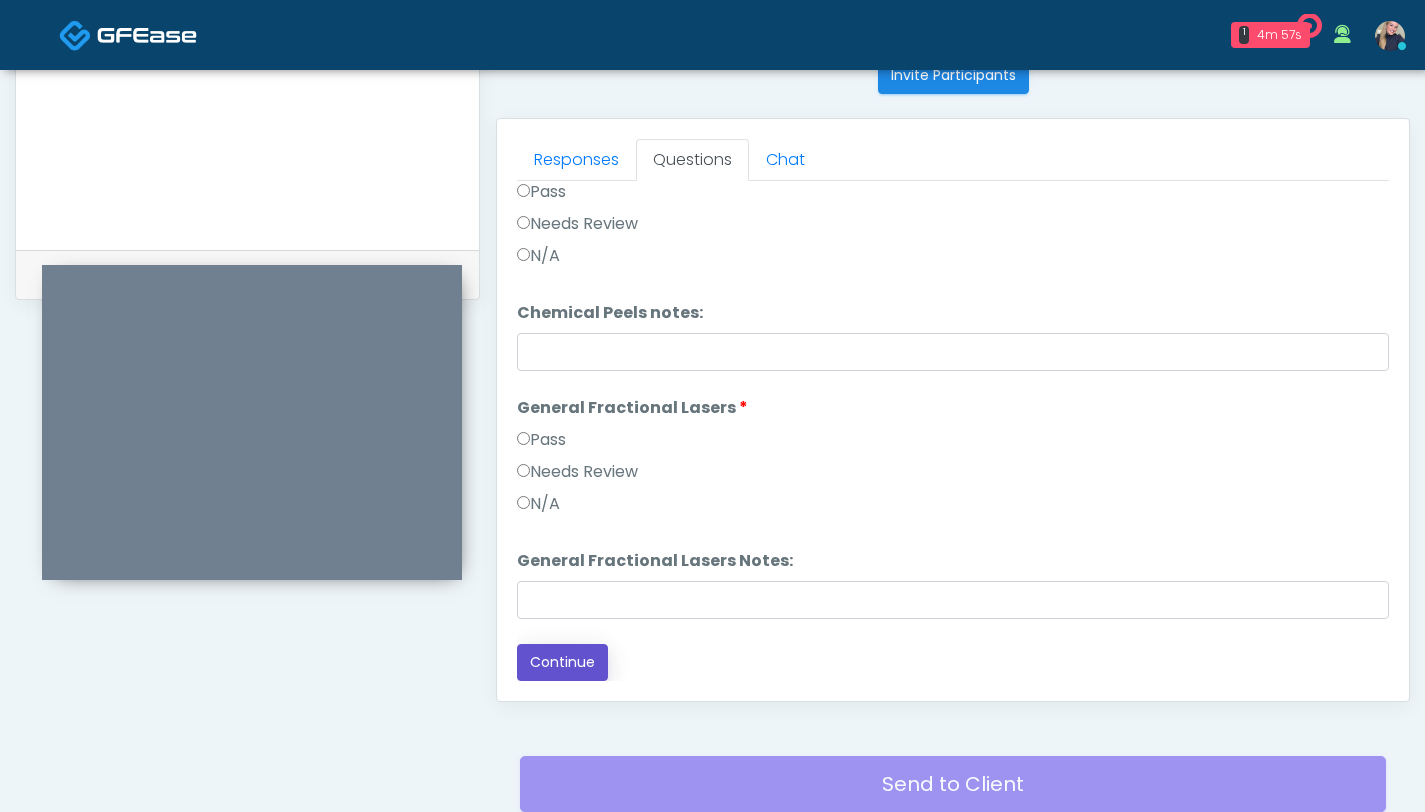 click on "Continue" at bounding box center (562, 662) 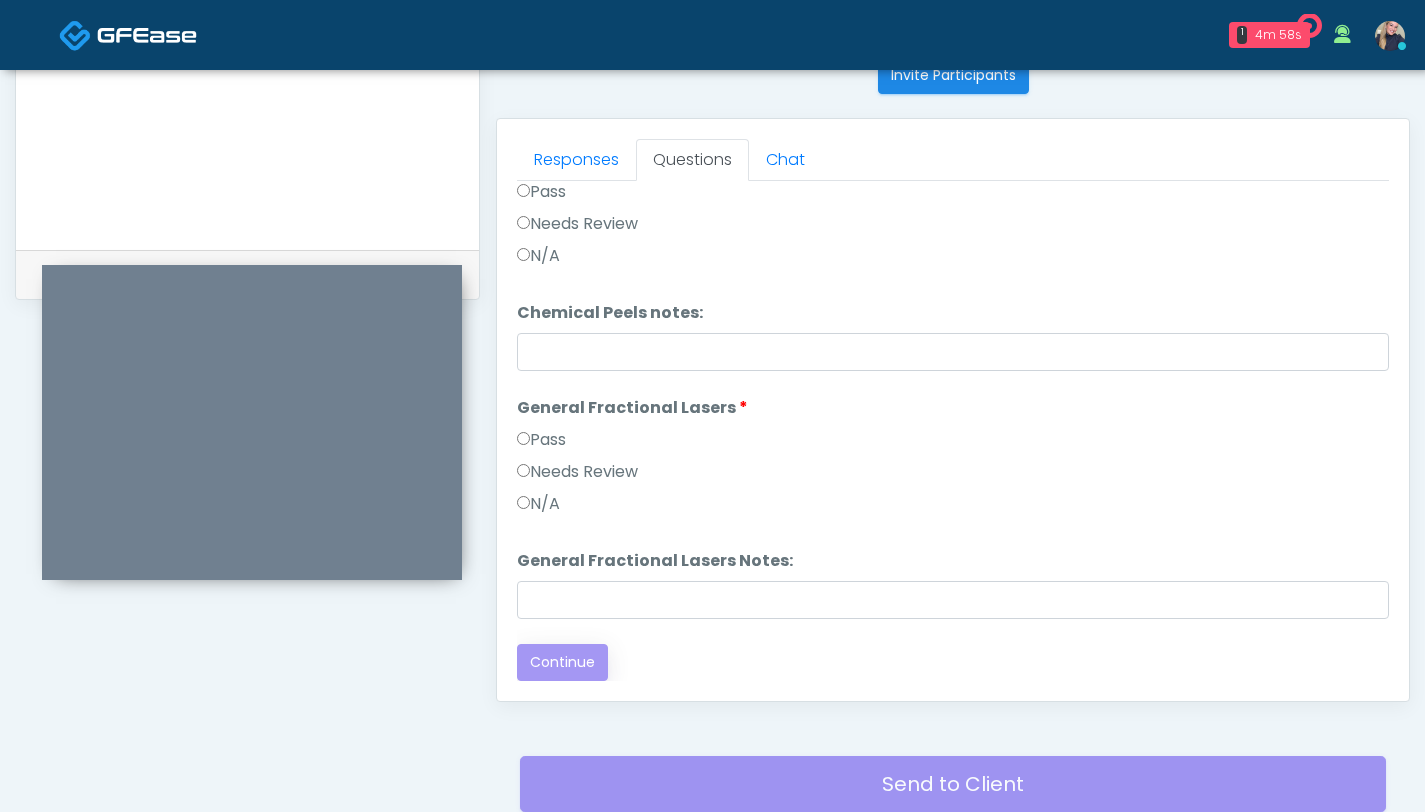 scroll, scrollTop: 0, scrollLeft: 0, axis: both 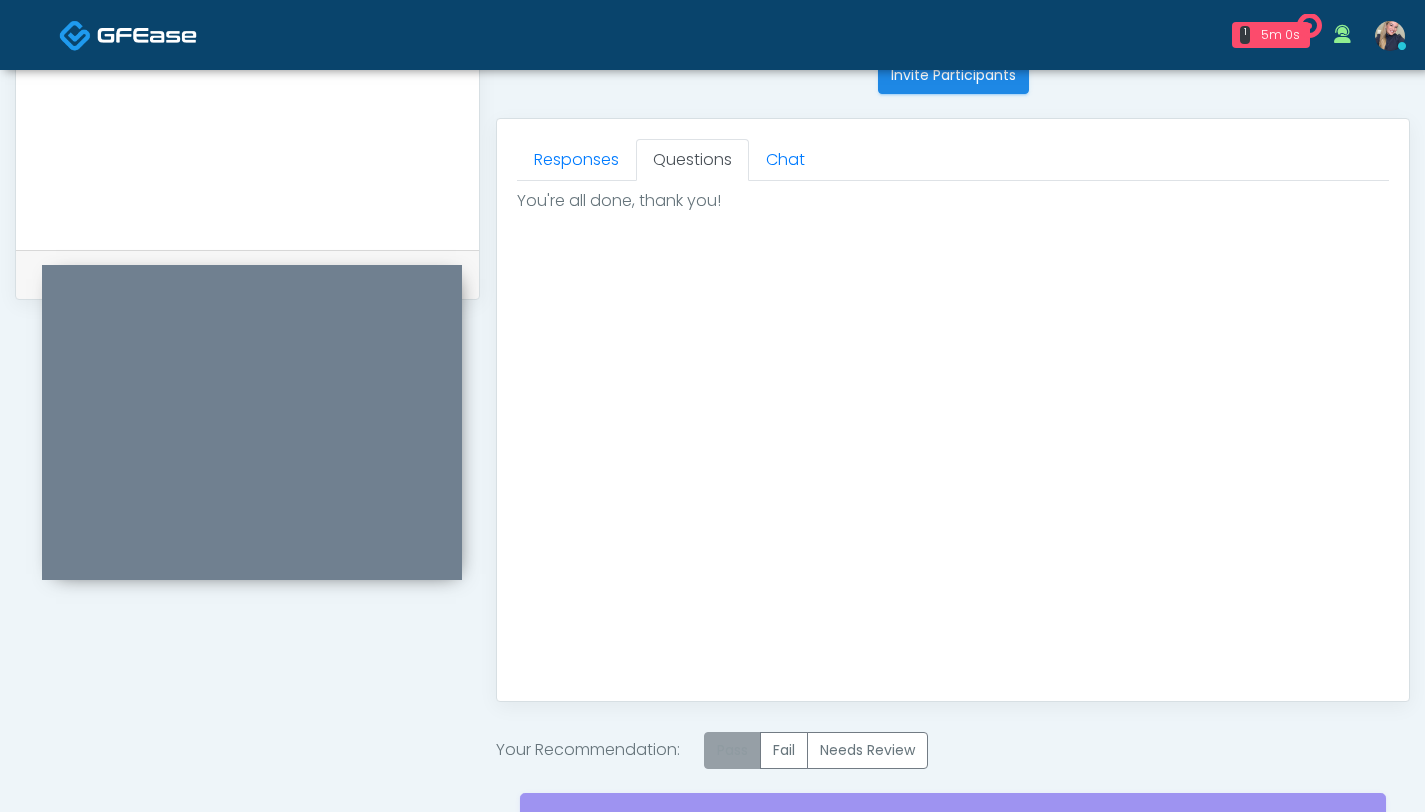 click on "Pass" at bounding box center (732, 750) 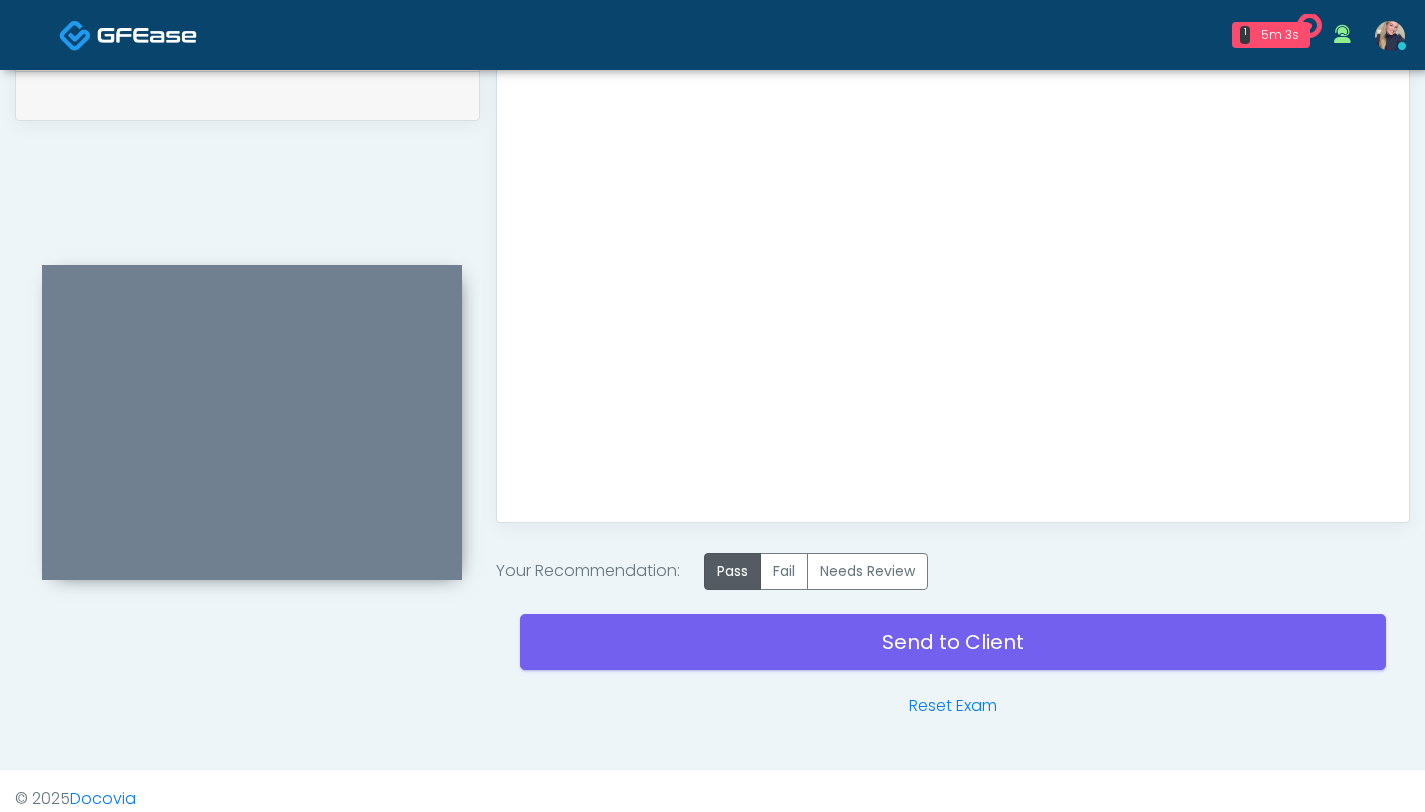 scroll, scrollTop: 1020, scrollLeft: 0, axis: vertical 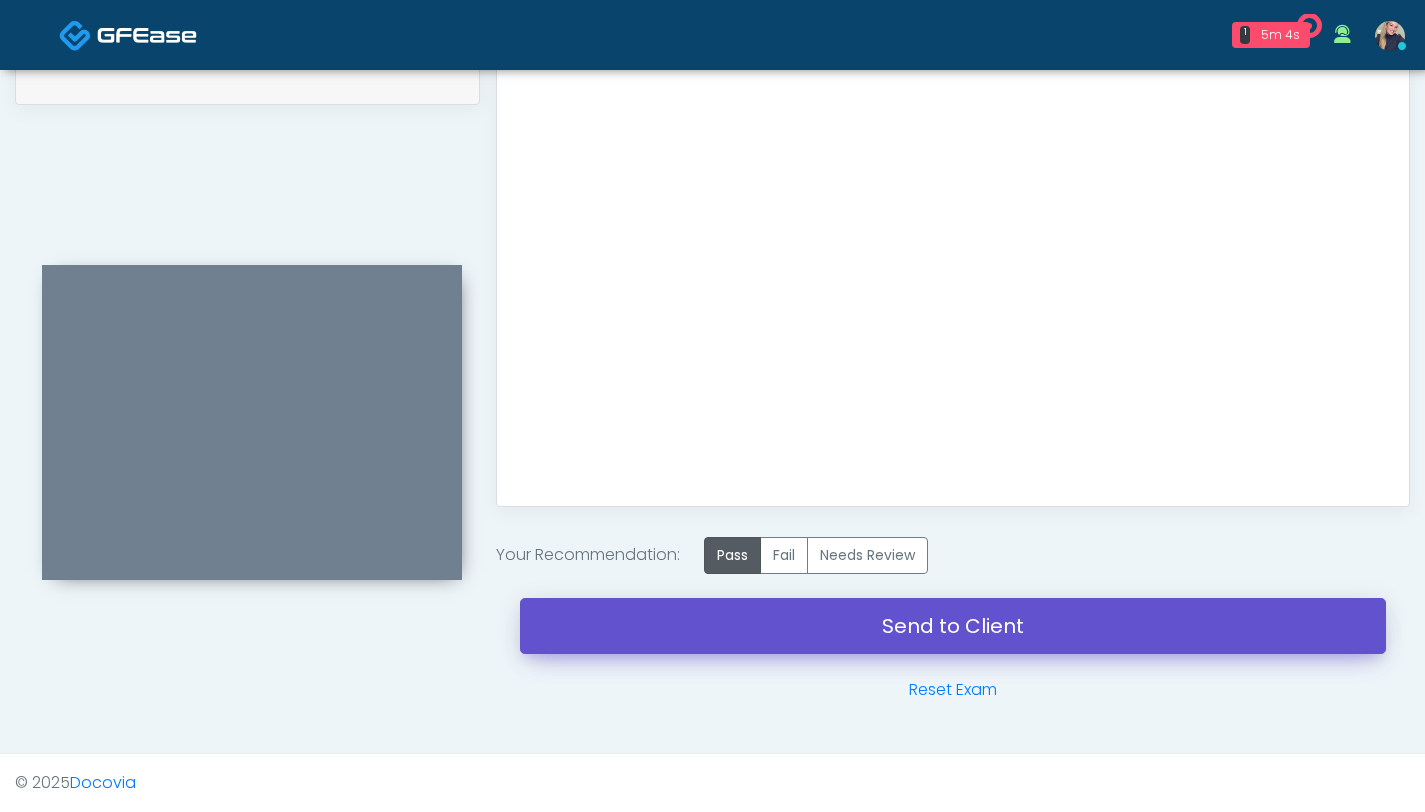 click on "Send to Client" at bounding box center [953, 626] 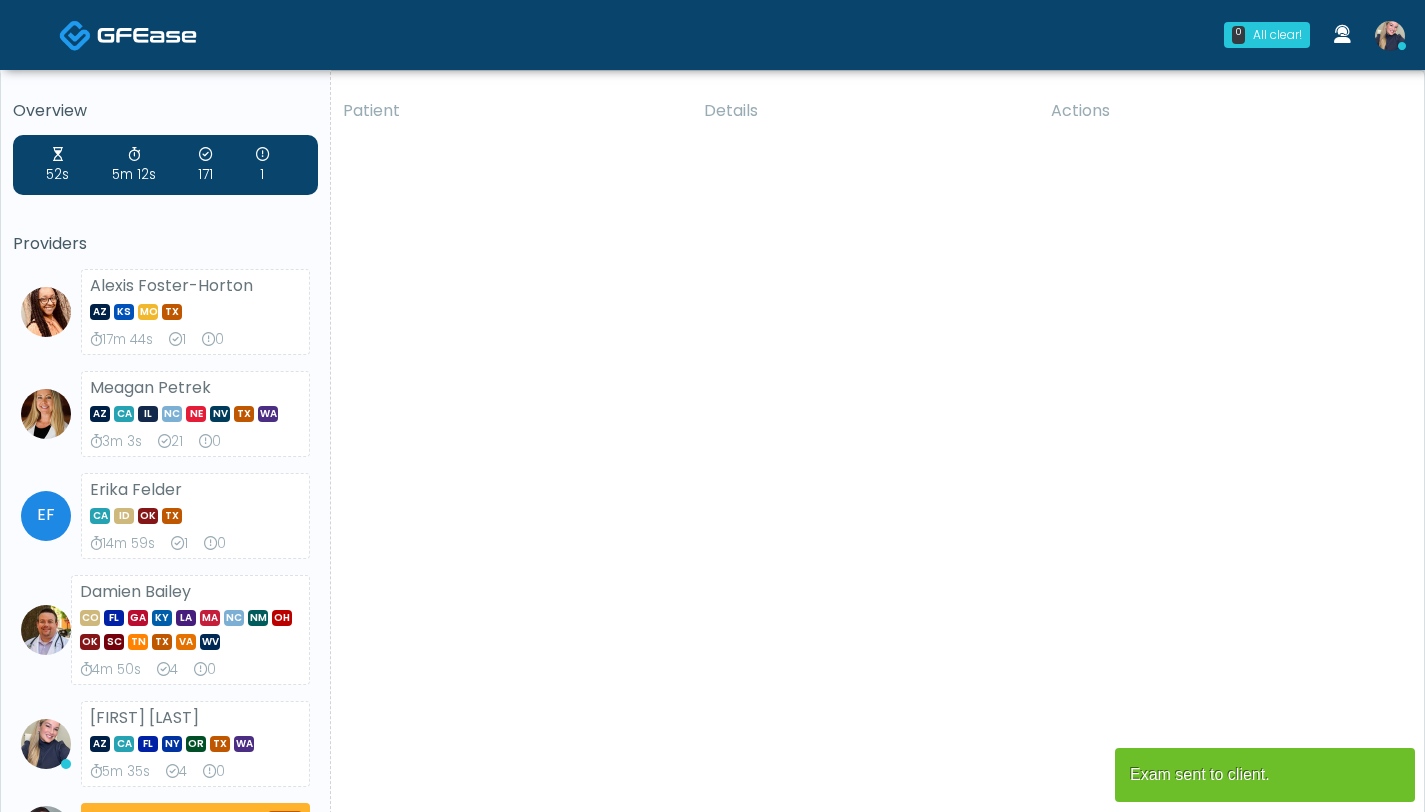 scroll, scrollTop: 0, scrollLeft: 0, axis: both 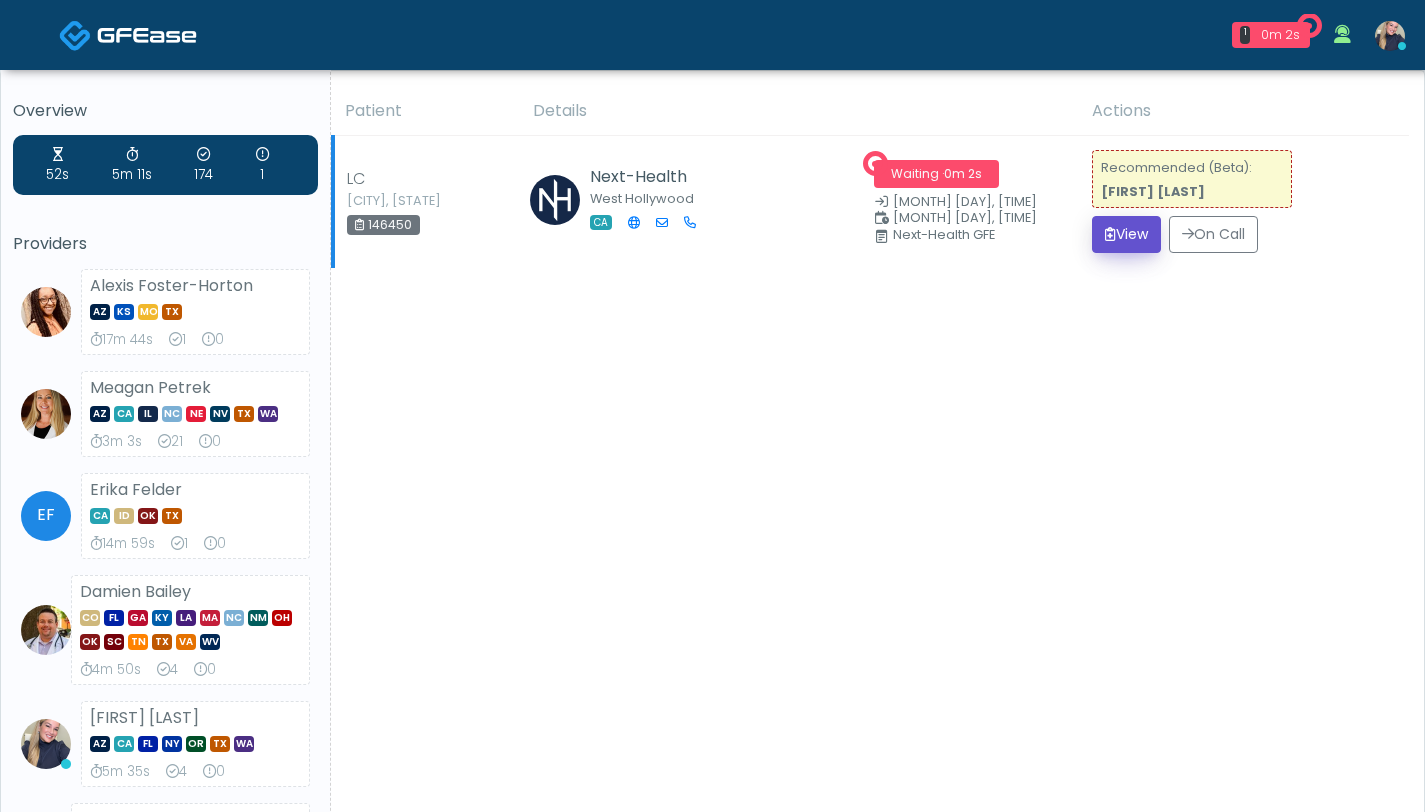 click on "View" at bounding box center (1126, 234) 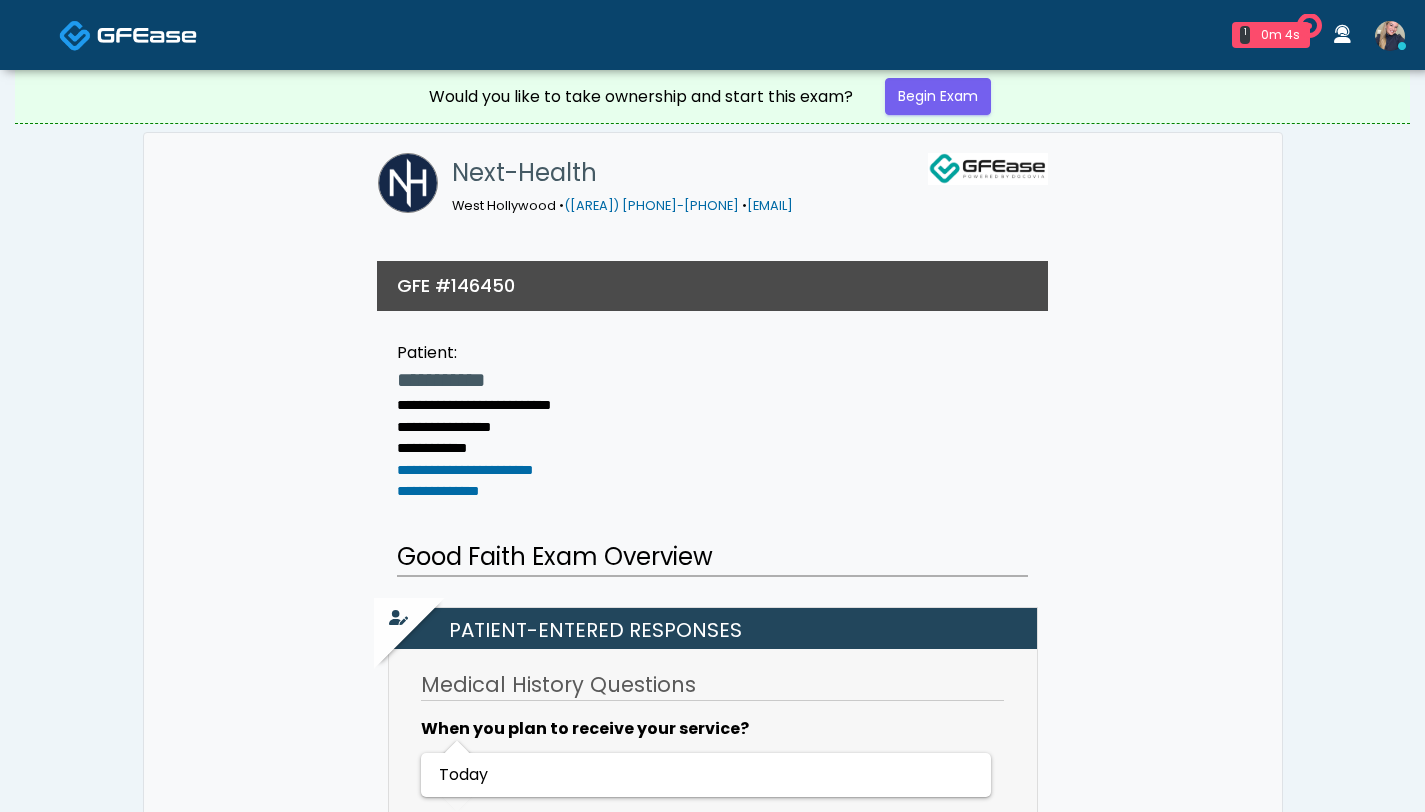 scroll, scrollTop: 0, scrollLeft: 0, axis: both 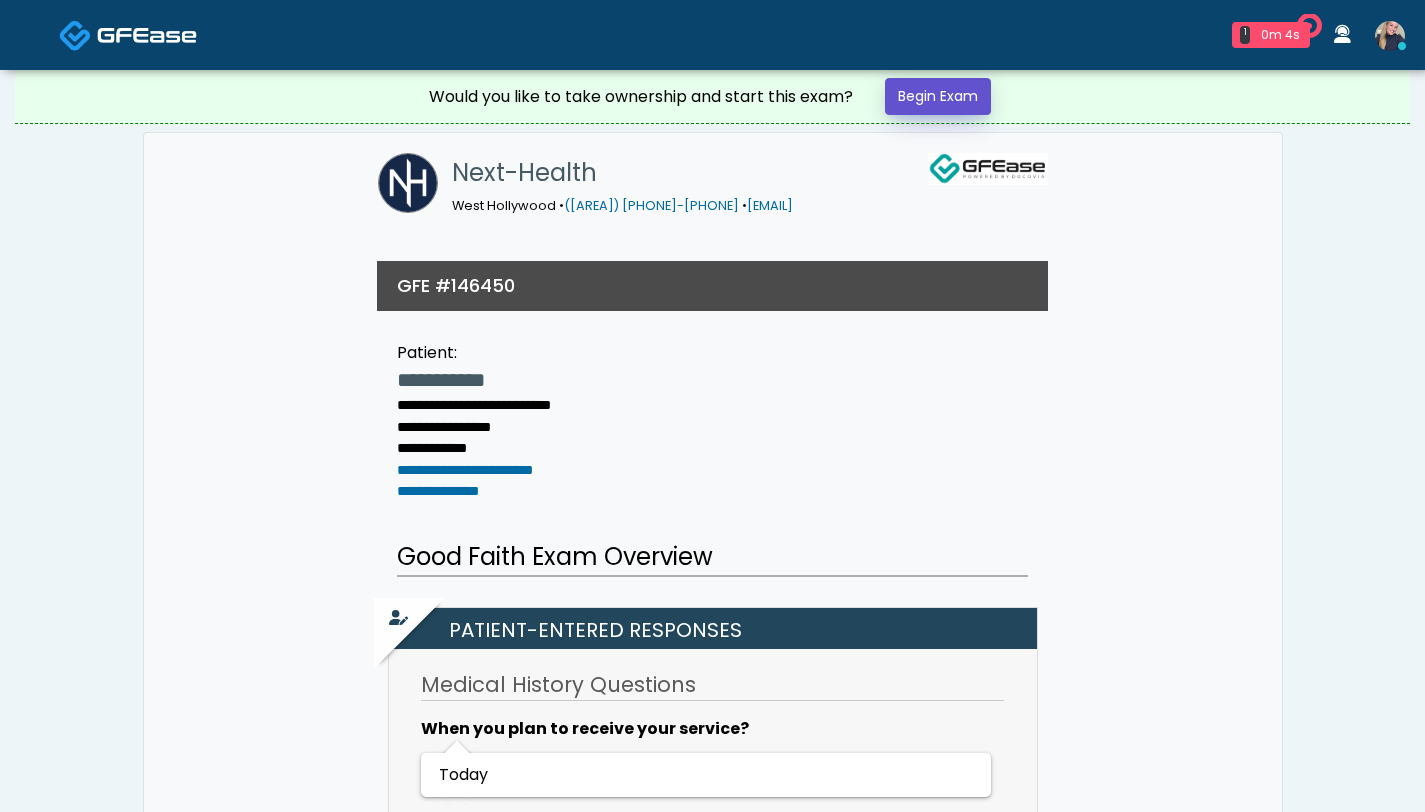 click on "Begin Exam" at bounding box center [938, 96] 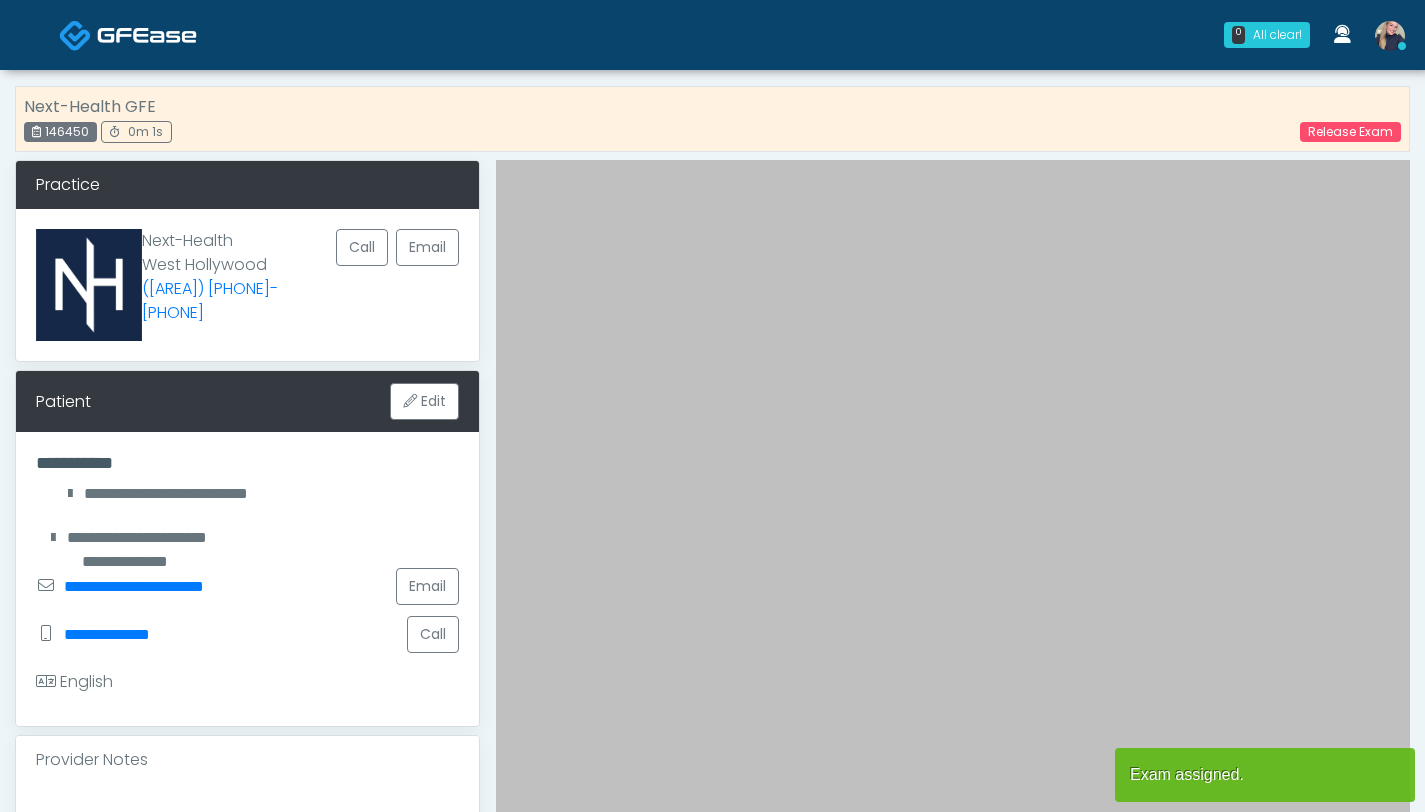 scroll, scrollTop: 0, scrollLeft: 0, axis: both 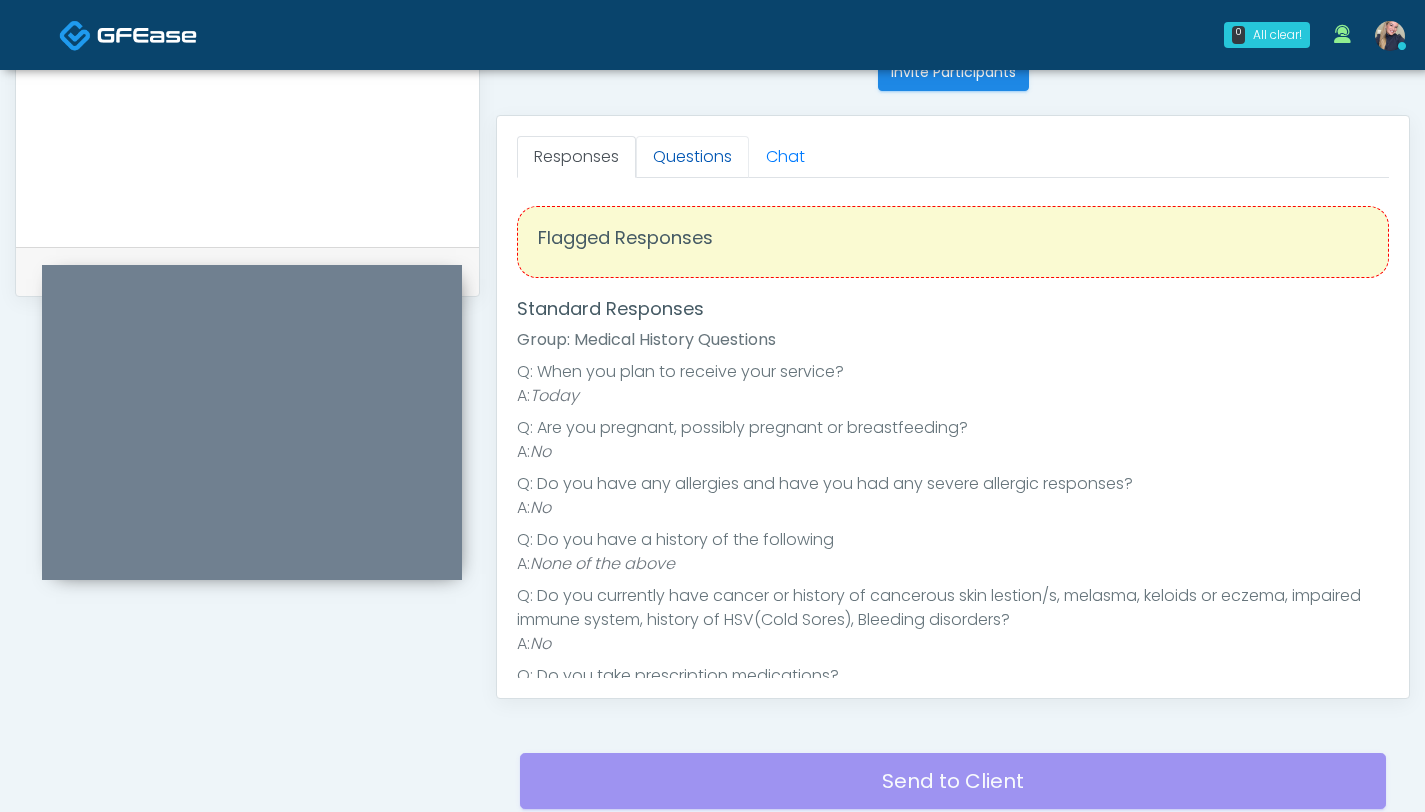 click on "Questions" at bounding box center [692, 157] 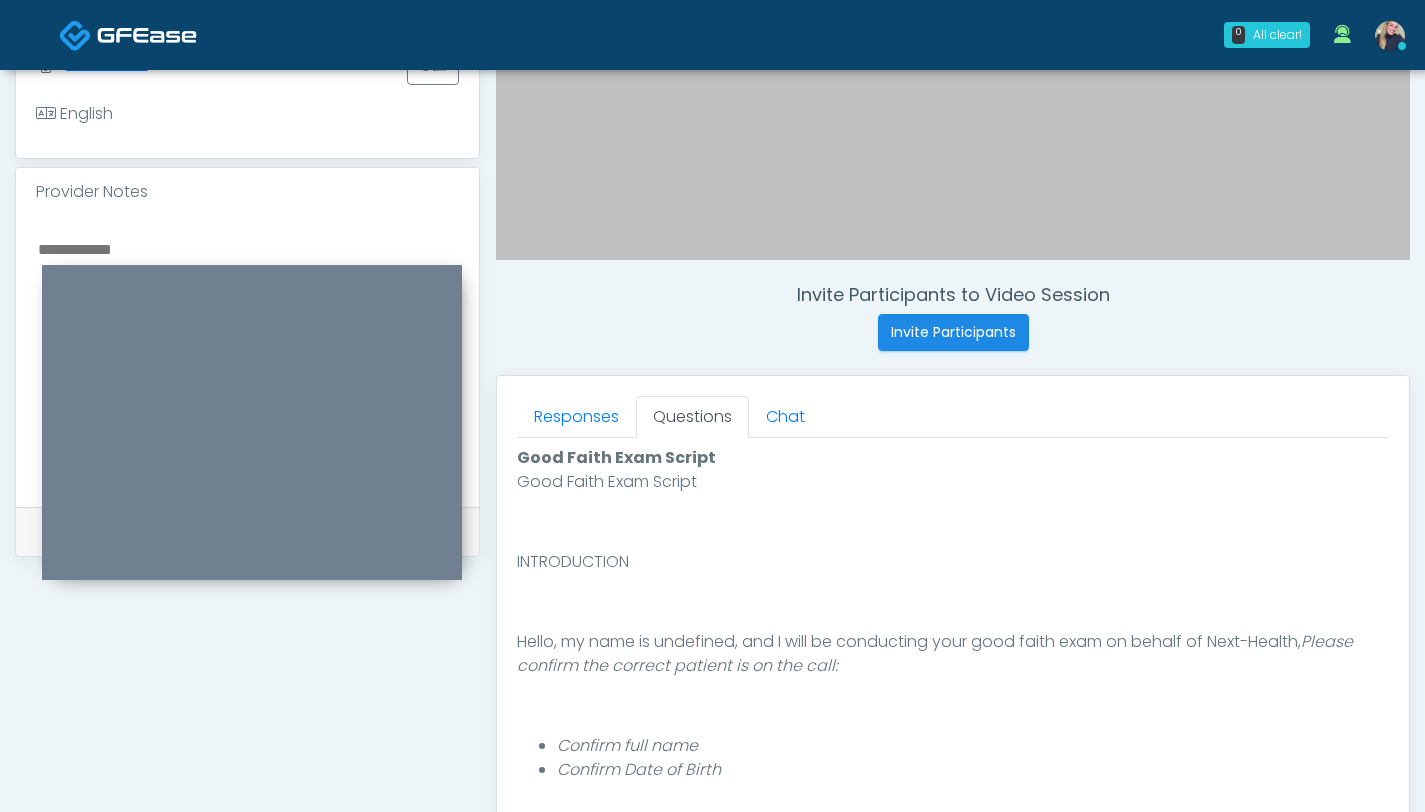 scroll, scrollTop: 599, scrollLeft: 0, axis: vertical 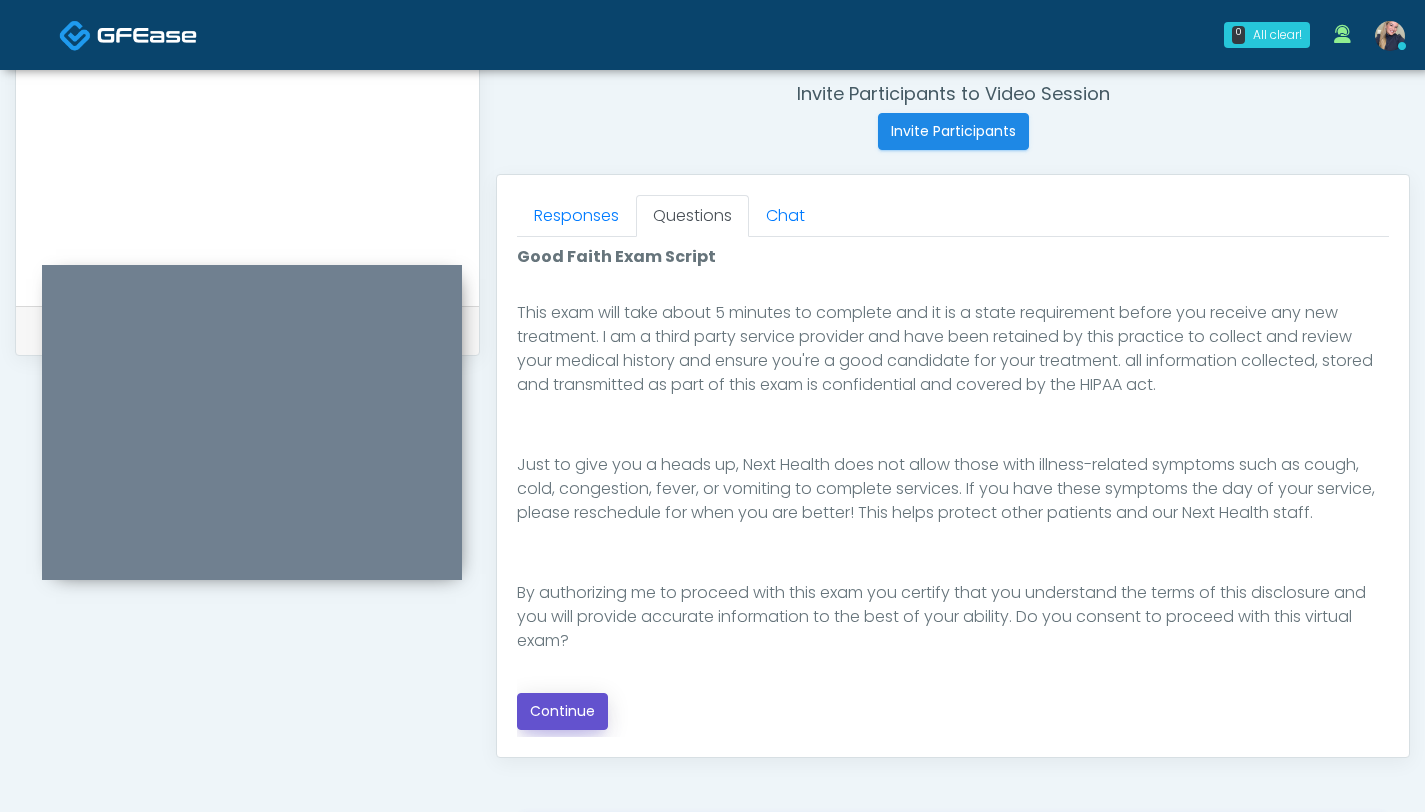 click on "Continue" at bounding box center [562, 711] 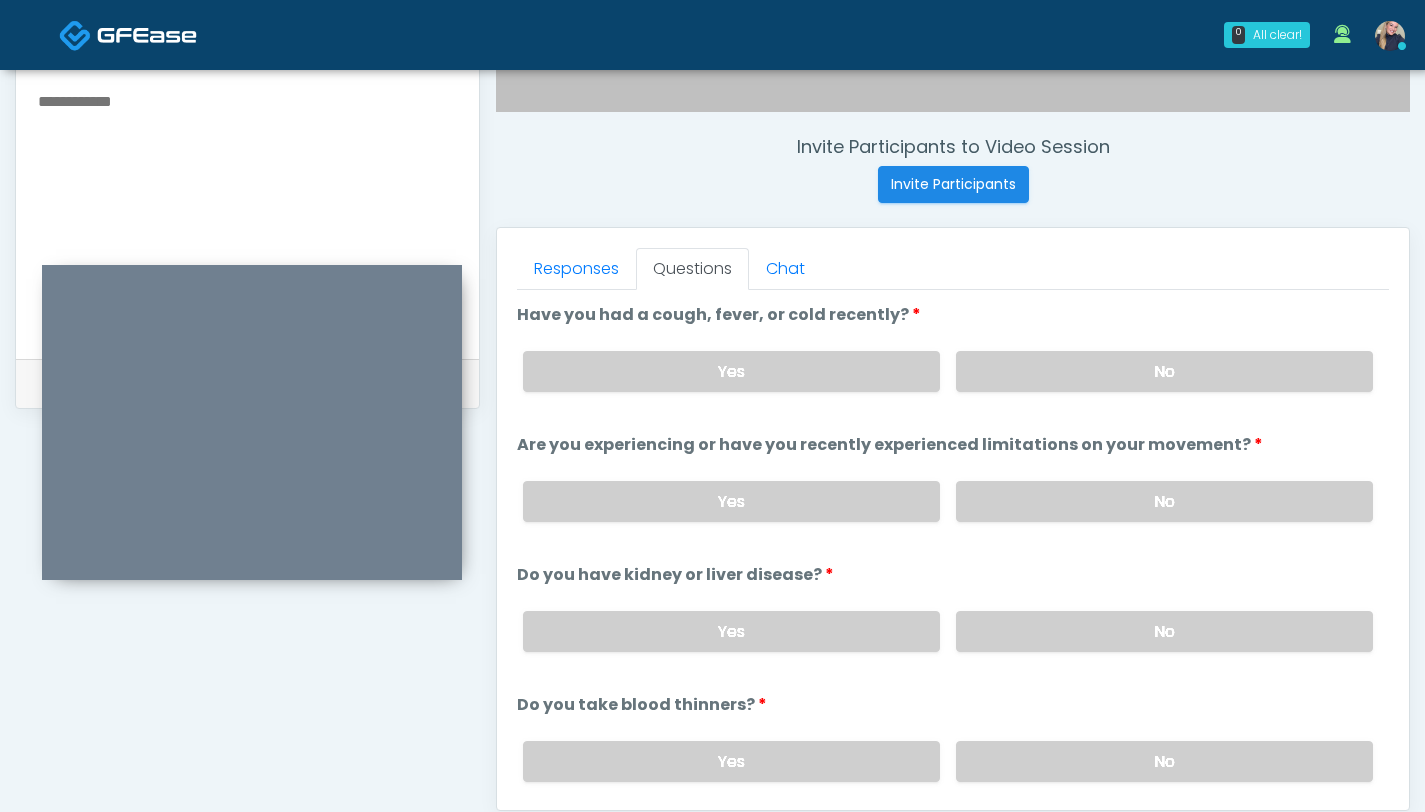 scroll, scrollTop: 712, scrollLeft: 0, axis: vertical 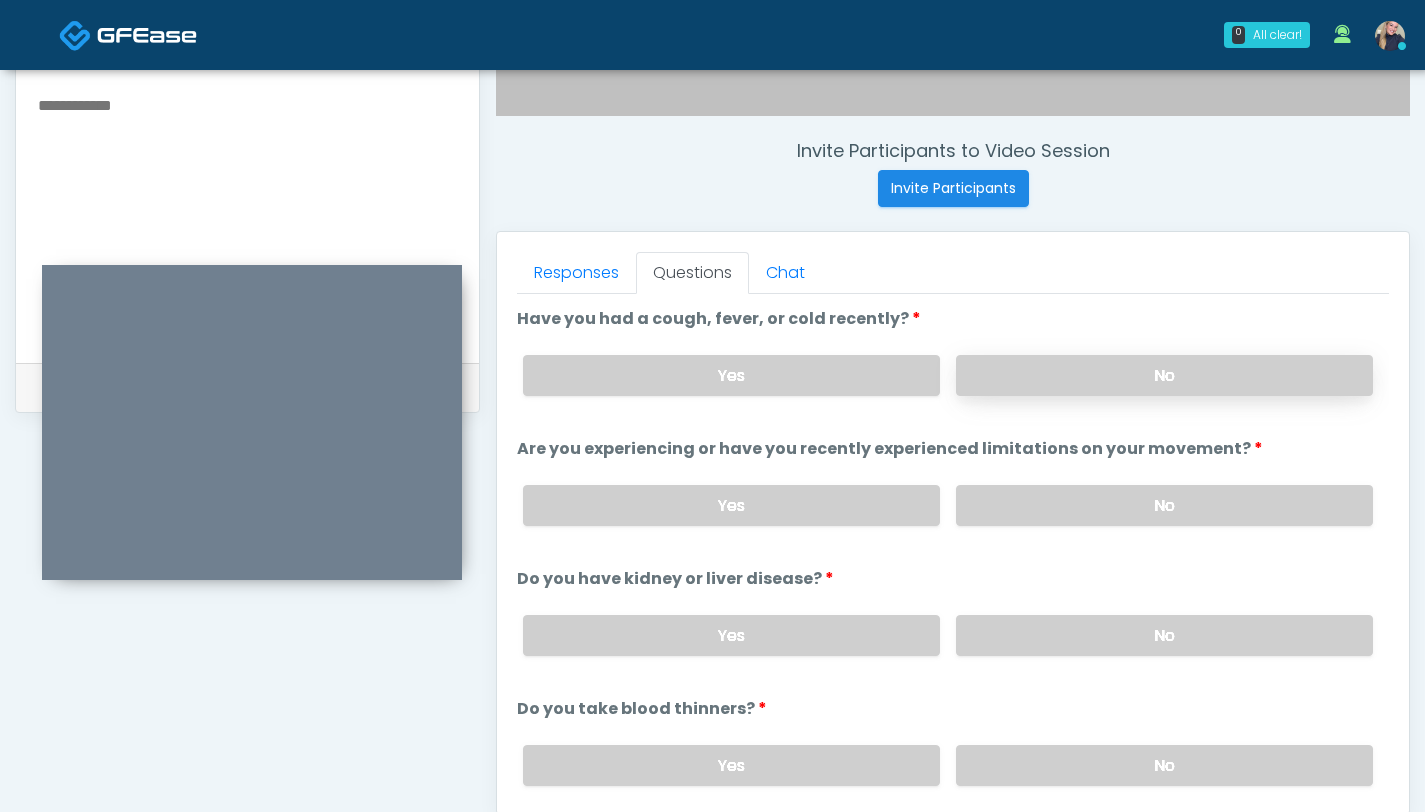 click on "No" at bounding box center (1164, 375) 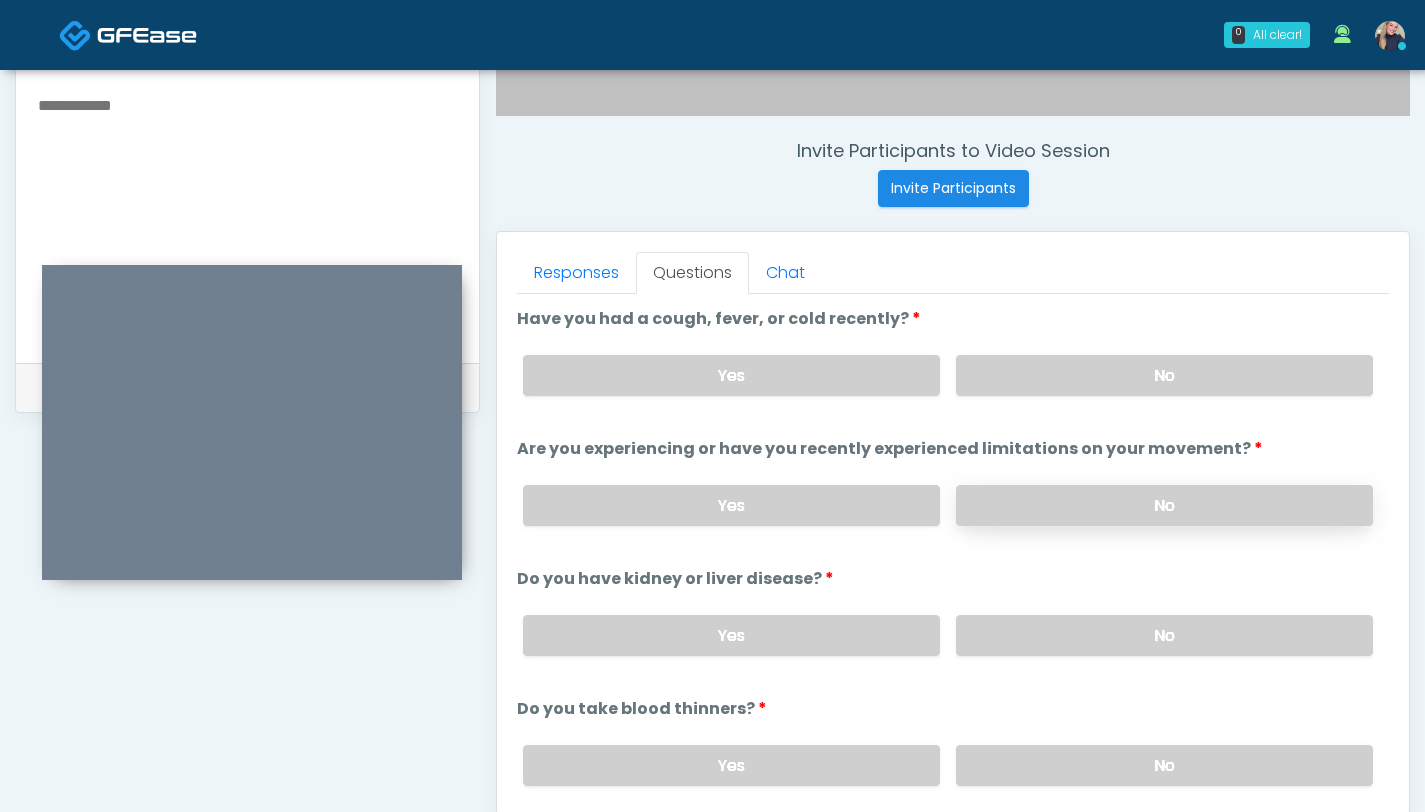 click on "No" at bounding box center [1164, 505] 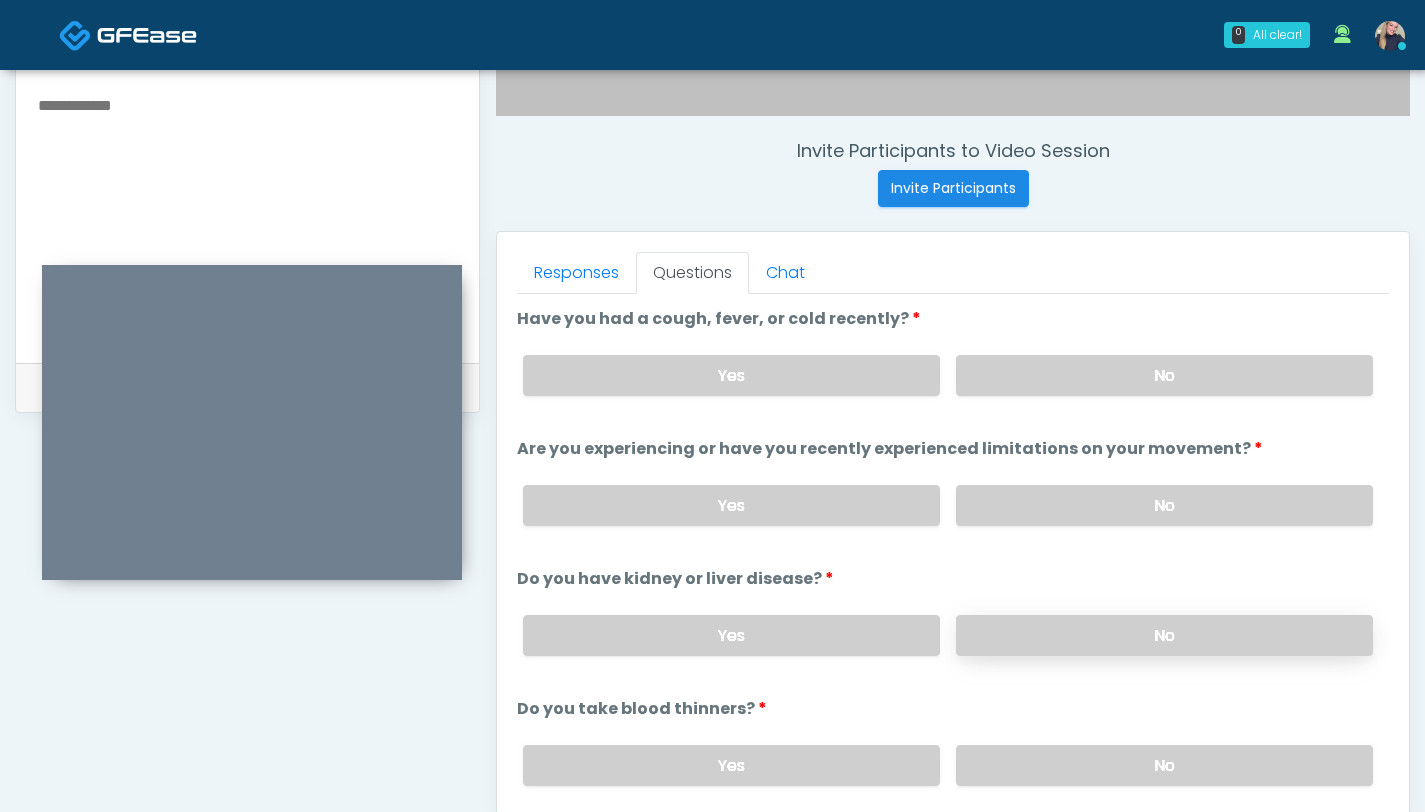 click on "No" at bounding box center [1164, 635] 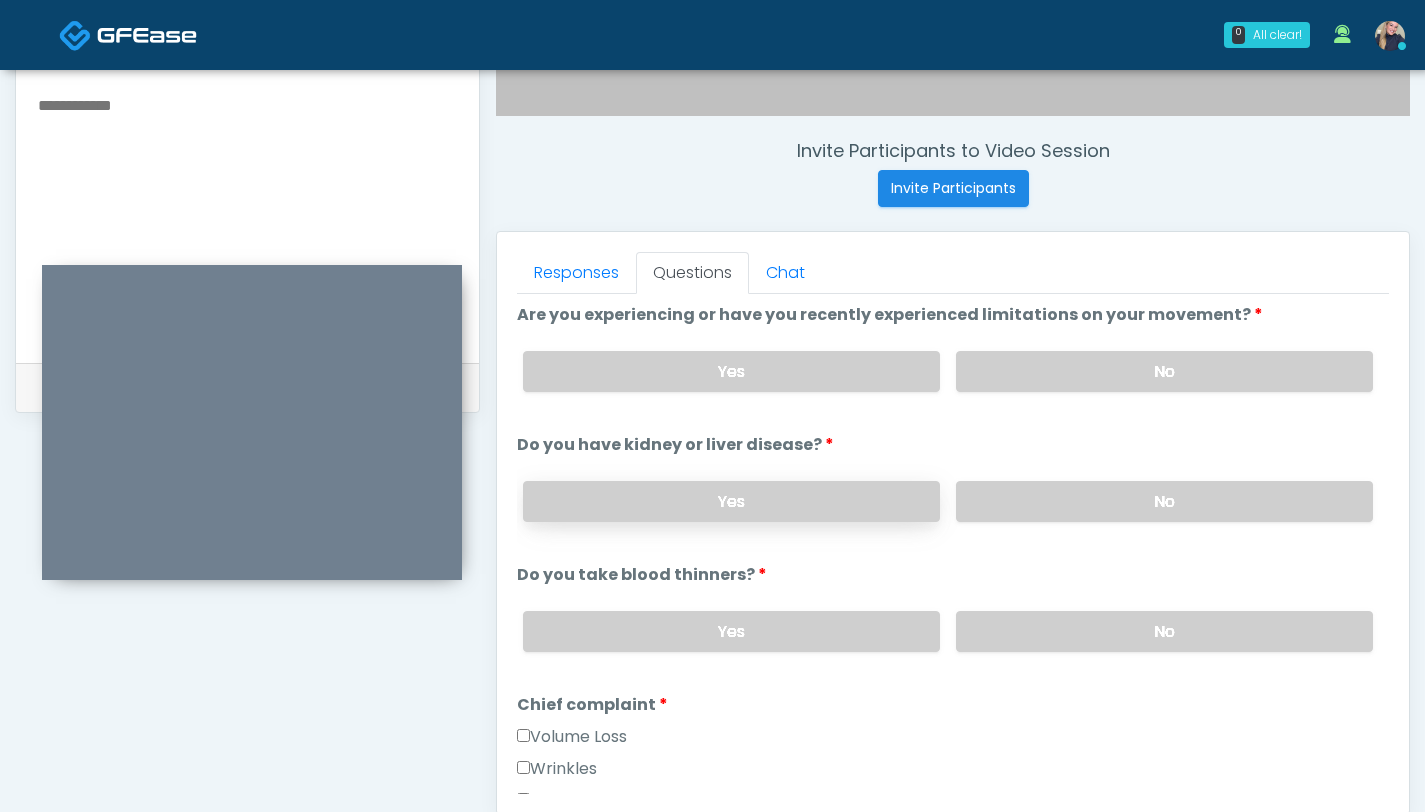 scroll, scrollTop: 158, scrollLeft: 0, axis: vertical 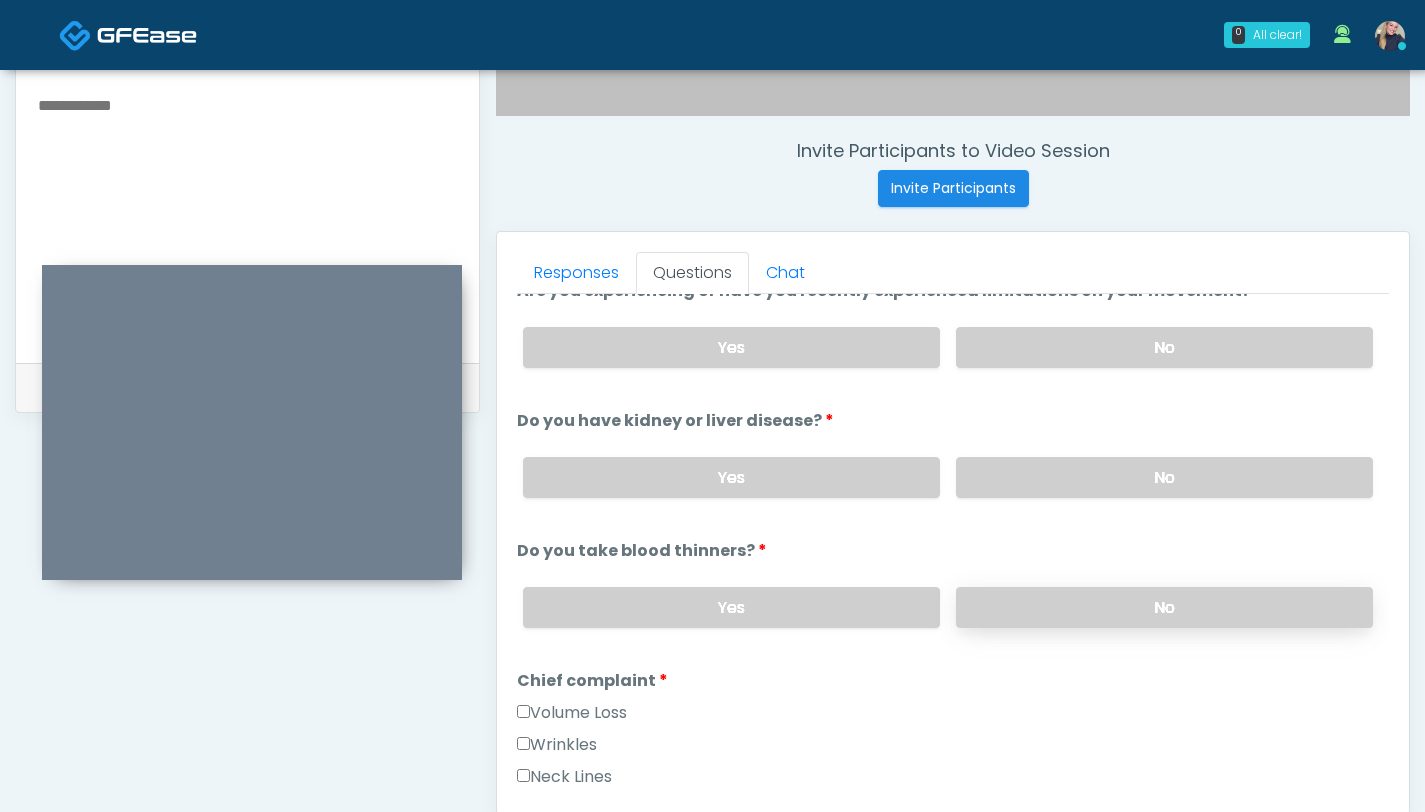 click on "No" at bounding box center [1164, 607] 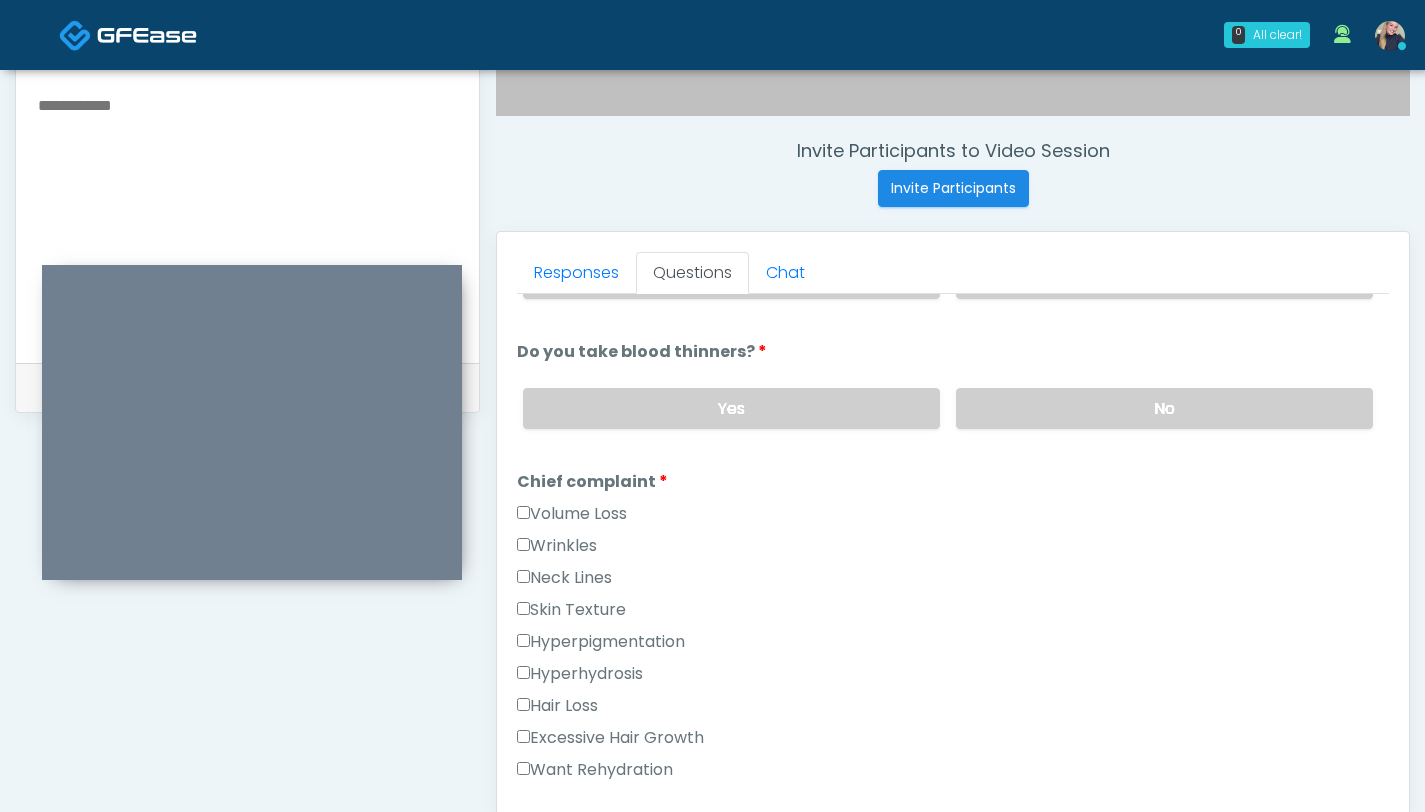 scroll, scrollTop: 435, scrollLeft: 0, axis: vertical 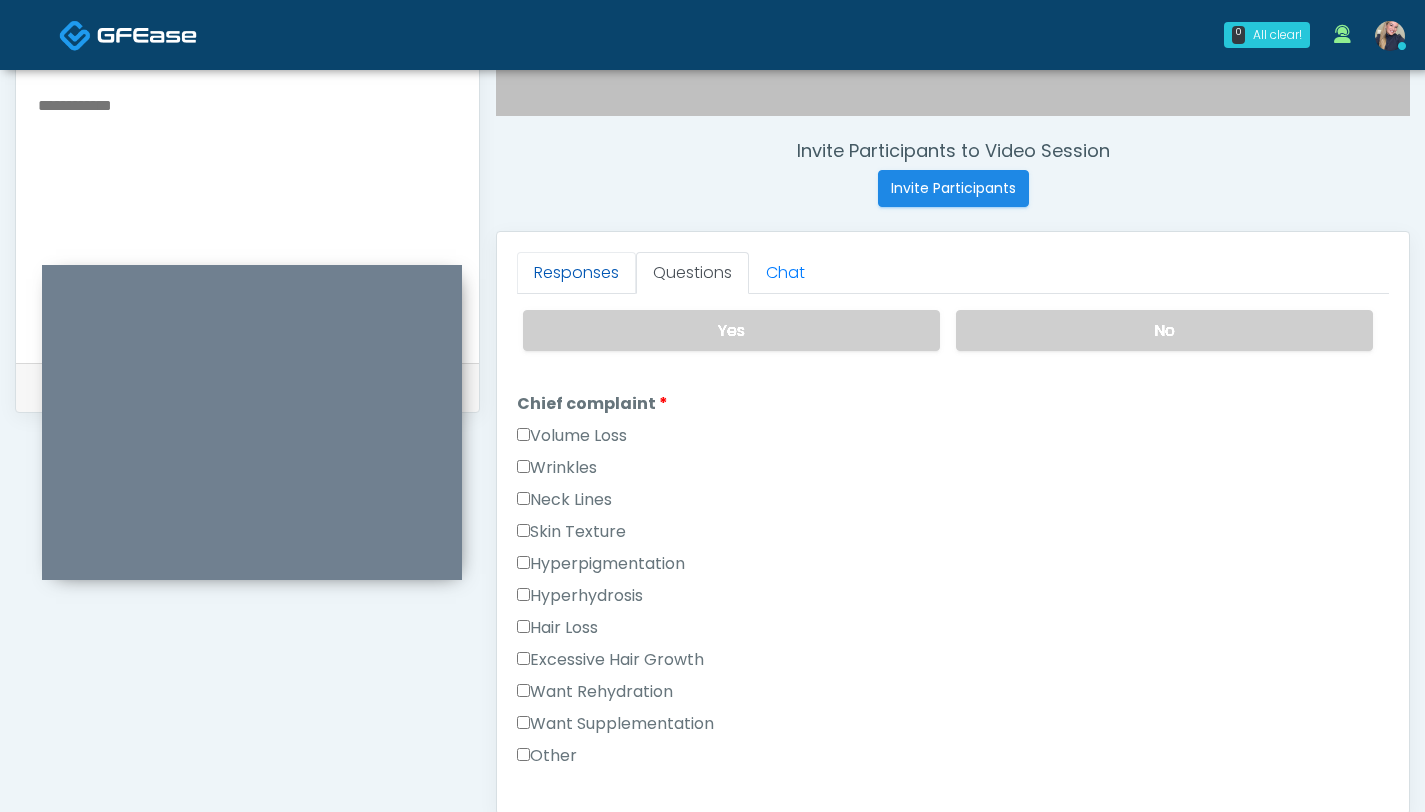 click on "Responses" at bounding box center (576, 273) 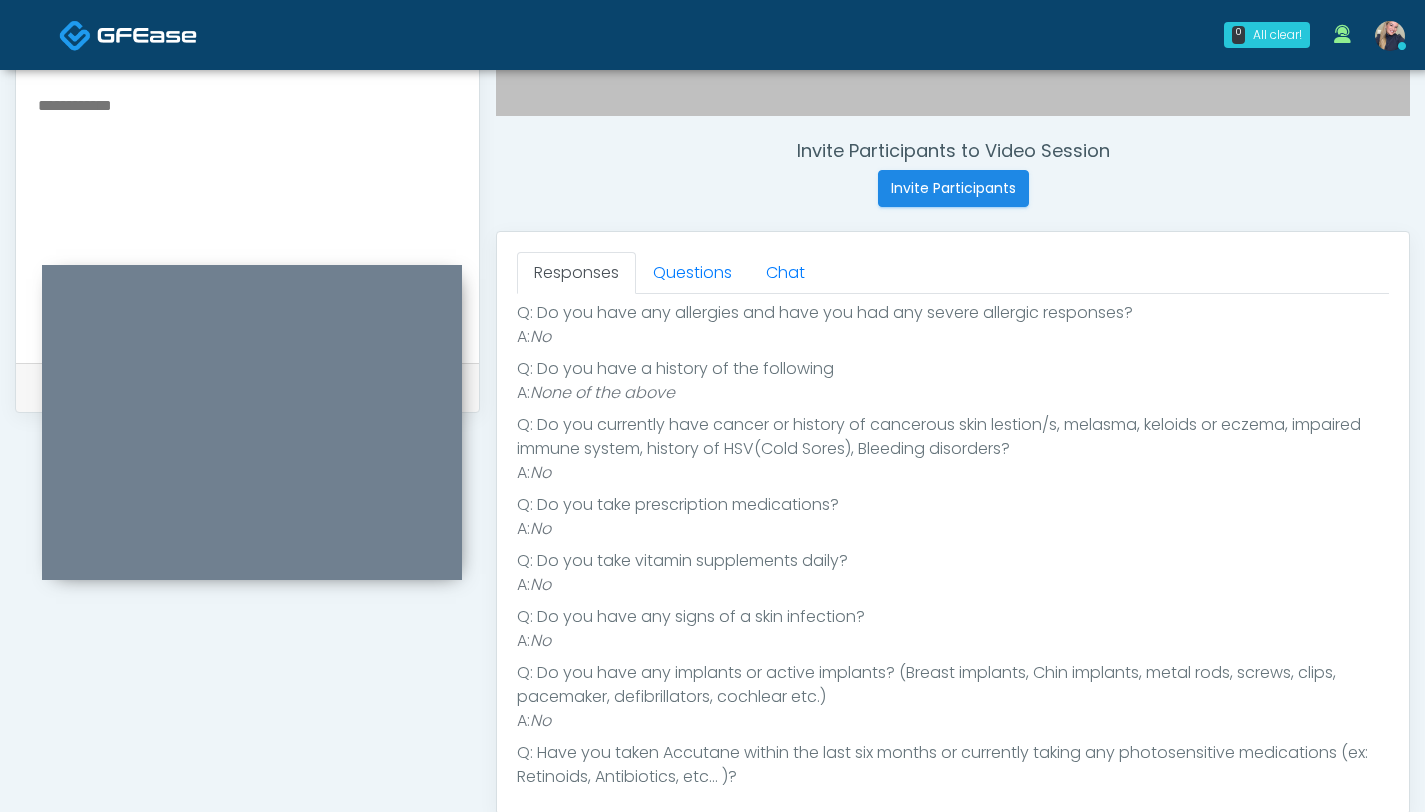 scroll, scrollTop: 322, scrollLeft: 0, axis: vertical 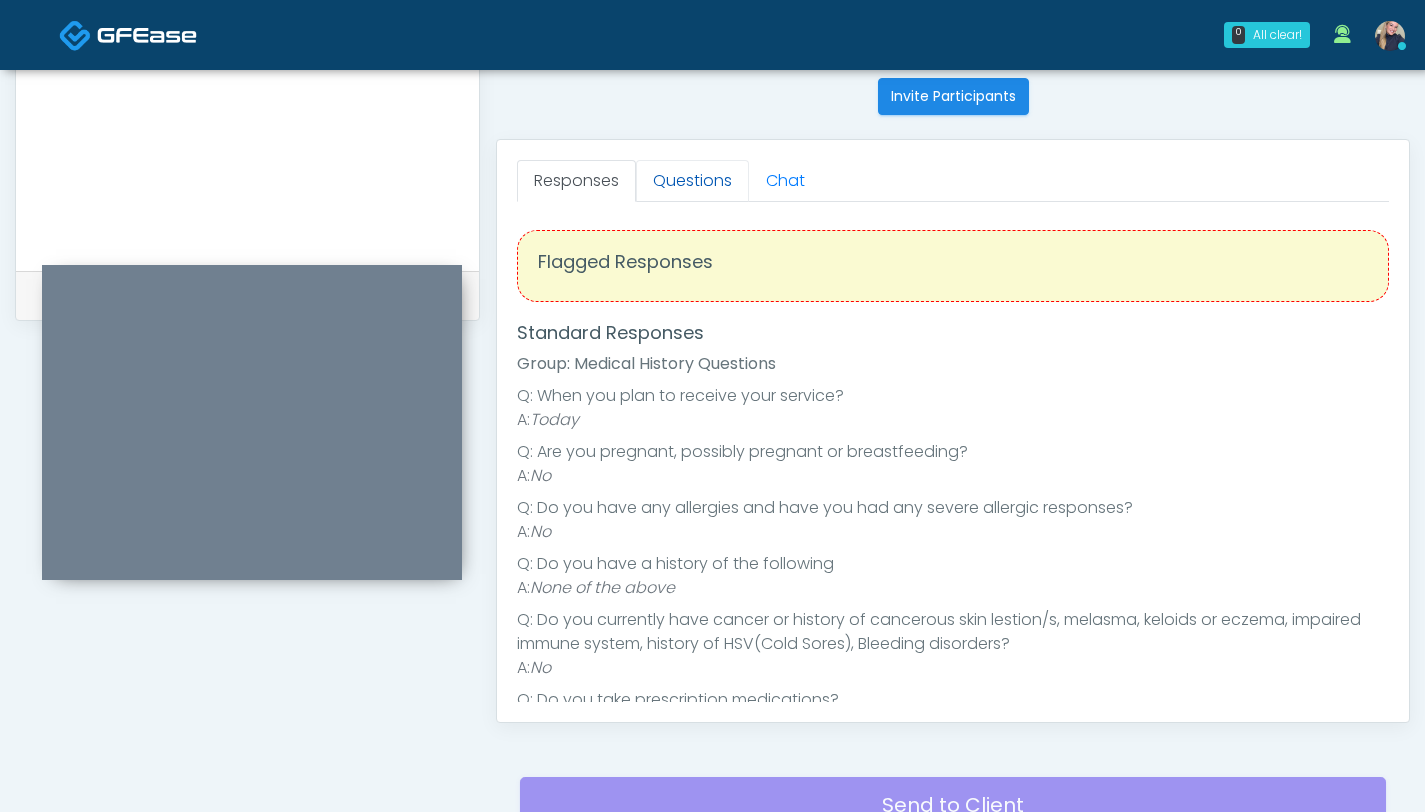 click on "Questions" at bounding box center (692, 181) 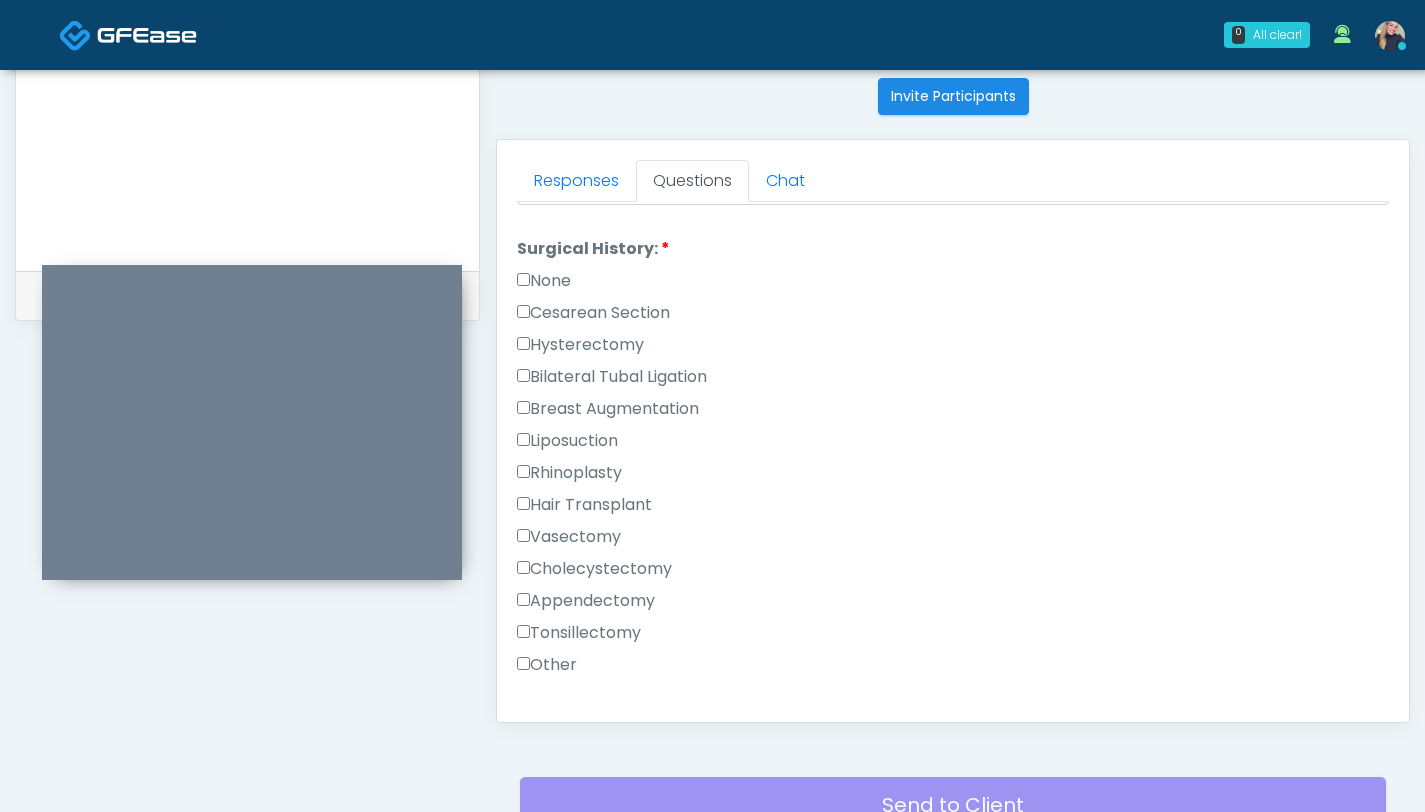 scroll, scrollTop: 1053, scrollLeft: 0, axis: vertical 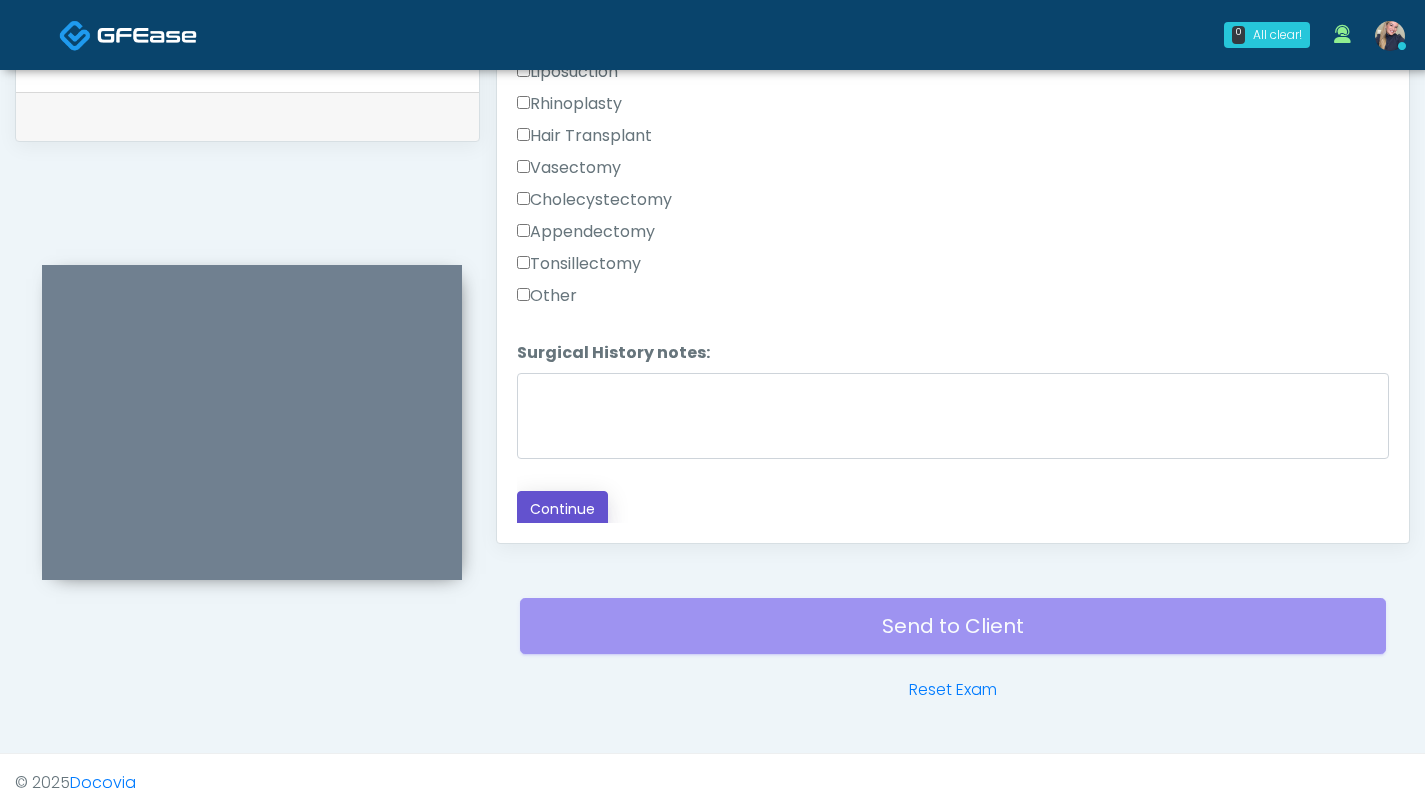click on "Continue" at bounding box center [562, 509] 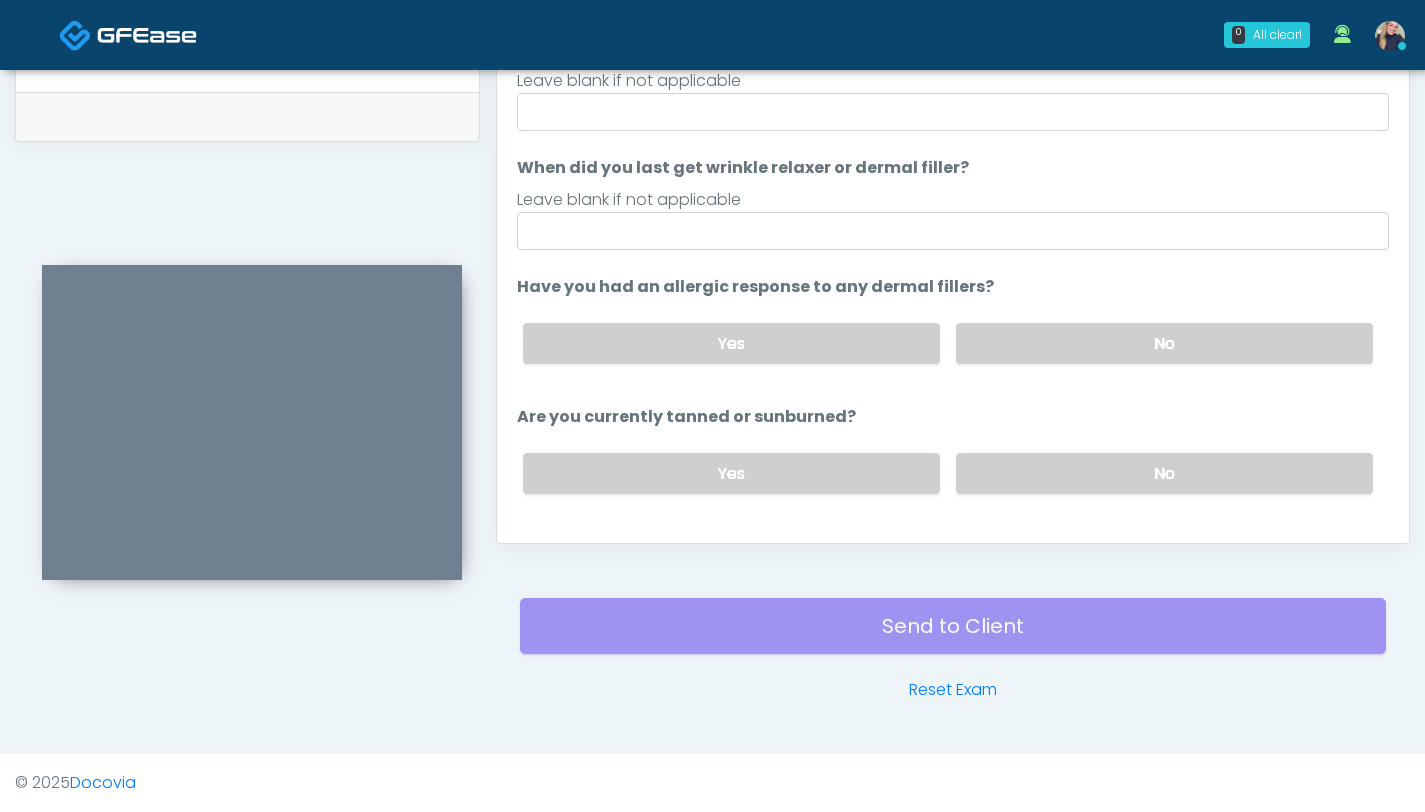 scroll, scrollTop: 0, scrollLeft: 0, axis: both 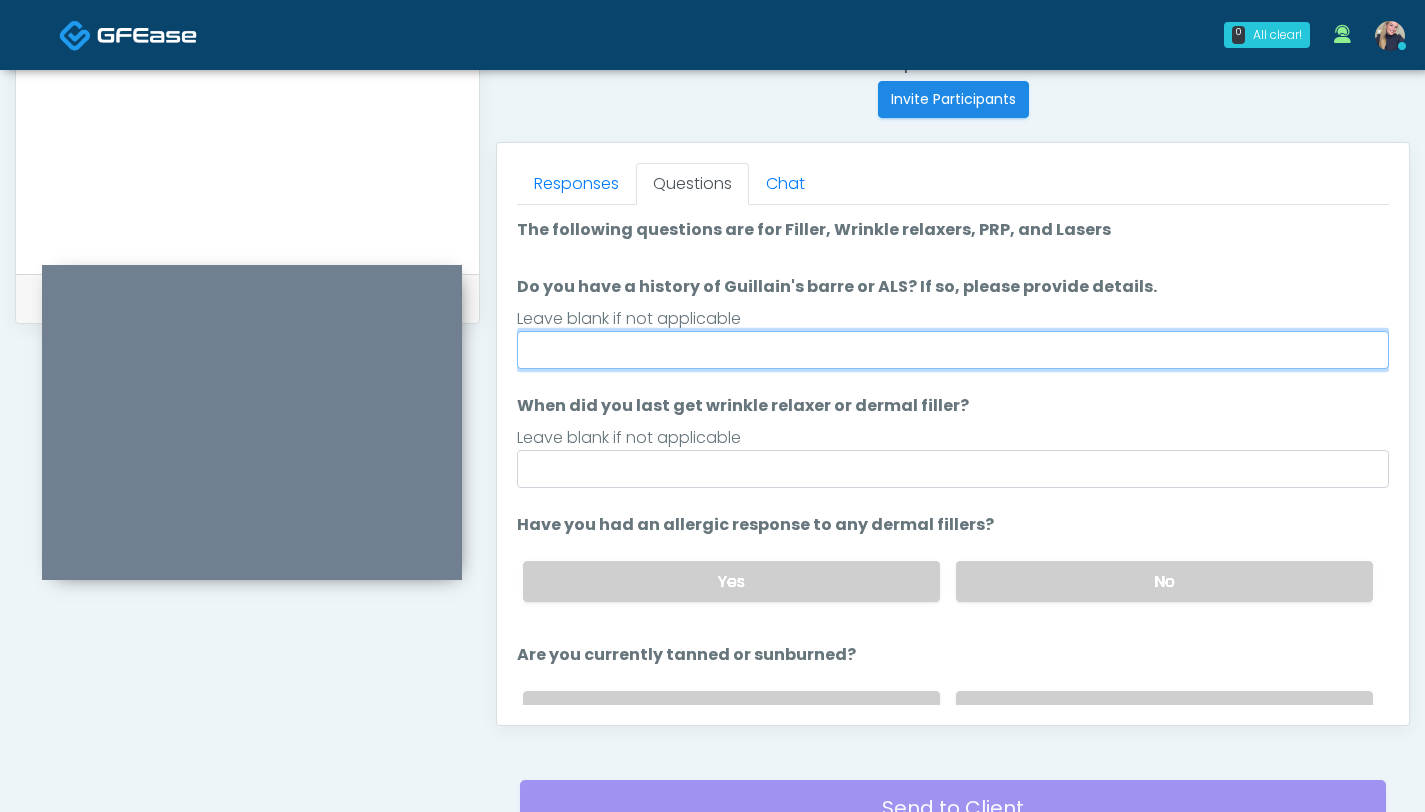 click on "Do you have a history of Guillain's barre or ALS? If so, please provide details." at bounding box center (953, 350) 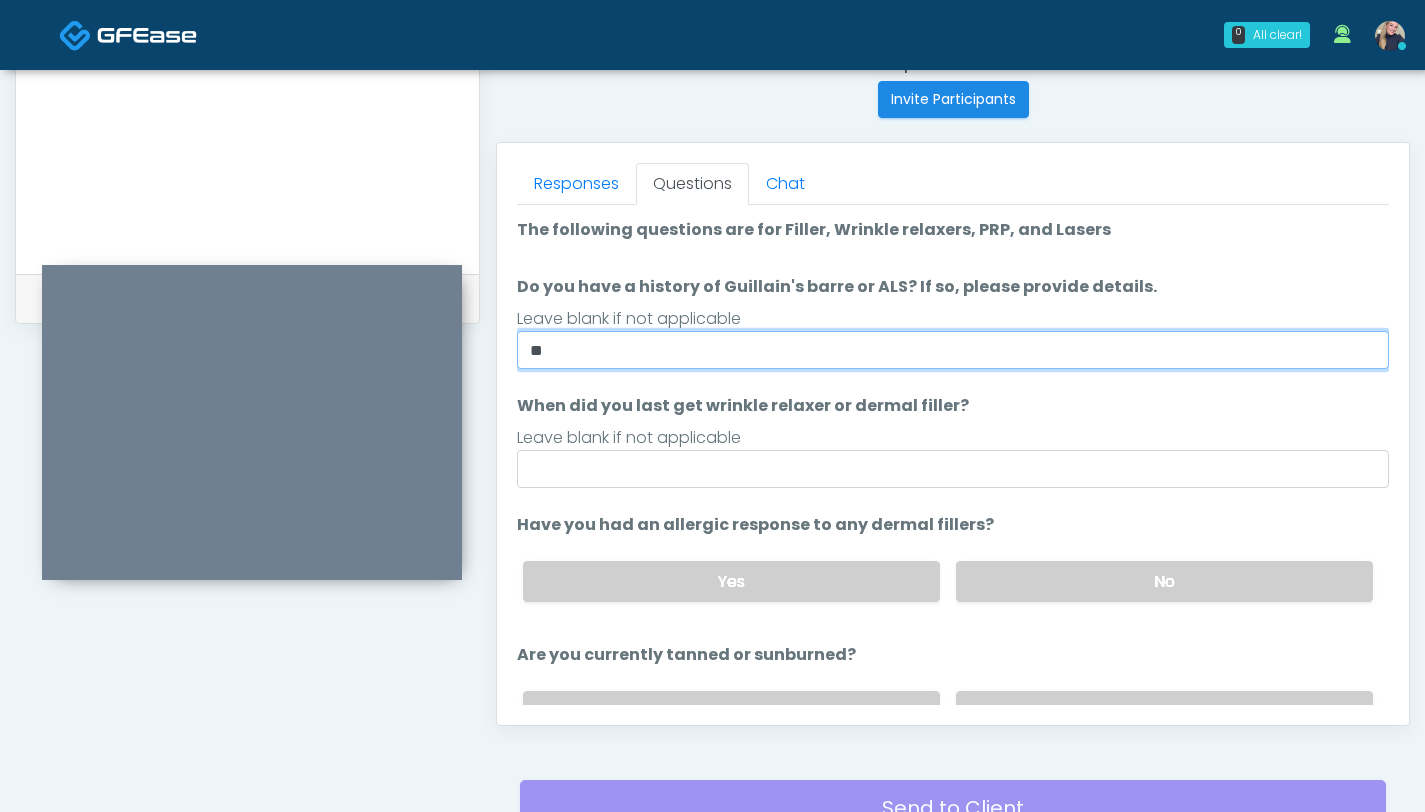 type on "**" 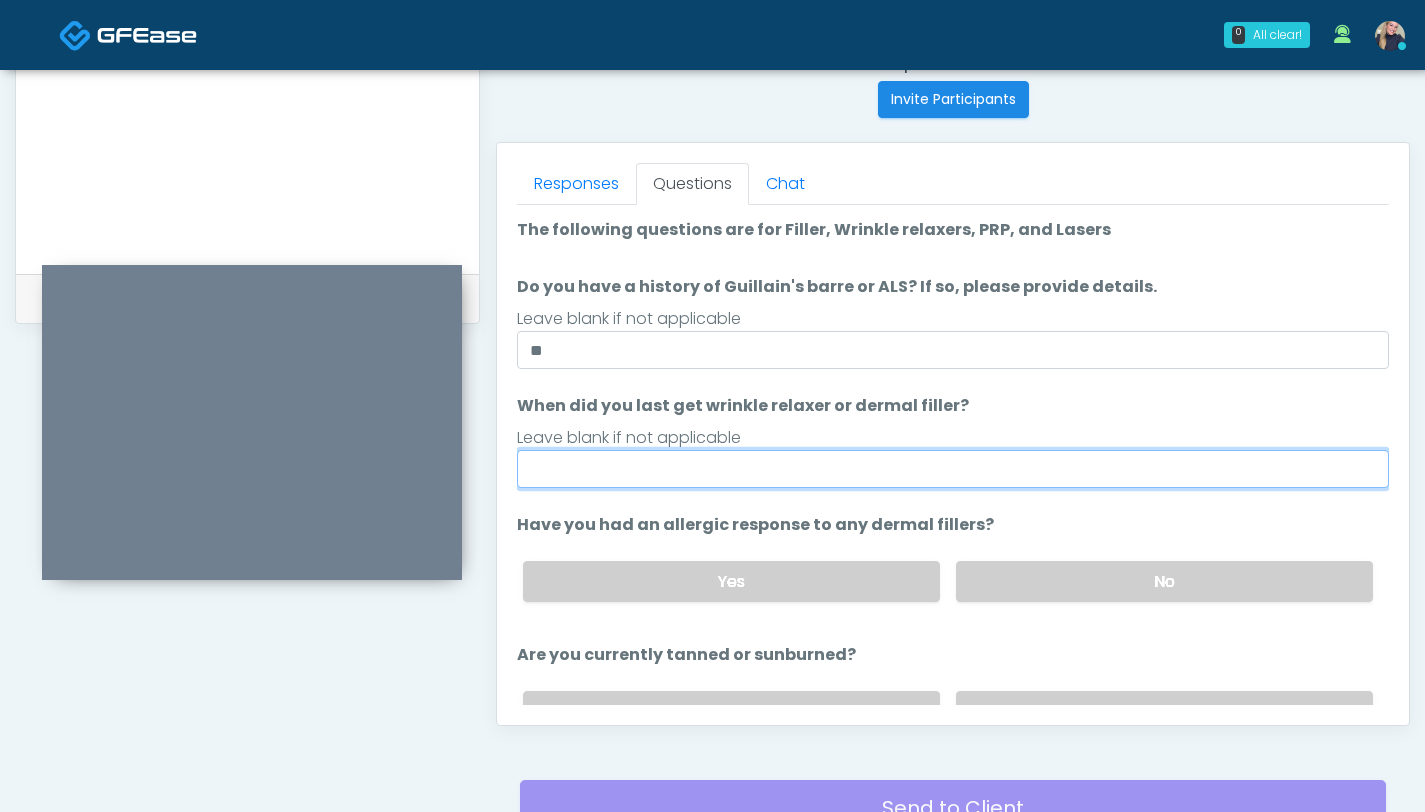 click on "When did you last get wrinkle relaxer or dermal filler?" at bounding box center [953, 469] 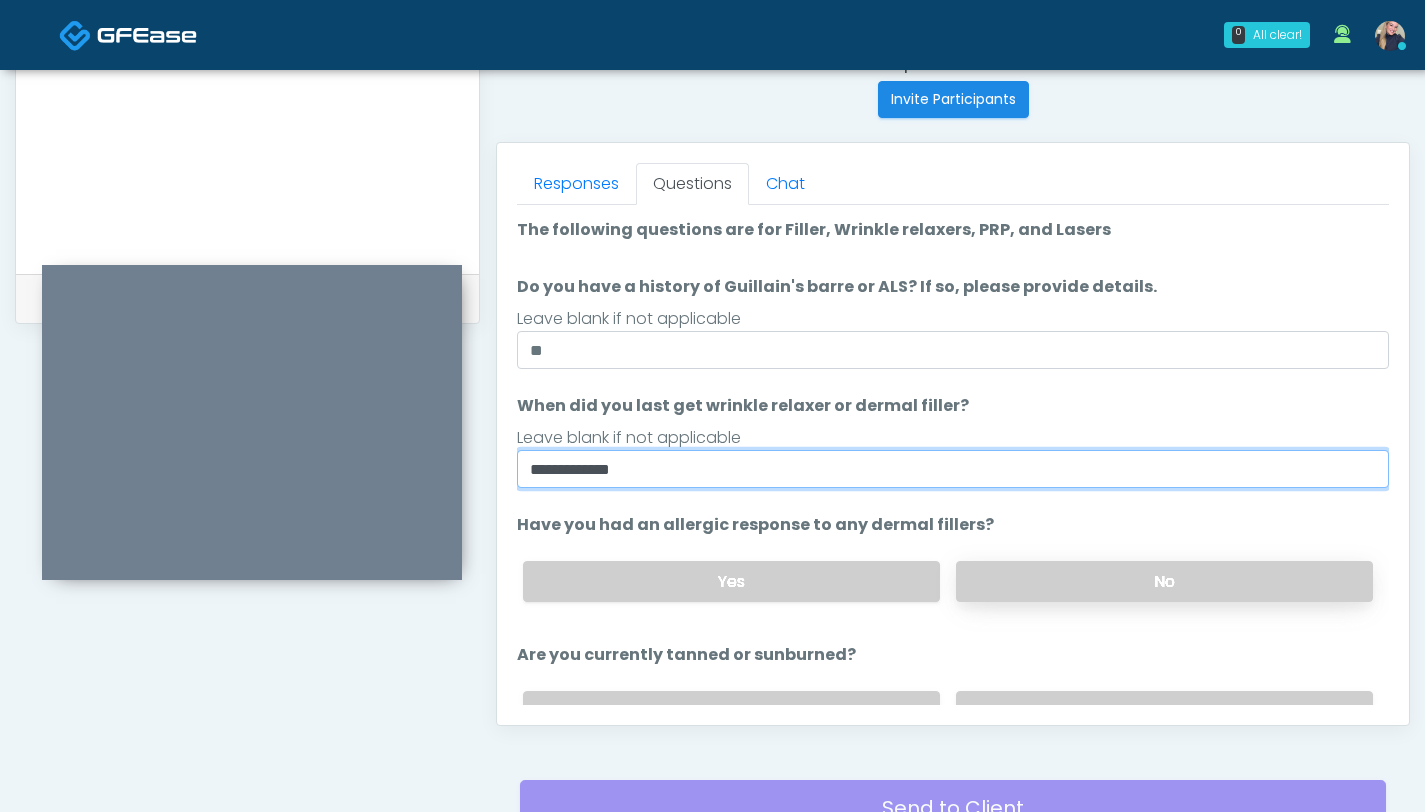 type on "**********" 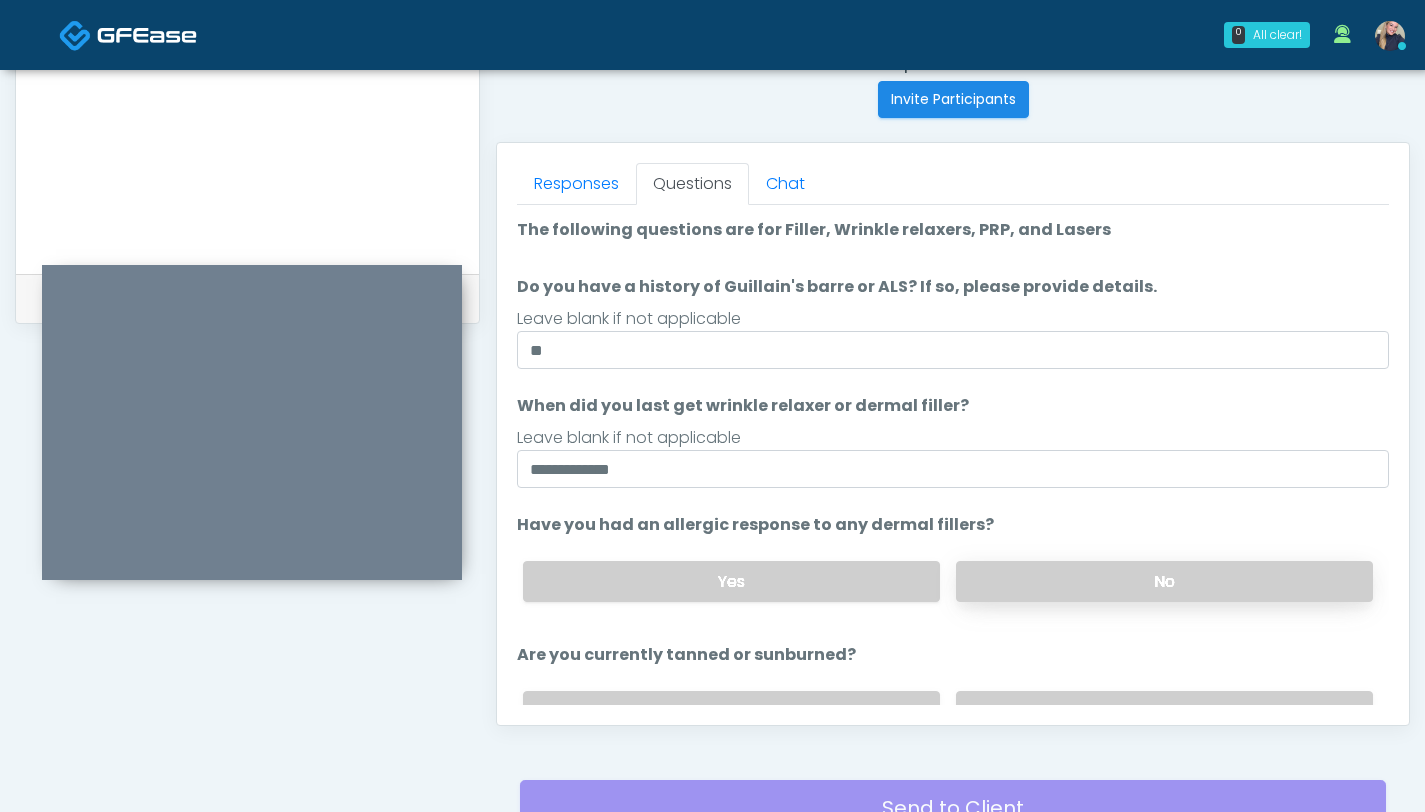 click on "No" at bounding box center [1164, 581] 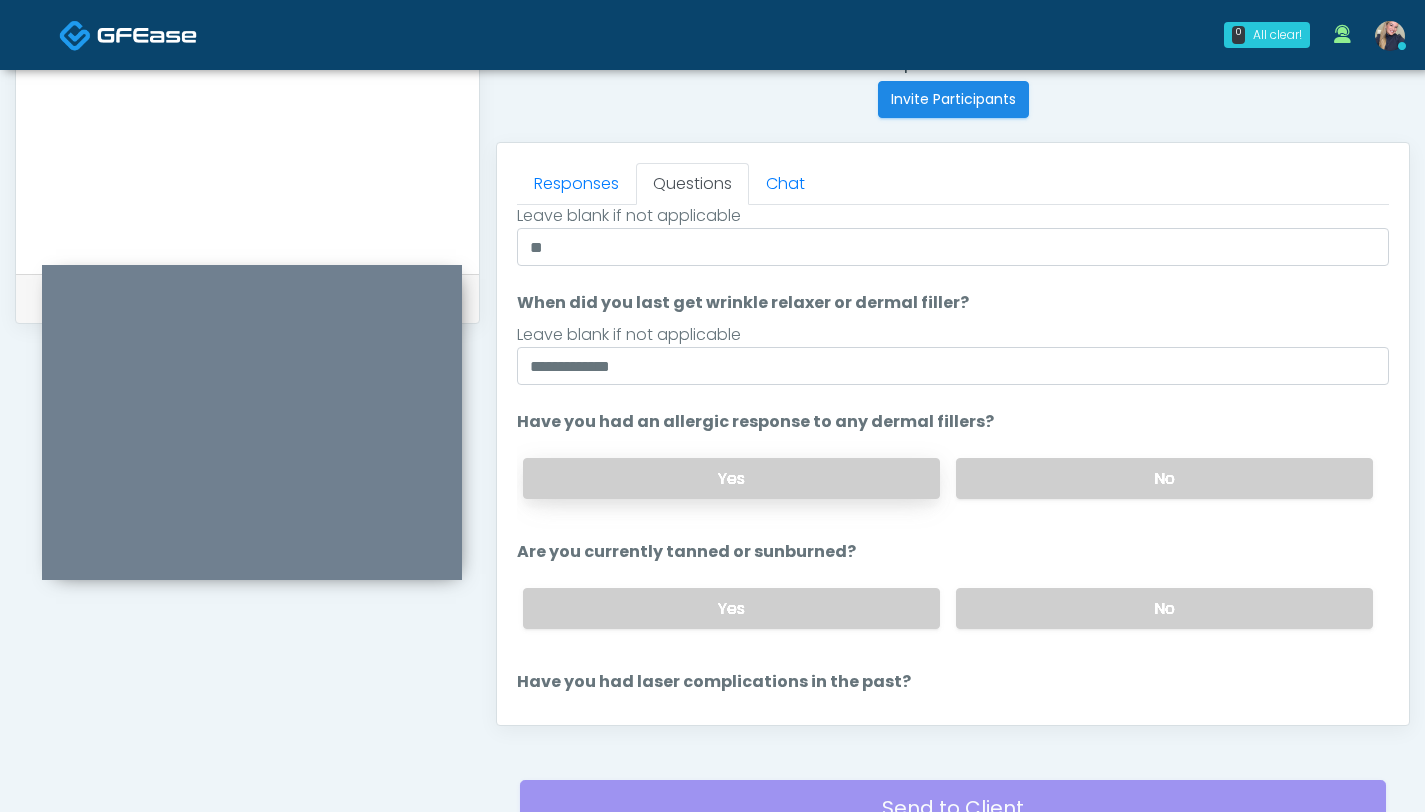scroll, scrollTop: 156, scrollLeft: 0, axis: vertical 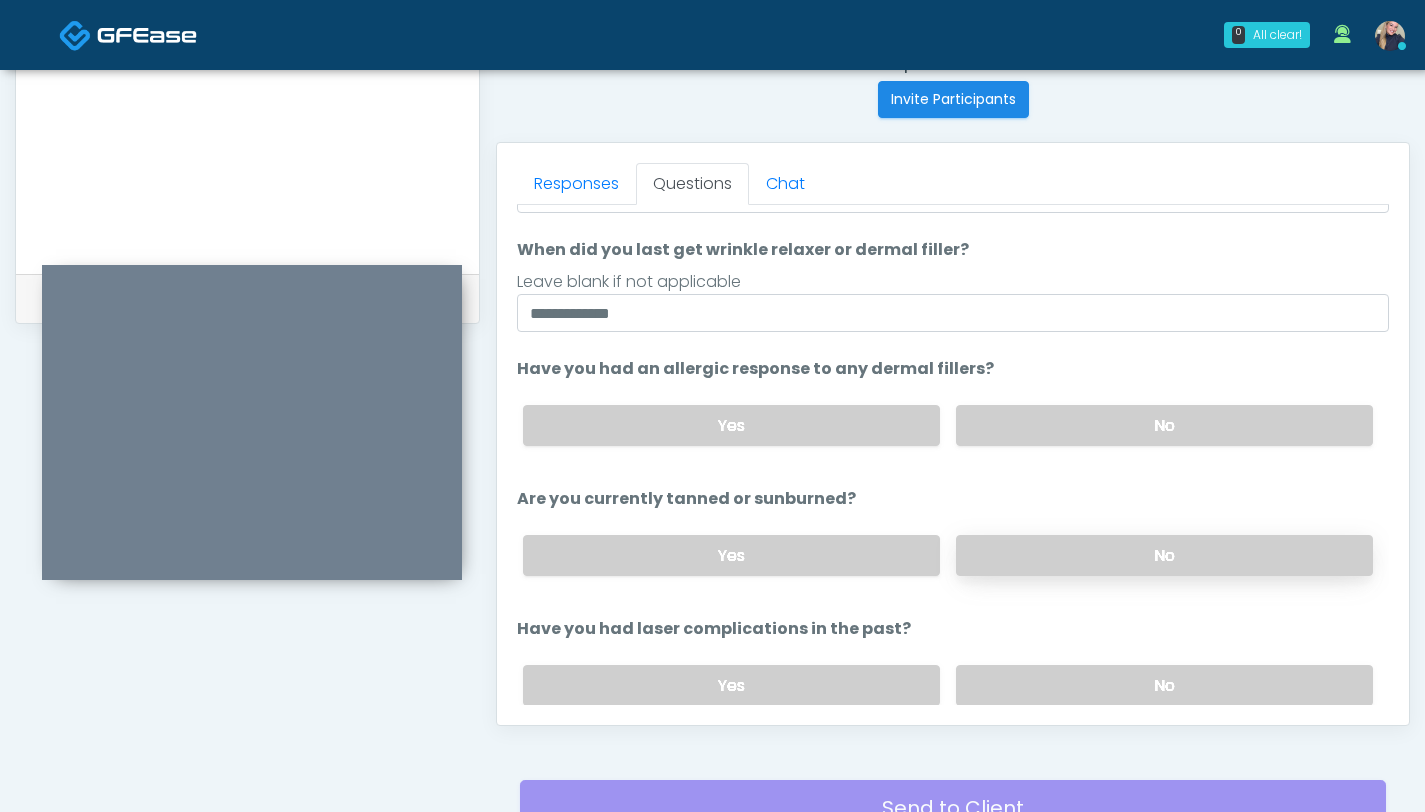 click on "No" at bounding box center (1164, 555) 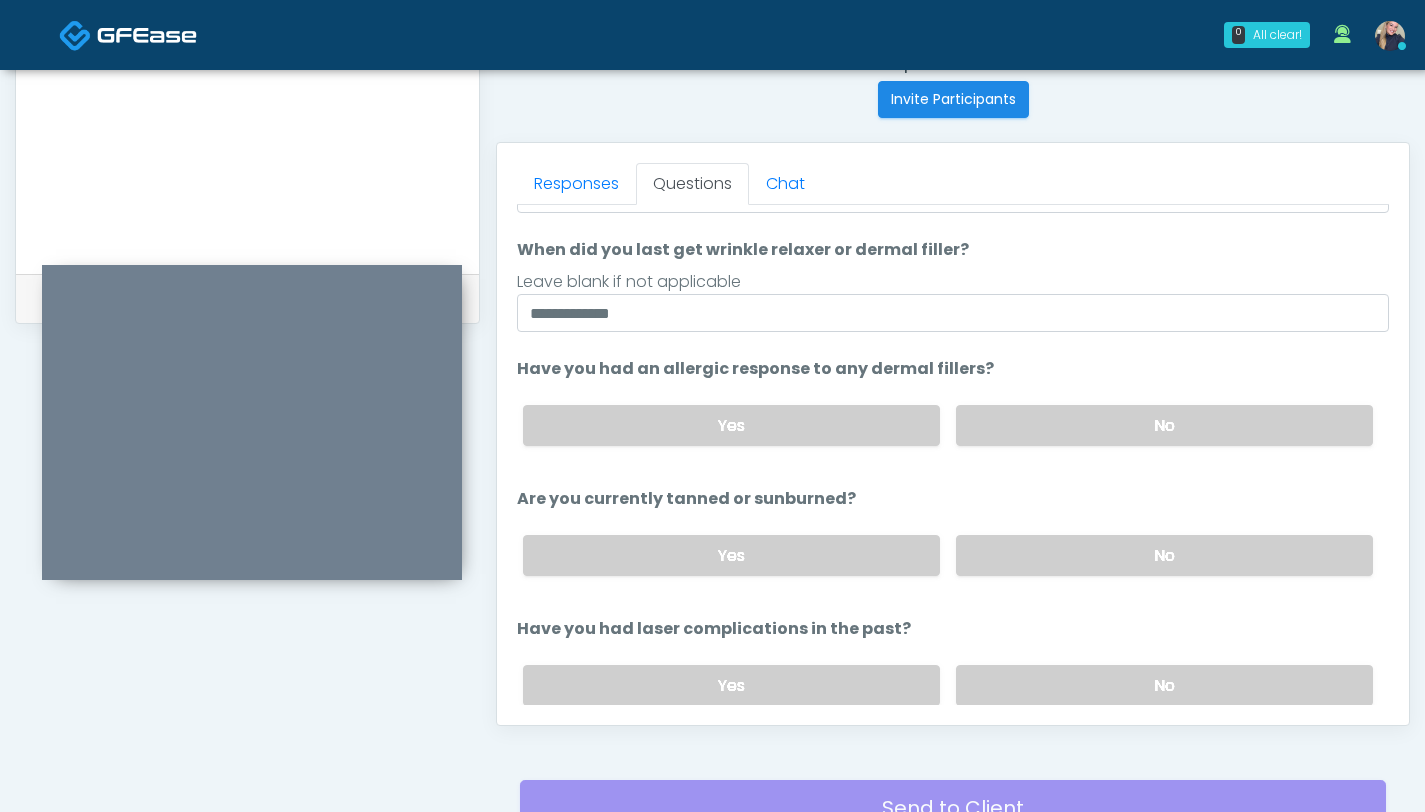 scroll, scrollTop: 232, scrollLeft: 0, axis: vertical 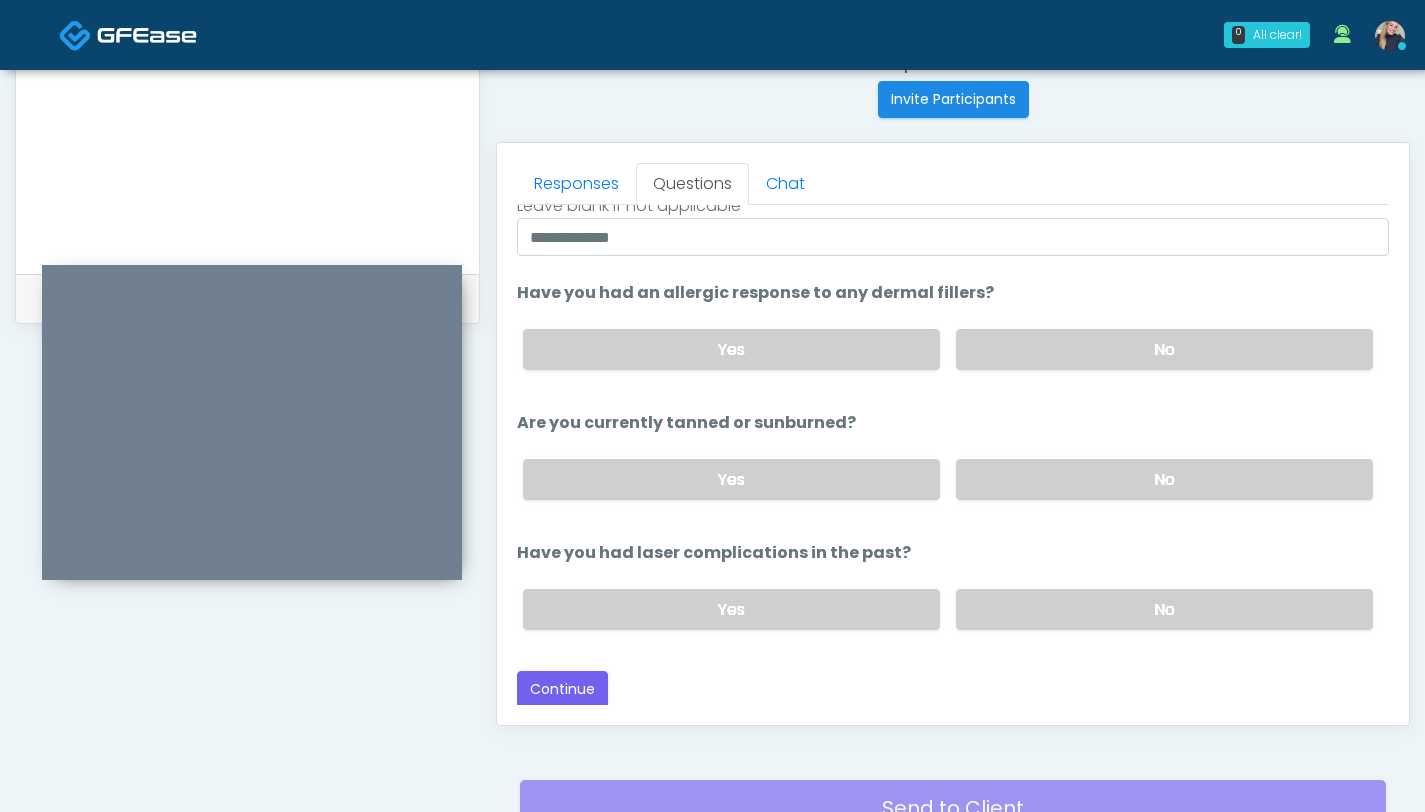 click on "Yes
No" at bounding box center [948, 18] 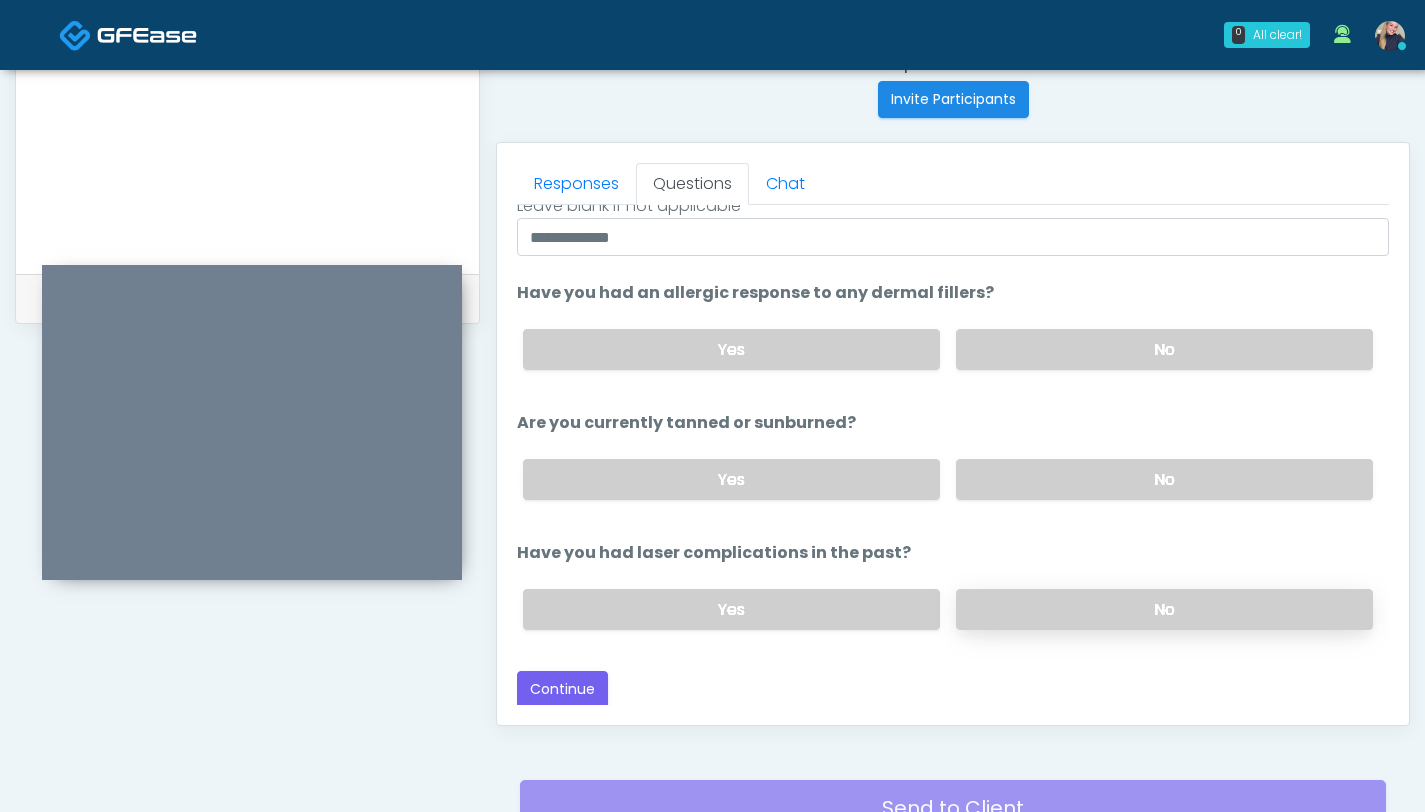 click on "No" at bounding box center (1164, 609) 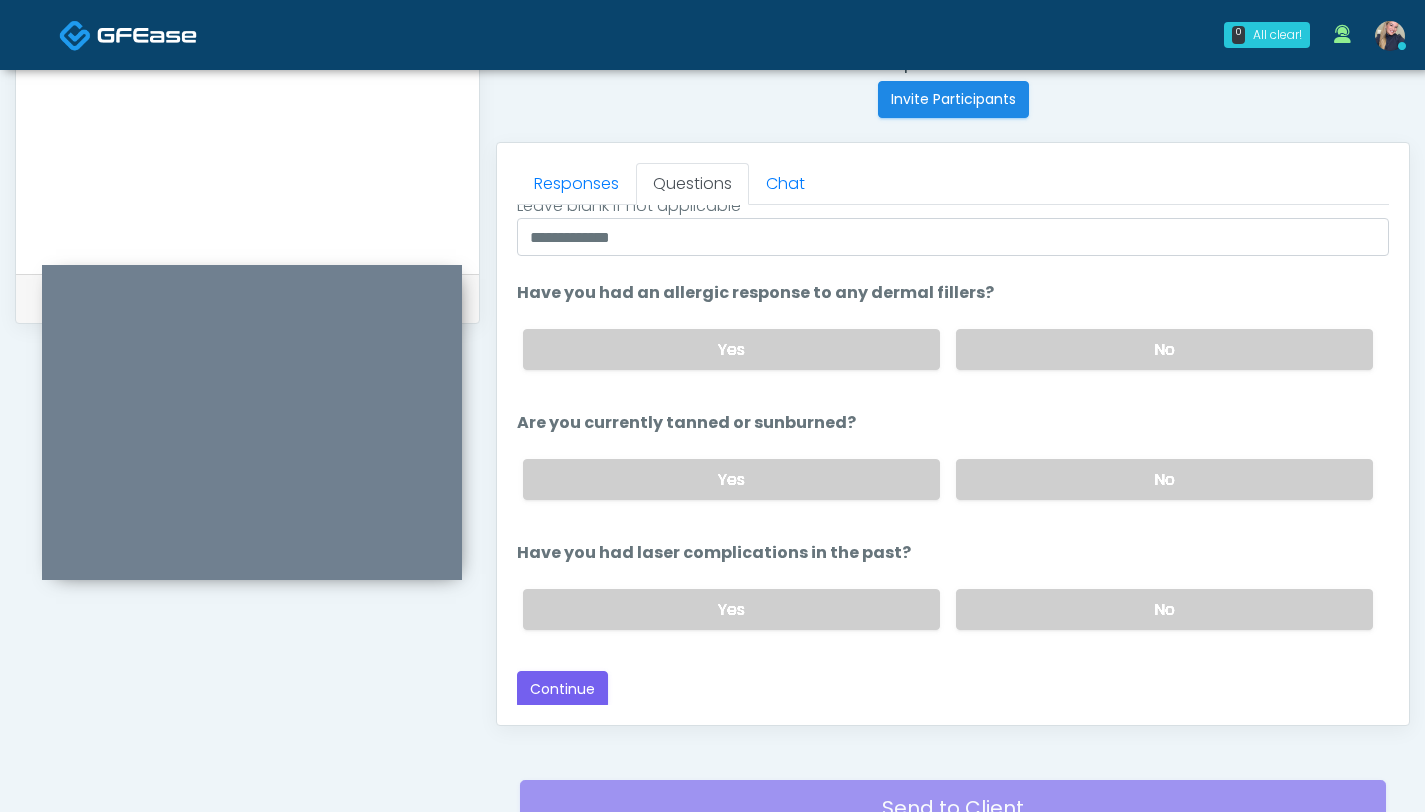 scroll, scrollTop: 870, scrollLeft: 0, axis: vertical 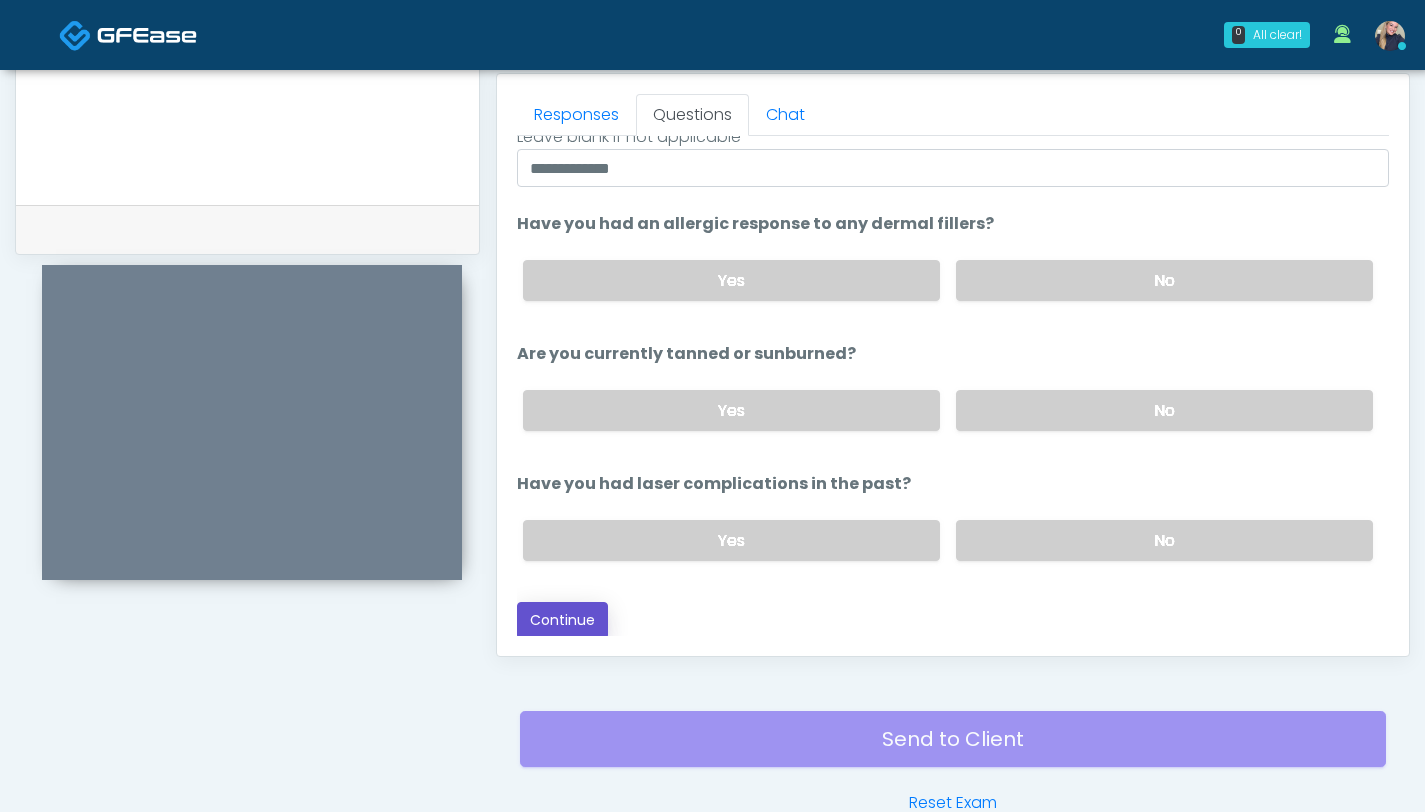click on "Continue" at bounding box center [562, 620] 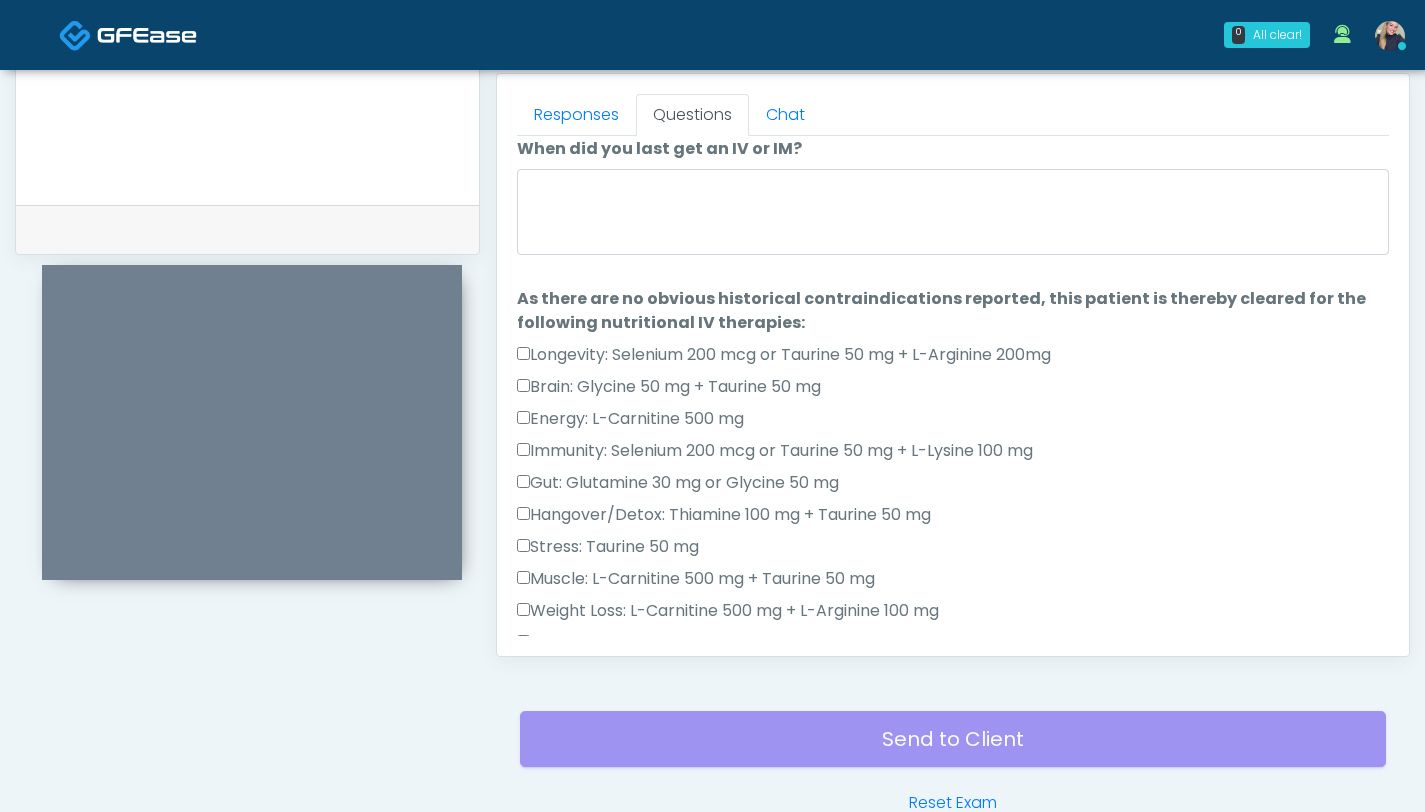 scroll, scrollTop: 1, scrollLeft: 0, axis: vertical 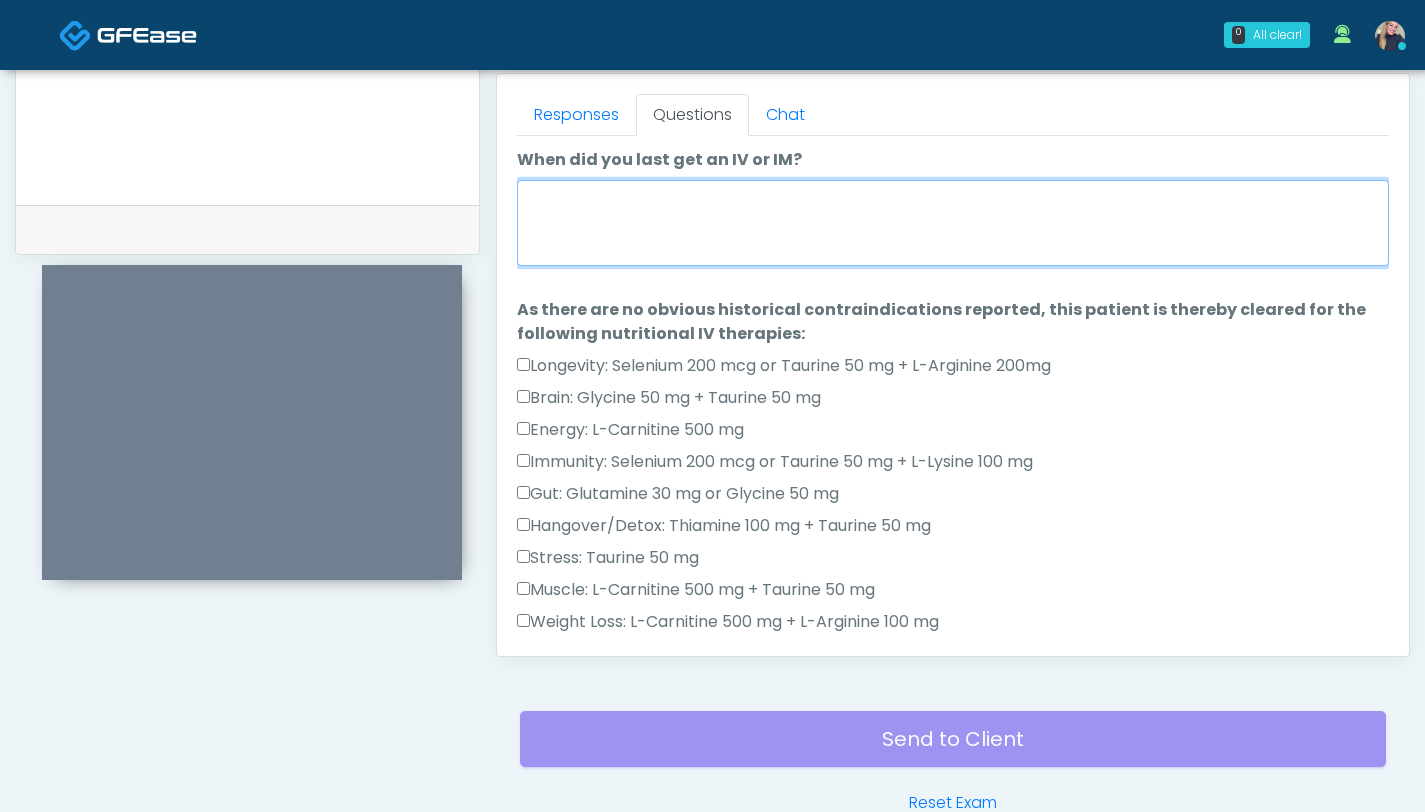 click on "When did you last get an IV or IM?" at bounding box center (953, 223) 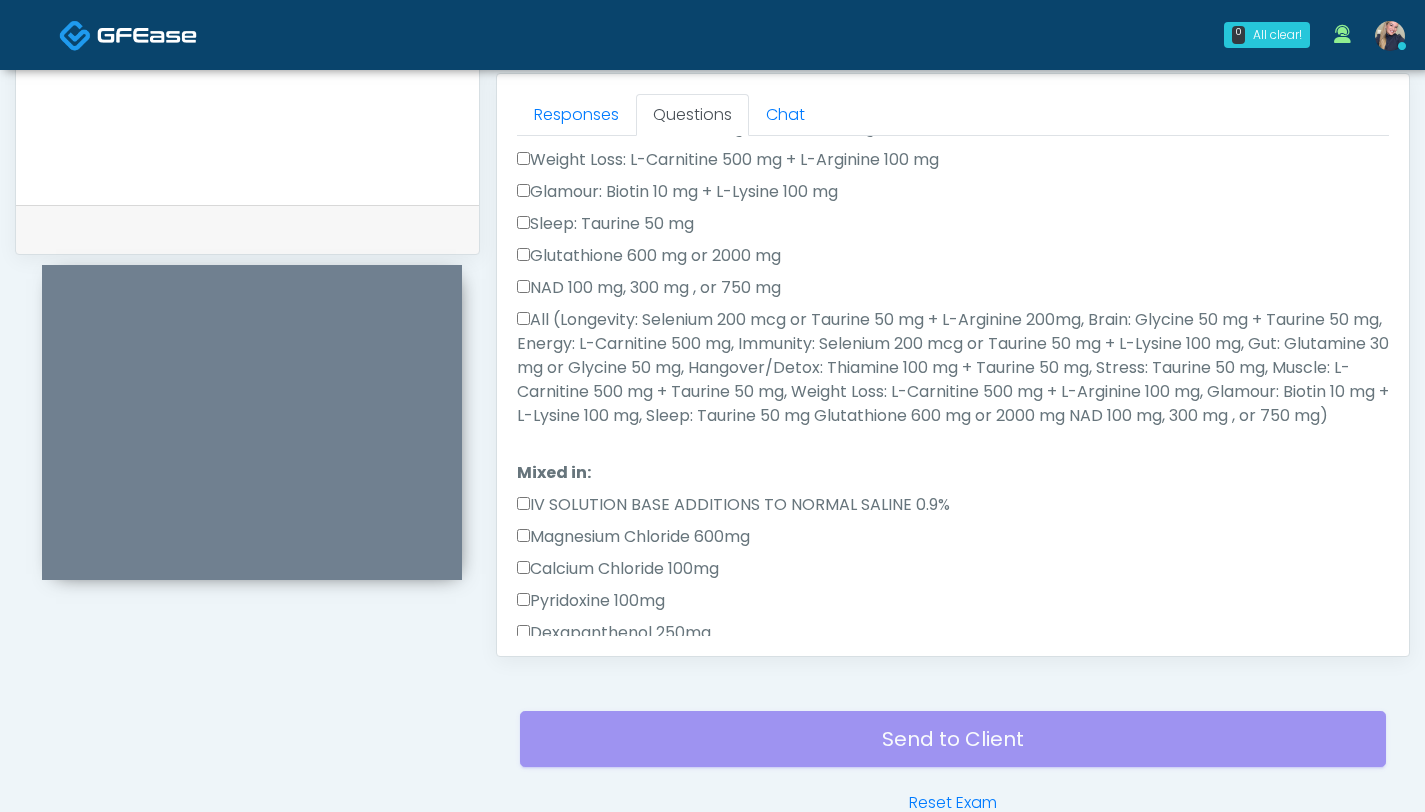 scroll, scrollTop: 481, scrollLeft: 0, axis: vertical 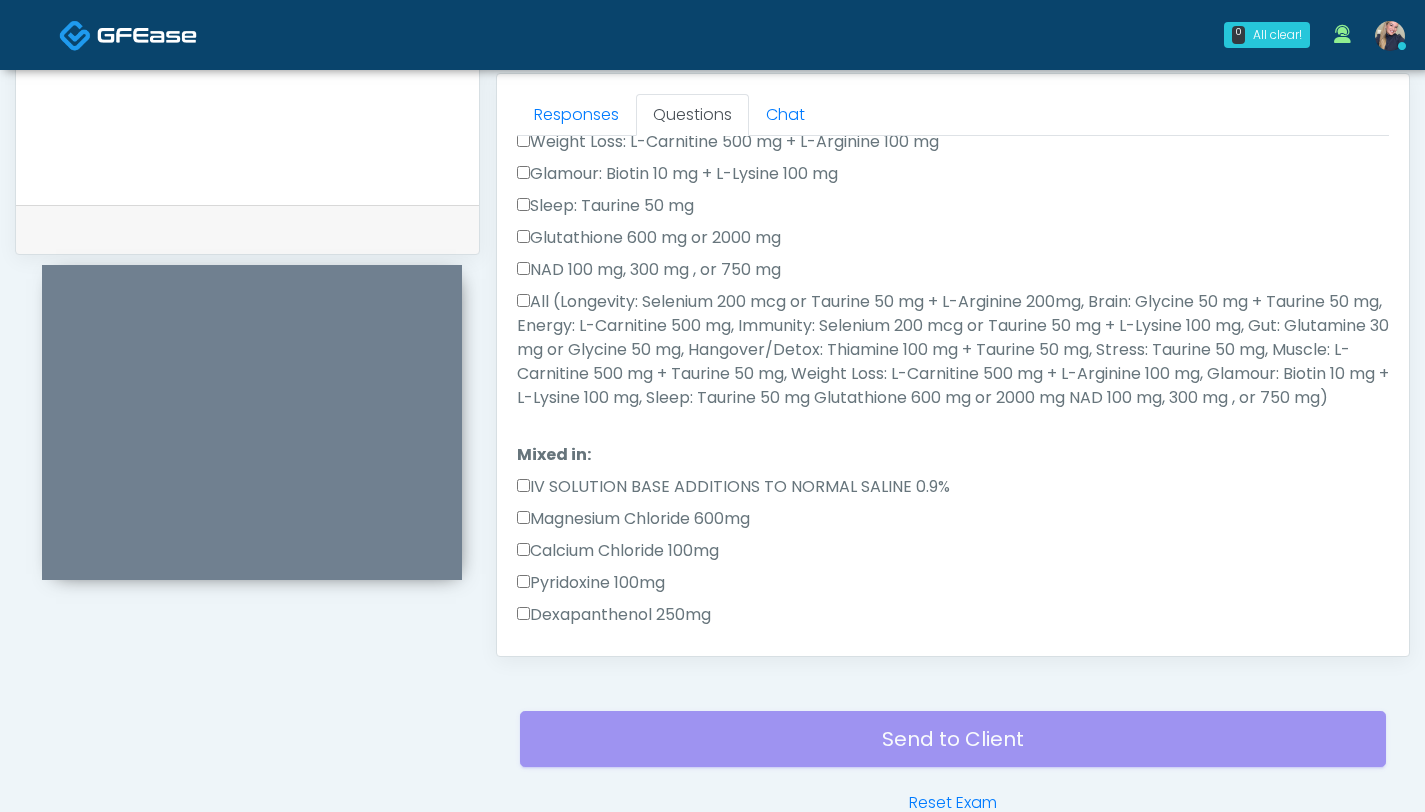type on "*******" 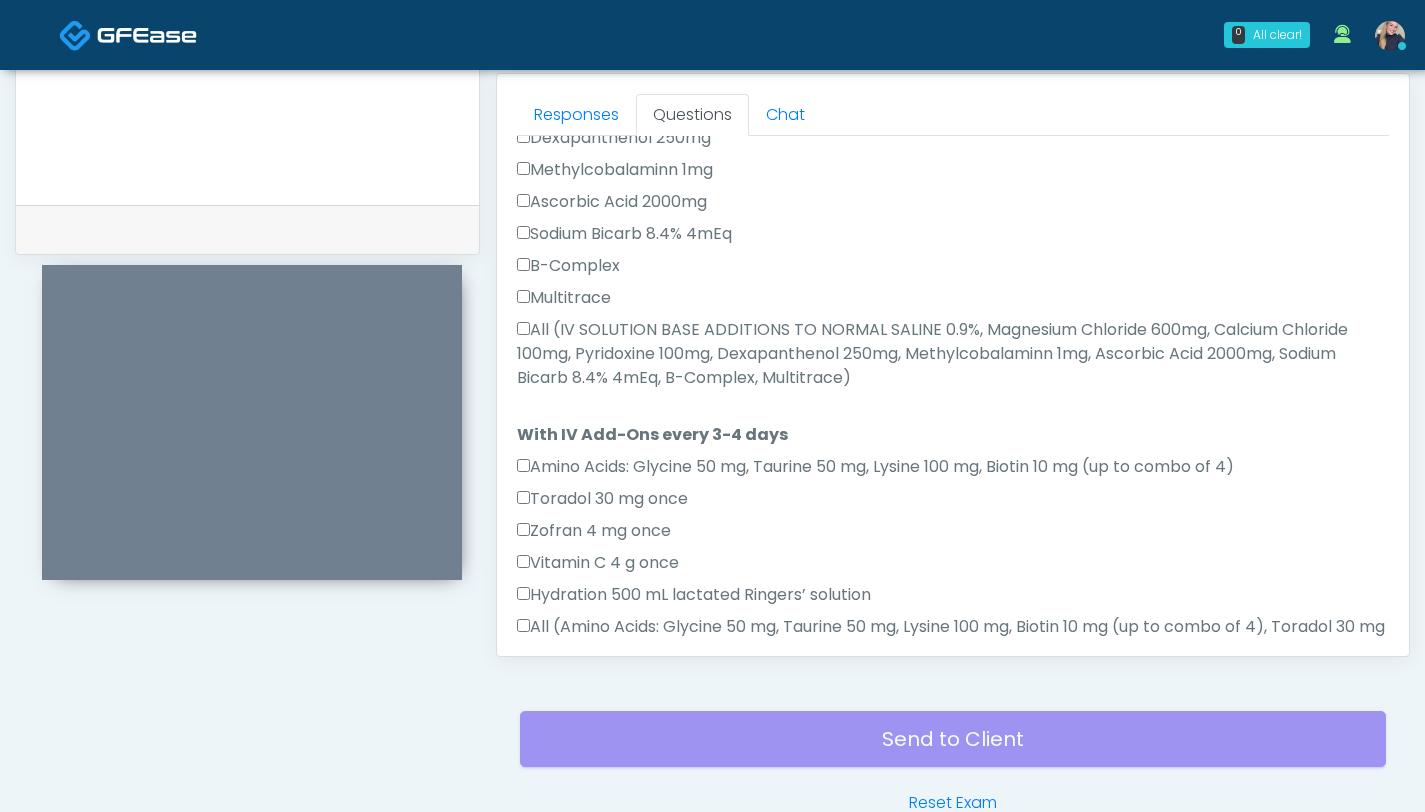 scroll, scrollTop: 960, scrollLeft: 0, axis: vertical 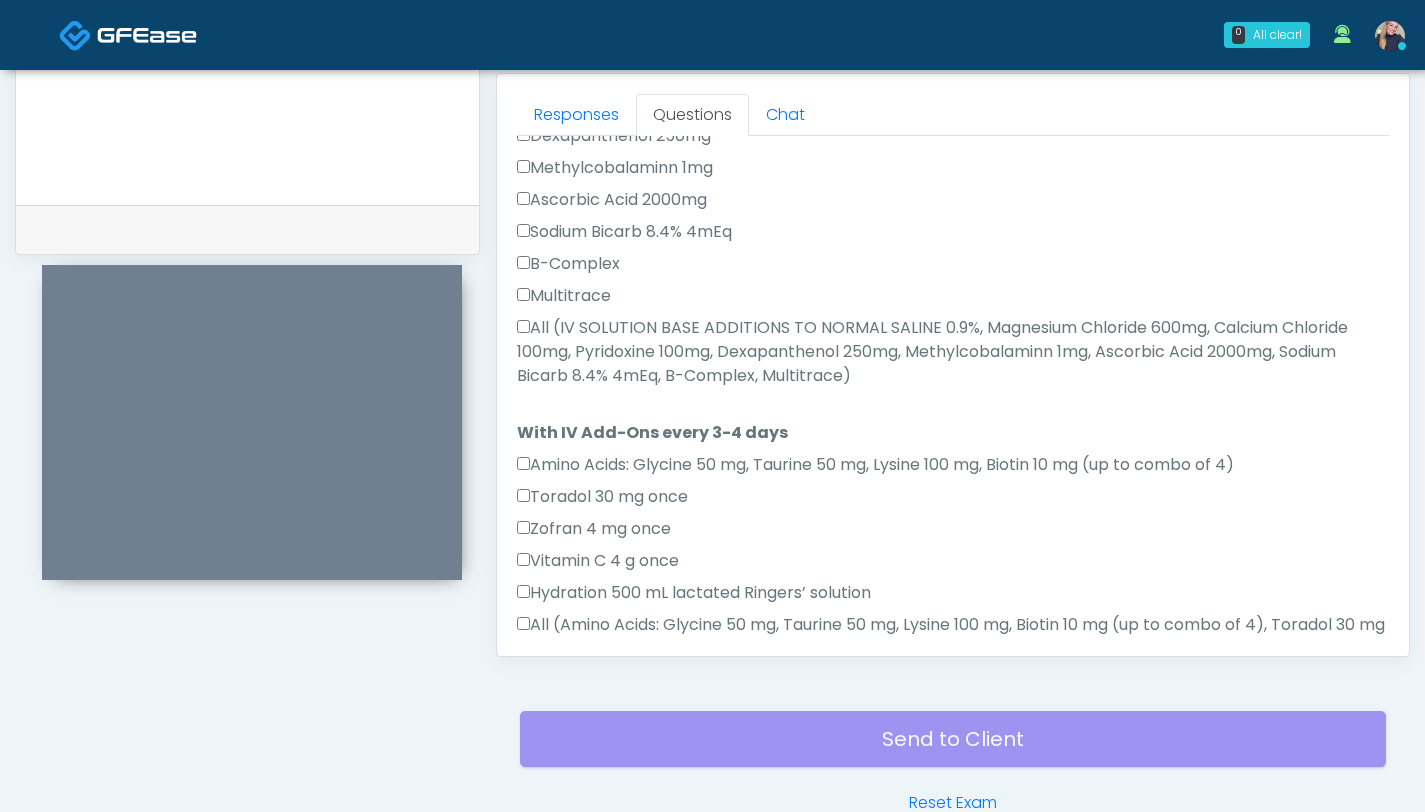 click on "All (IV SOLUTION BASE ADDITIONS TO NORMAL SALINE 0.9%, Magnesium Chloride 600mg, Calcium Chloride 100mg, Pyridoxine 100mg, Dexapanthenol 250mg, Methylcobalaminn 1mg, Ascorbic Acid 2000mg, Sodium Bicarb 8.4% 4mEq, B-Complex, Multitrace)" at bounding box center (953, 352) 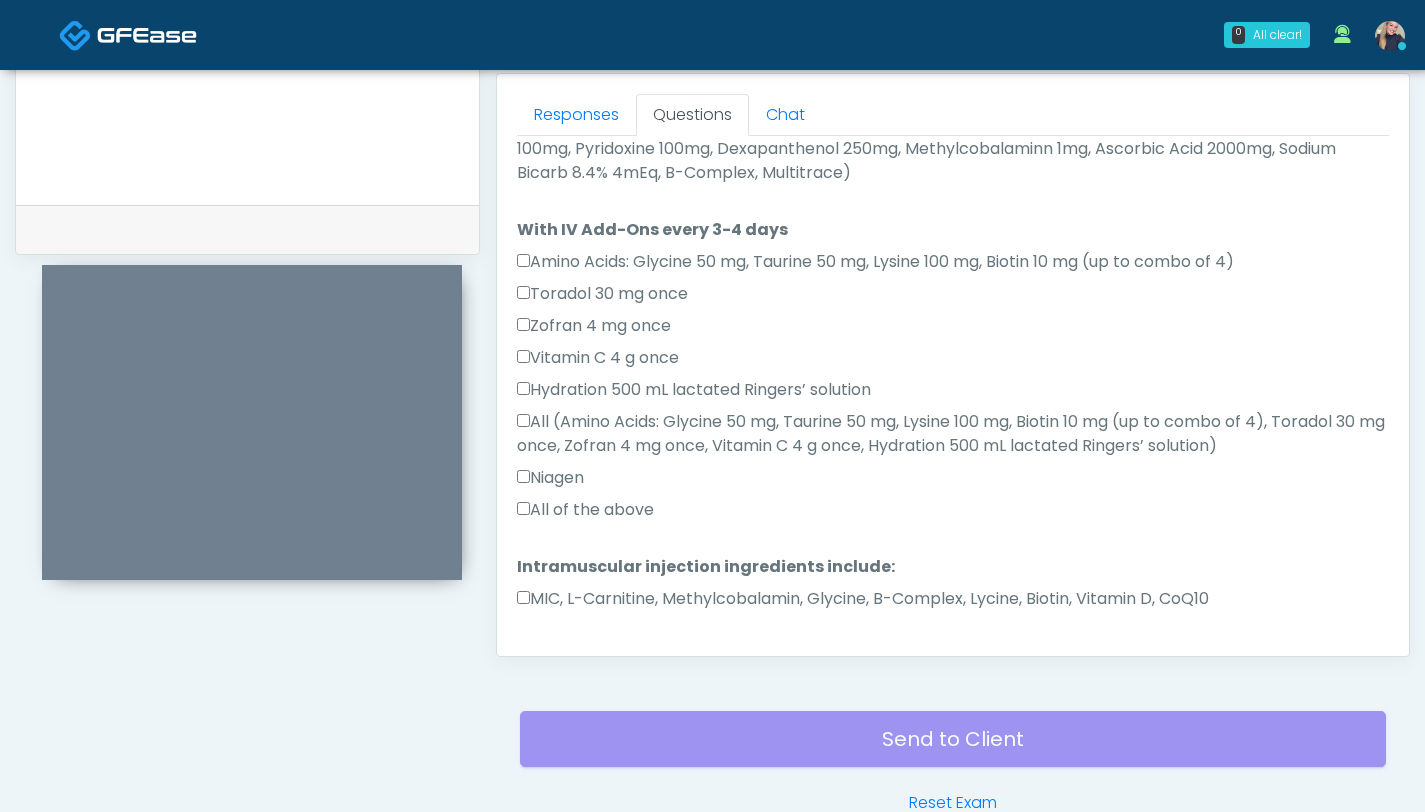 scroll, scrollTop: 1164, scrollLeft: 0, axis: vertical 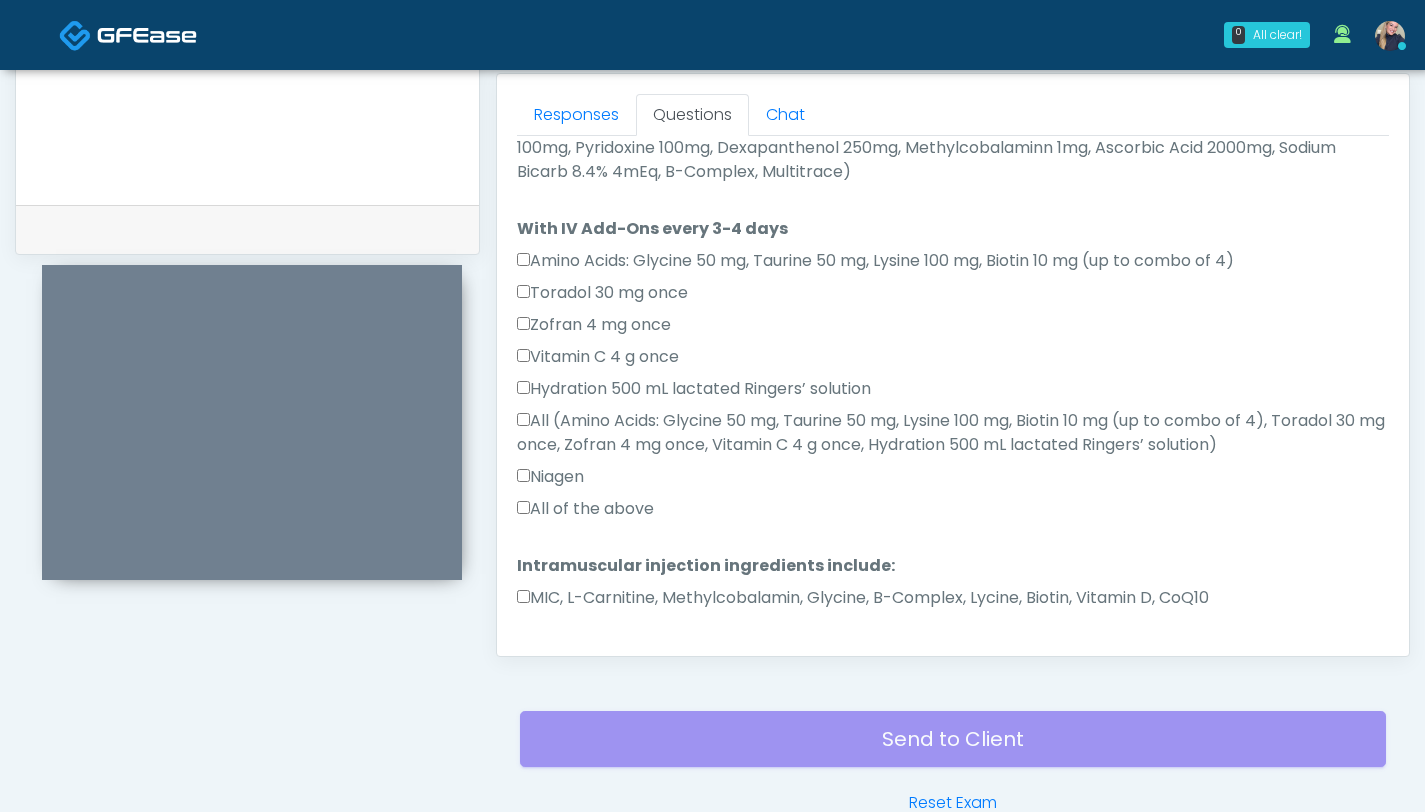 click on "All of the above" at bounding box center [585, 509] 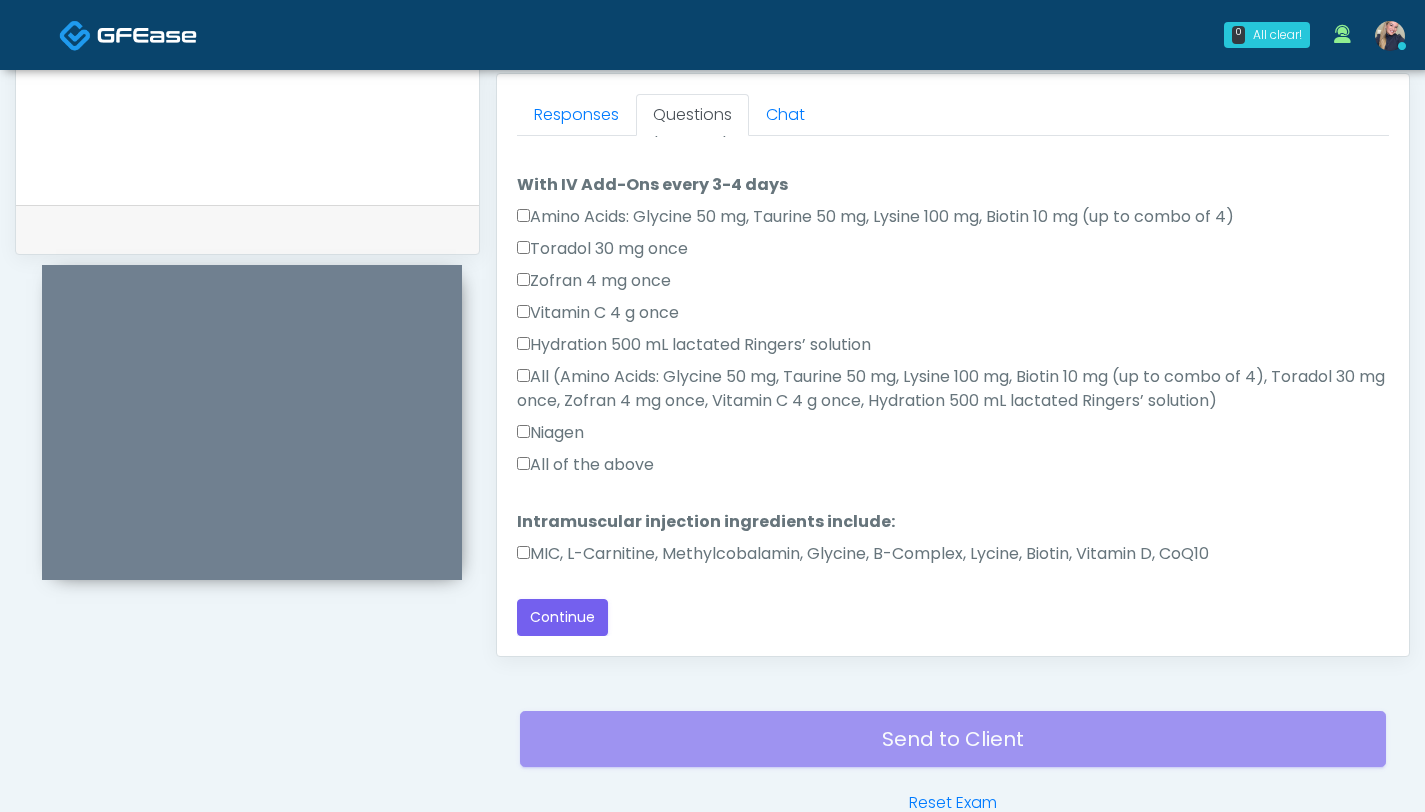 scroll, scrollTop: 983, scrollLeft: 0, axis: vertical 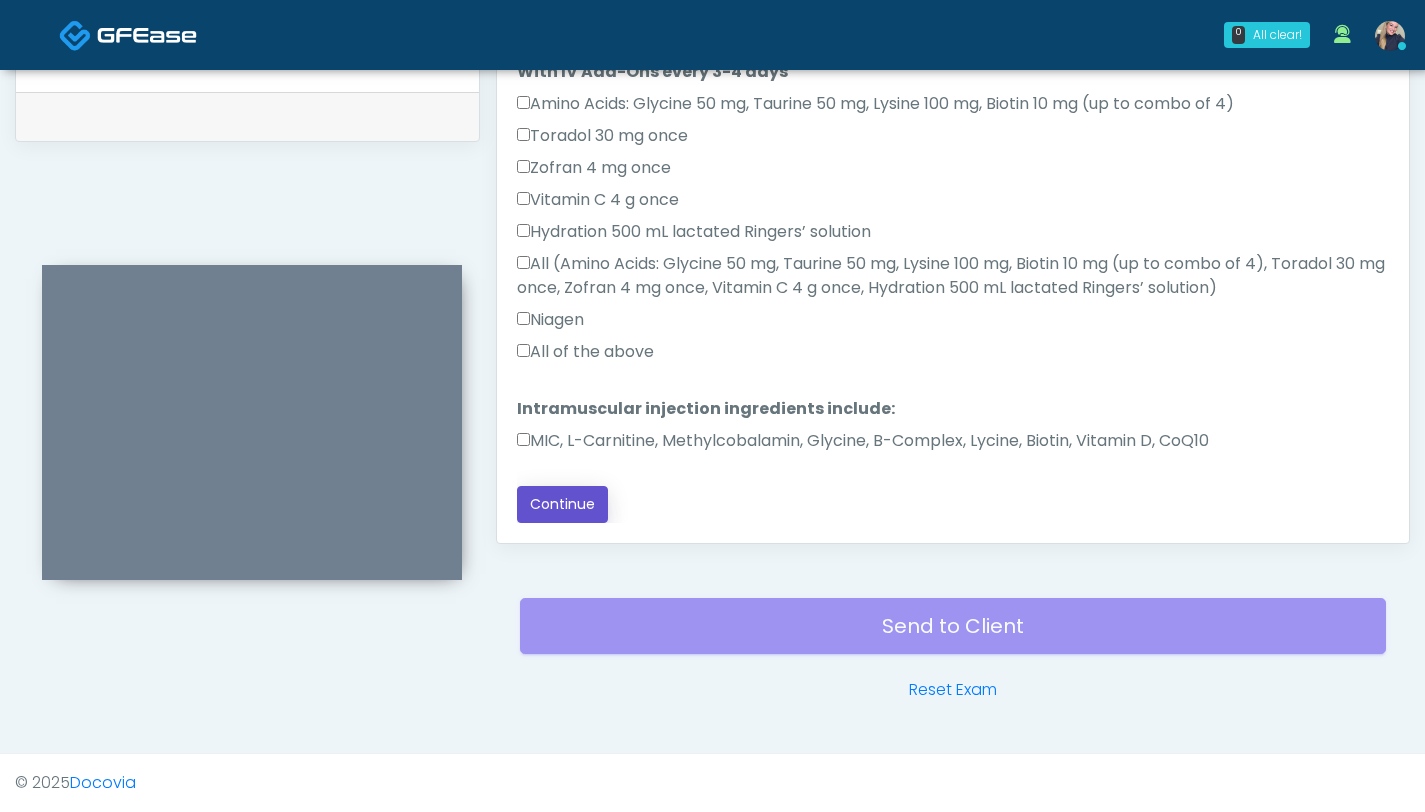 click on "Continue" at bounding box center [562, 504] 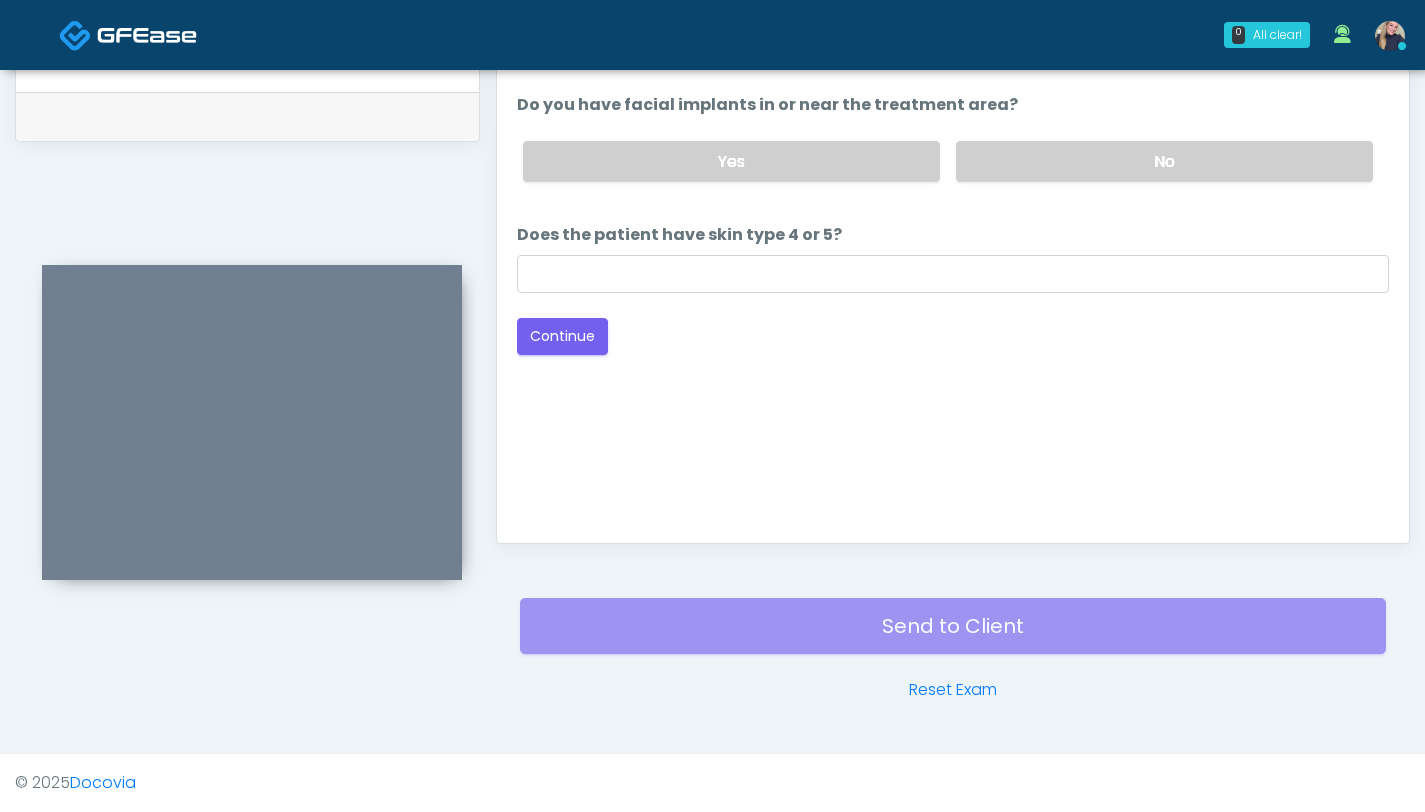 scroll, scrollTop: 0, scrollLeft: 0, axis: both 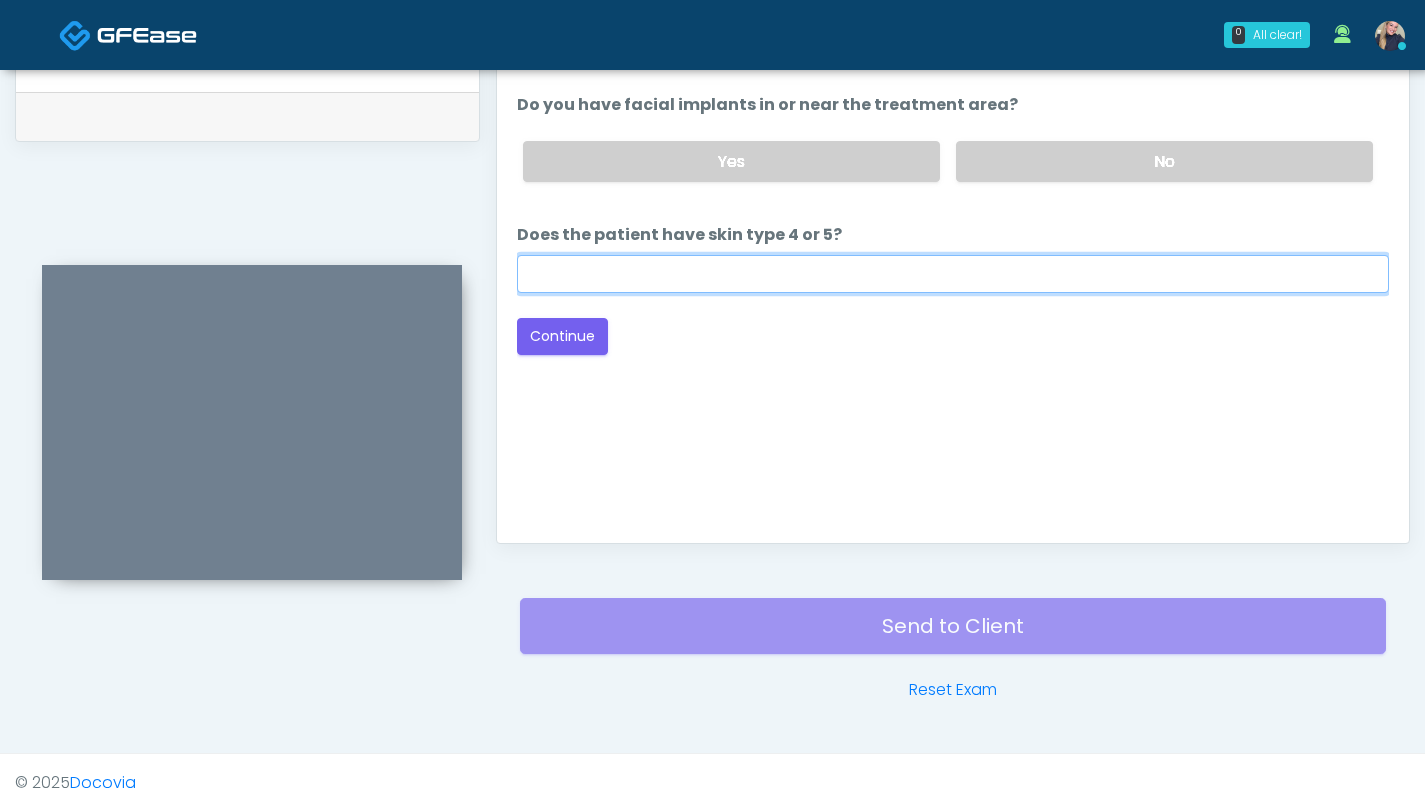click on "Does the patient have skin type 4 or 5?" at bounding box center (953, 274) 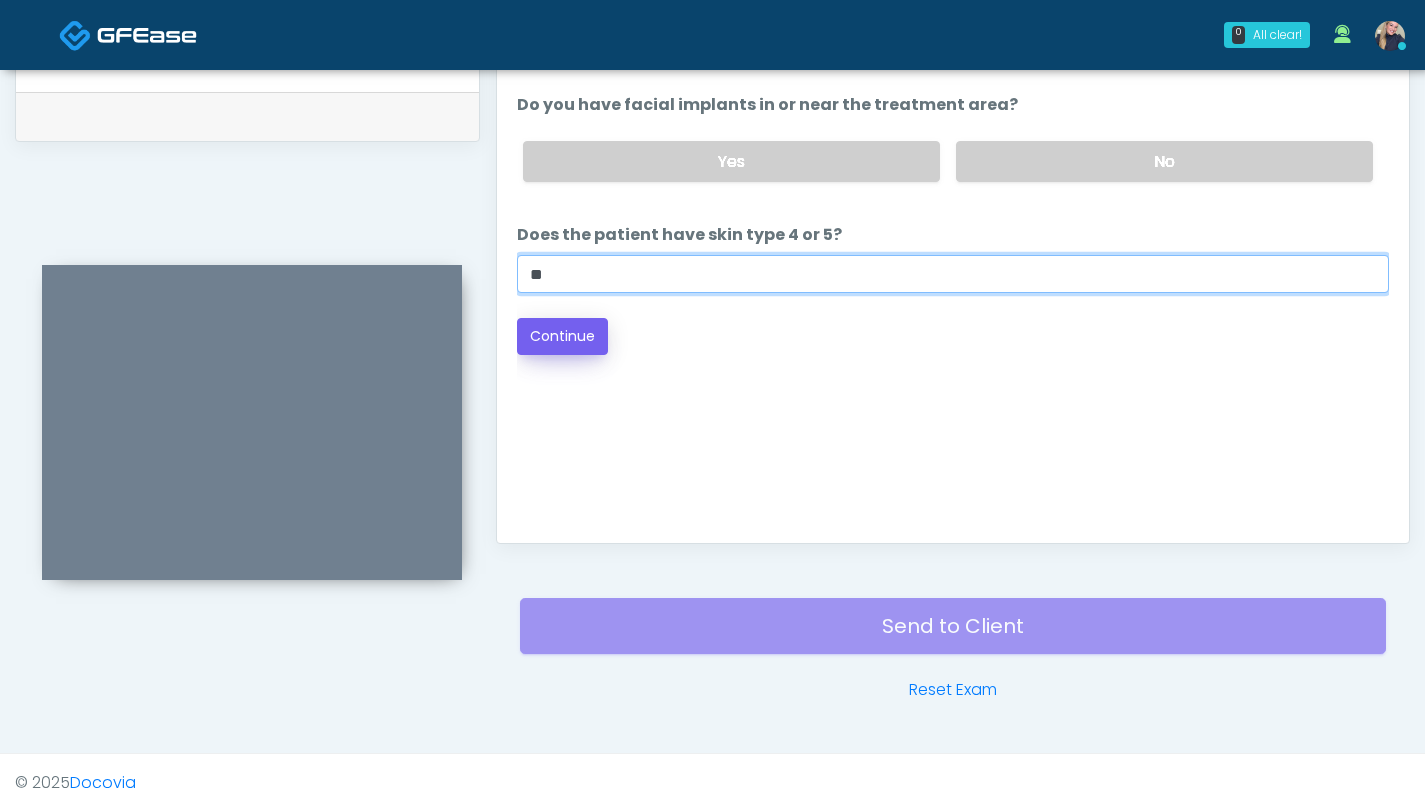type on "**" 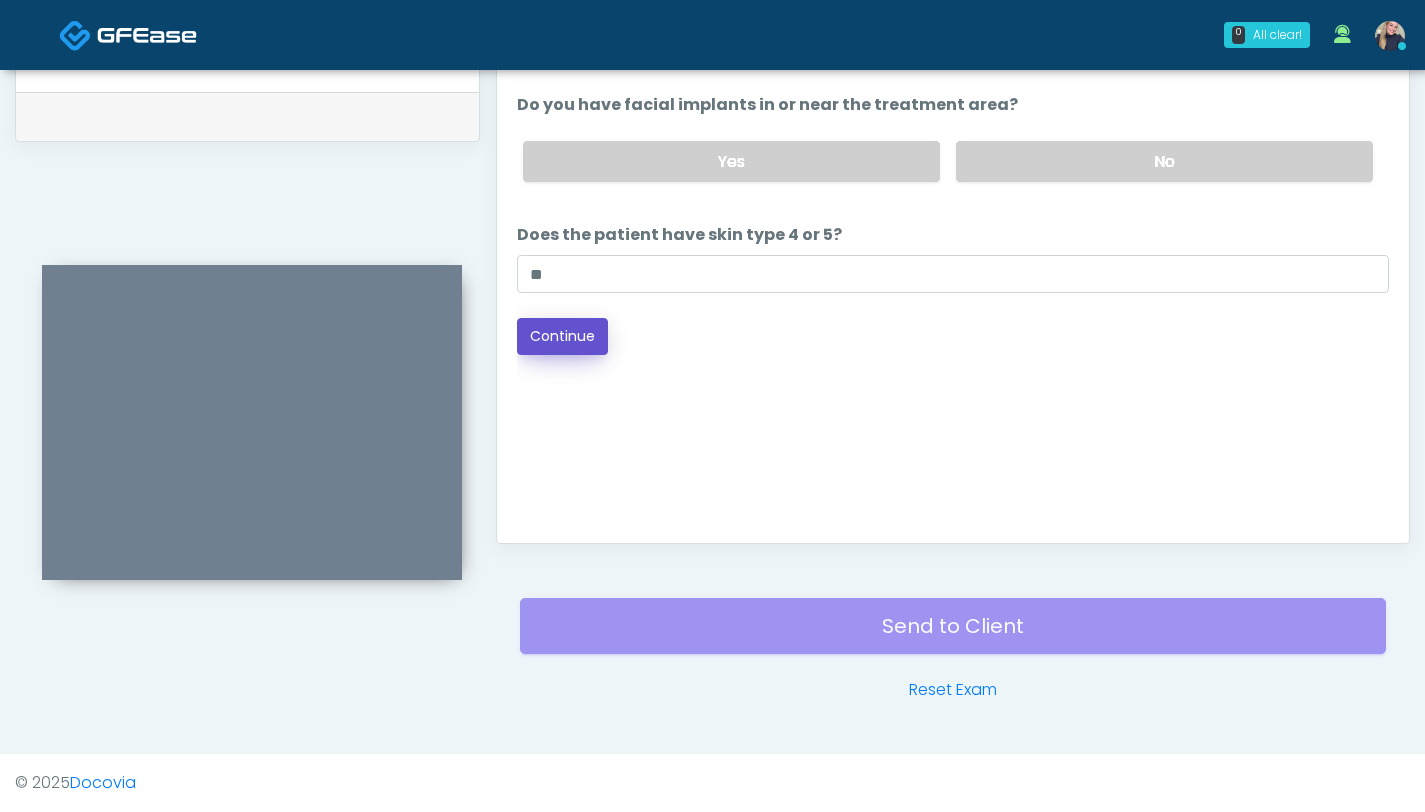 click on "Continue" at bounding box center (562, 336) 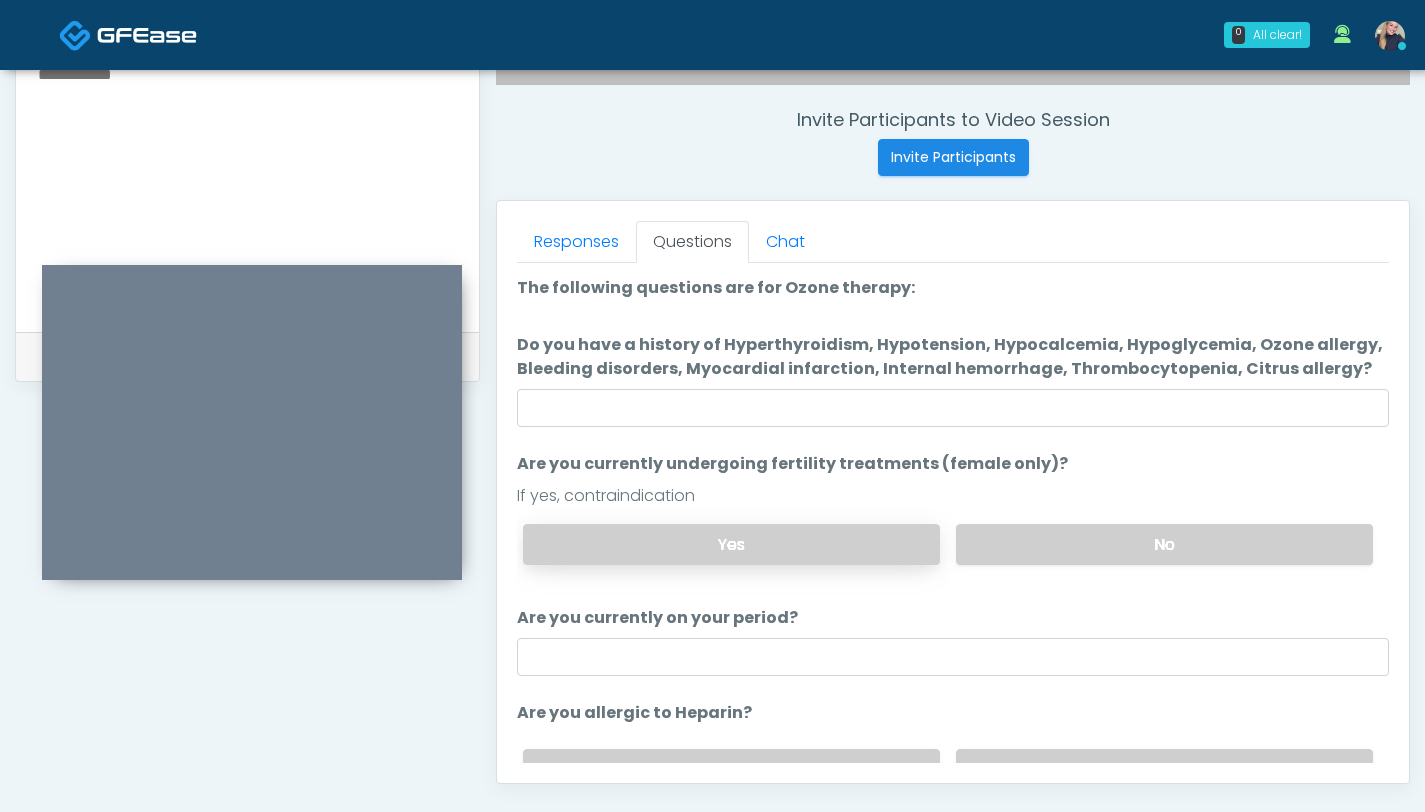 scroll, scrollTop: 740, scrollLeft: 0, axis: vertical 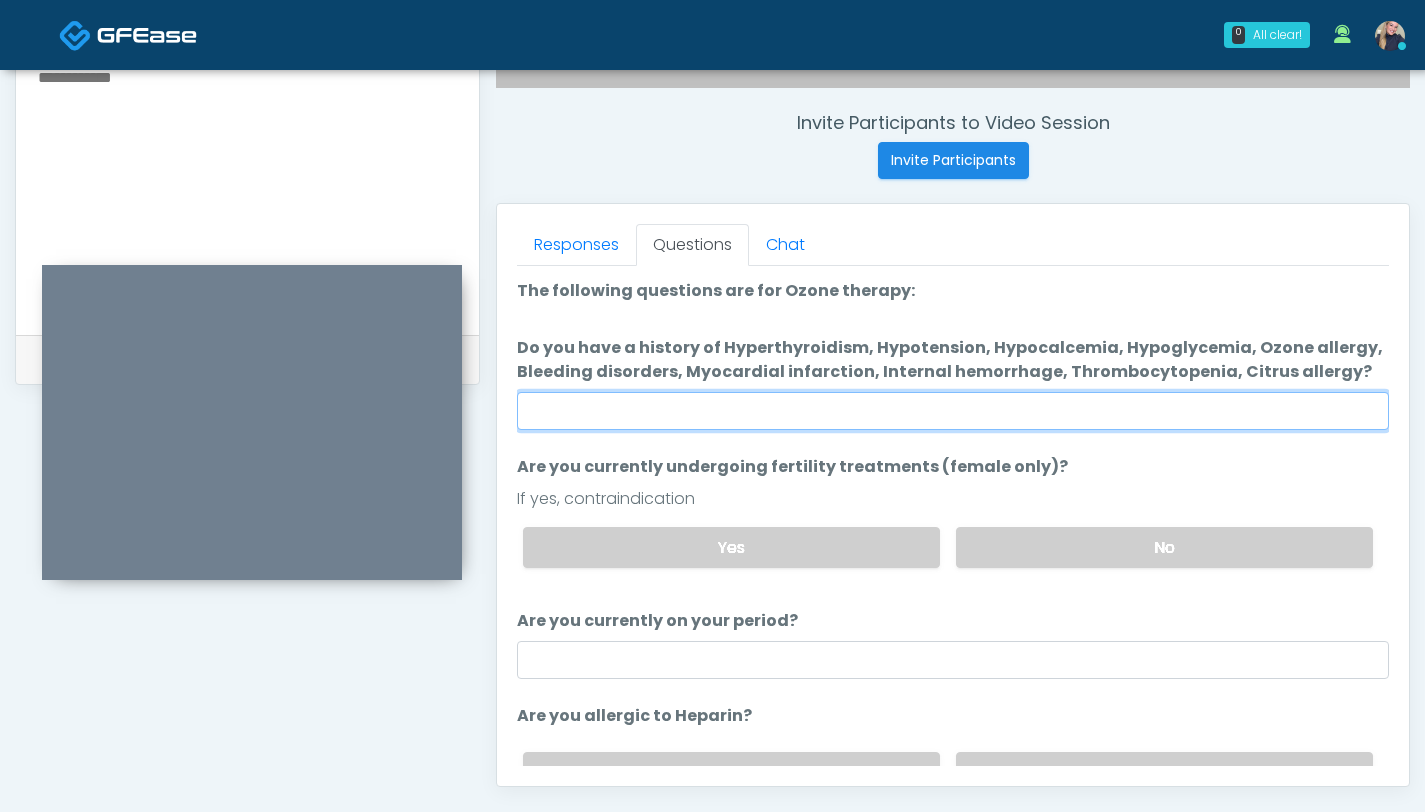 click on "Do you have a history of Hyperthyroidism, Hypotension, Hypocalcemia, Hypoglycemia, Ozone allergy, Bleeding disorders, Myocardial infarction, Internal hemorrhage, Thrombocytopenia, Citrus allergy?" at bounding box center [953, 411] 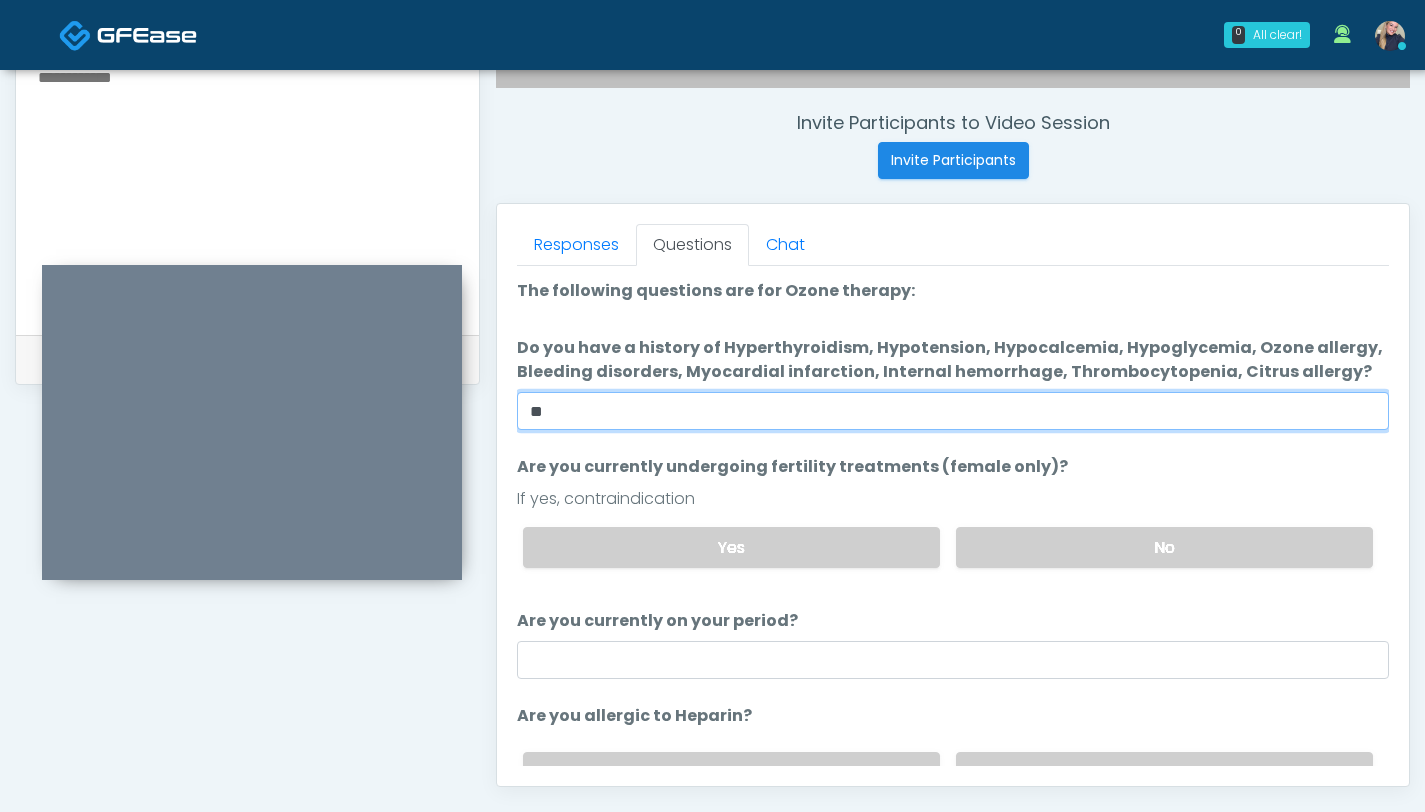 type on "**" 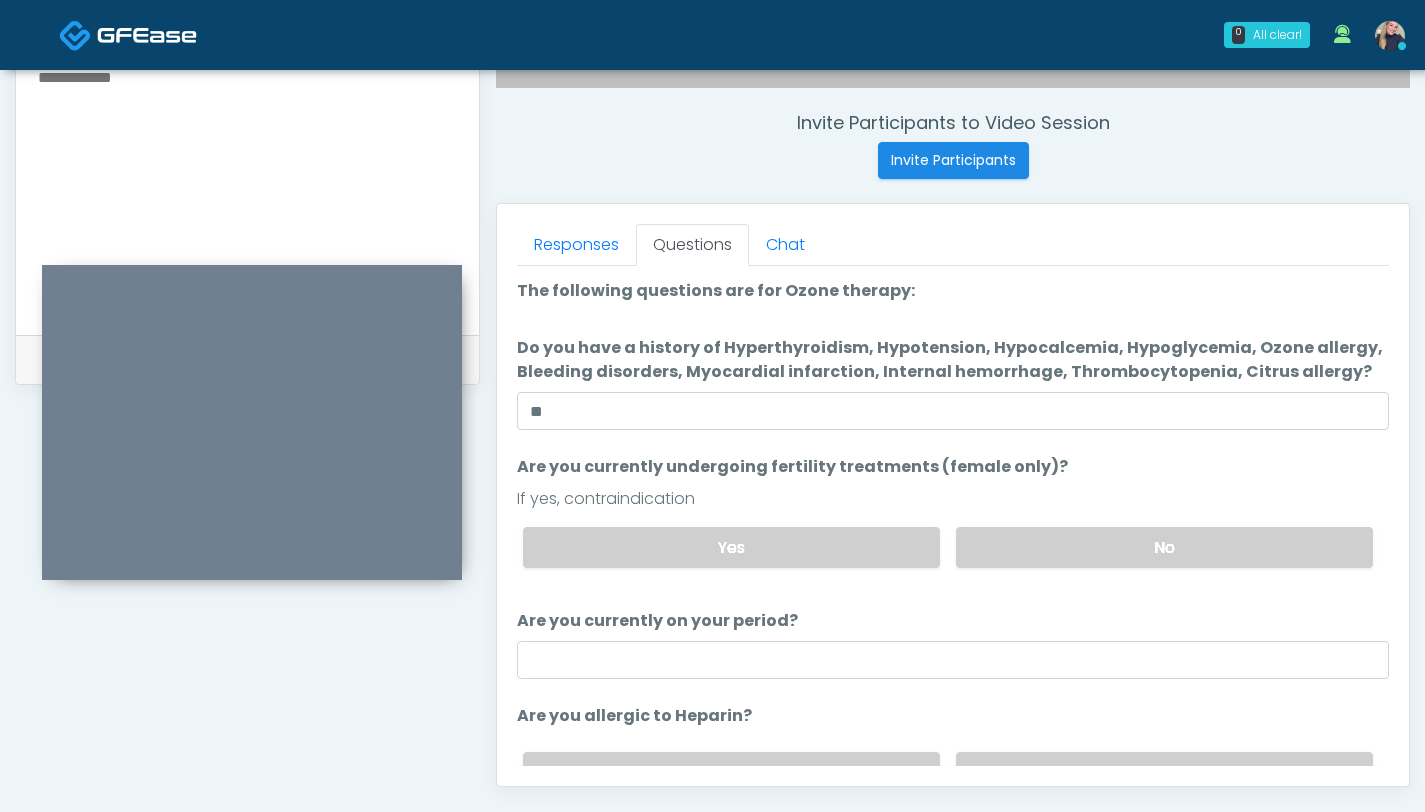 click on "Are you currently undergoing fertility treatments (female only)?
Are you currently undergoing fertility treatments (female only)?
If yes, contraindication
Yes
No" at bounding box center [953, 519] 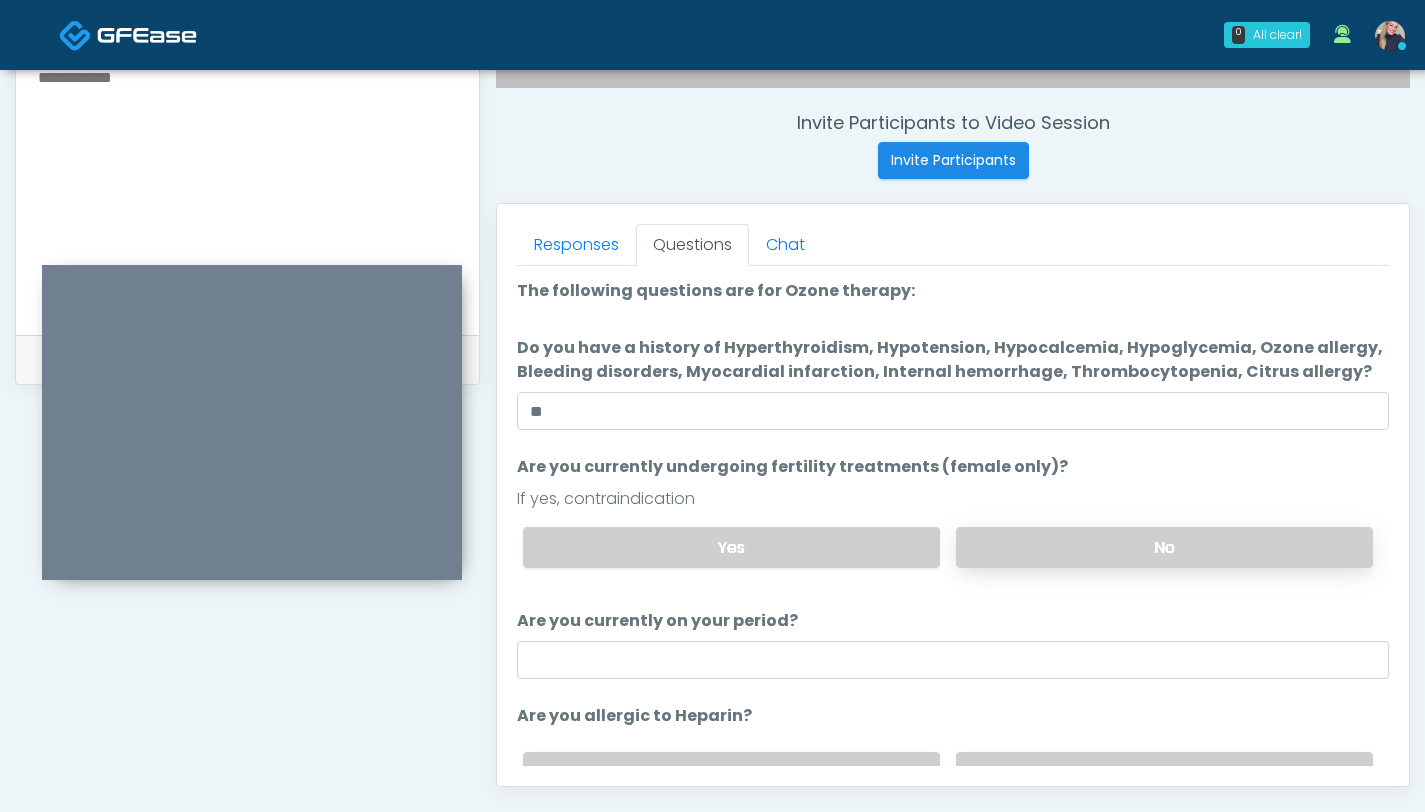 click on "No" at bounding box center [1164, 547] 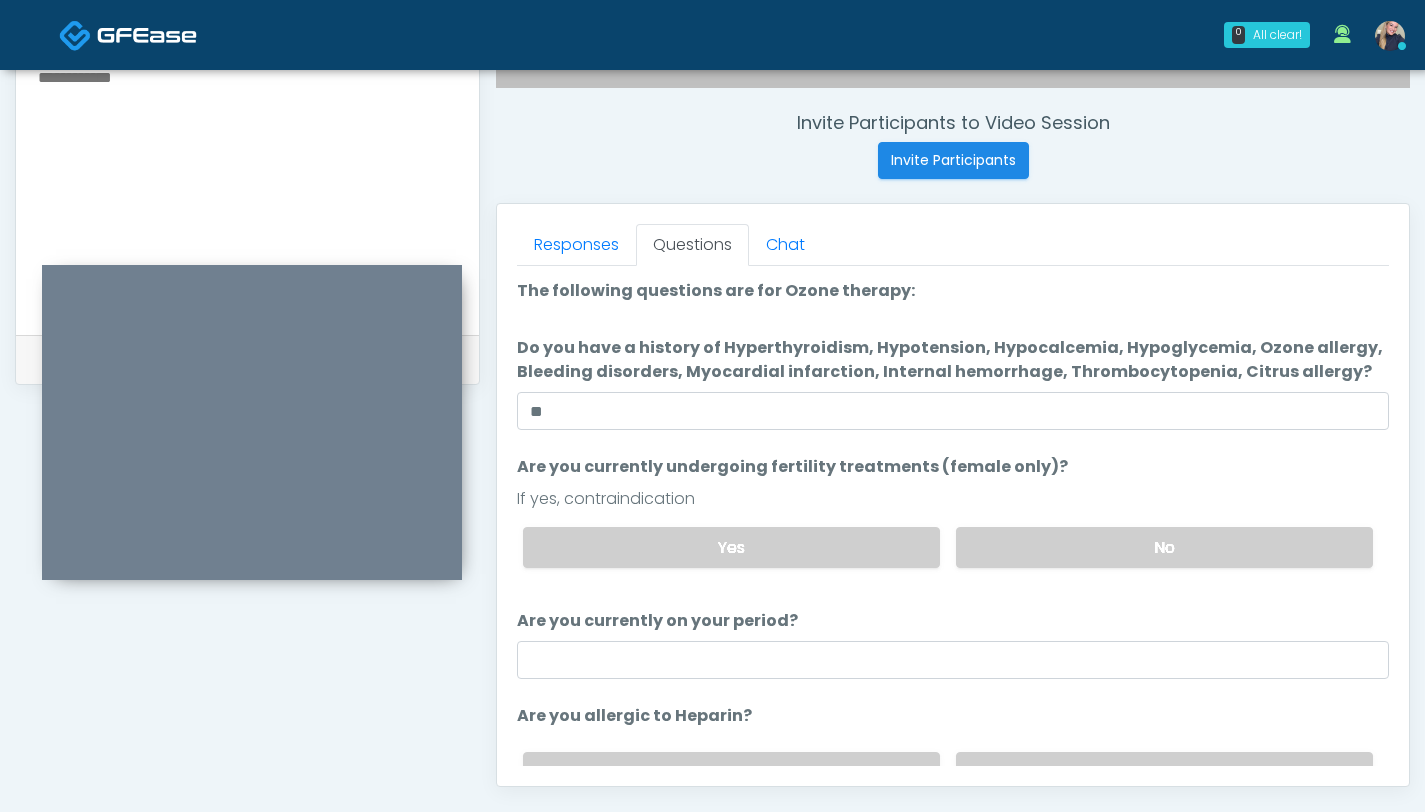 scroll, scrollTop: 91, scrollLeft: 0, axis: vertical 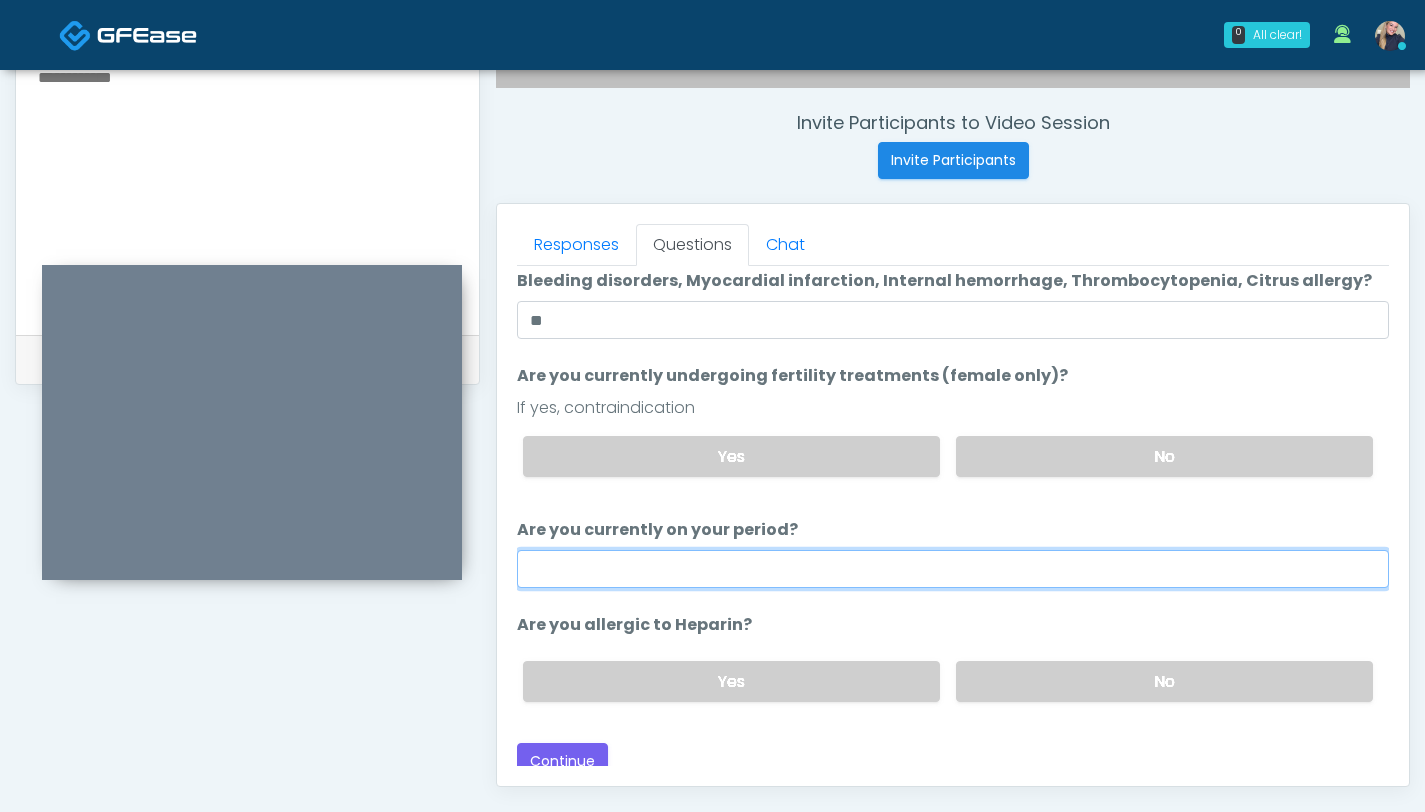 click on "Are you currently on your period?" at bounding box center (953, 569) 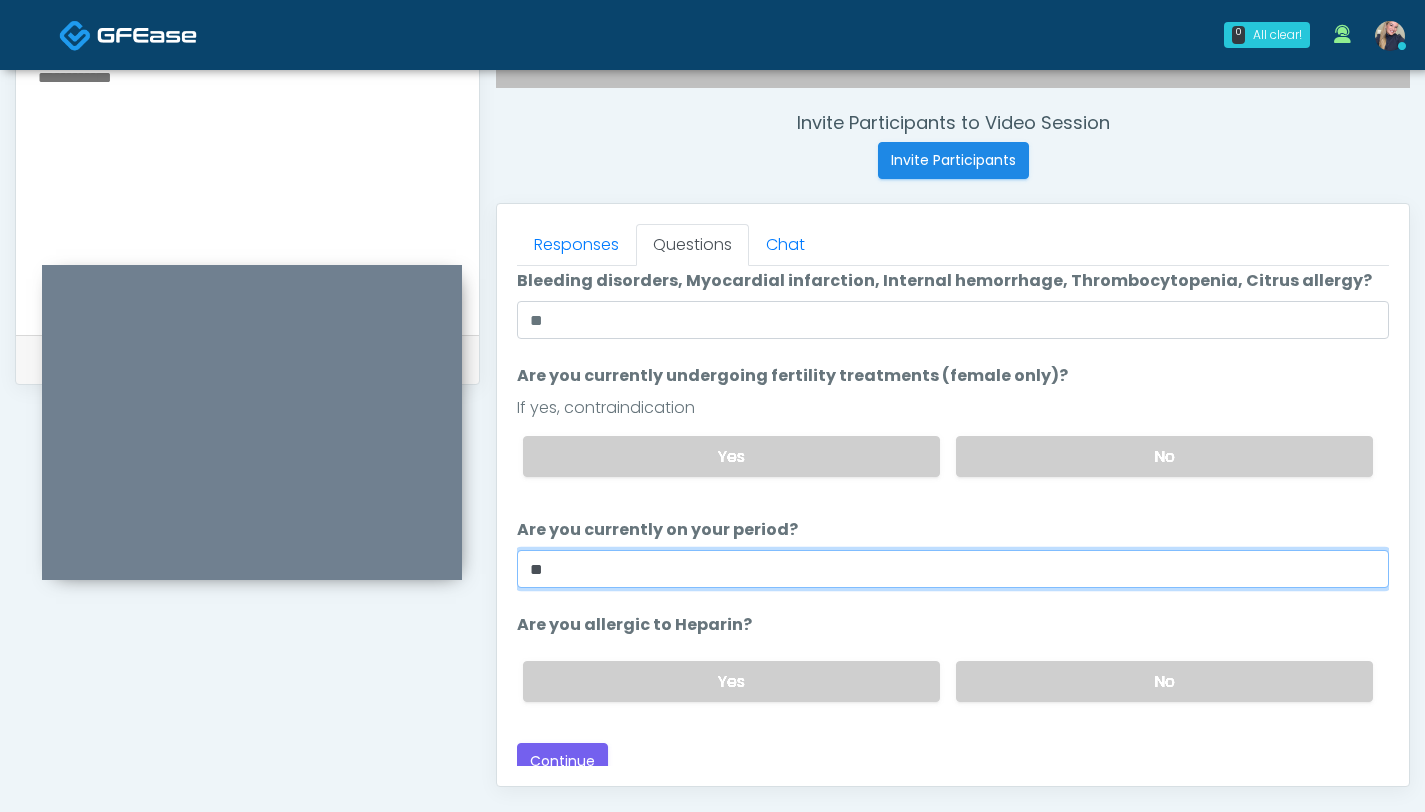 scroll, scrollTop: 103, scrollLeft: 0, axis: vertical 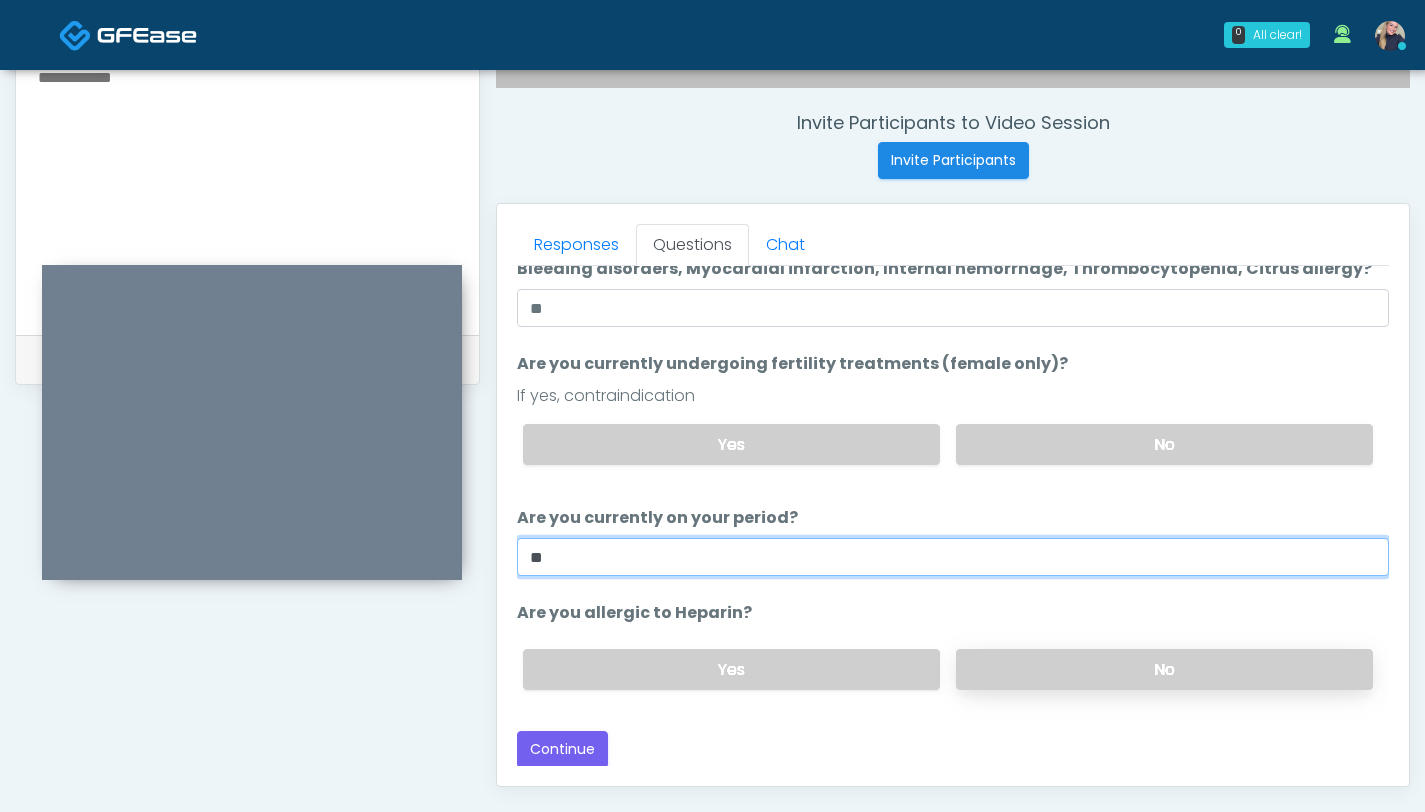 type on "**" 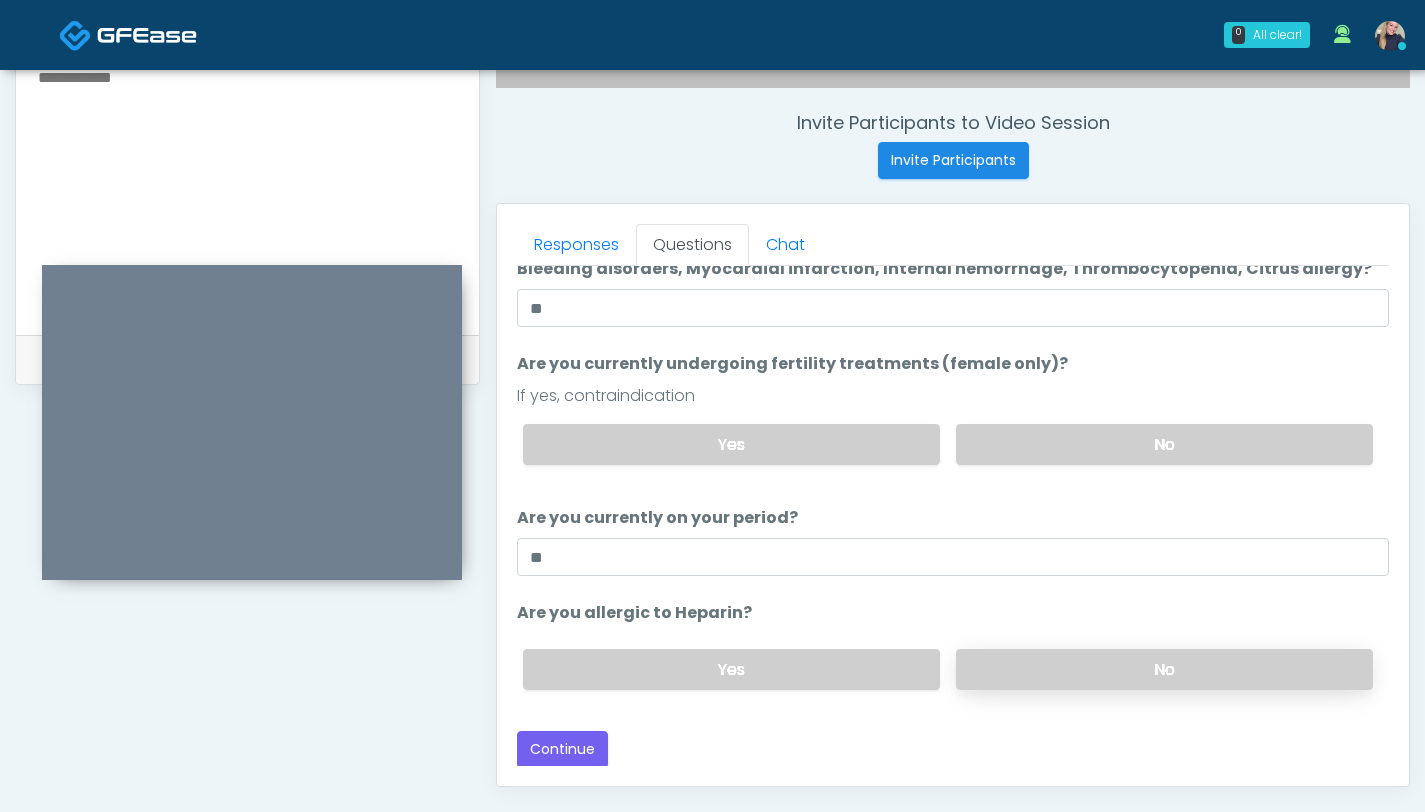 click on "No" at bounding box center [1164, 669] 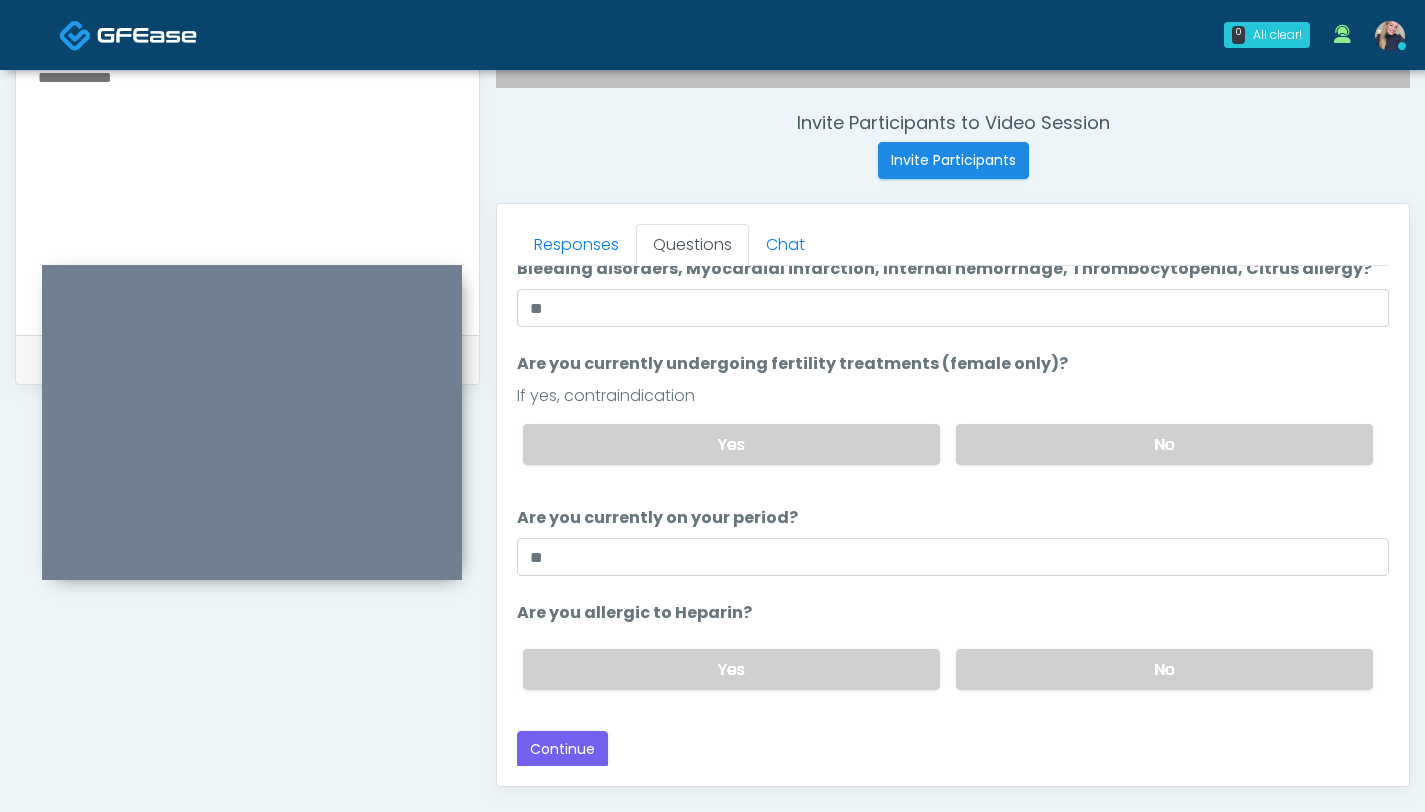 scroll, scrollTop: 780, scrollLeft: 0, axis: vertical 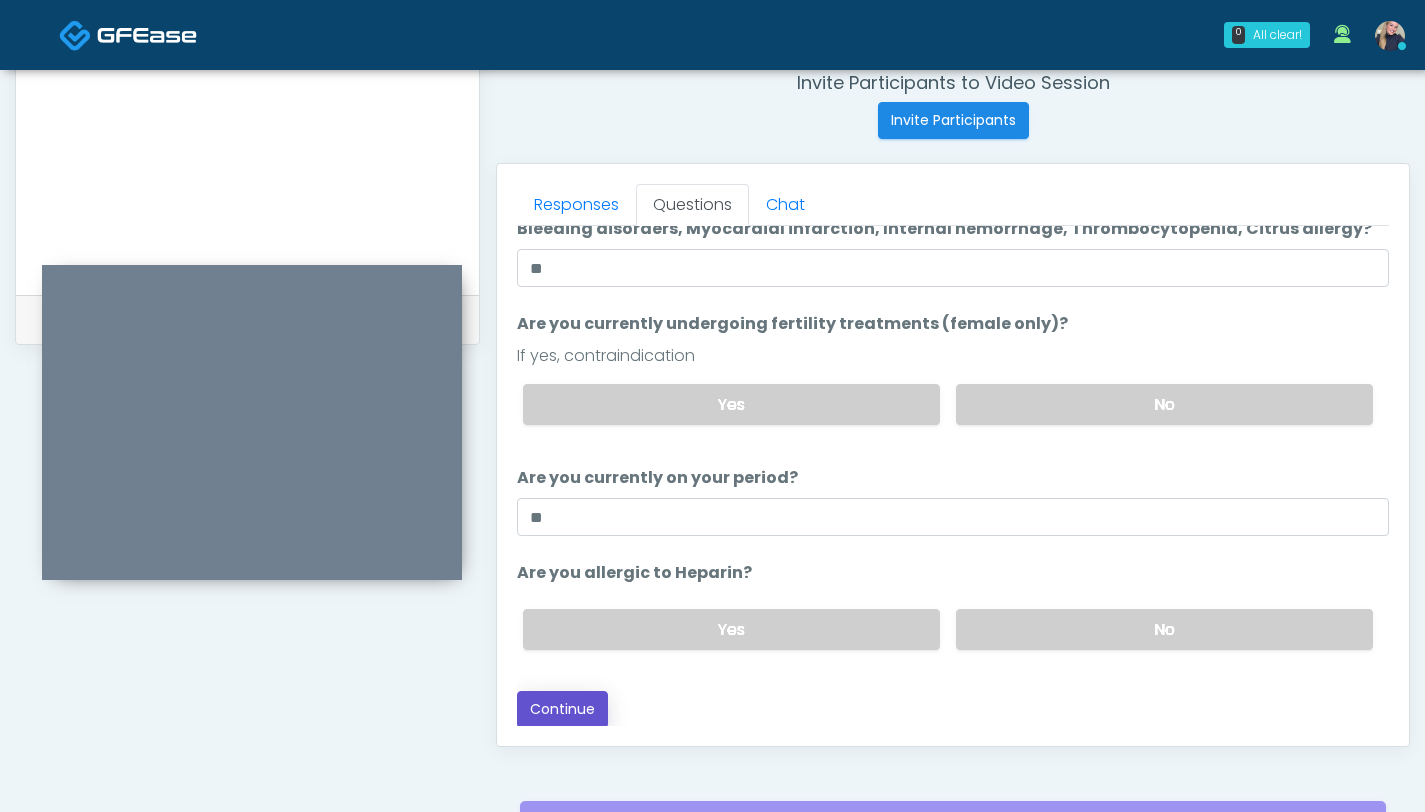 click on "Continue" at bounding box center (562, 709) 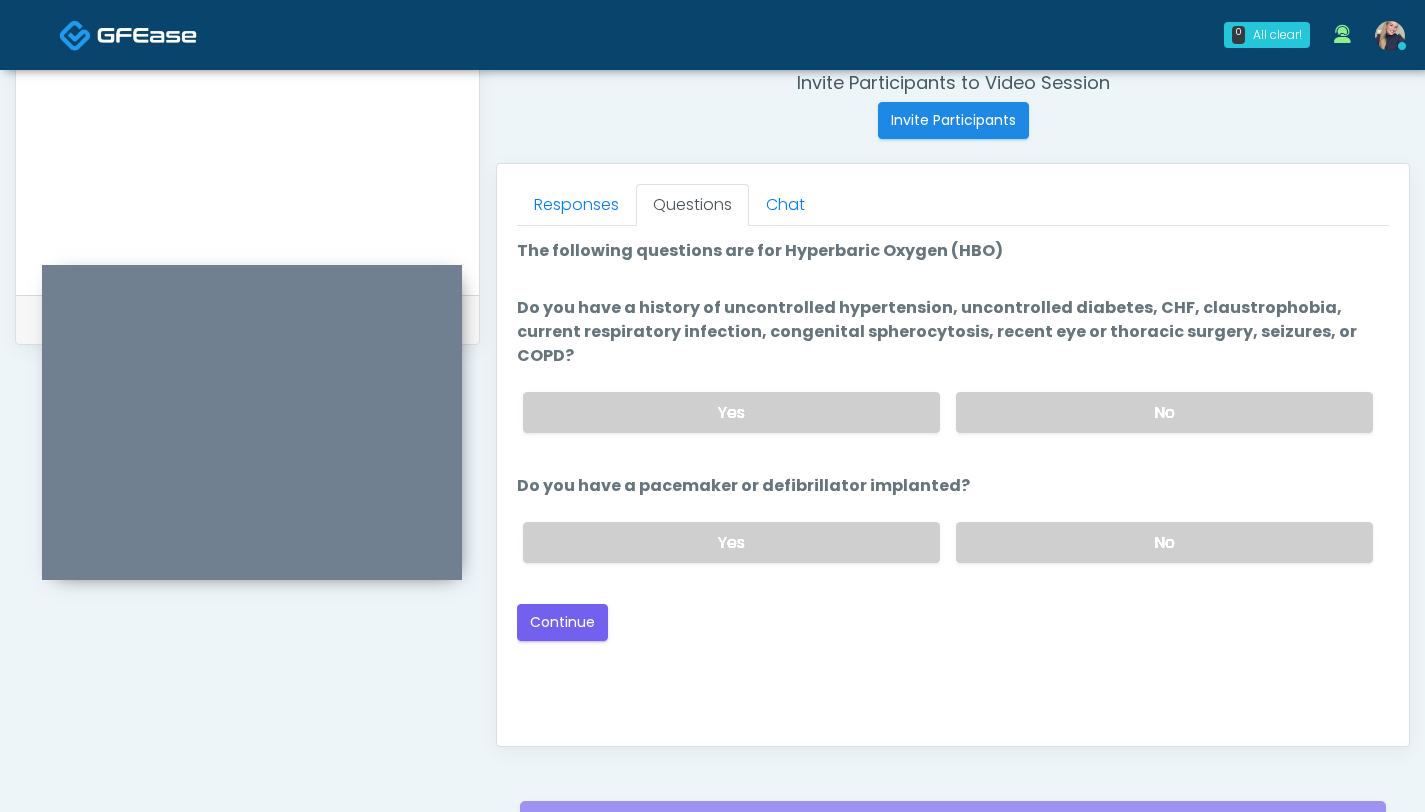scroll, scrollTop: 0, scrollLeft: 0, axis: both 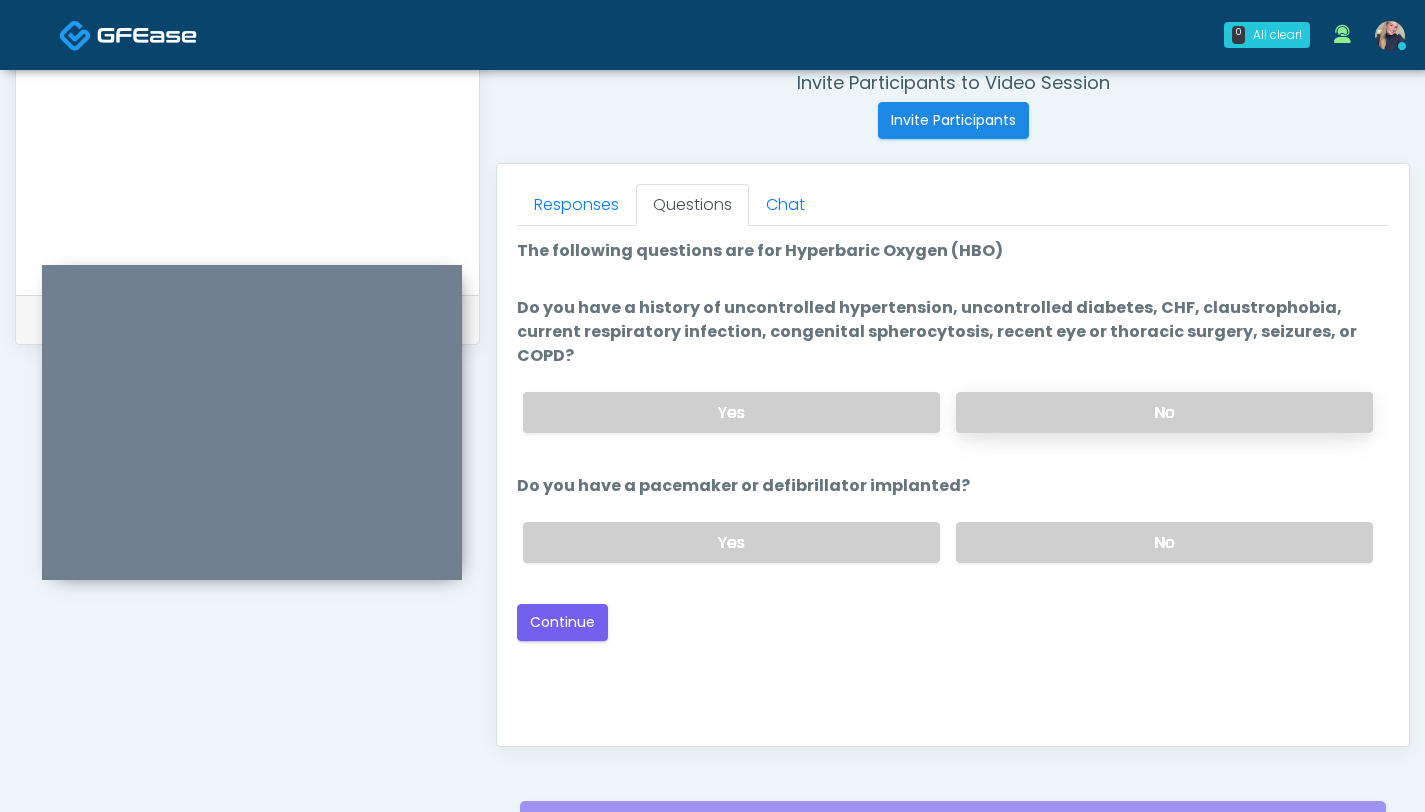 click on "No" at bounding box center [1164, 412] 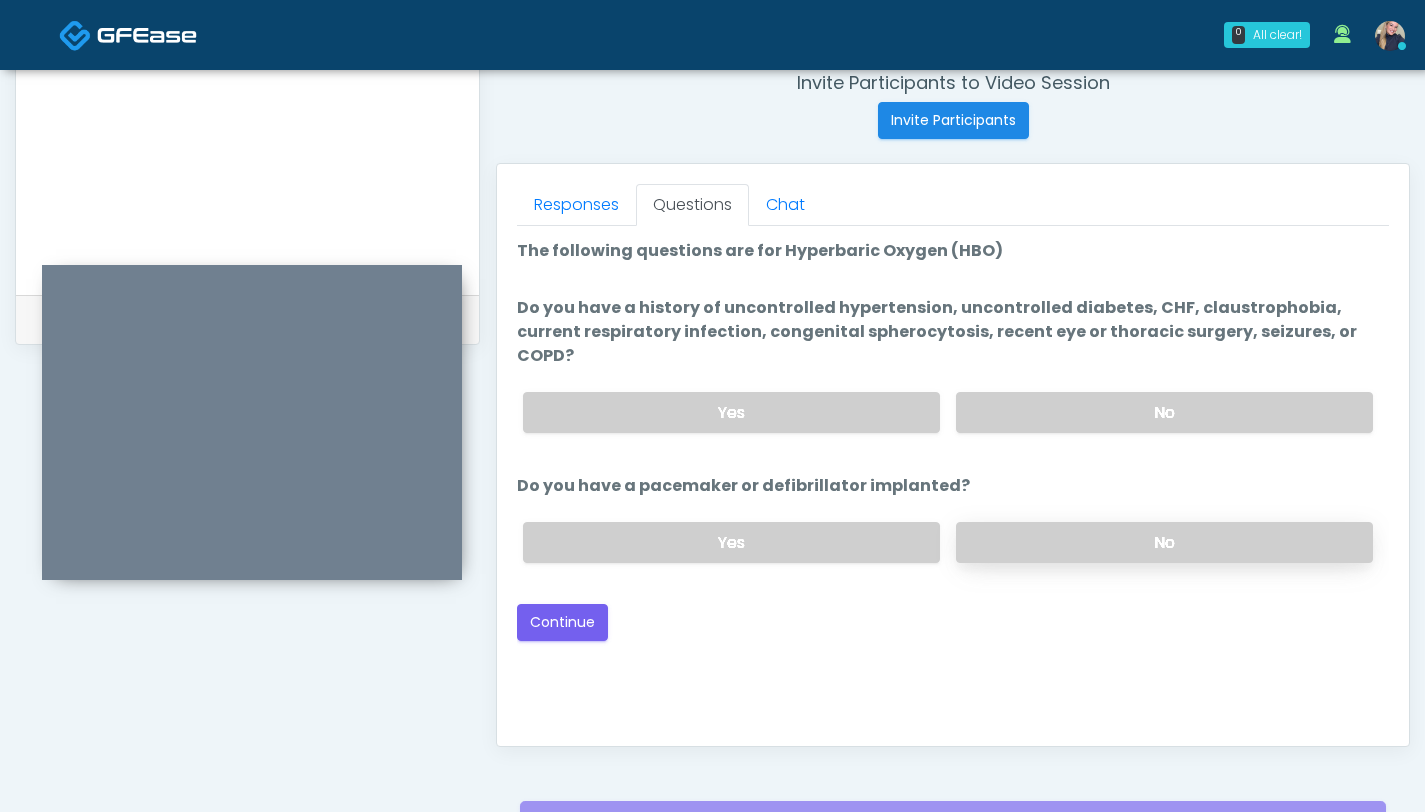 click on "No" at bounding box center (1164, 542) 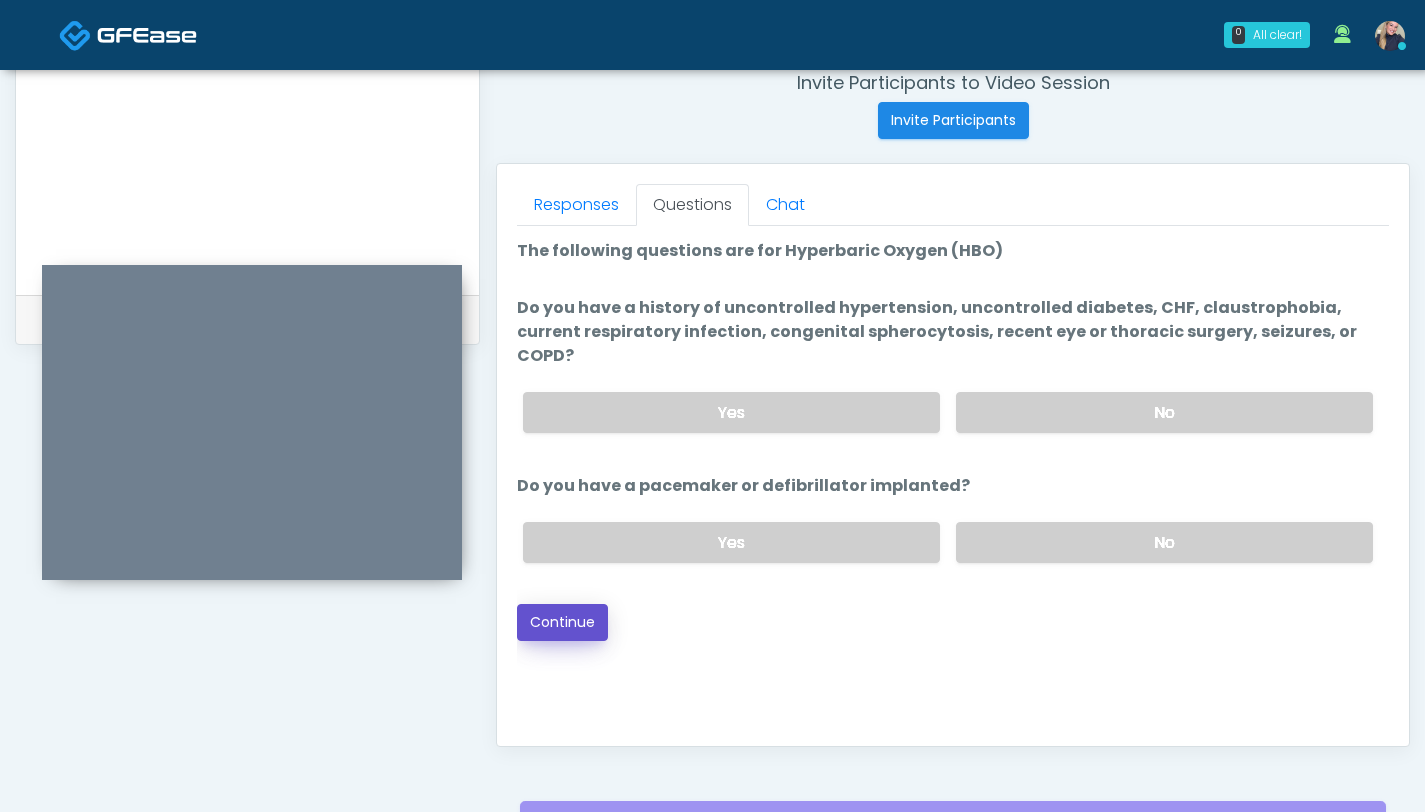 click on "Continue" at bounding box center (562, 622) 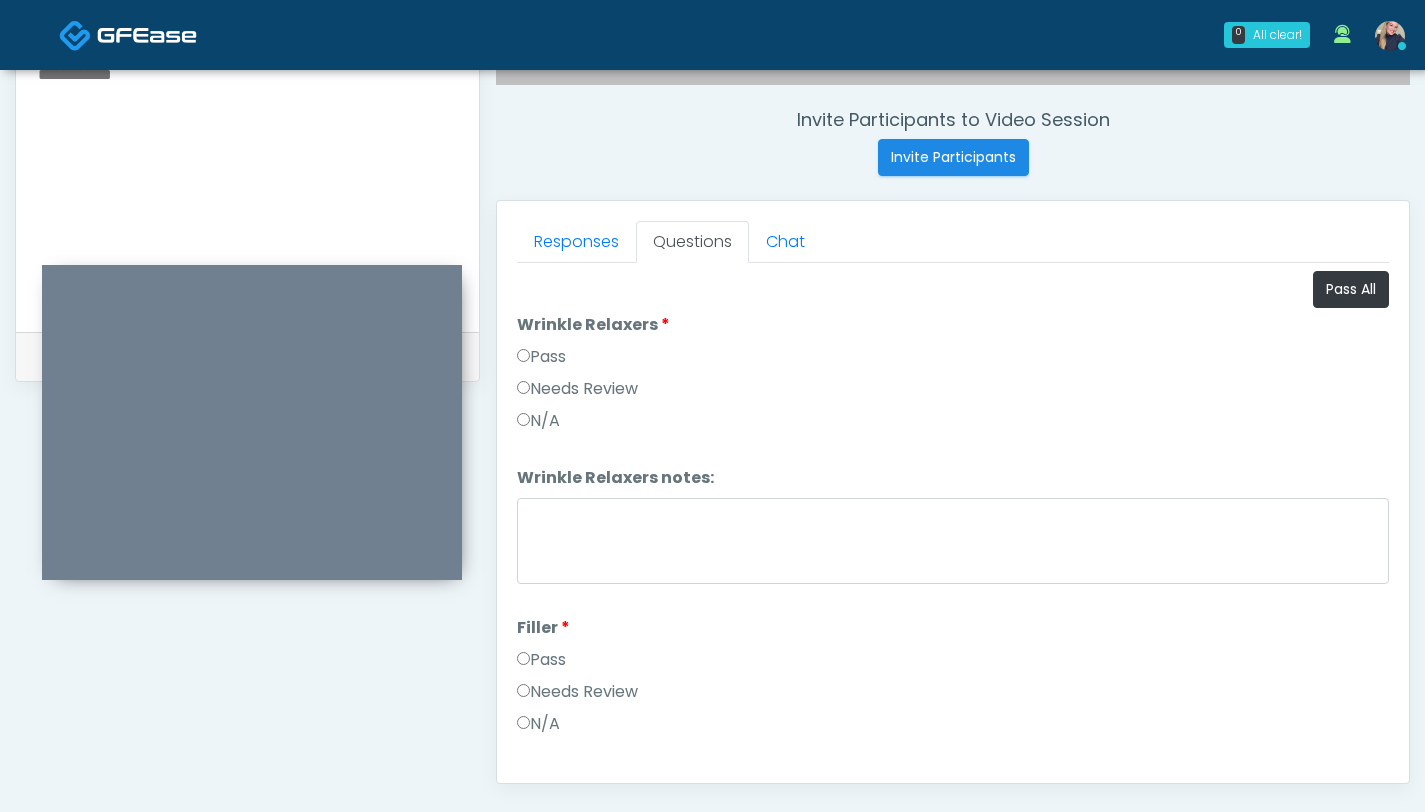 scroll, scrollTop: 761, scrollLeft: 0, axis: vertical 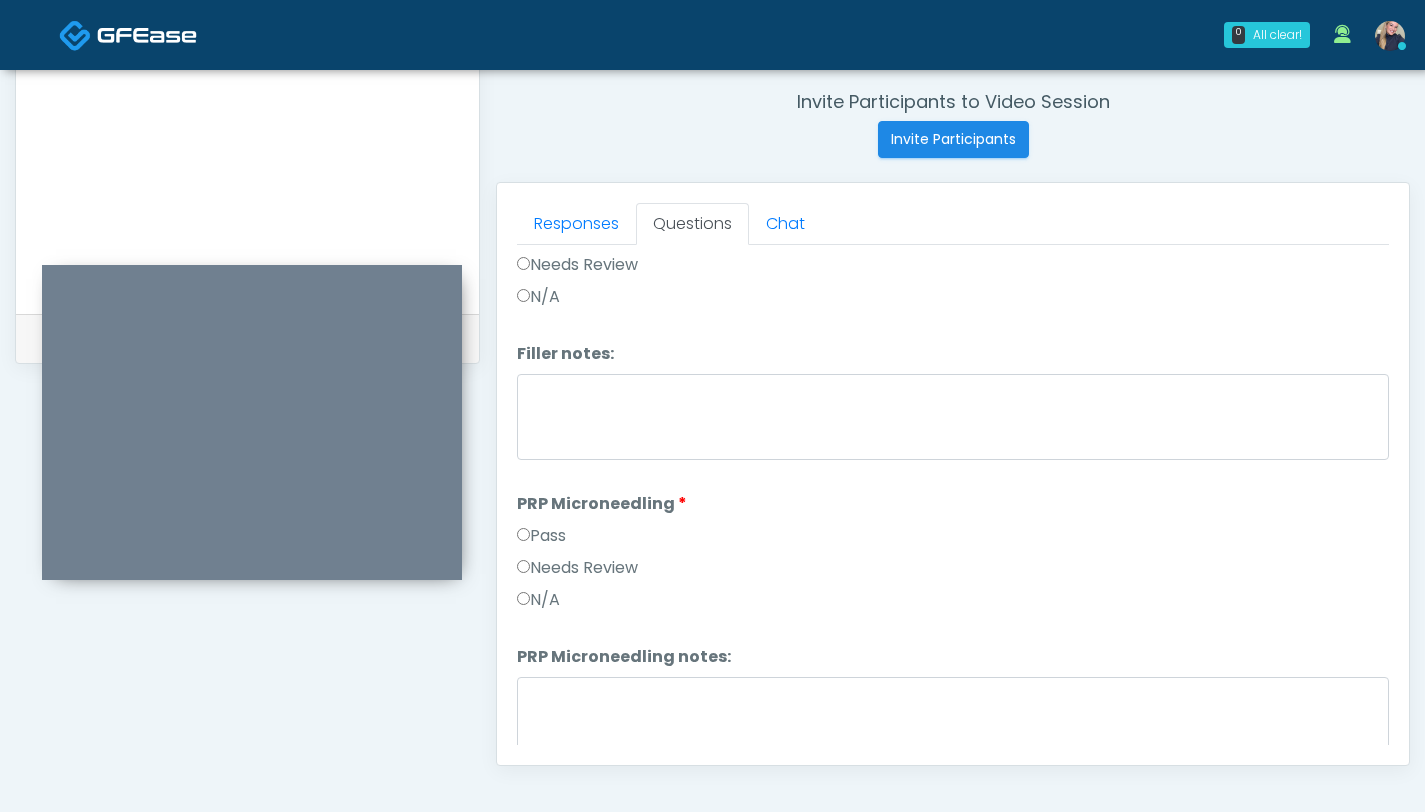 click on "Pass" at bounding box center [541, 536] 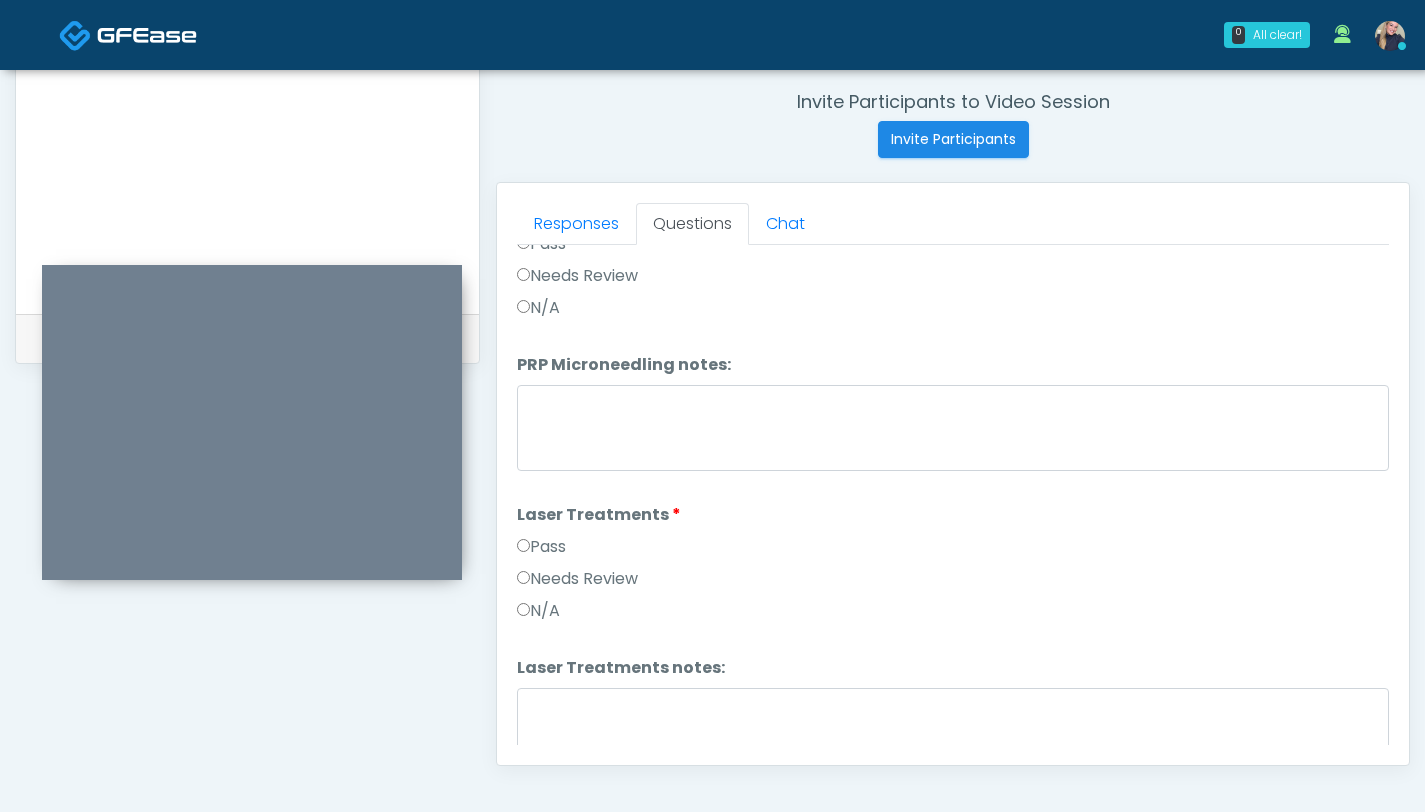 scroll, scrollTop: 704, scrollLeft: 0, axis: vertical 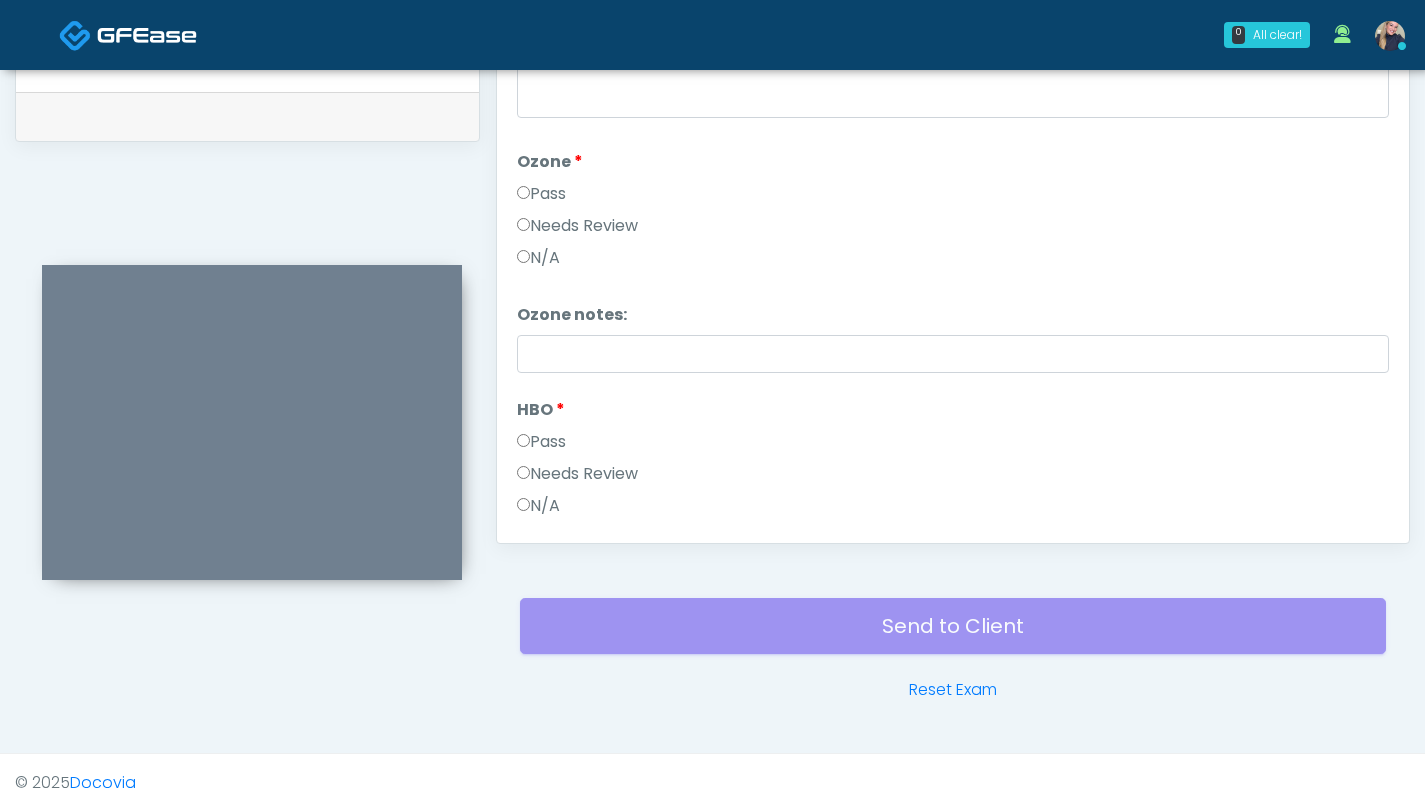 click on "Pass" at bounding box center [541, 442] 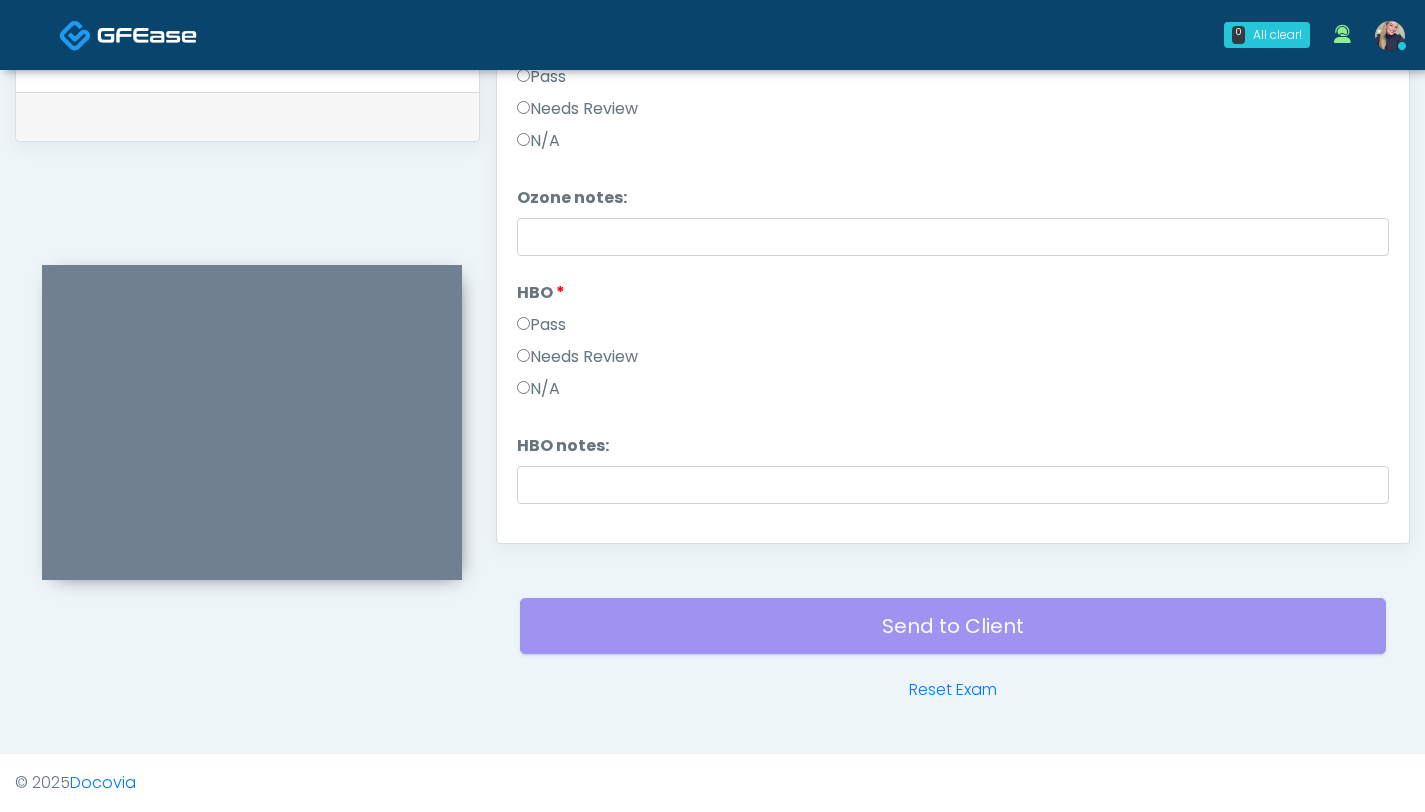 scroll, scrollTop: 2503, scrollLeft: 0, axis: vertical 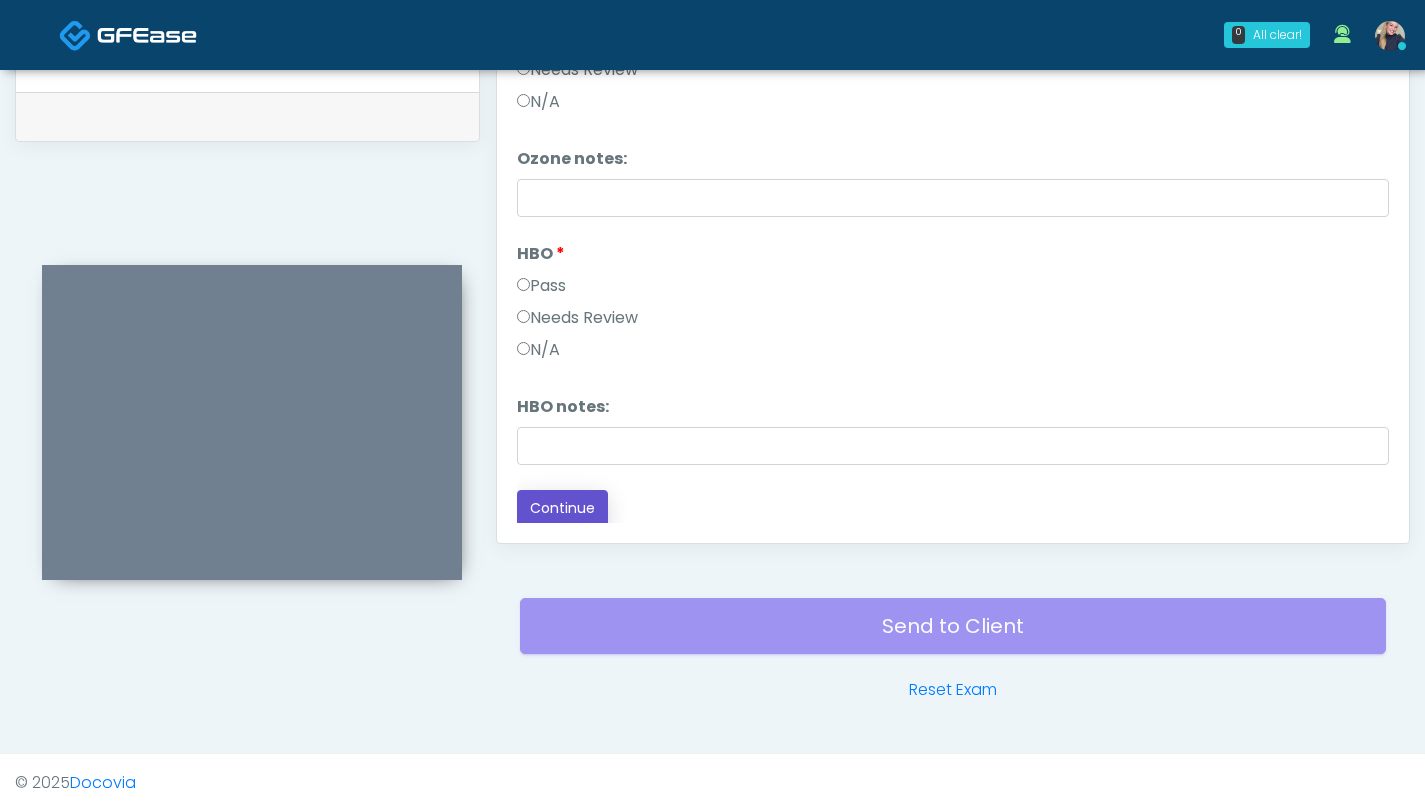 click on "Continue" at bounding box center (562, 508) 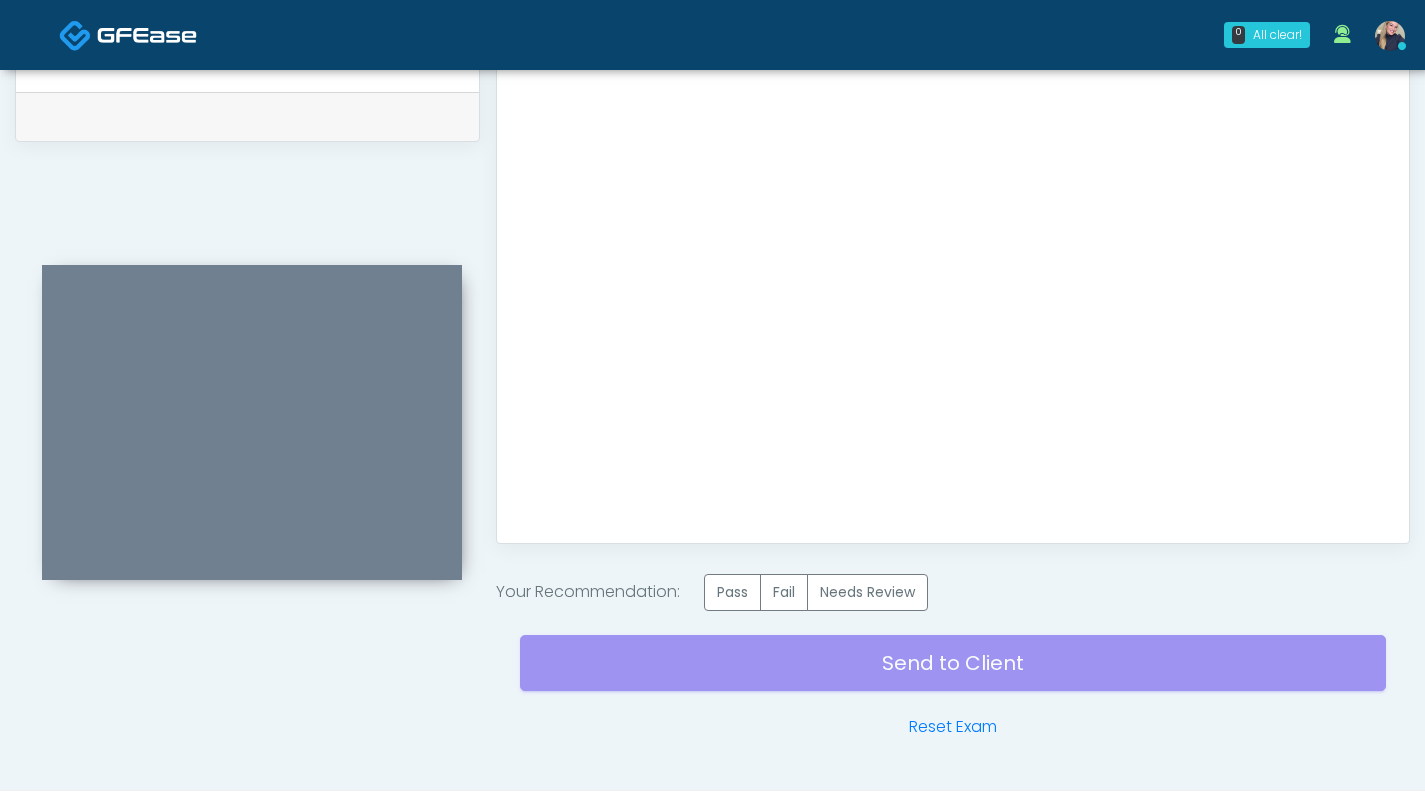 scroll, scrollTop: 0, scrollLeft: 0, axis: both 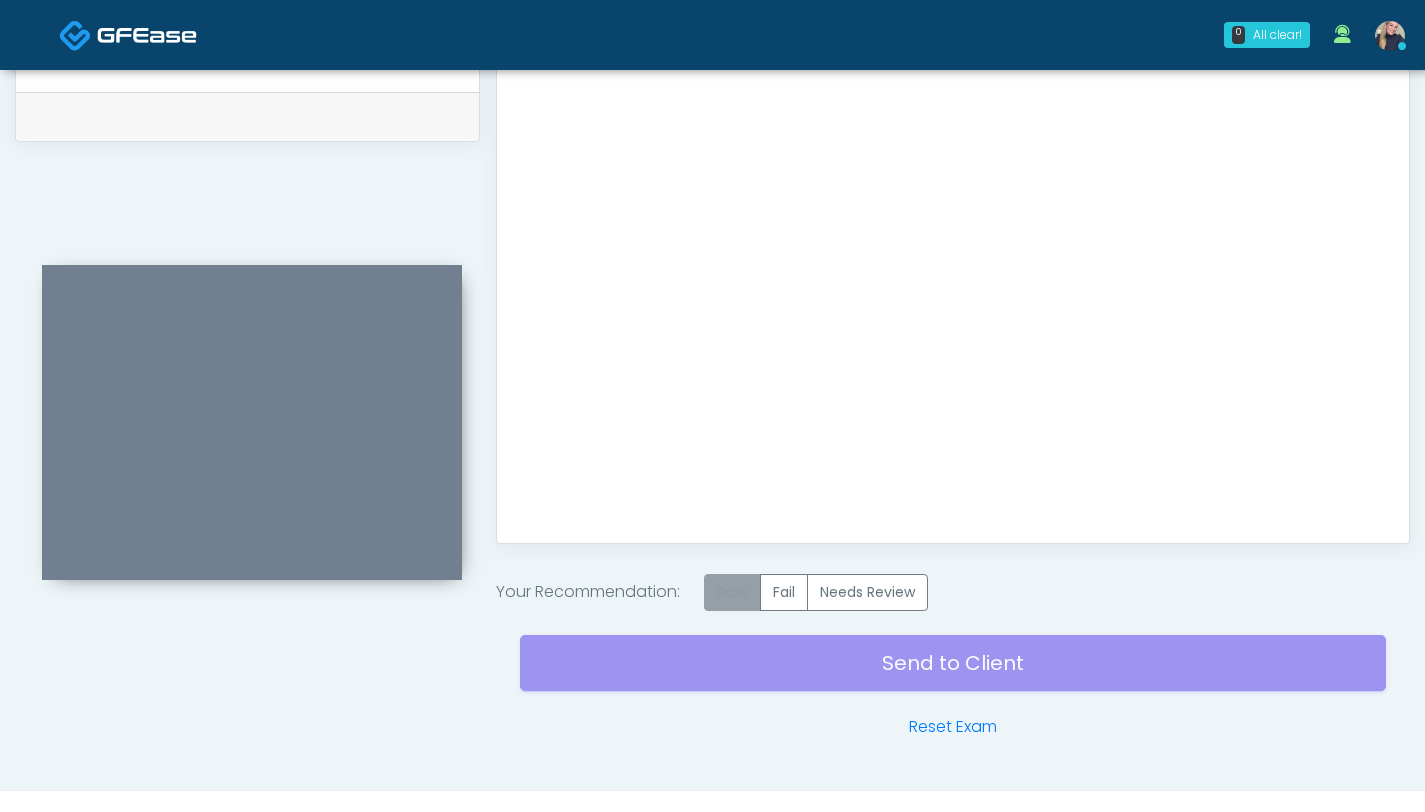 click on "Pass" at bounding box center [732, 592] 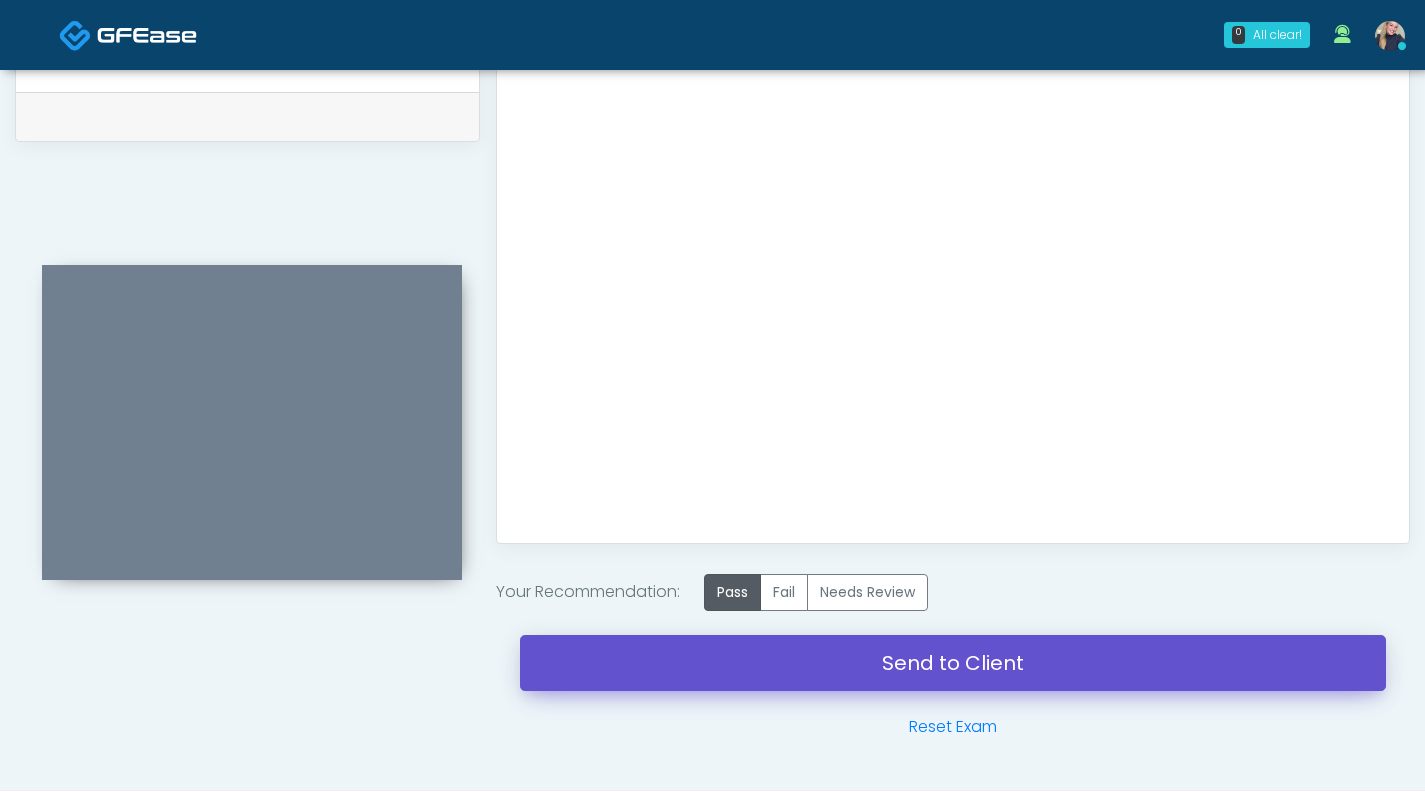 click on "Send to Client" at bounding box center (953, 663) 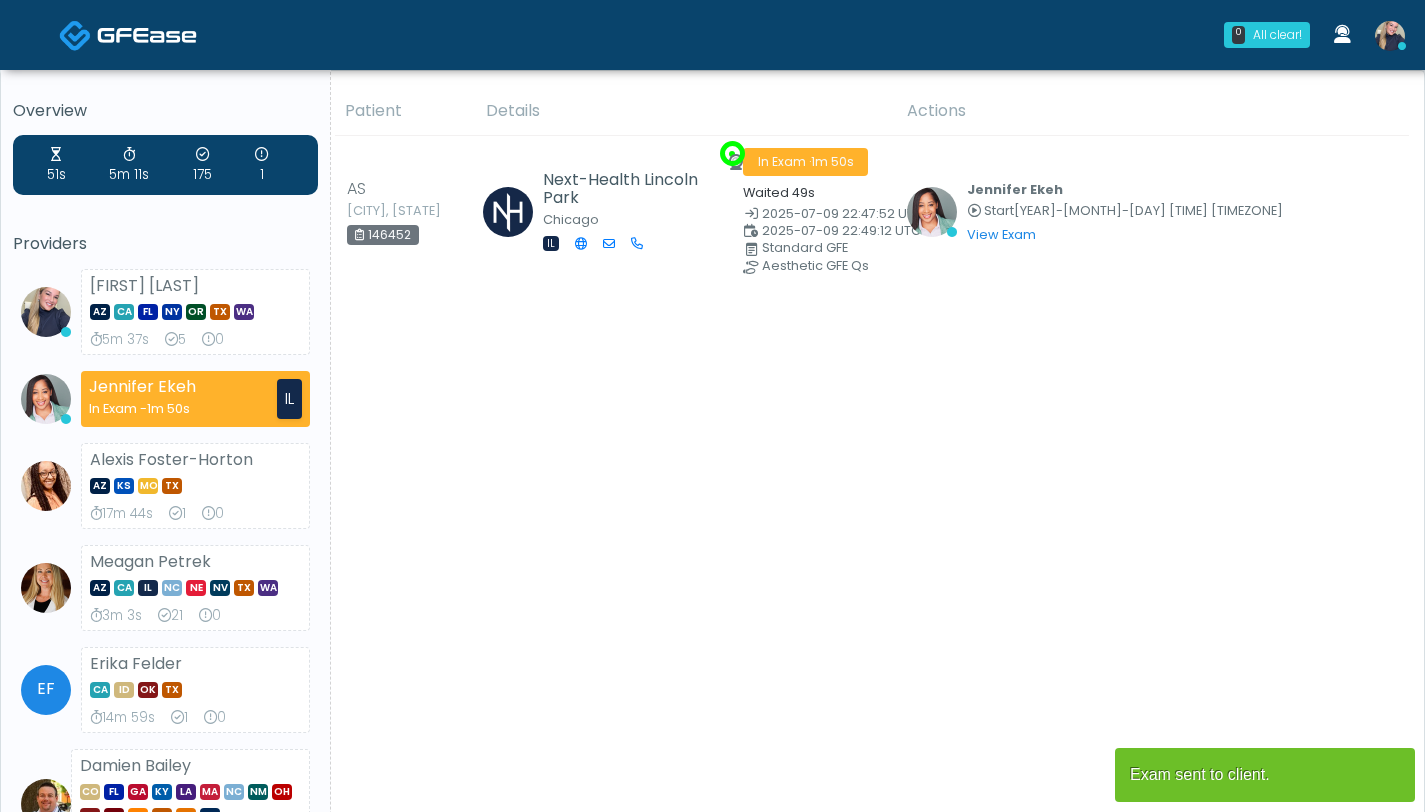 scroll, scrollTop: 0, scrollLeft: 0, axis: both 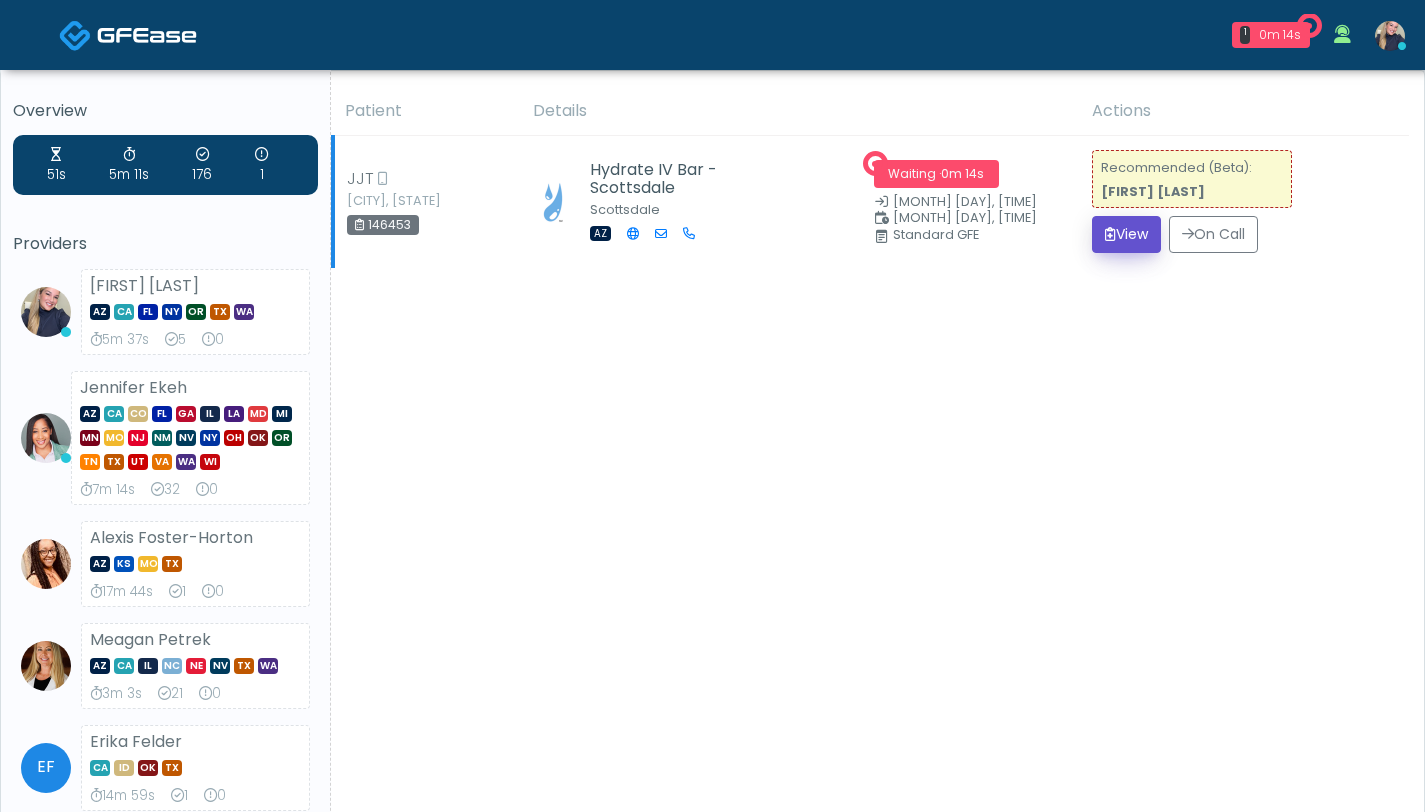click on "View" at bounding box center [1126, 234] 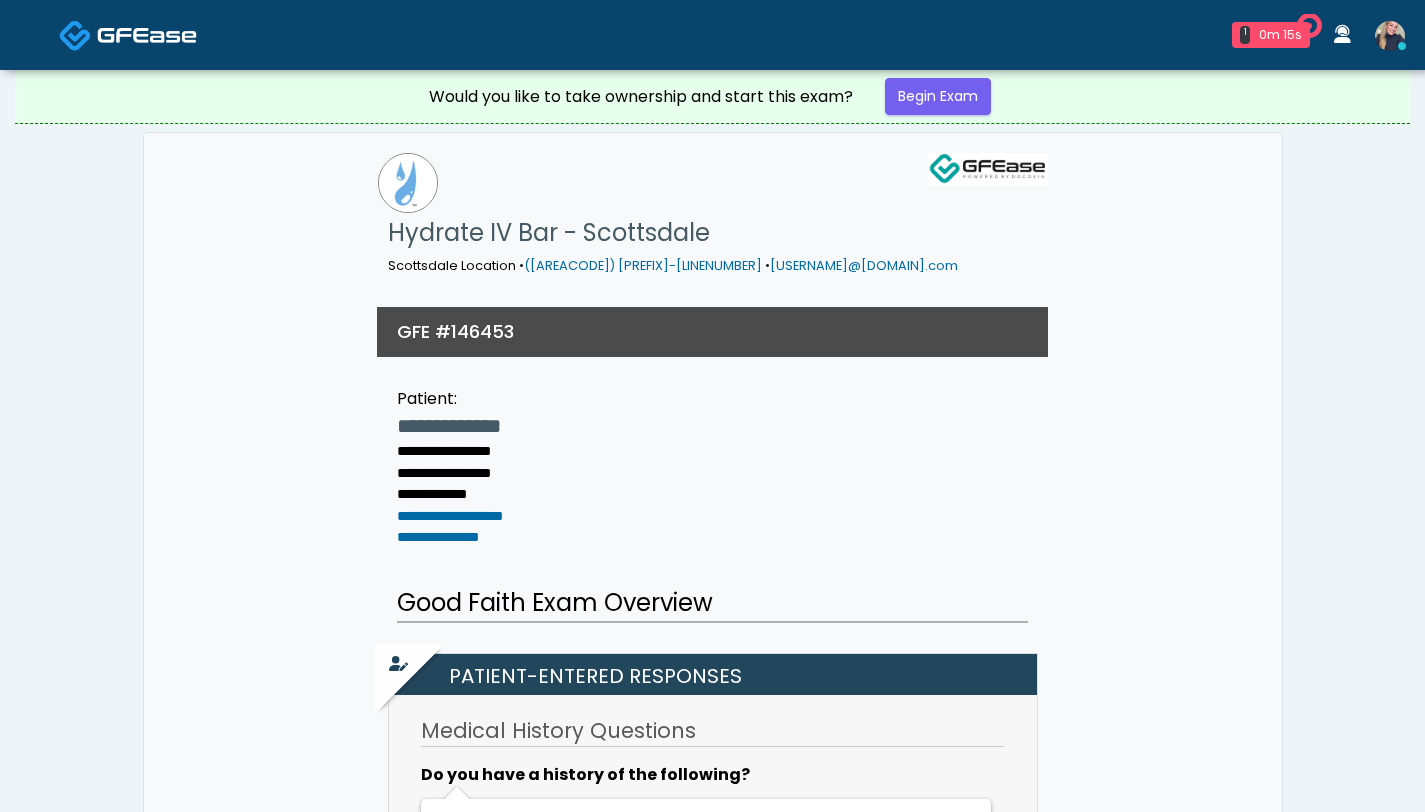 scroll, scrollTop: 0, scrollLeft: 0, axis: both 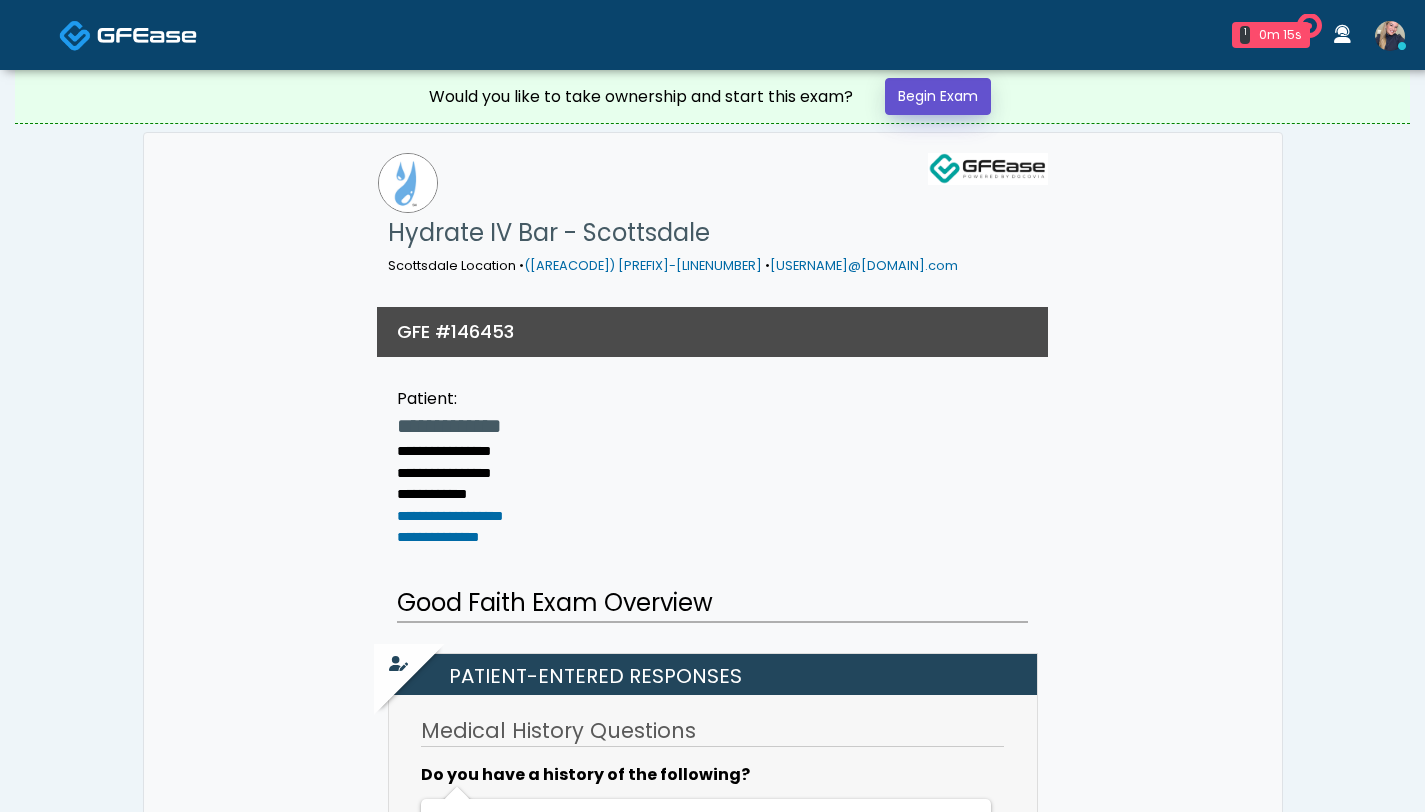 click on "Begin Exam" at bounding box center [938, 96] 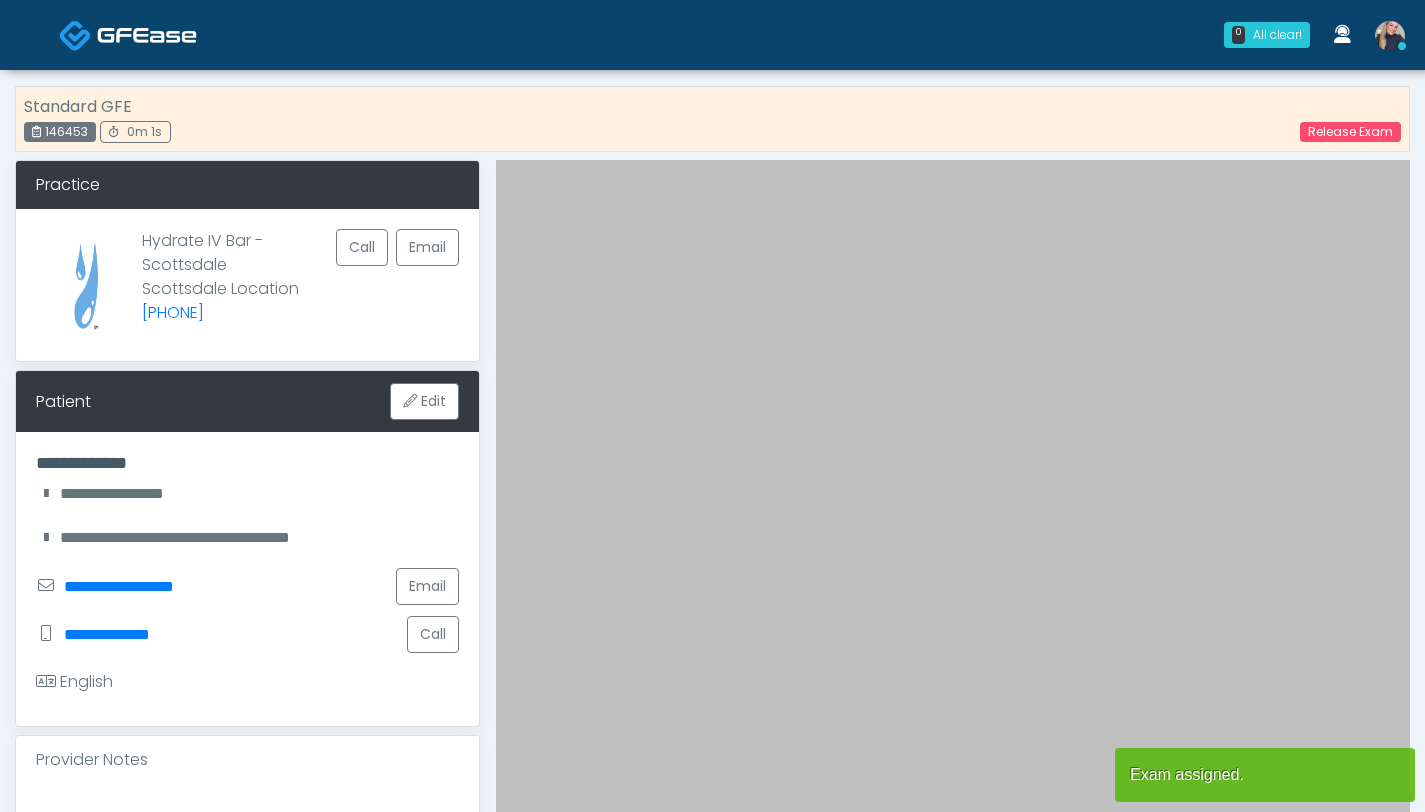 scroll, scrollTop: 0, scrollLeft: 0, axis: both 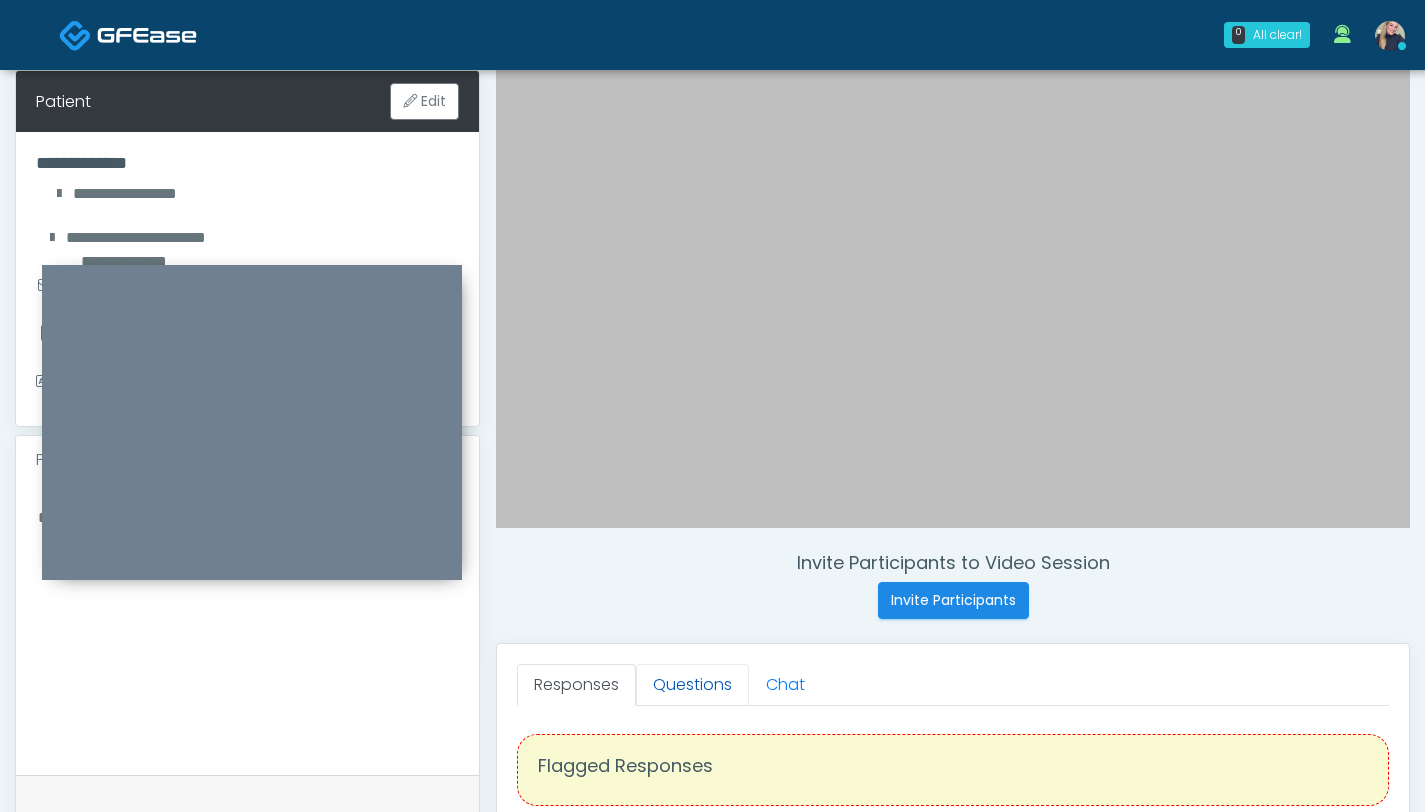 click on "Questions" at bounding box center (692, 685) 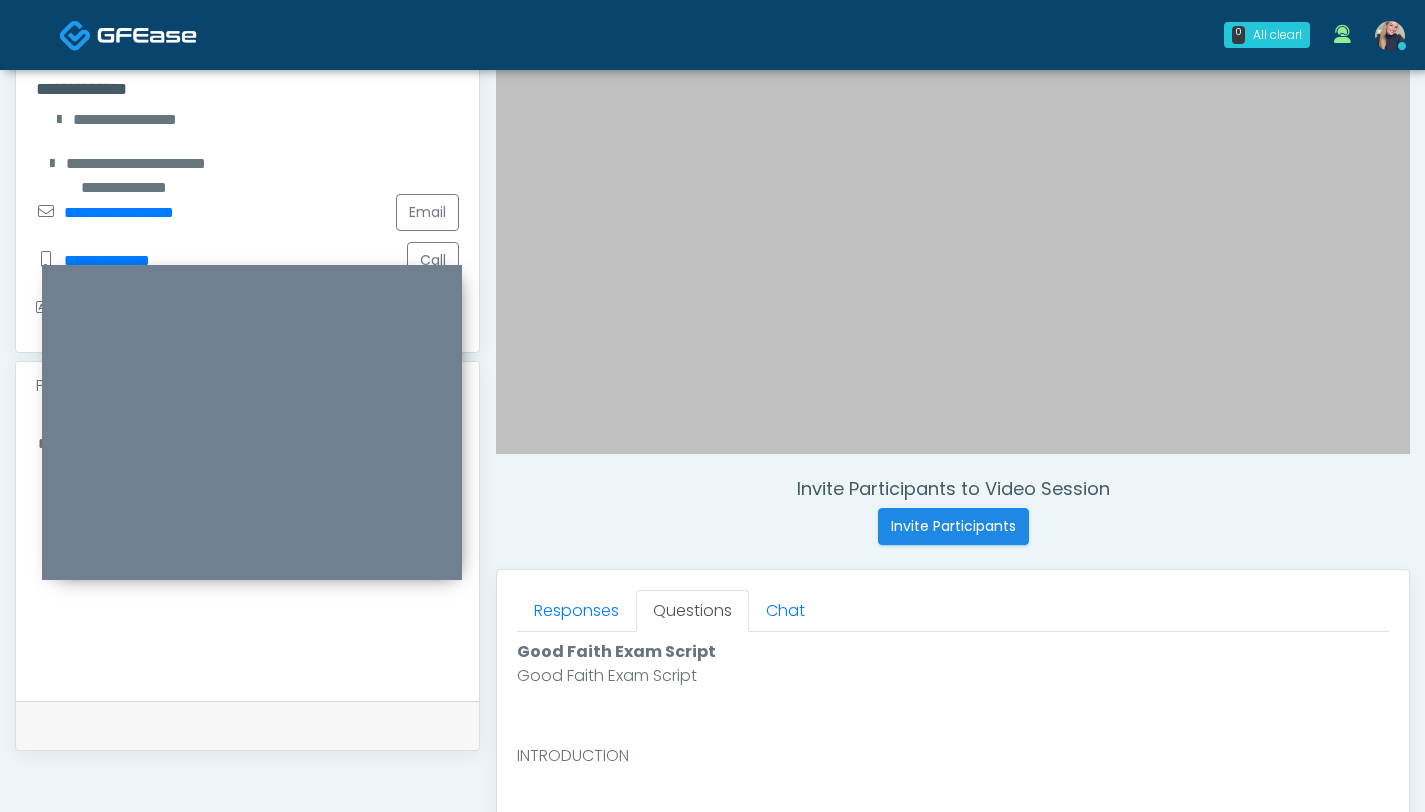 scroll, scrollTop: 391, scrollLeft: 0, axis: vertical 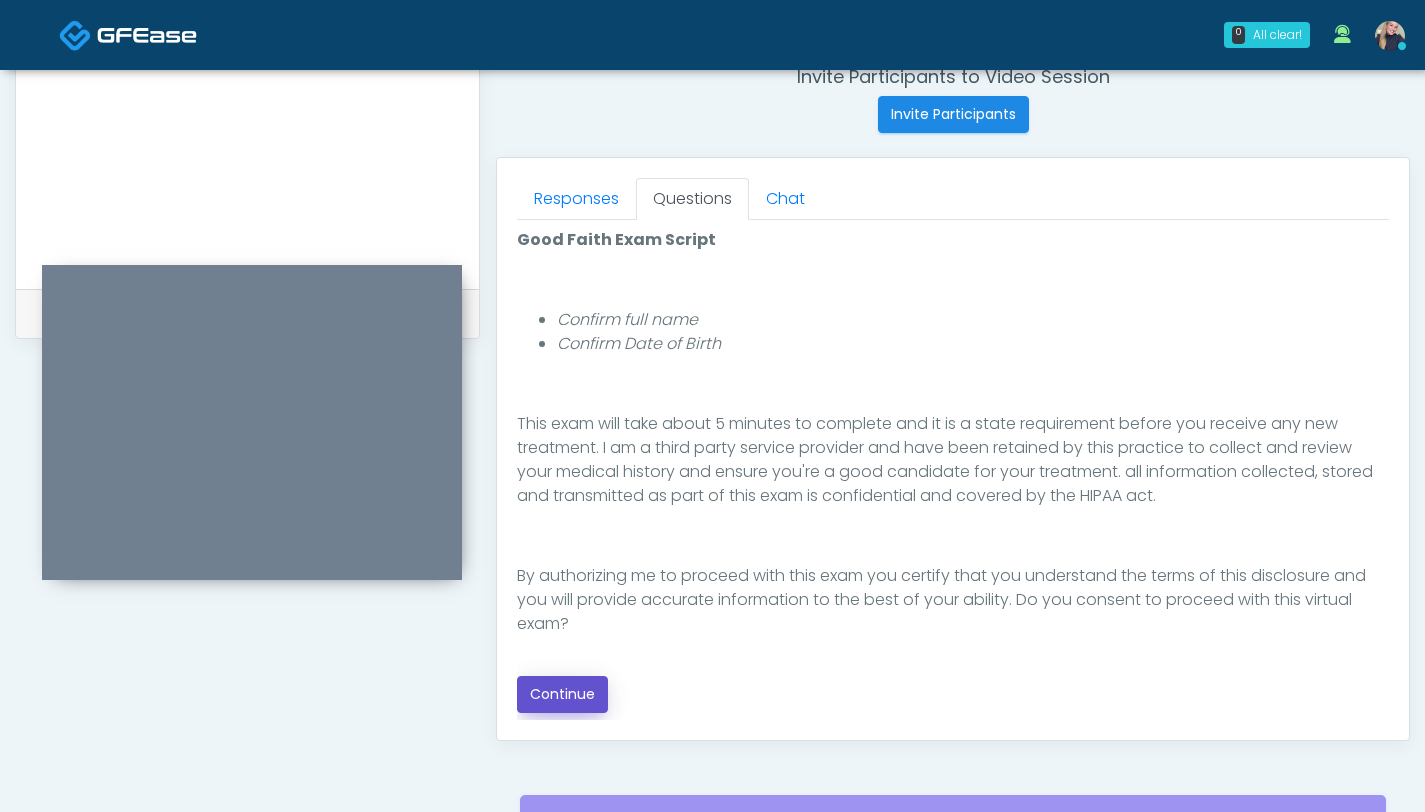 click on "Continue" at bounding box center (562, 694) 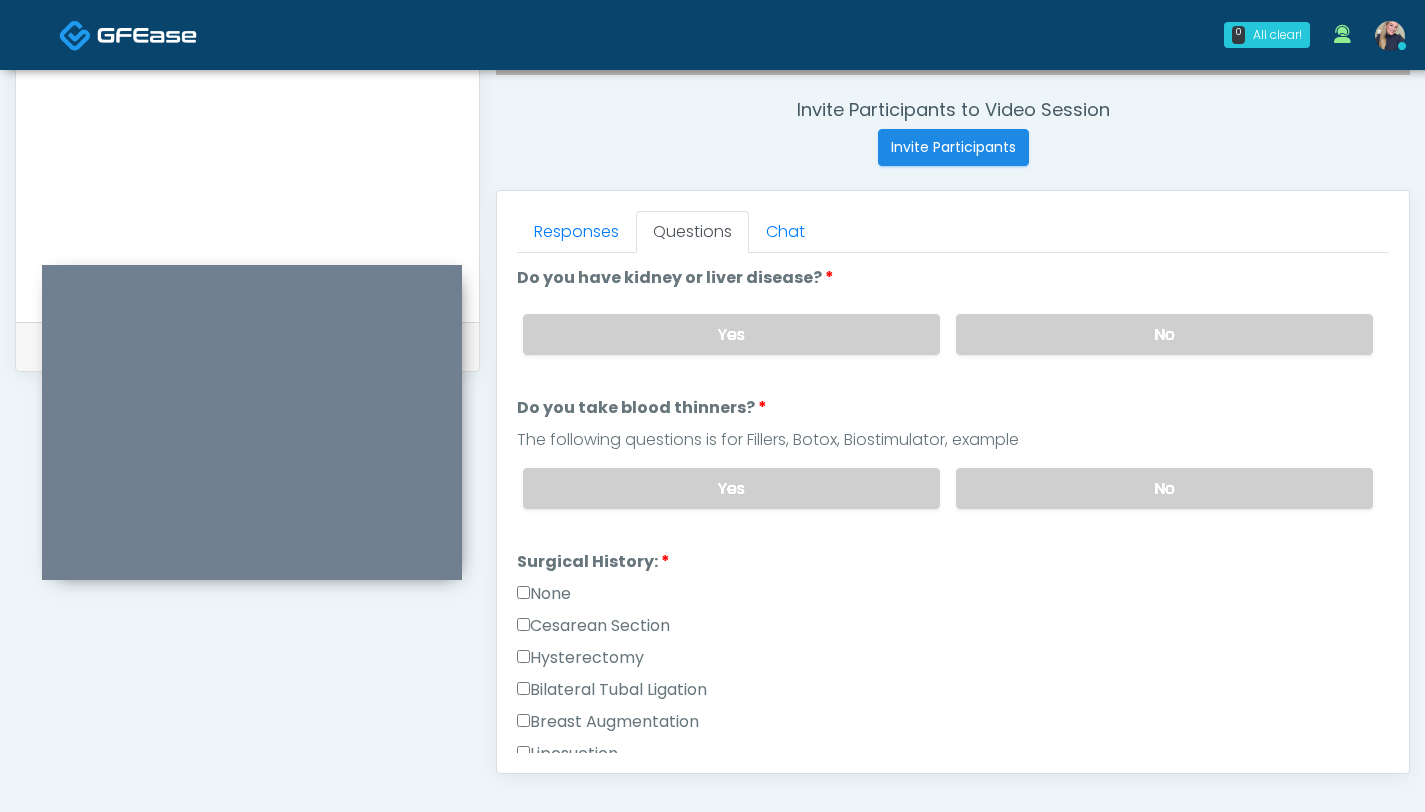 scroll, scrollTop: 752, scrollLeft: 0, axis: vertical 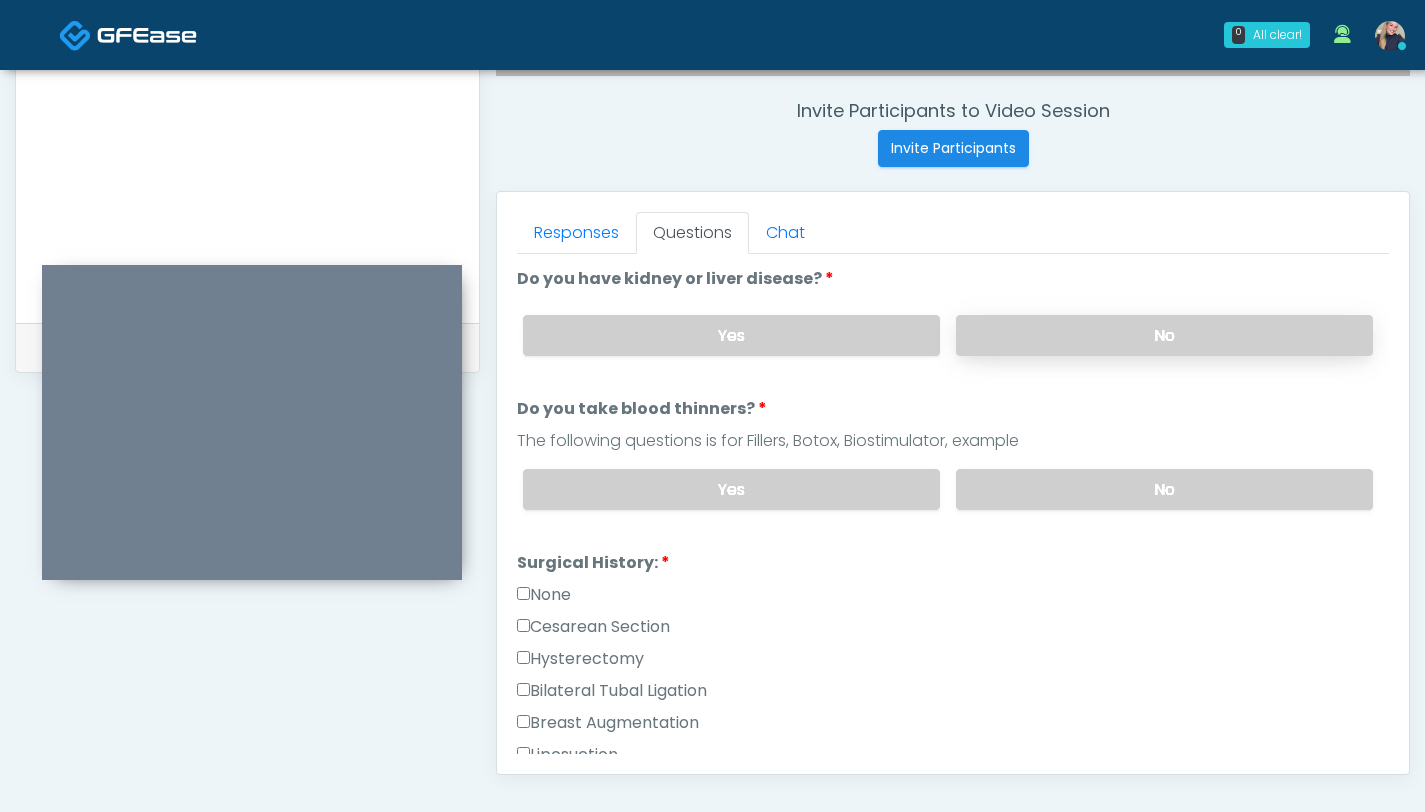 click on "No" at bounding box center [1164, 335] 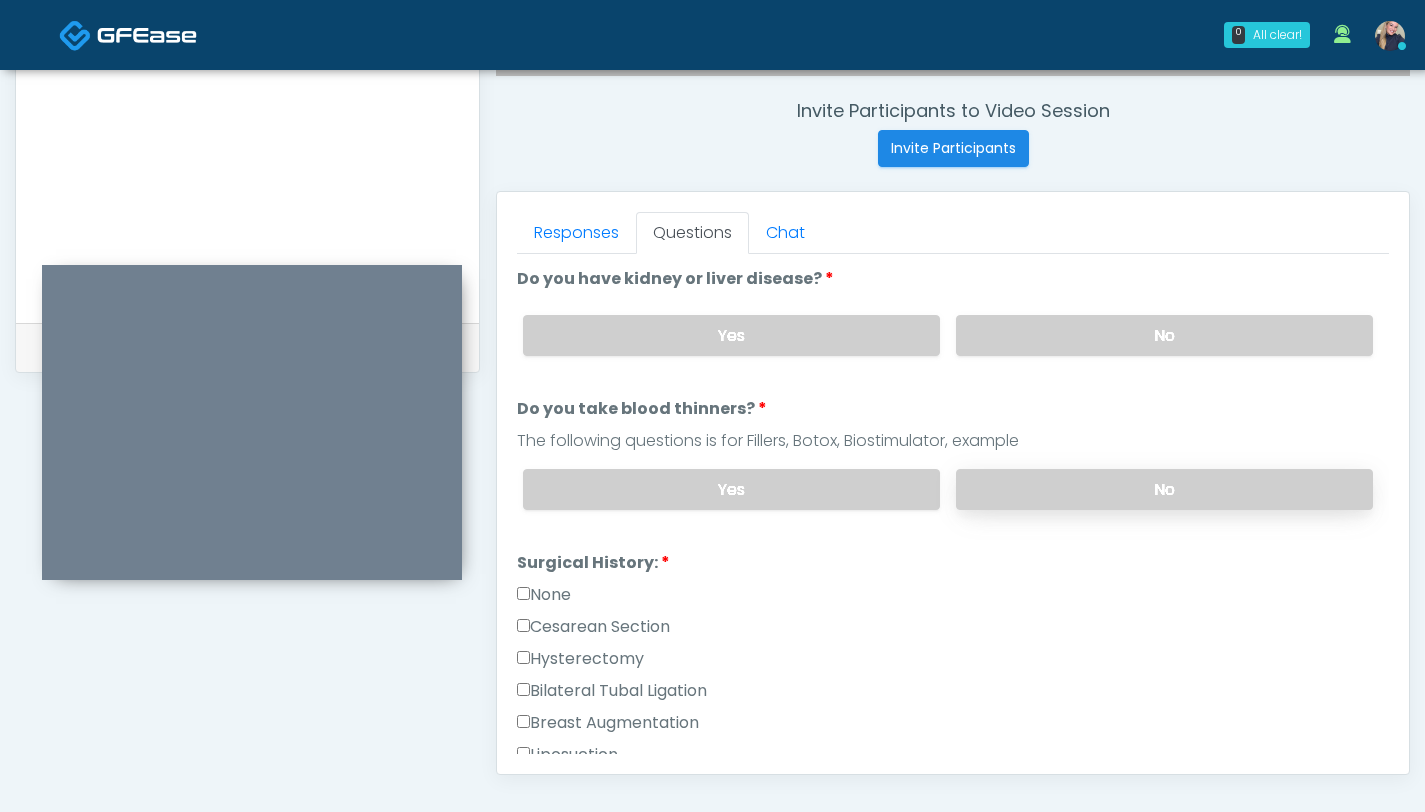 click on "No" at bounding box center [1164, 489] 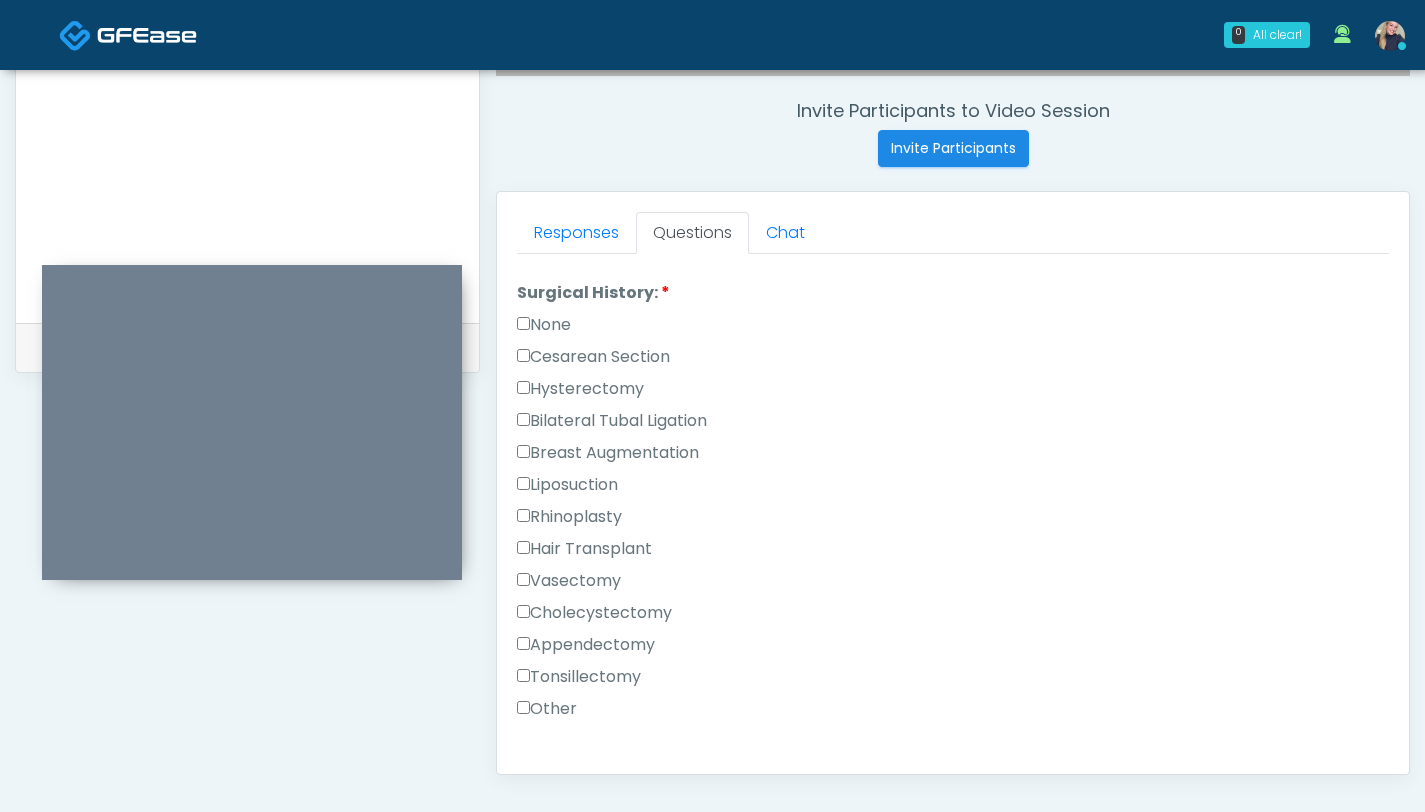 scroll, scrollTop: 275, scrollLeft: 0, axis: vertical 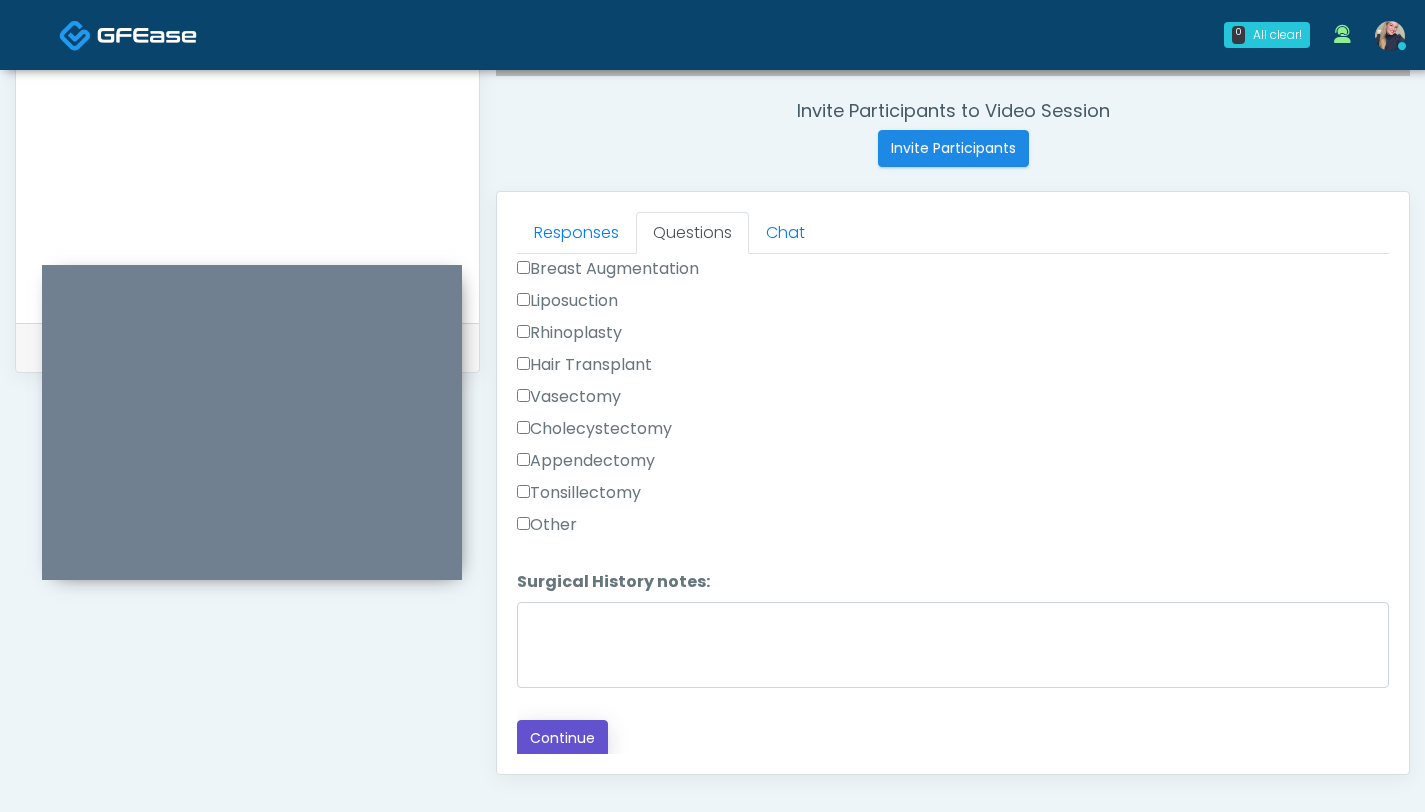 click on "Continue" at bounding box center (562, 738) 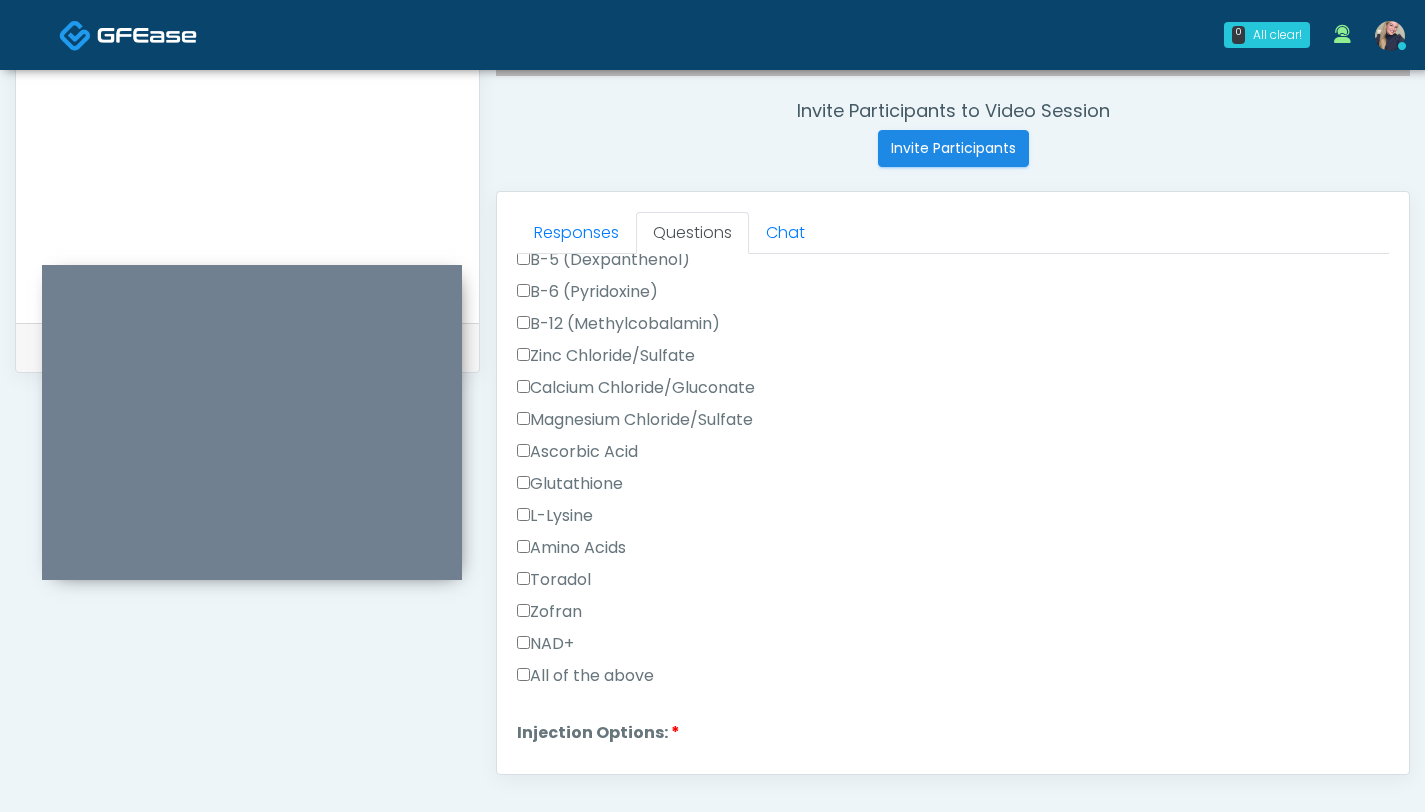 scroll, scrollTop: 626, scrollLeft: 0, axis: vertical 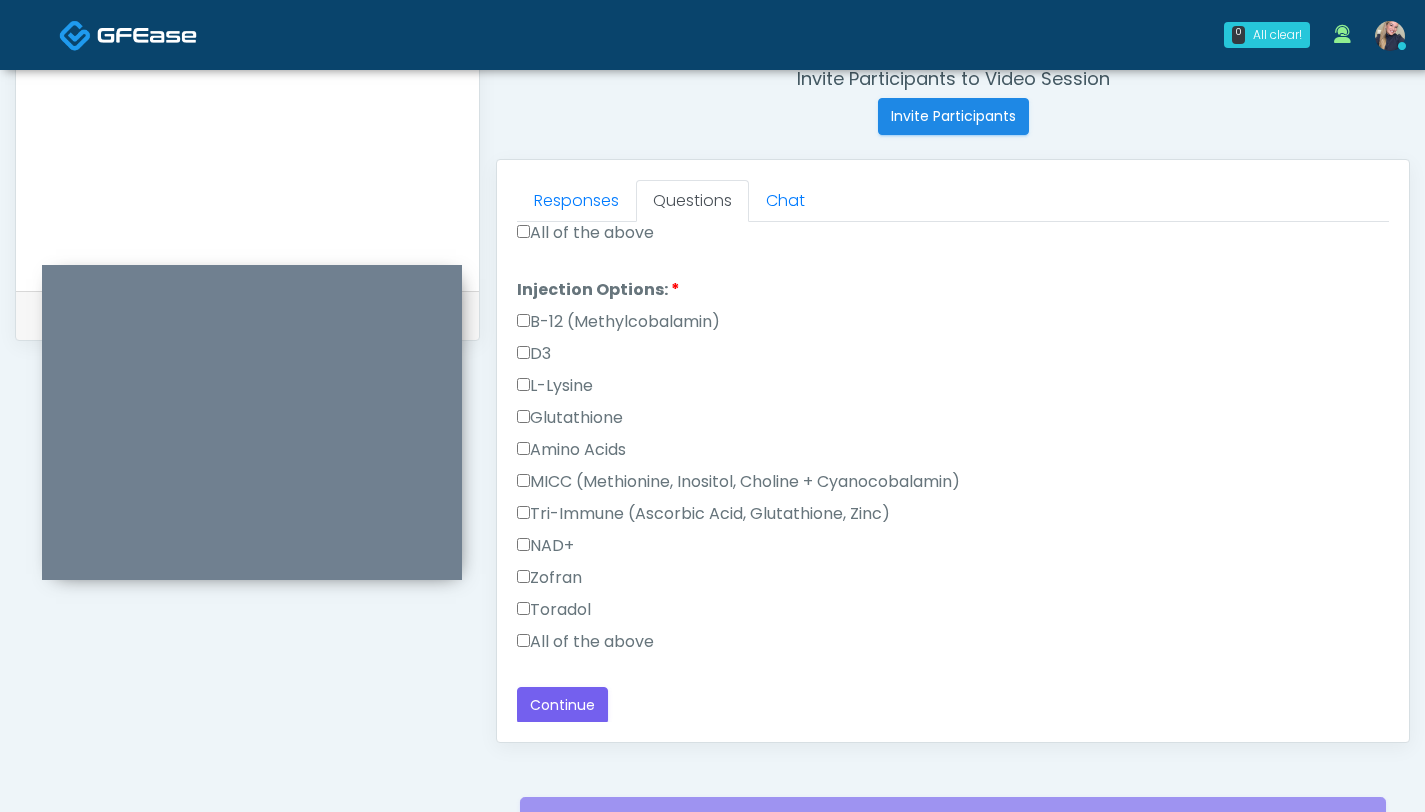 click on "Responses
Questions
Chat
Good Faith Exam Script
Good Faith Exam Script INTRODUCTION Hello, my name is undefined, and I will be conducting your good faith exam on behalf of Hydrate IV Bar,  Please confirm the correct patient is on the call: Confirm full name Confirm Date of Birth ﻿﻿ This exam will take about 5 minutes to complete and it is a state requirement before you receive any new treatment. I am a third party service provider and have been retained by this practice to collect and review your medical history and ensure you're a good candidate for your treatment. all information collected, stored and transmitted as part of this exam is confidential and covered by the HIPAA act.
Continue" at bounding box center [953, 451] 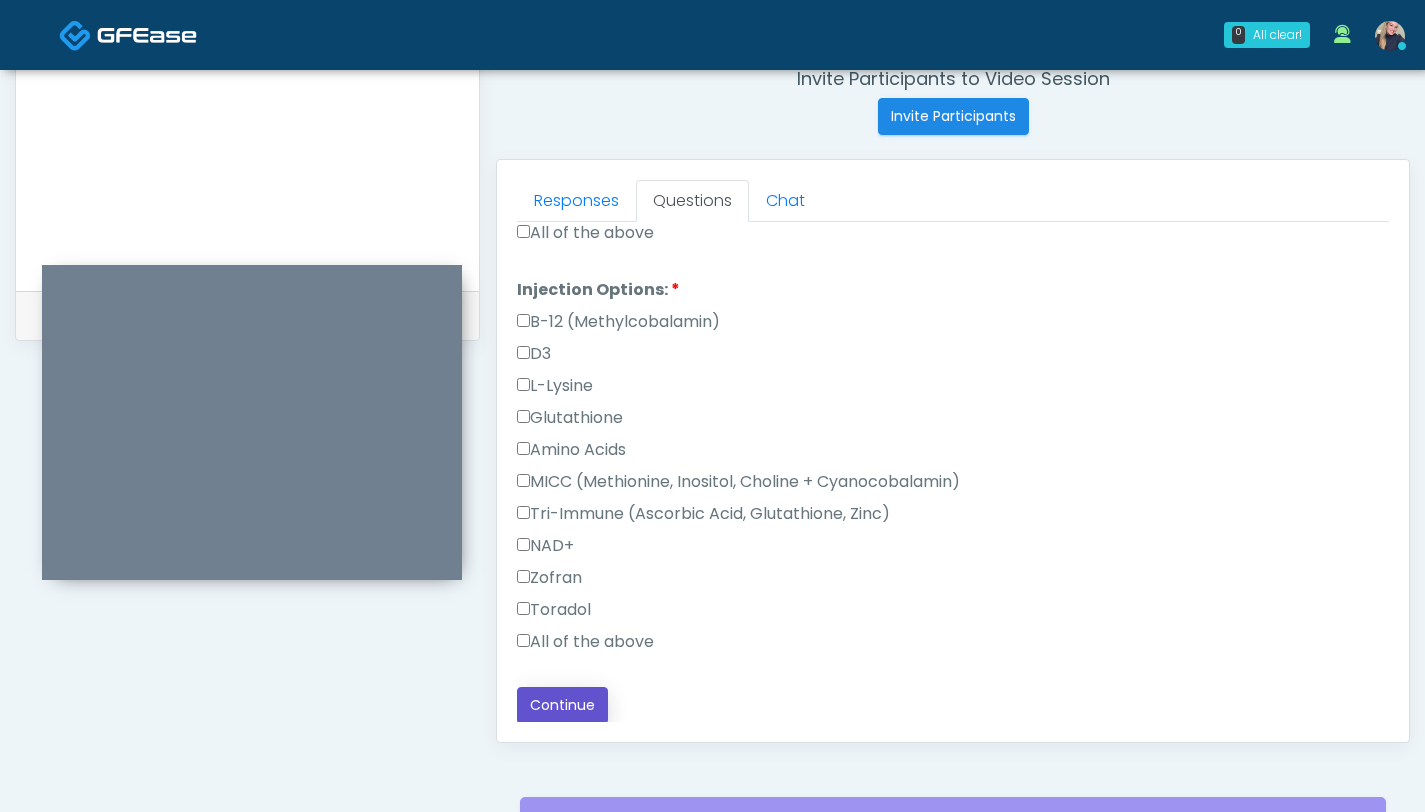 click on "Continue" at bounding box center (562, 705) 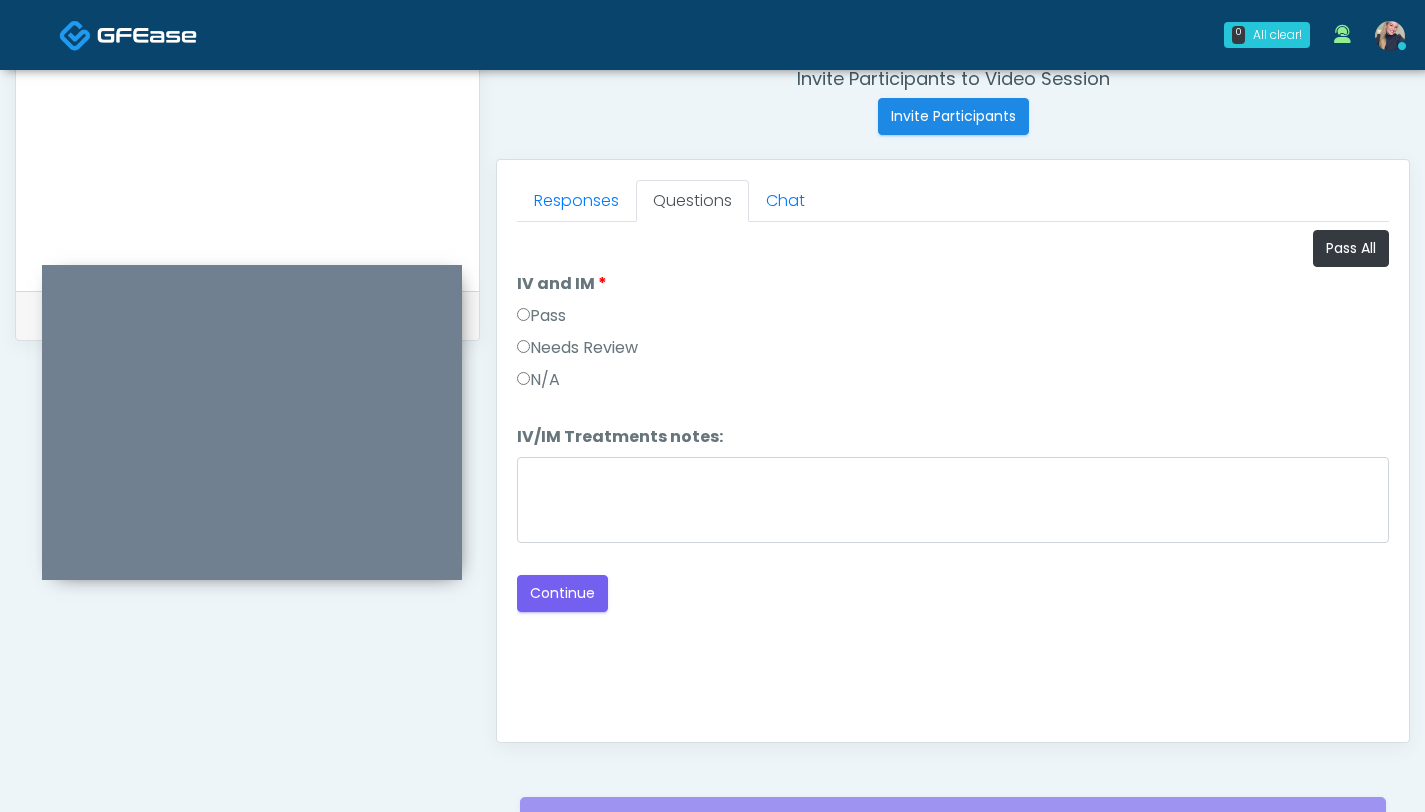 scroll, scrollTop: 0, scrollLeft: 0, axis: both 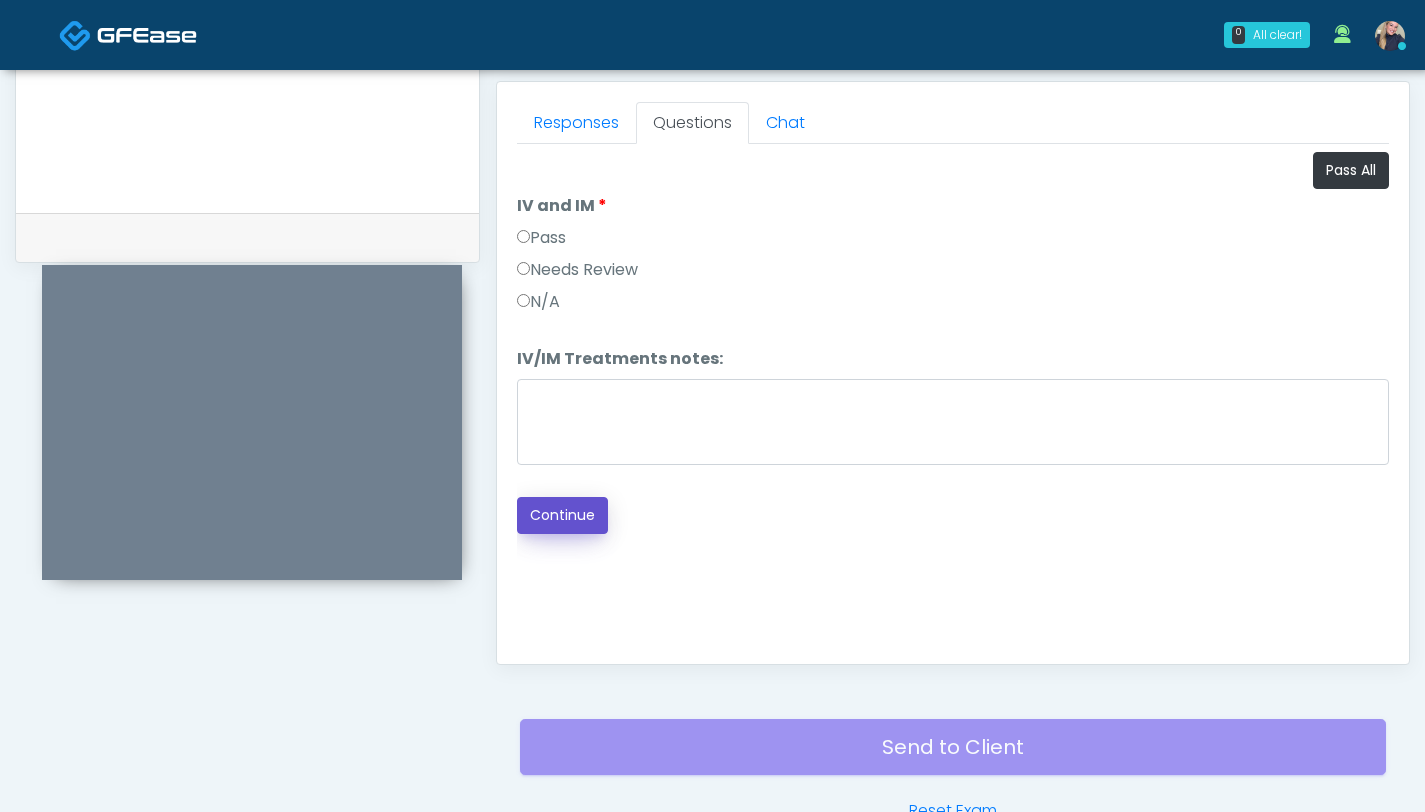 click on "Continue" at bounding box center (562, 515) 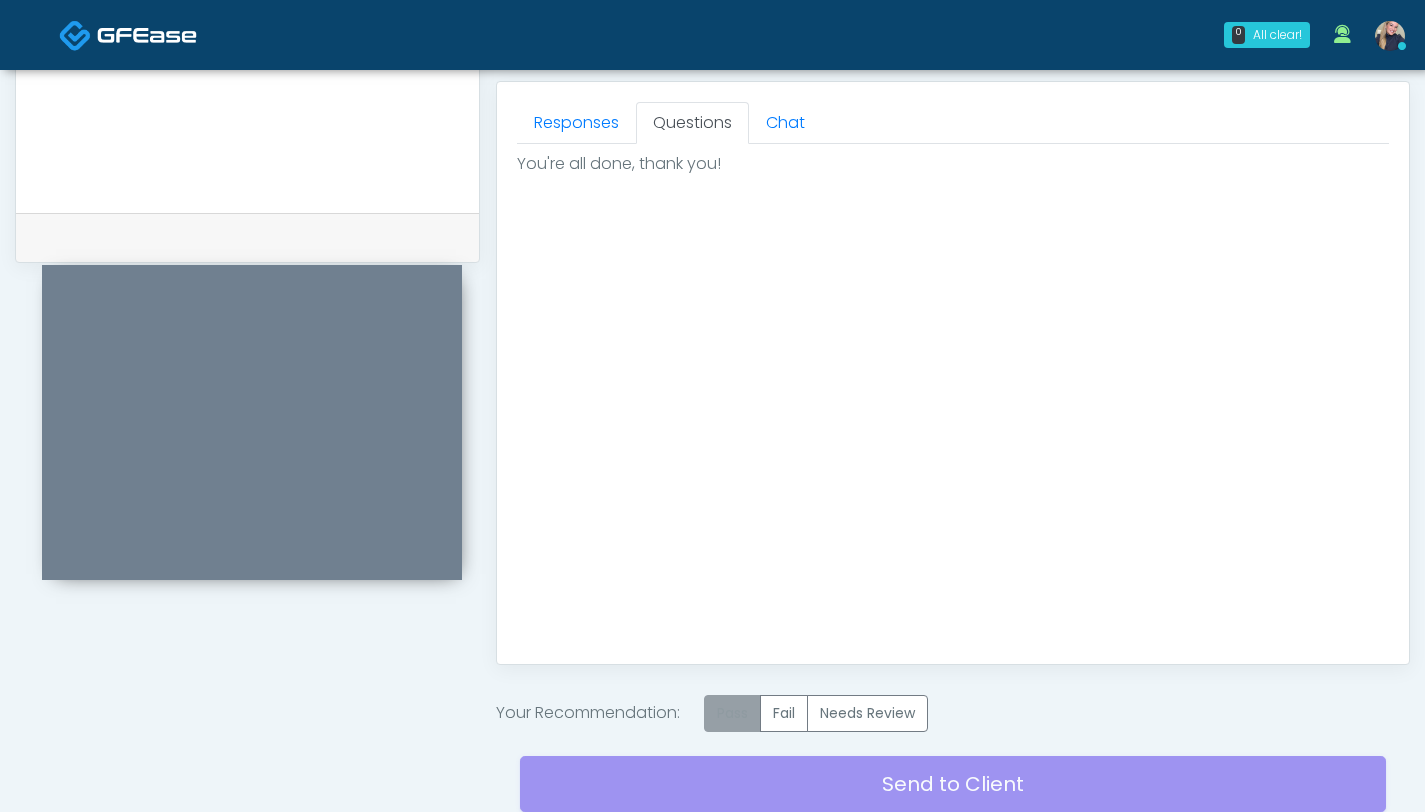 click on "Pass" at bounding box center (732, 713) 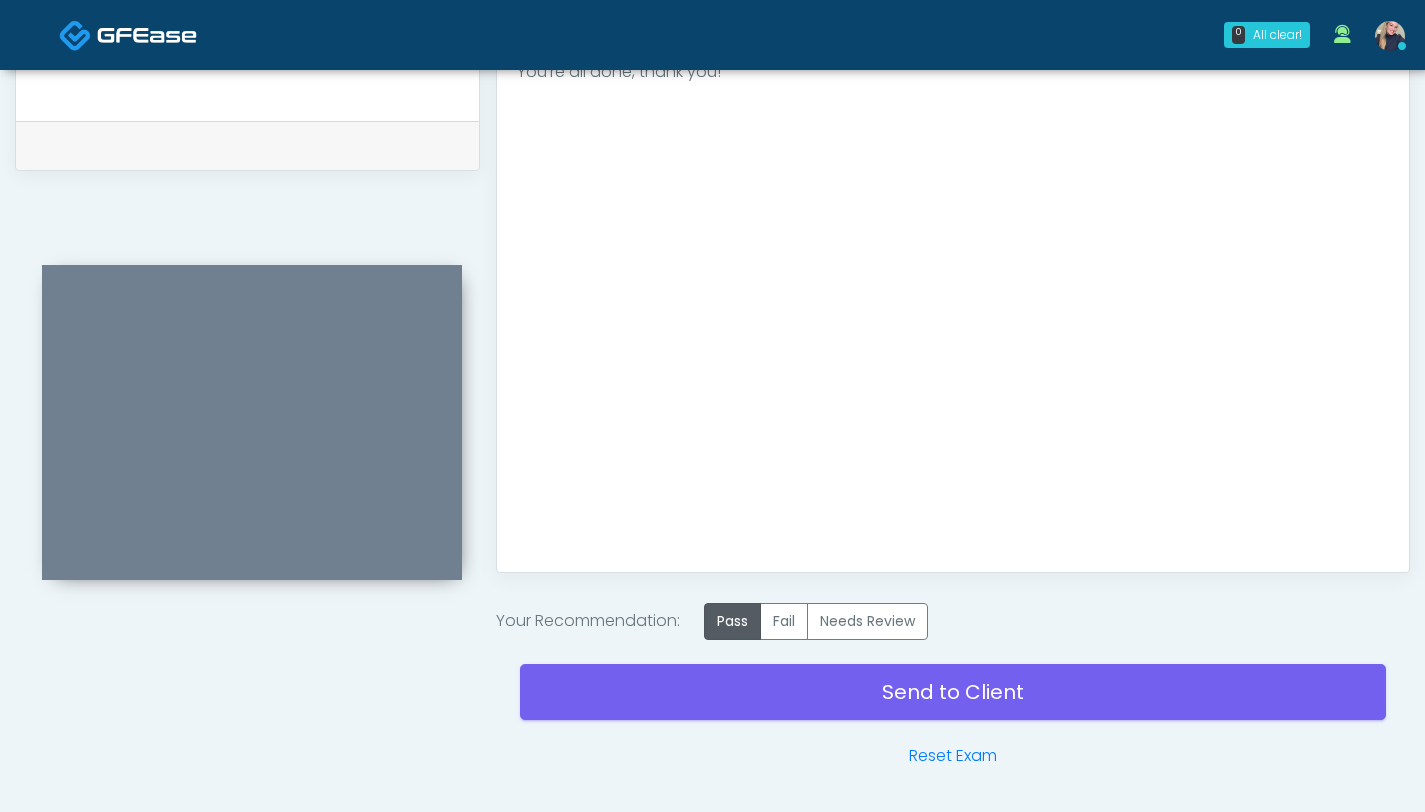 scroll, scrollTop: 969, scrollLeft: 0, axis: vertical 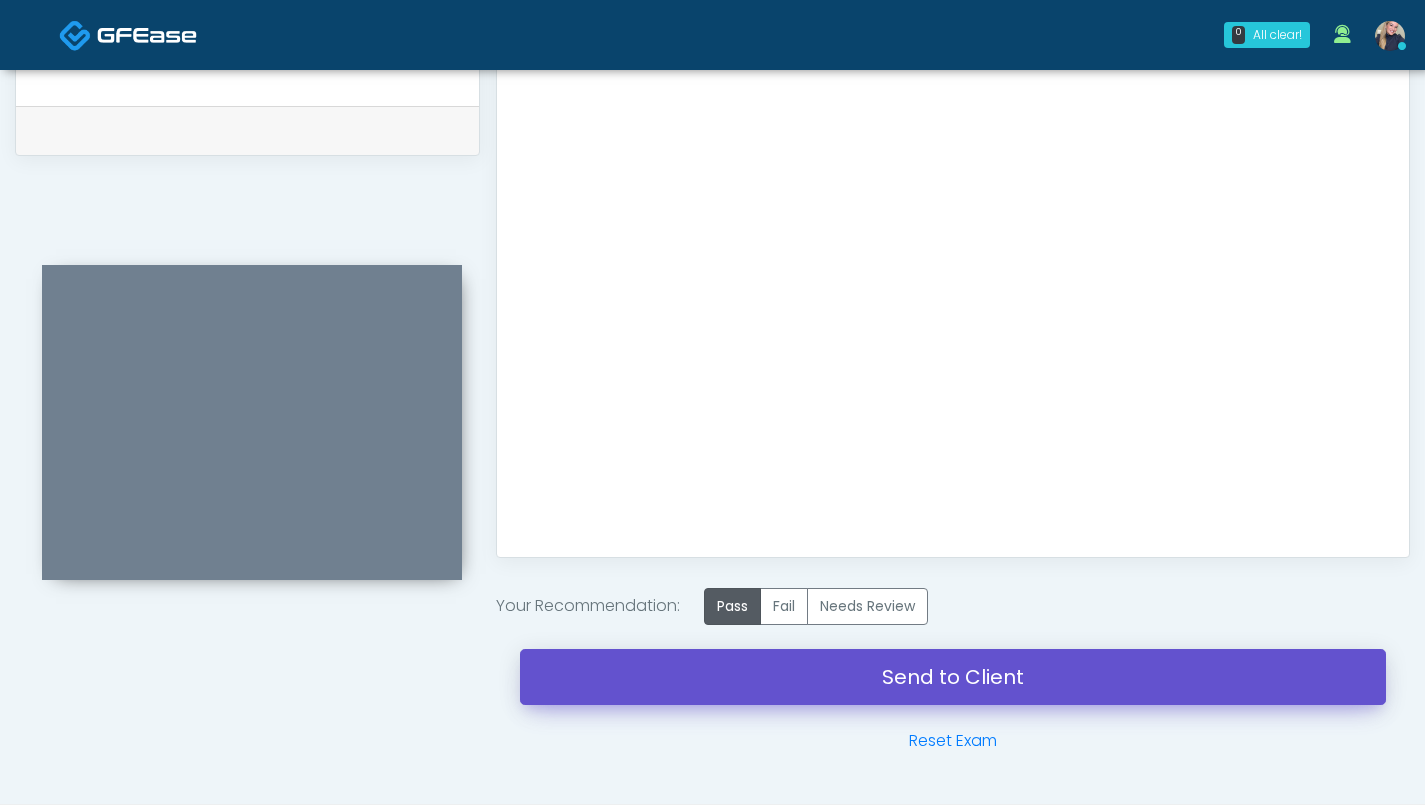 click on "Send to Client" at bounding box center (953, 677) 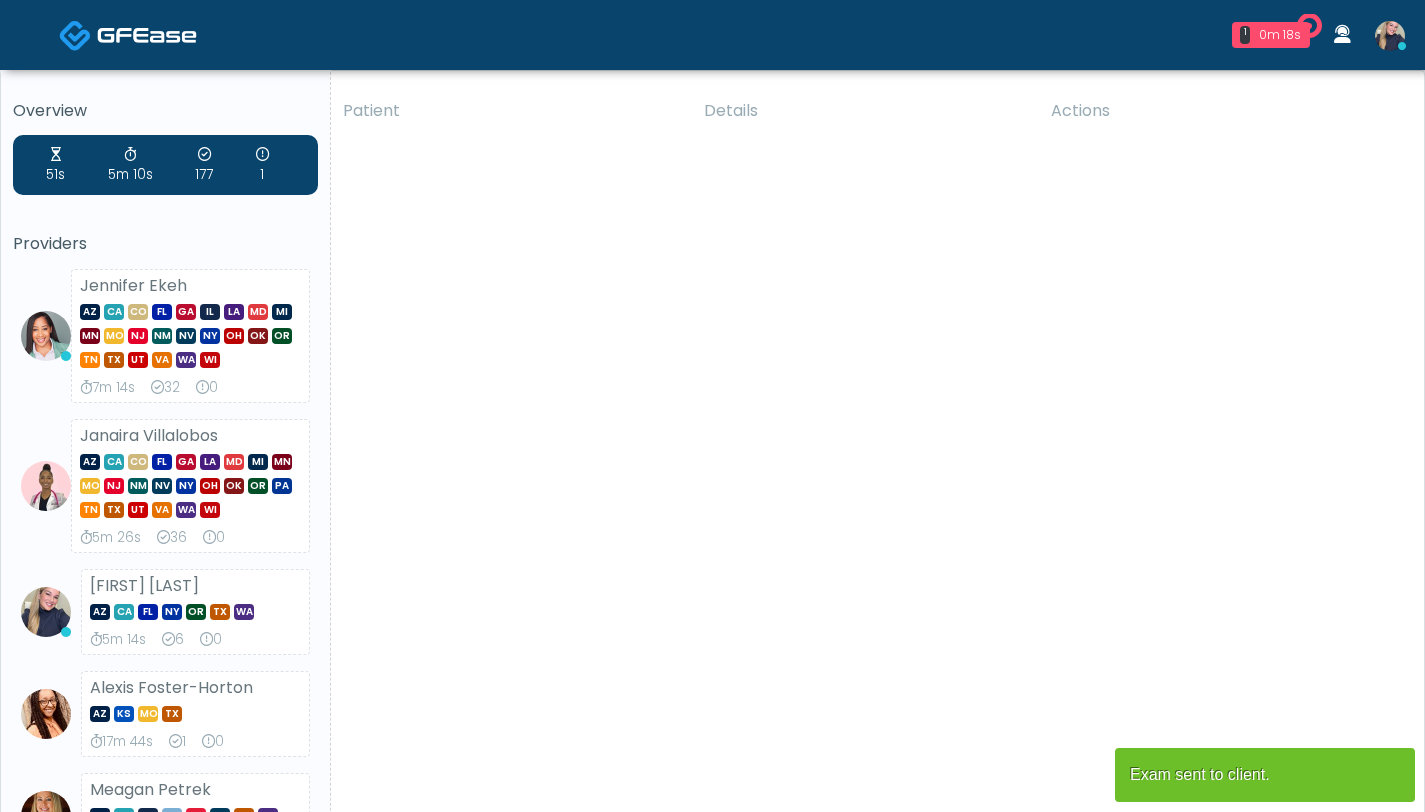 scroll, scrollTop: 0, scrollLeft: 0, axis: both 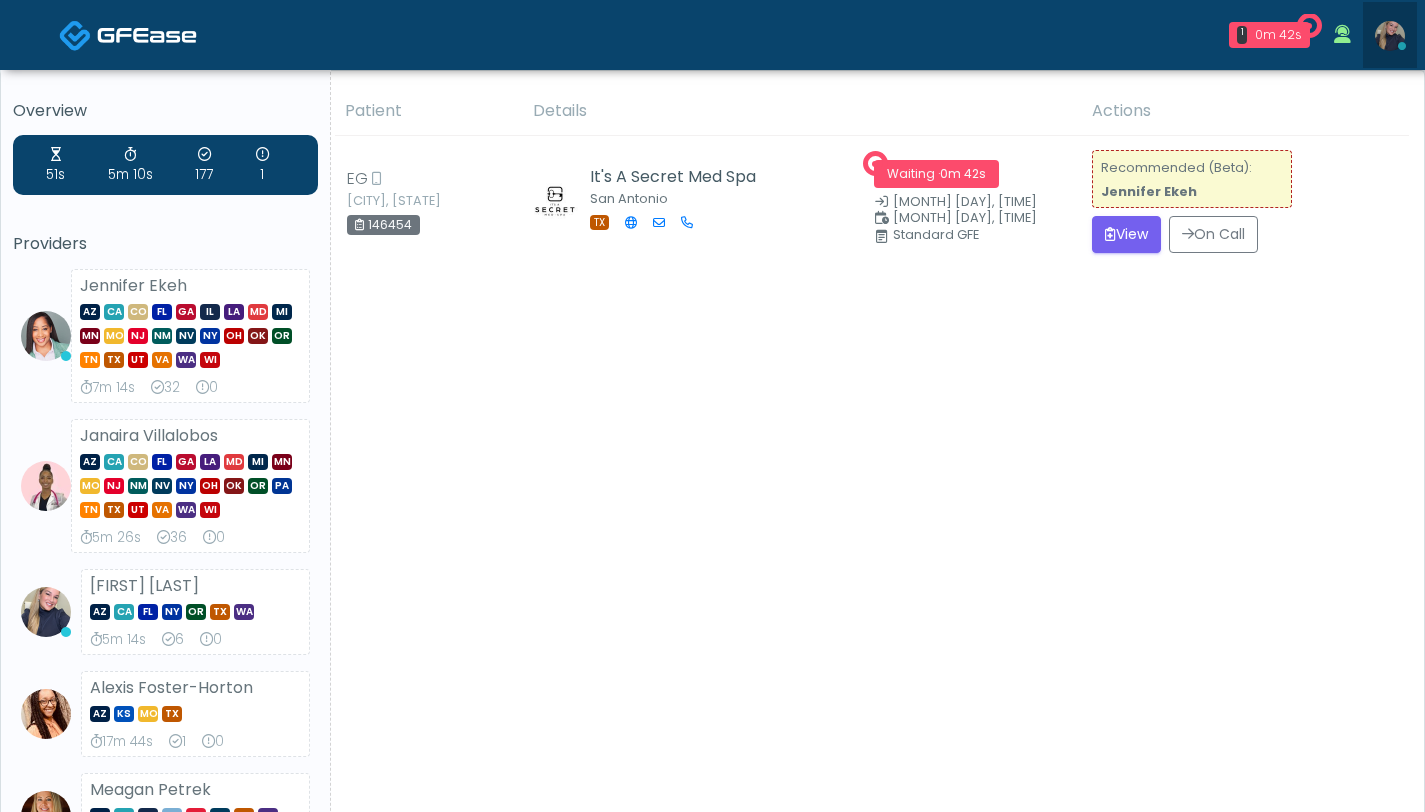 click at bounding box center [1390, 36] 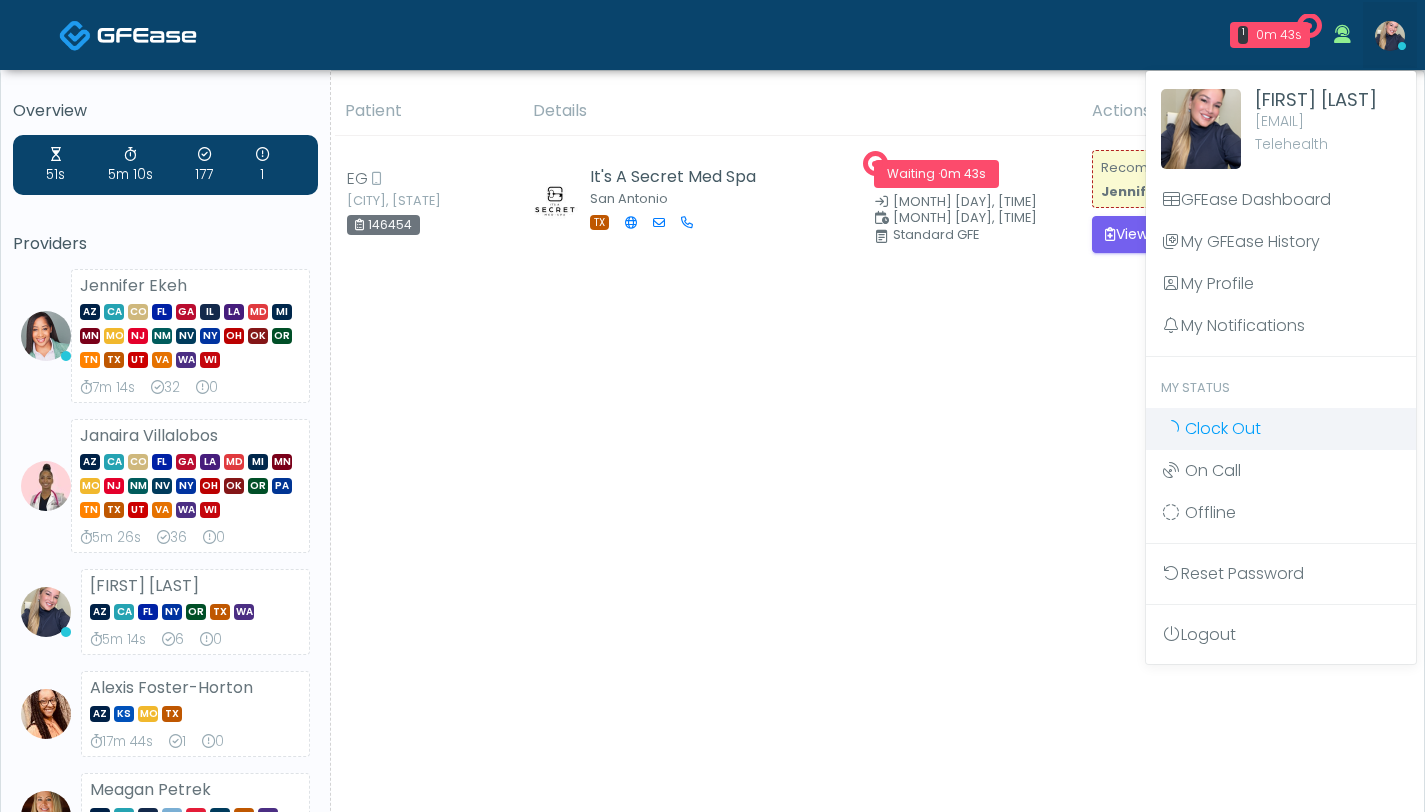 click on "Clock Out" at bounding box center (1223, 428) 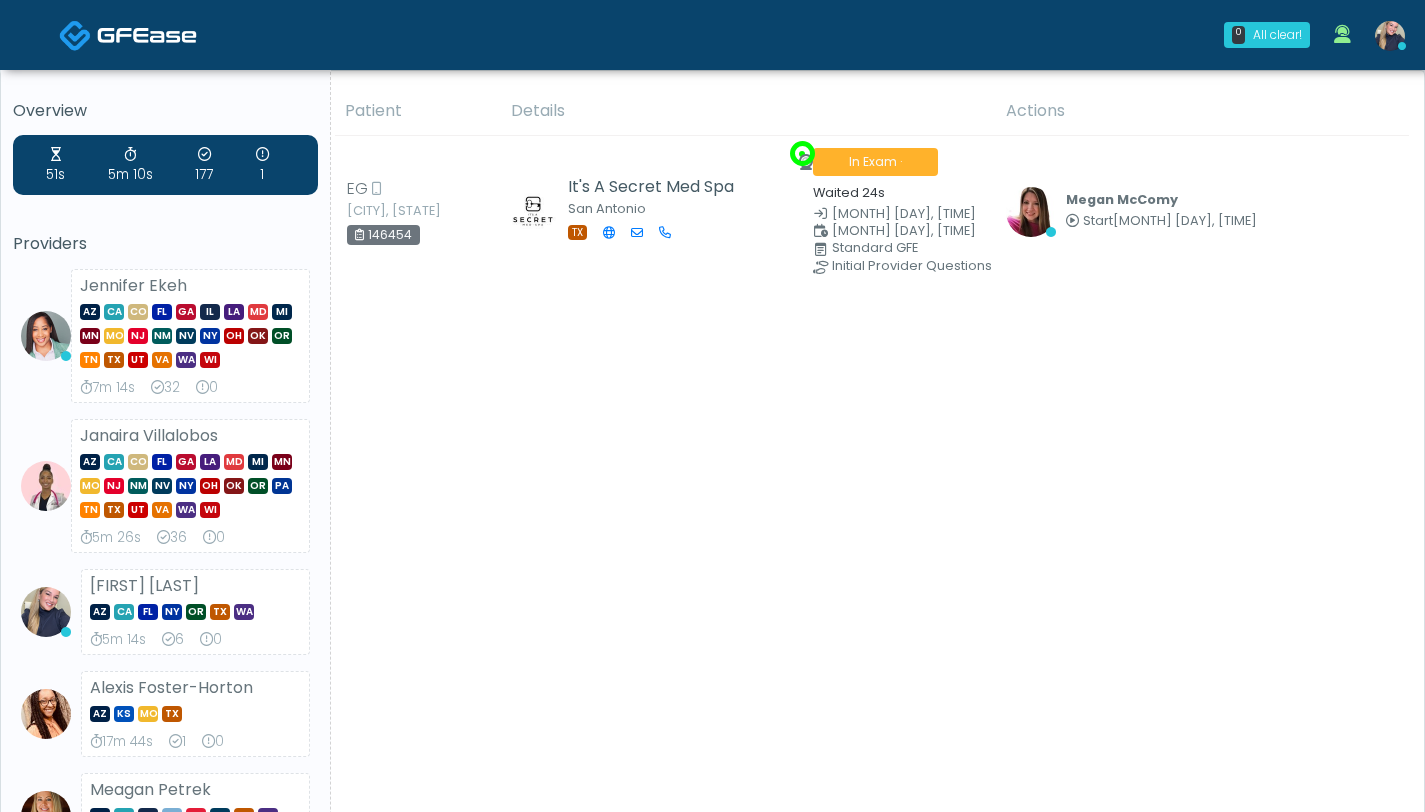 click at bounding box center (1390, 36) 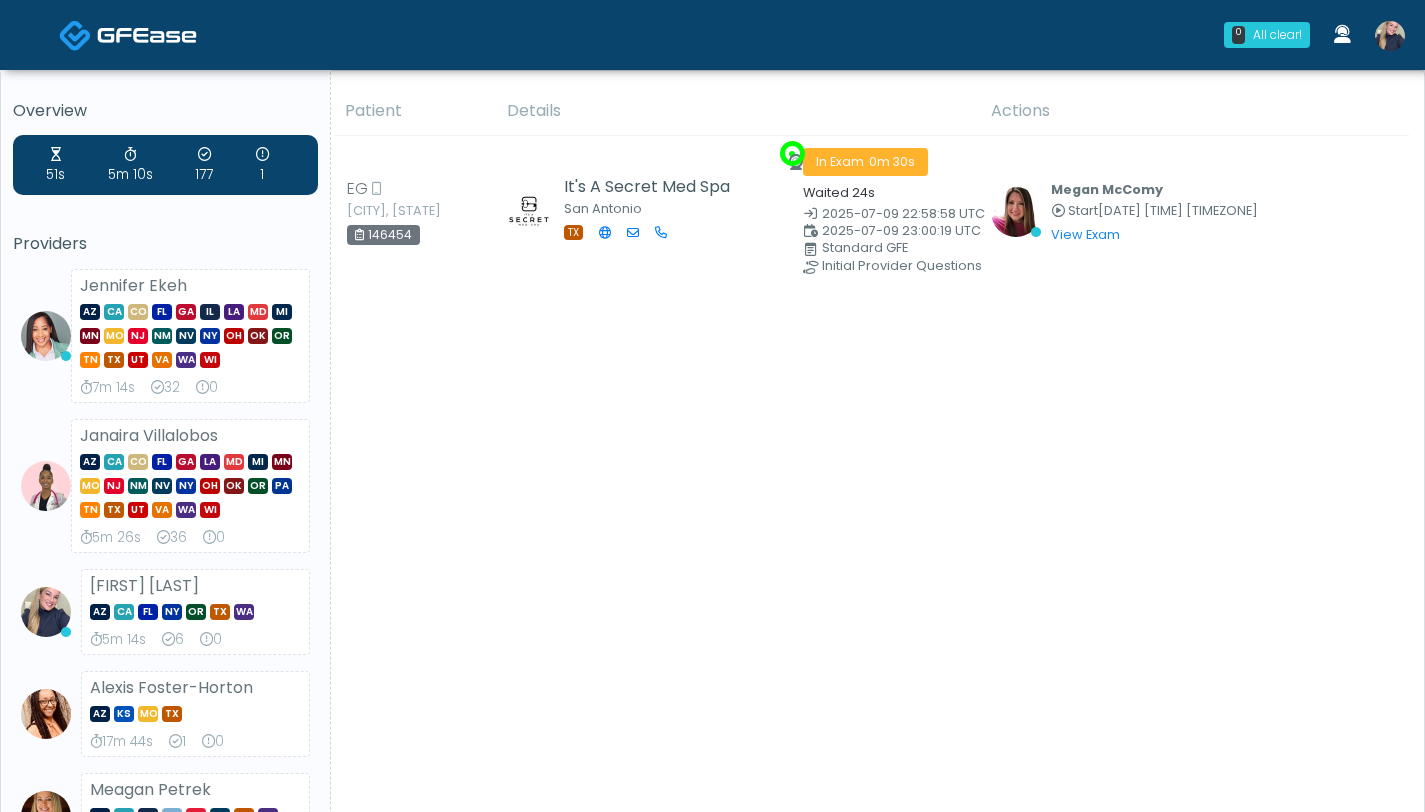 click at bounding box center [1390, 36] 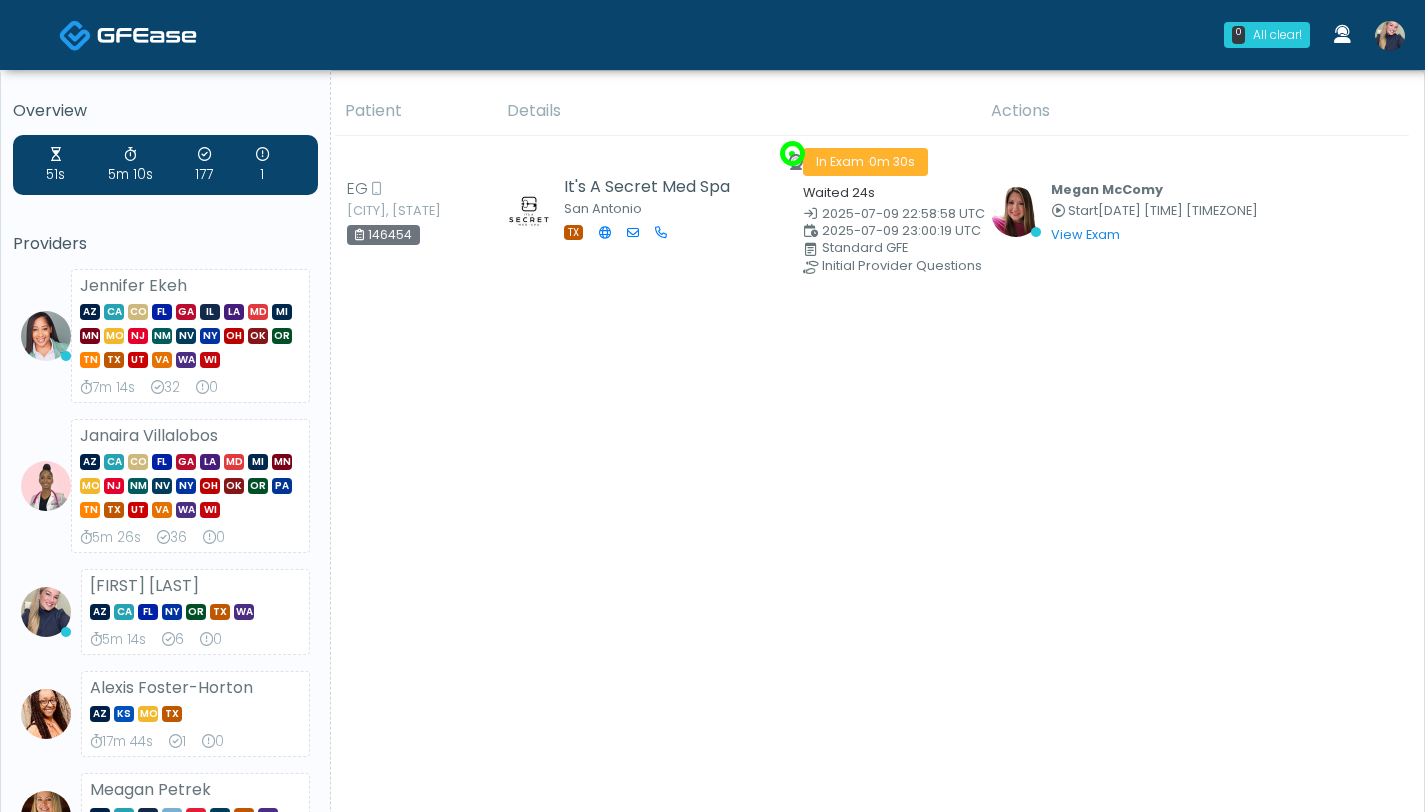 scroll, scrollTop: 0, scrollLeft: 0, axis: both 